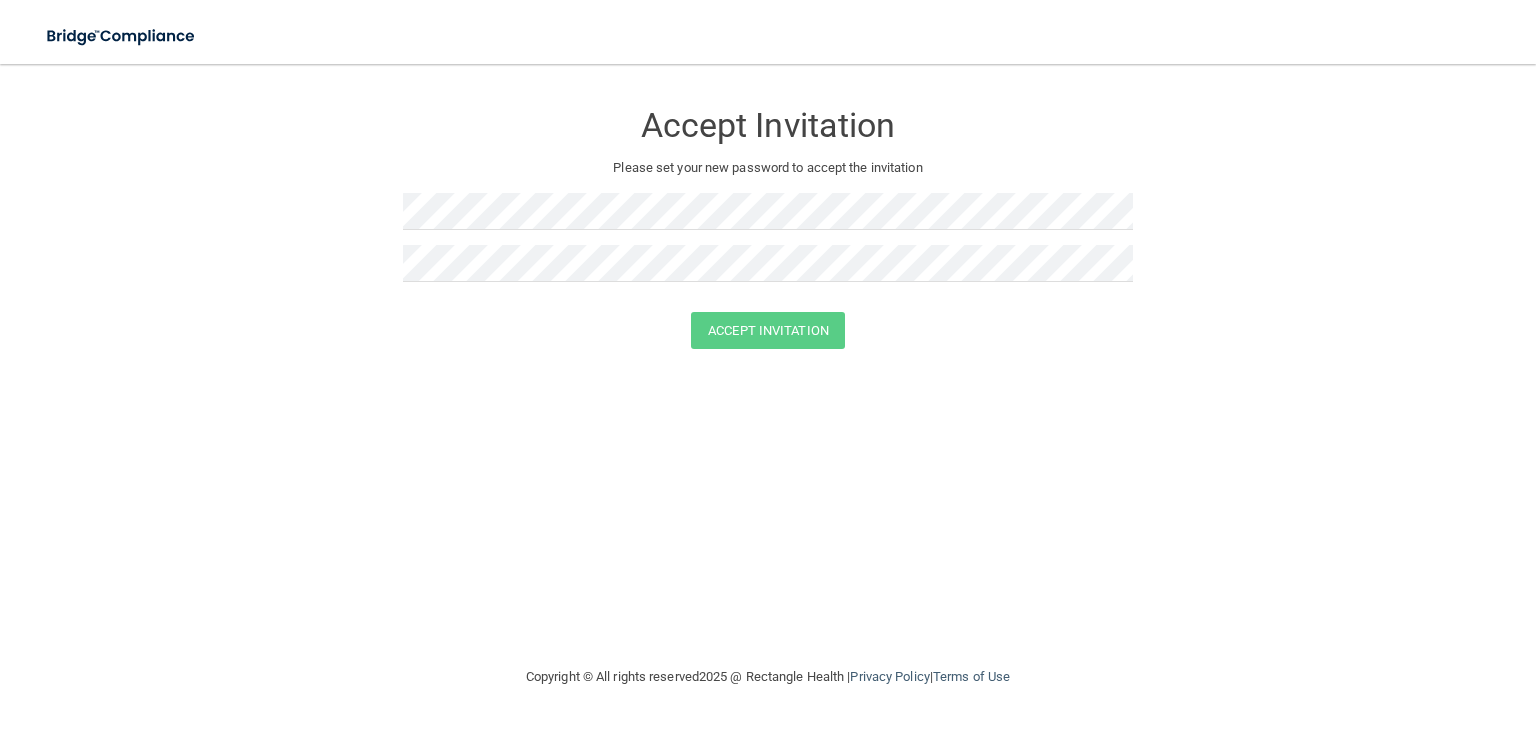 scroll, scrollTop: 0, scrollLeft: 0, axis: both 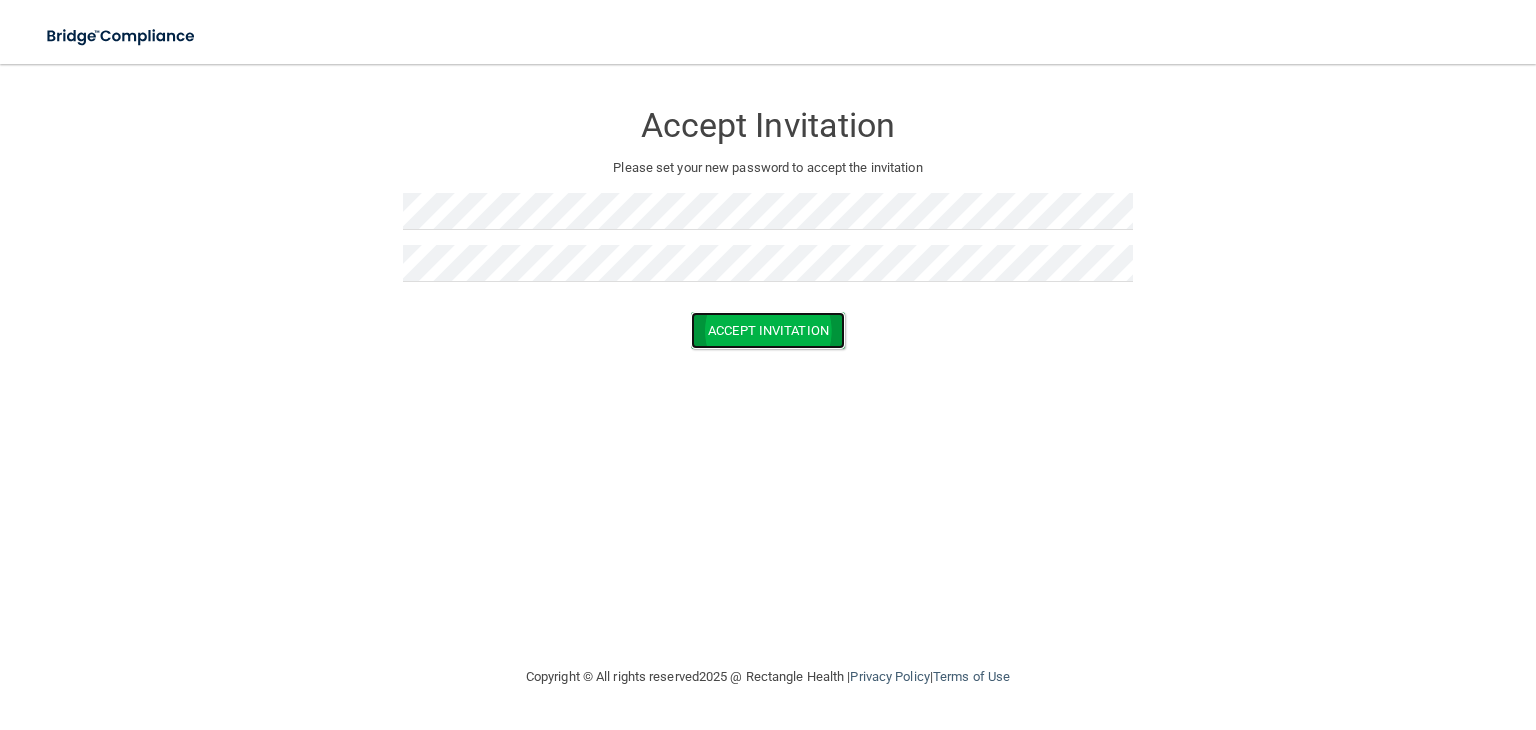 click on "Accept Invitation" at bounding box center [768, 330] 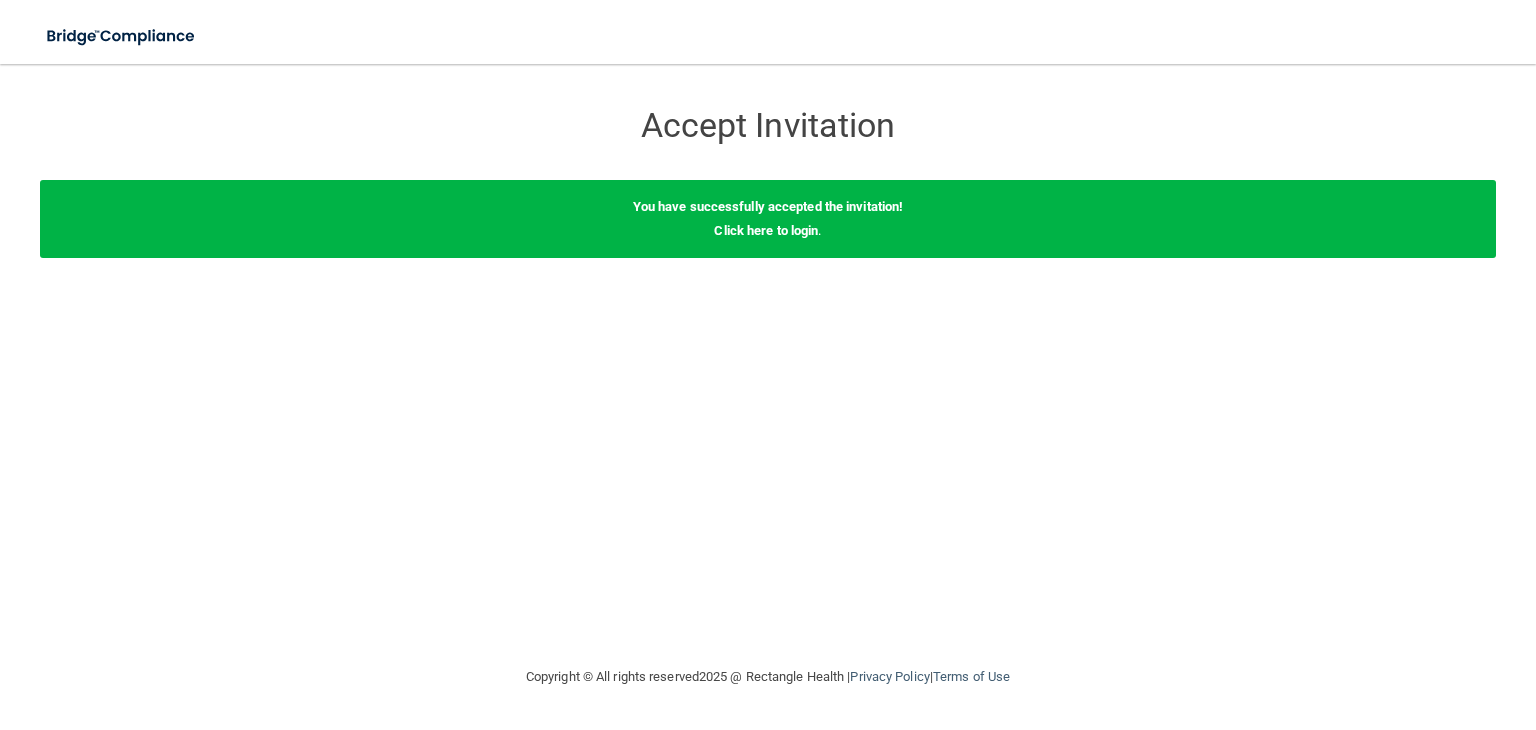 click on "You have successfully accepted the invitation!   Click here to login ." at bounding box center [768, 219] 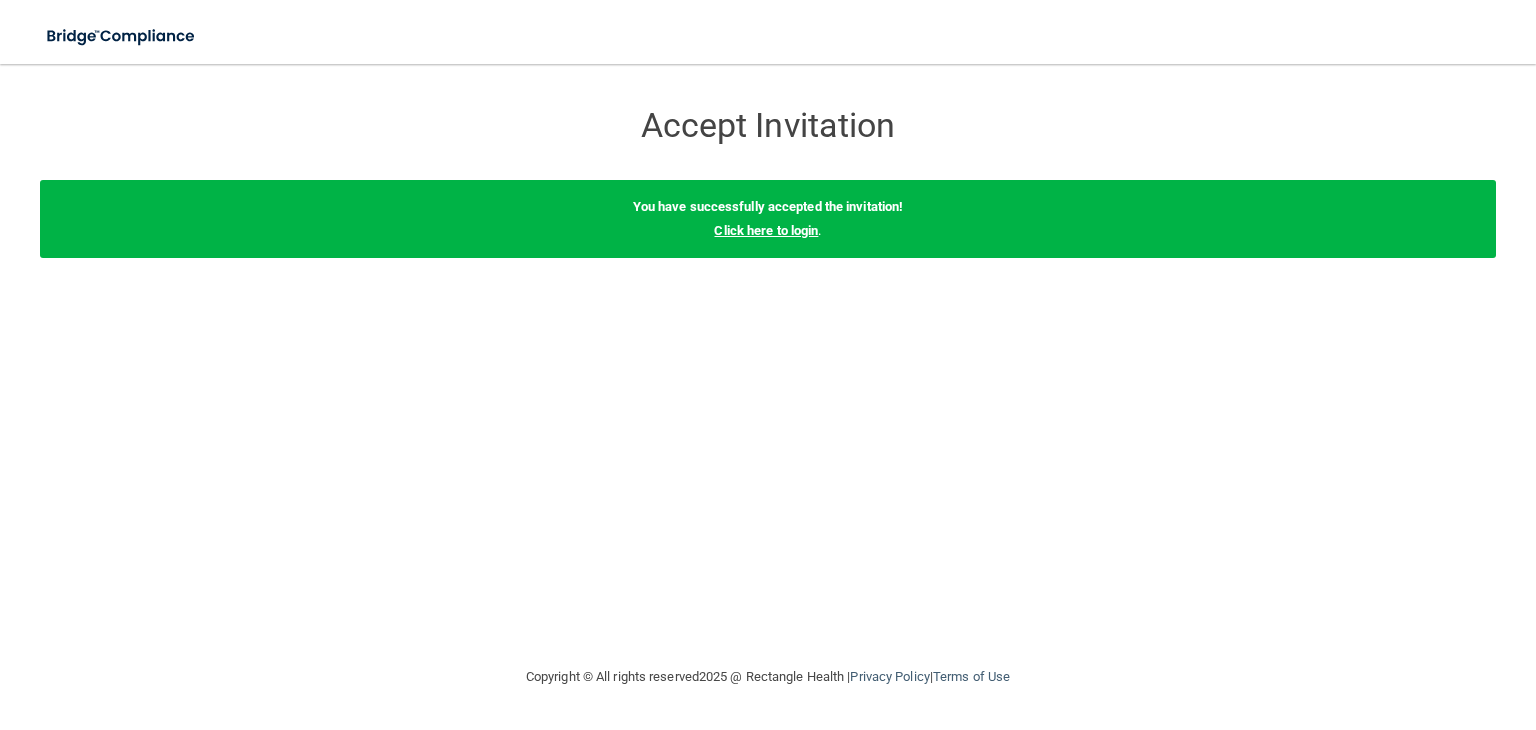 click on "Click here to login" at bounding box center (766, 230) 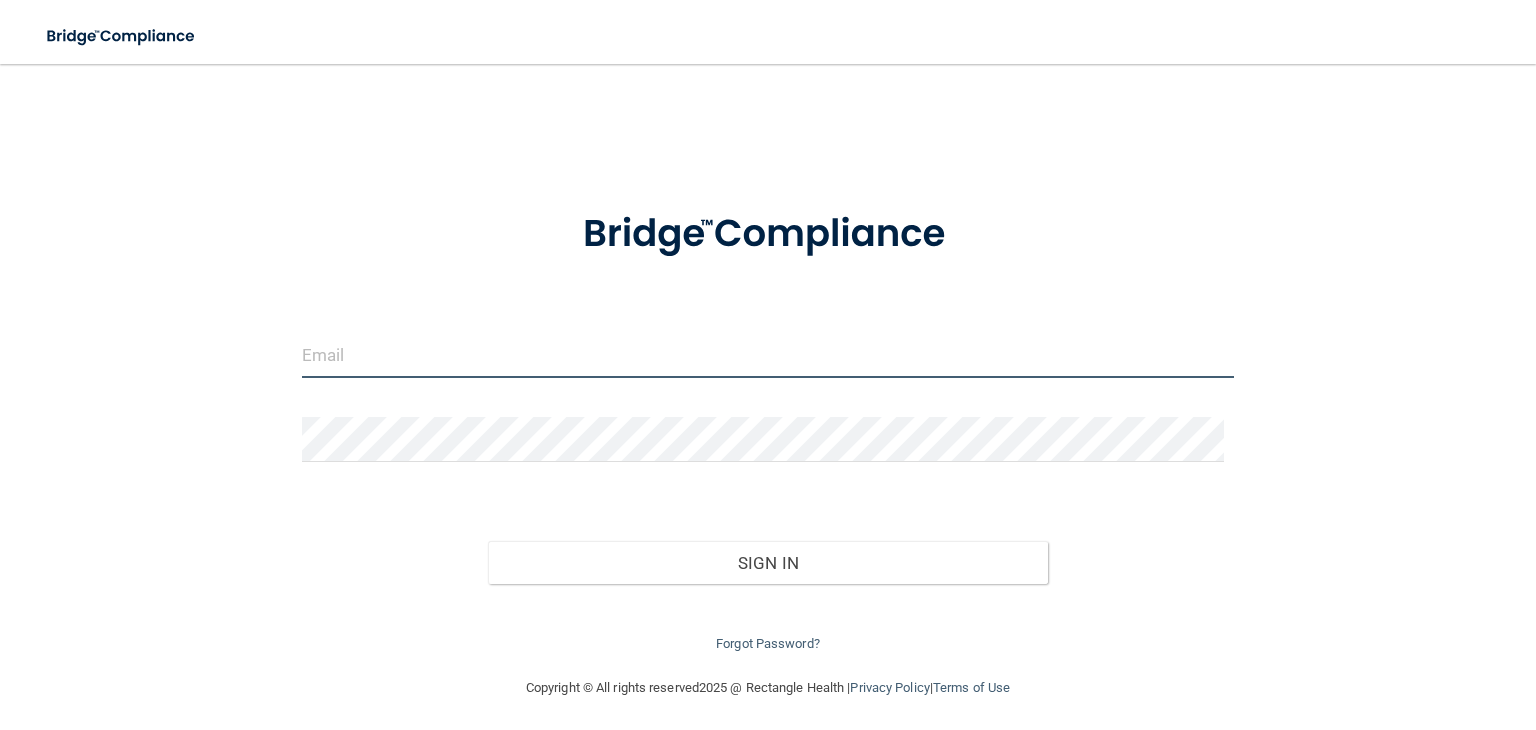 type on "[PERSON_NAME][EMAIL_ADDRESS][PERSON_NAME][DOMAIN_NAME]" 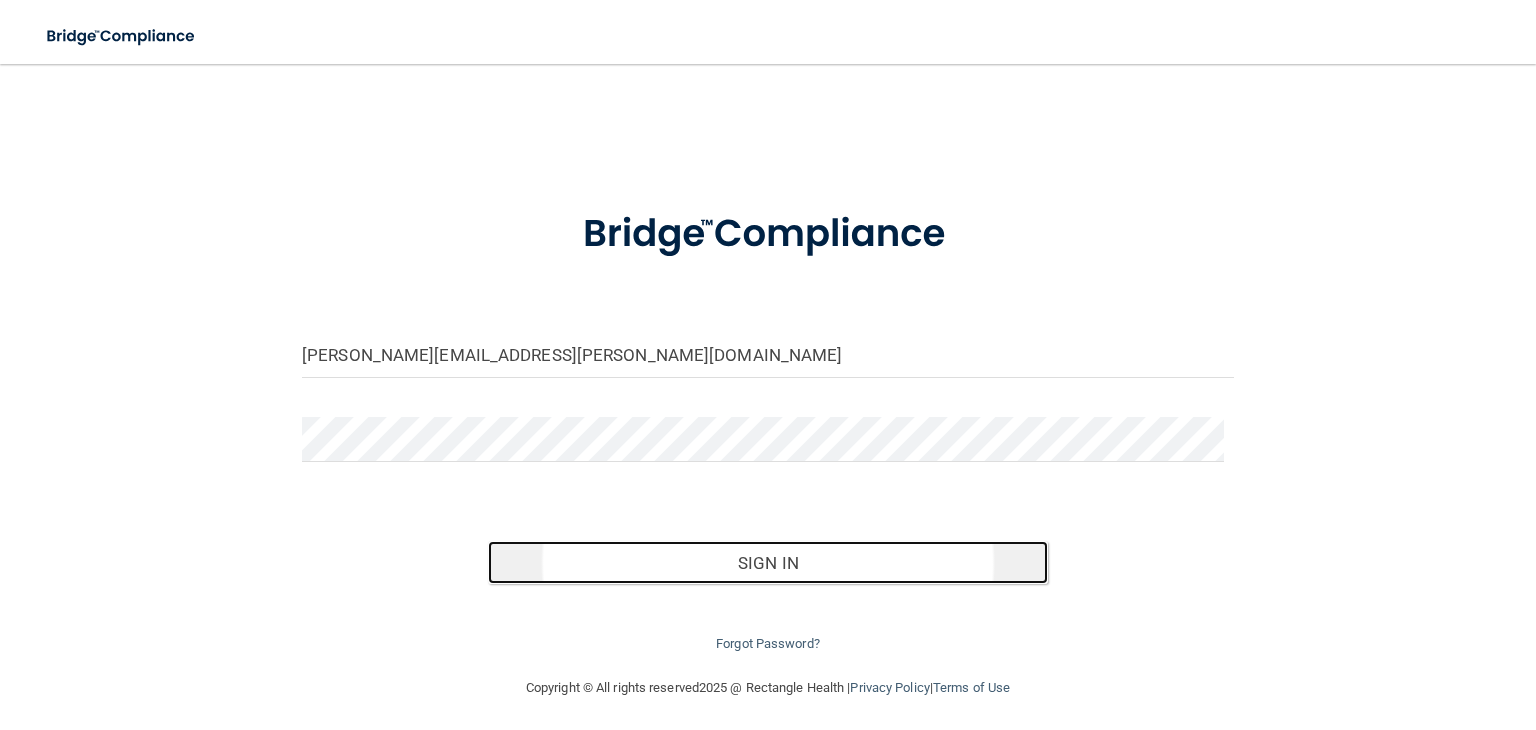 click on "Sign In" at bounding box center (767, 563) 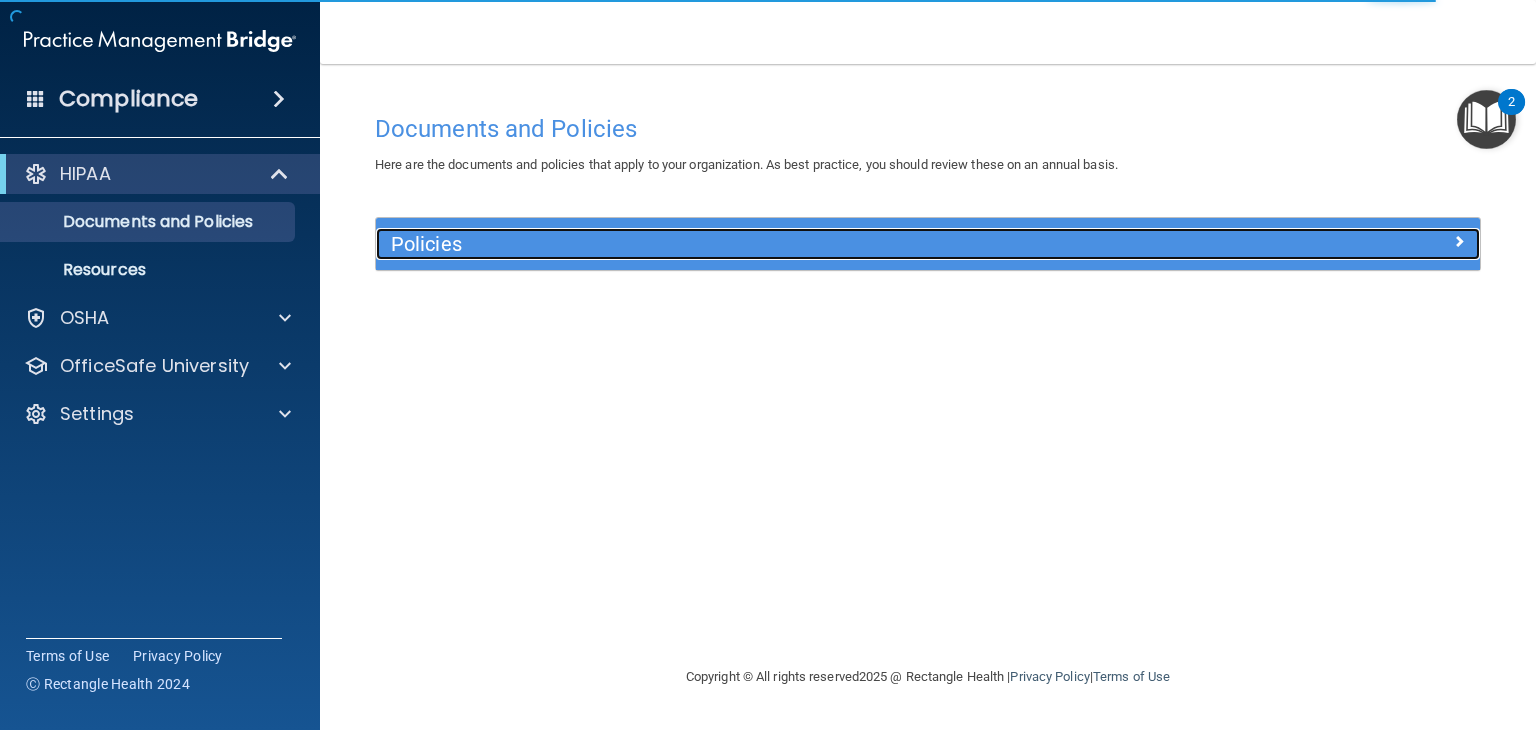 click on "Policies" at bounding box center [790, 244] 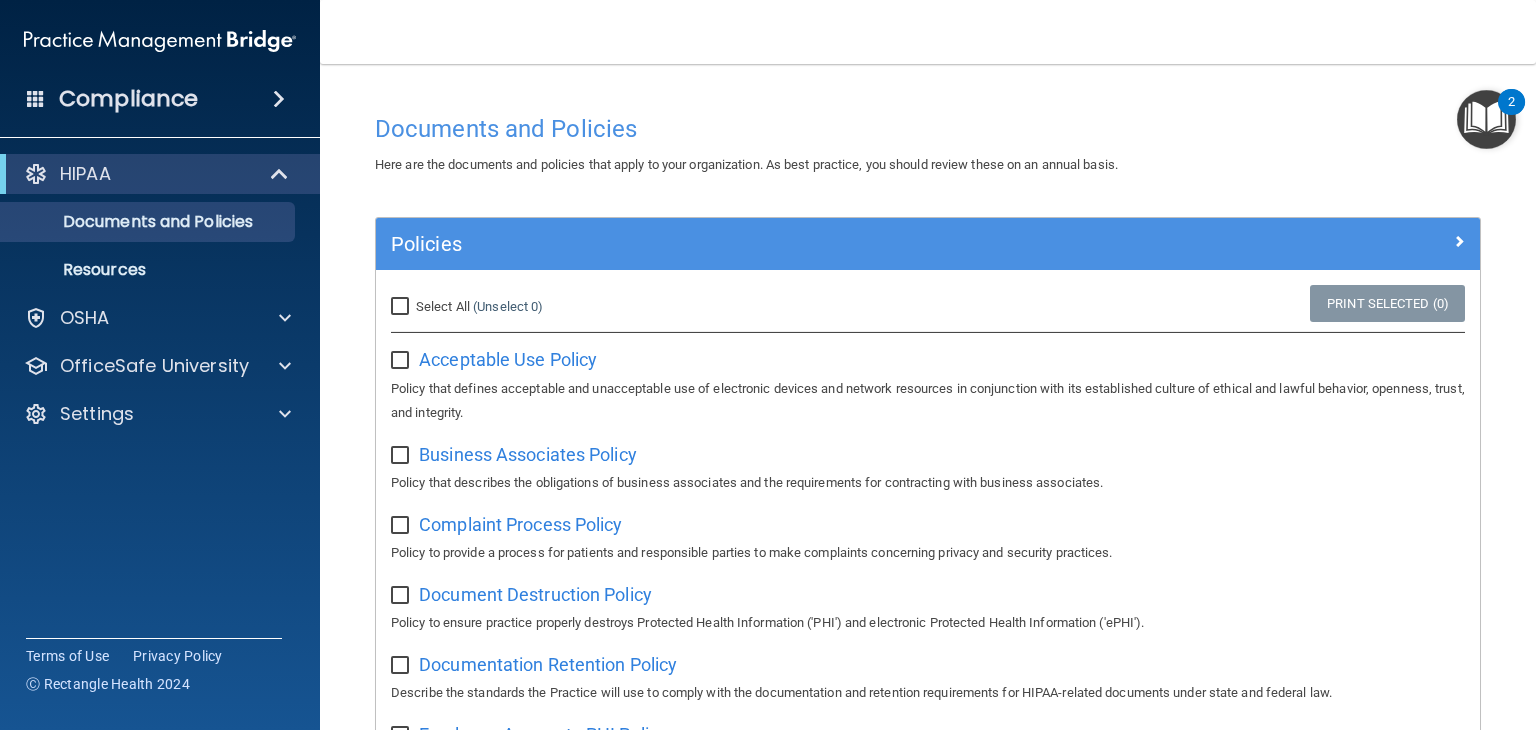 click on "Select All   (Unselect 0)    Unselect All" at bounding box center [402, 307] 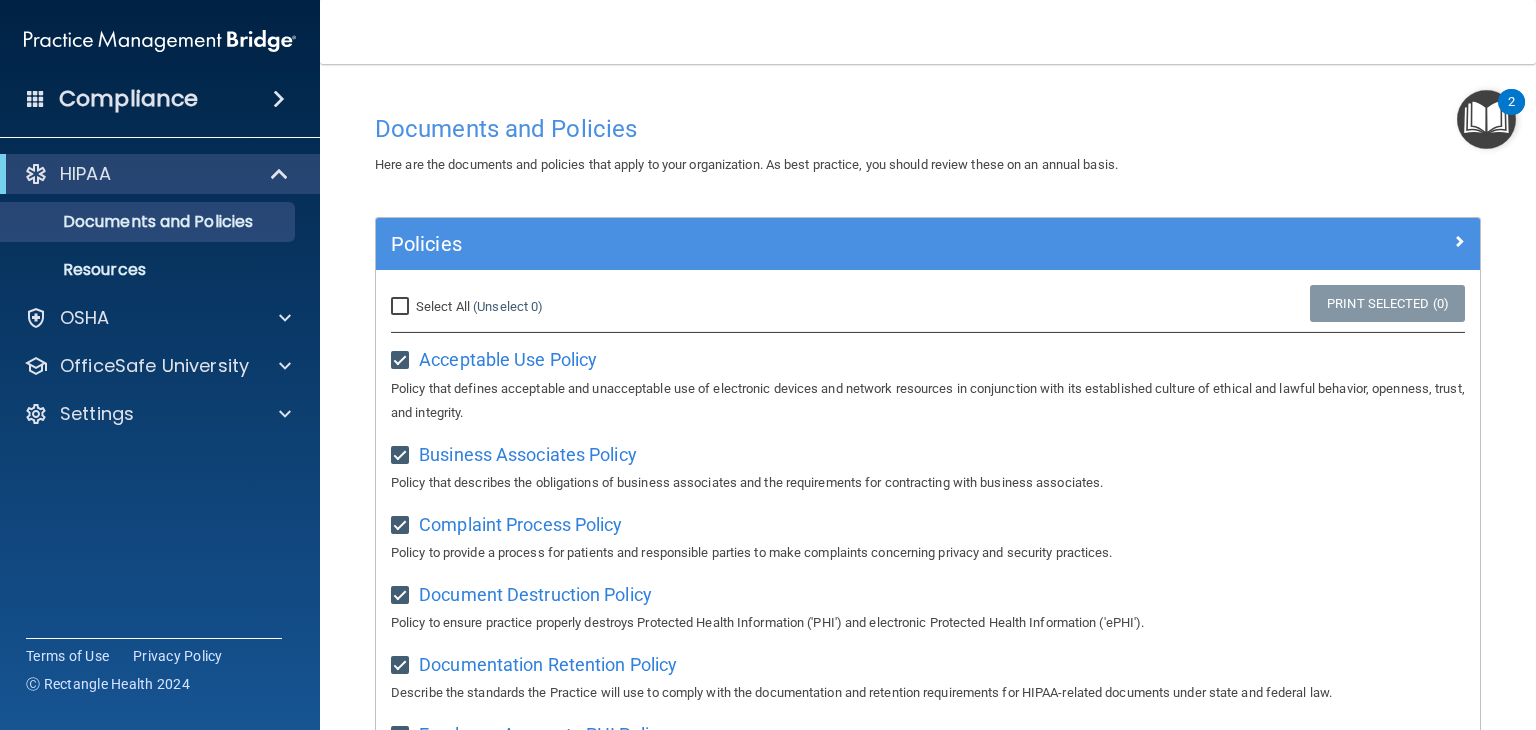 checkbox on "true" 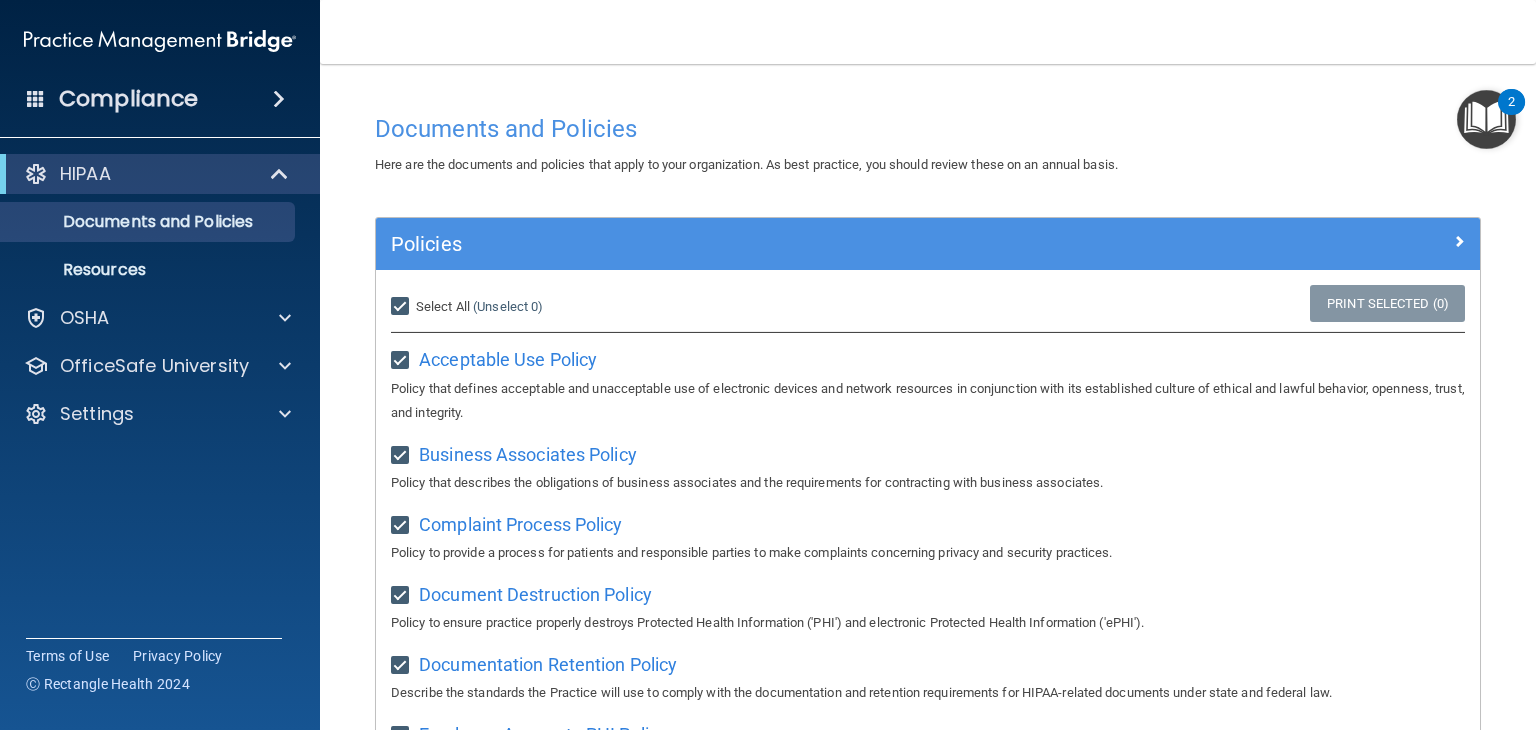 checkbox on "true" 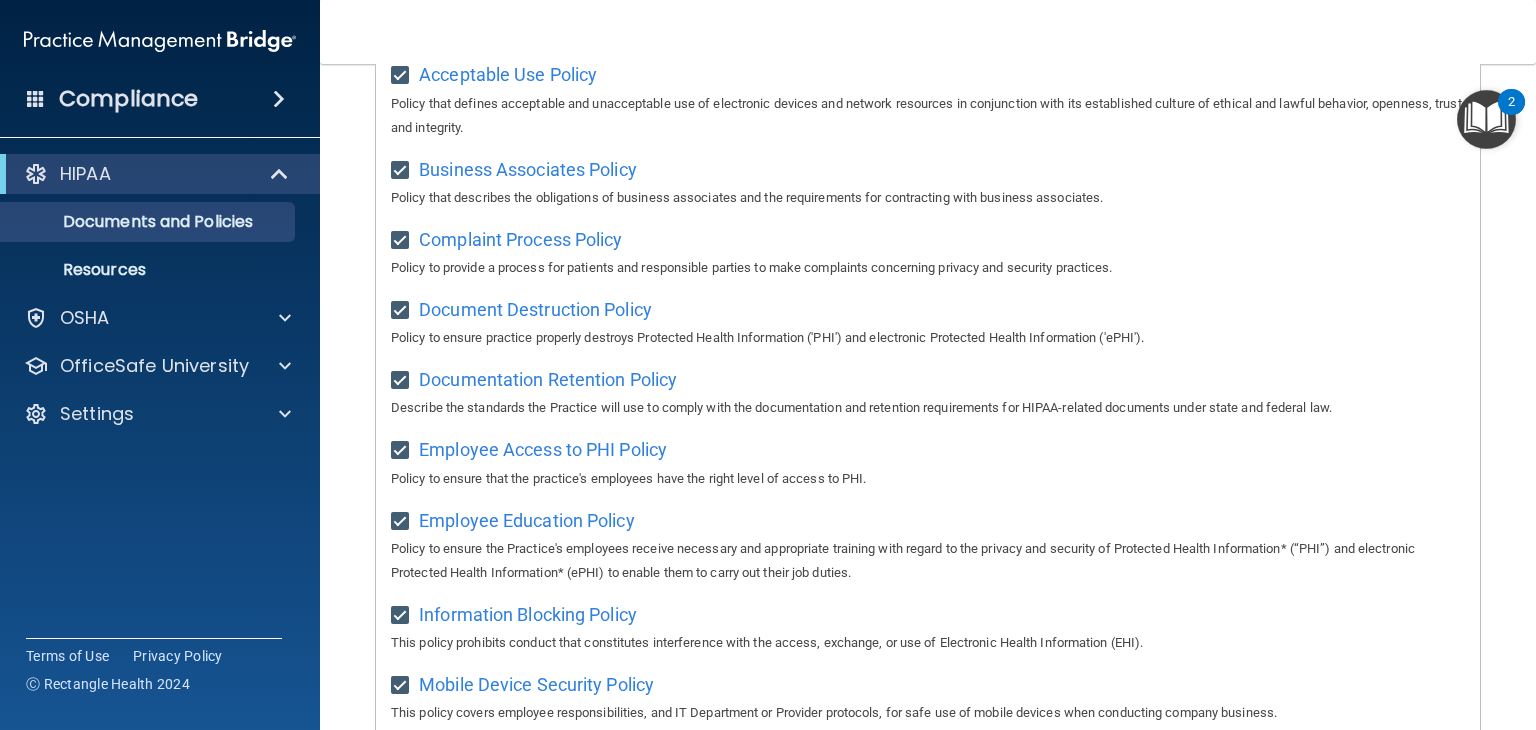 scroll, scrollTop: 0, scrollLeft: 0, axis: both 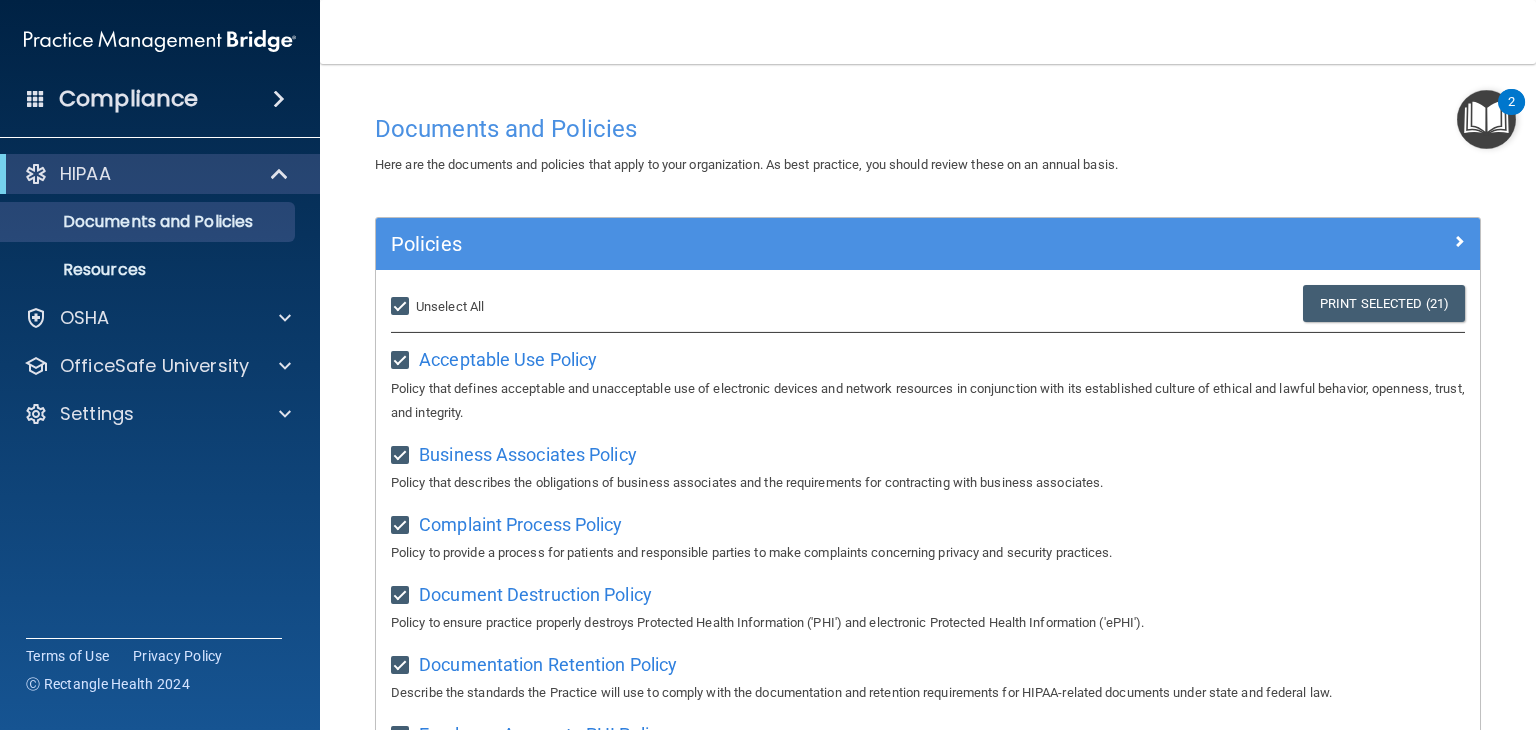 click on "Select All   (Unselect 21)    Unselect All" at bounding box center [402, 307] 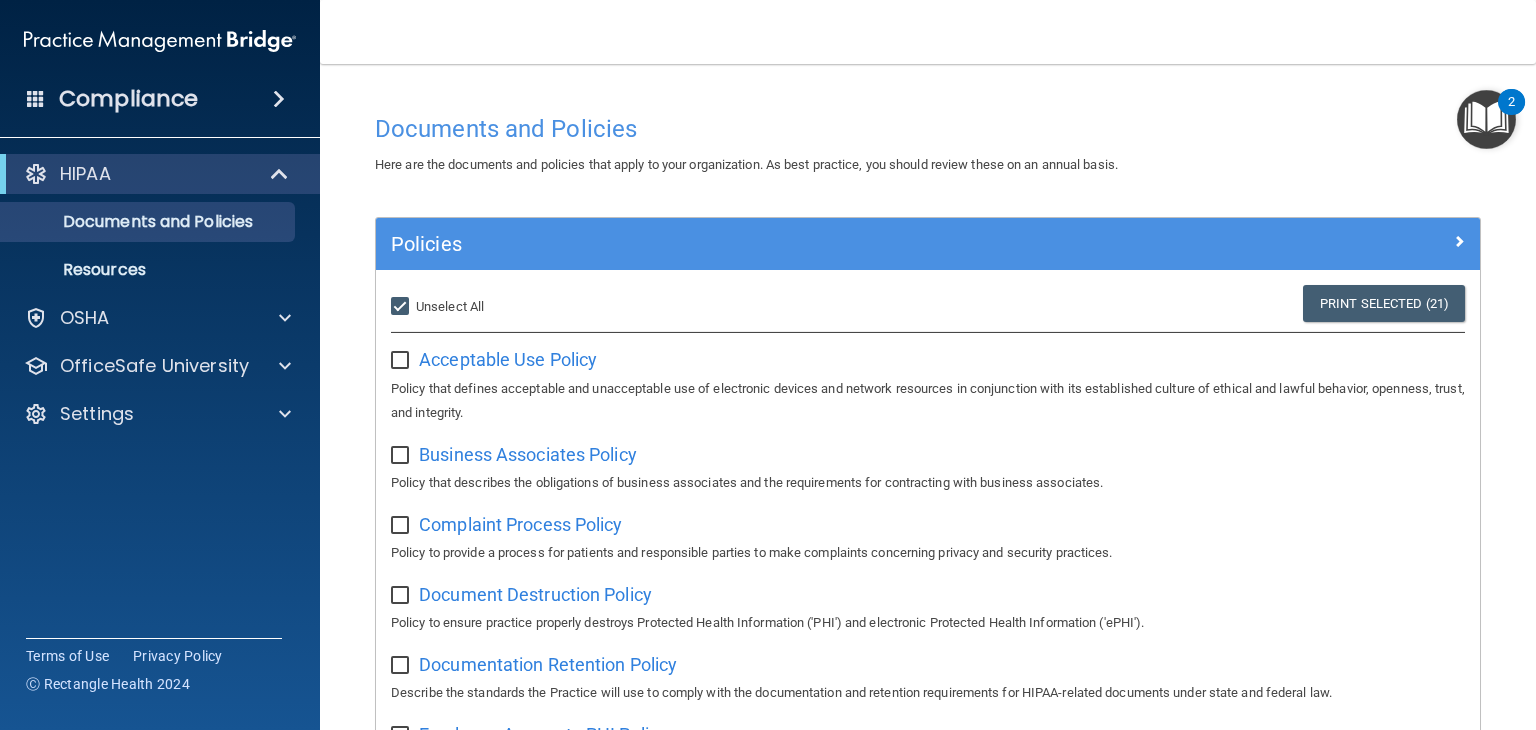checkbox on "false" 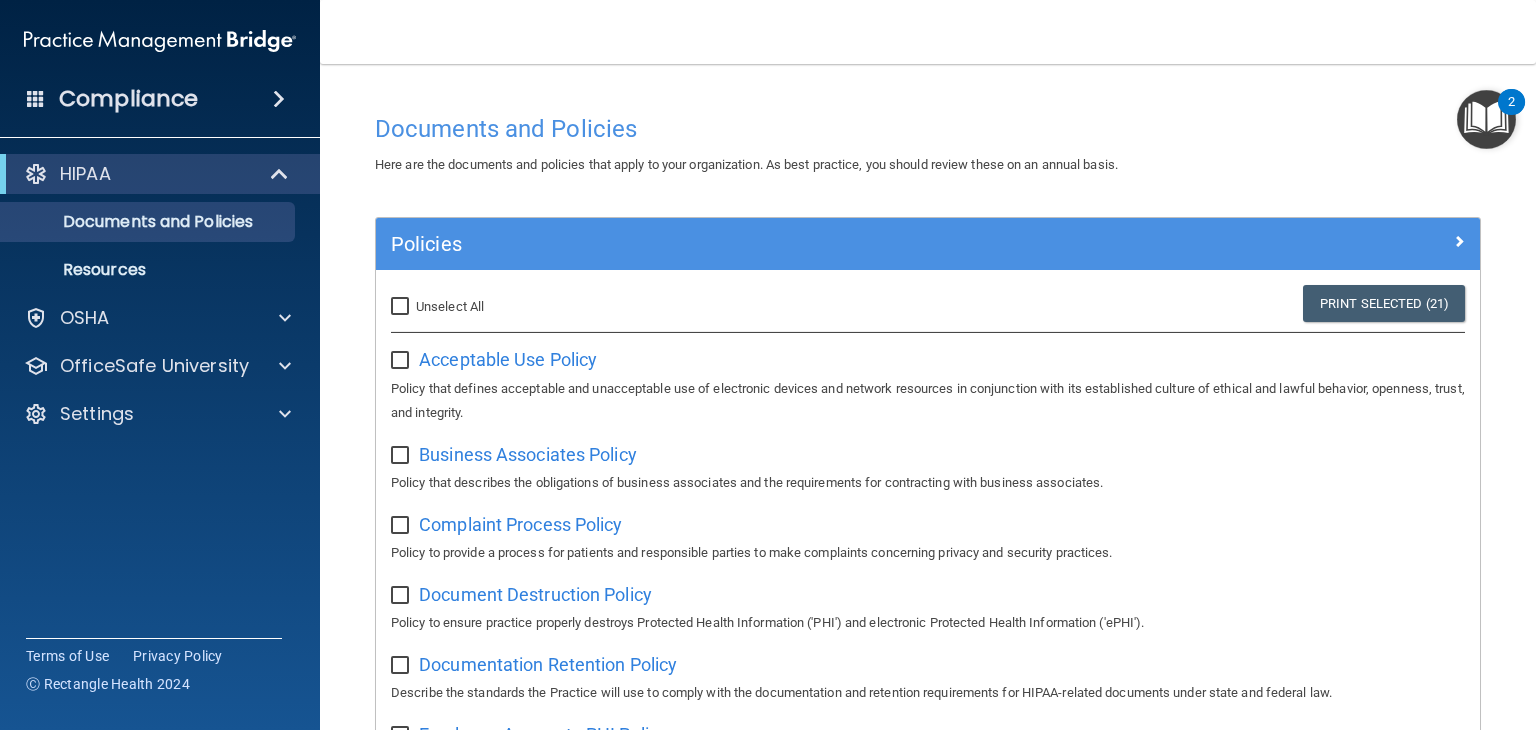 checkbox on "false" 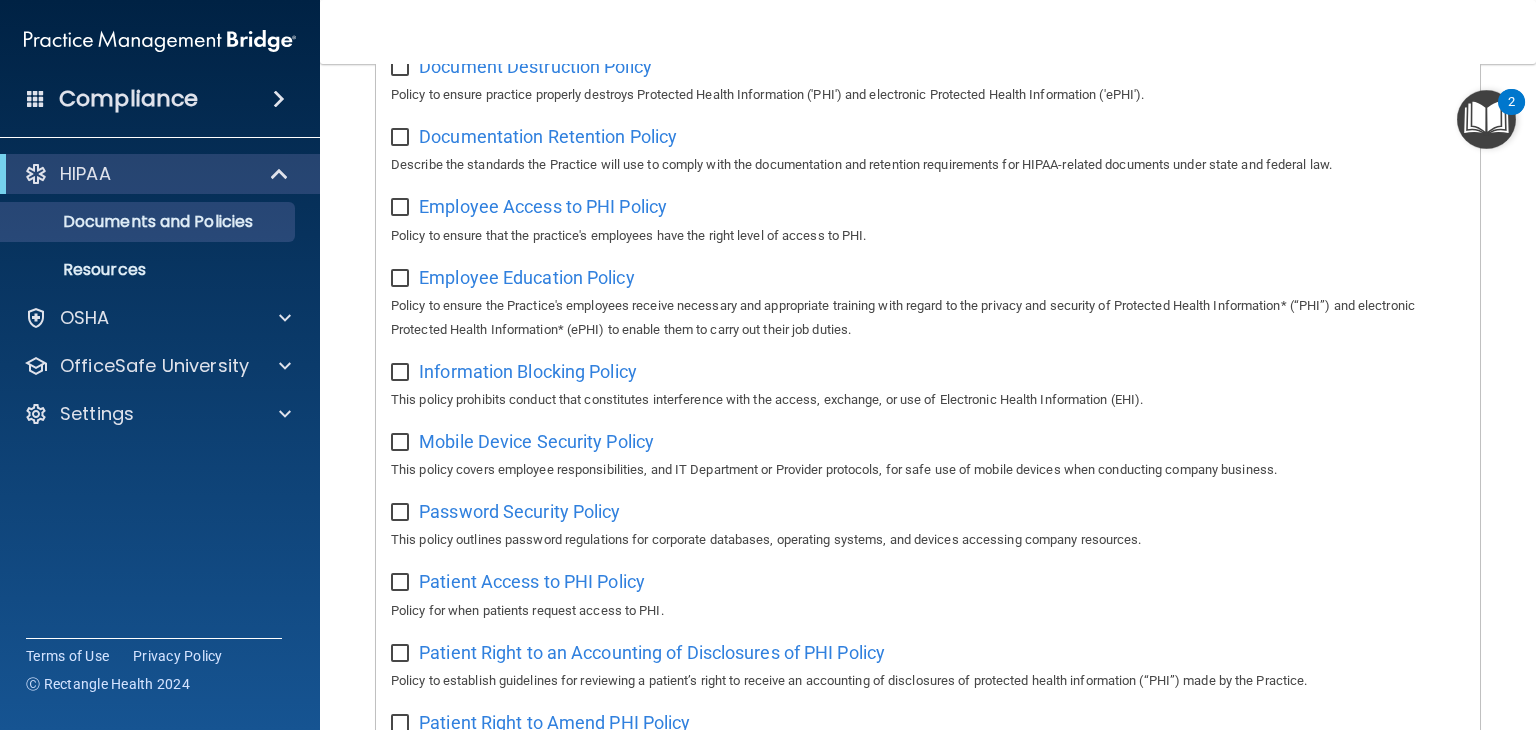 scroll, scrollTop: 0, scrollLeft: 0, axis: both 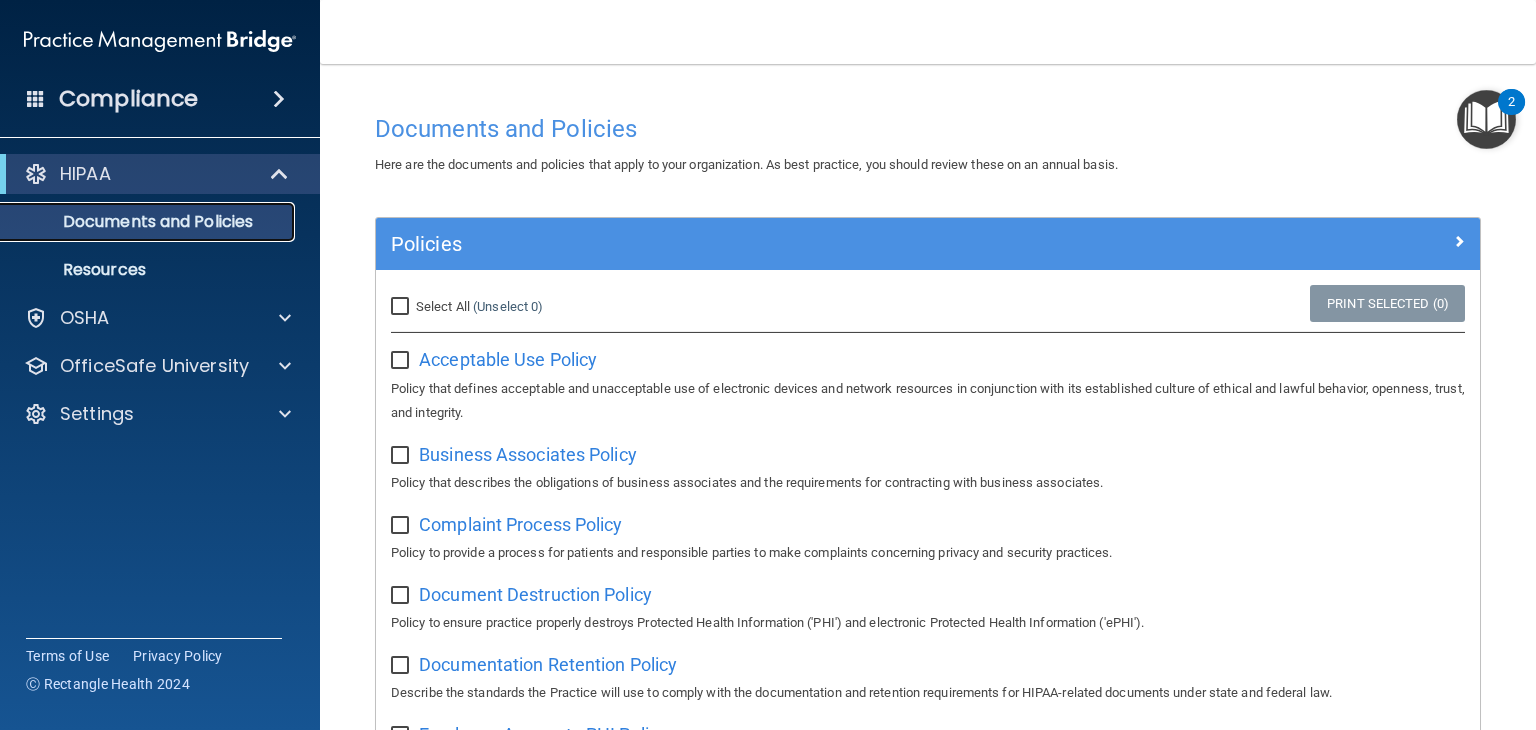 click on "Documents and Policies" at bounding box center (149, 222) 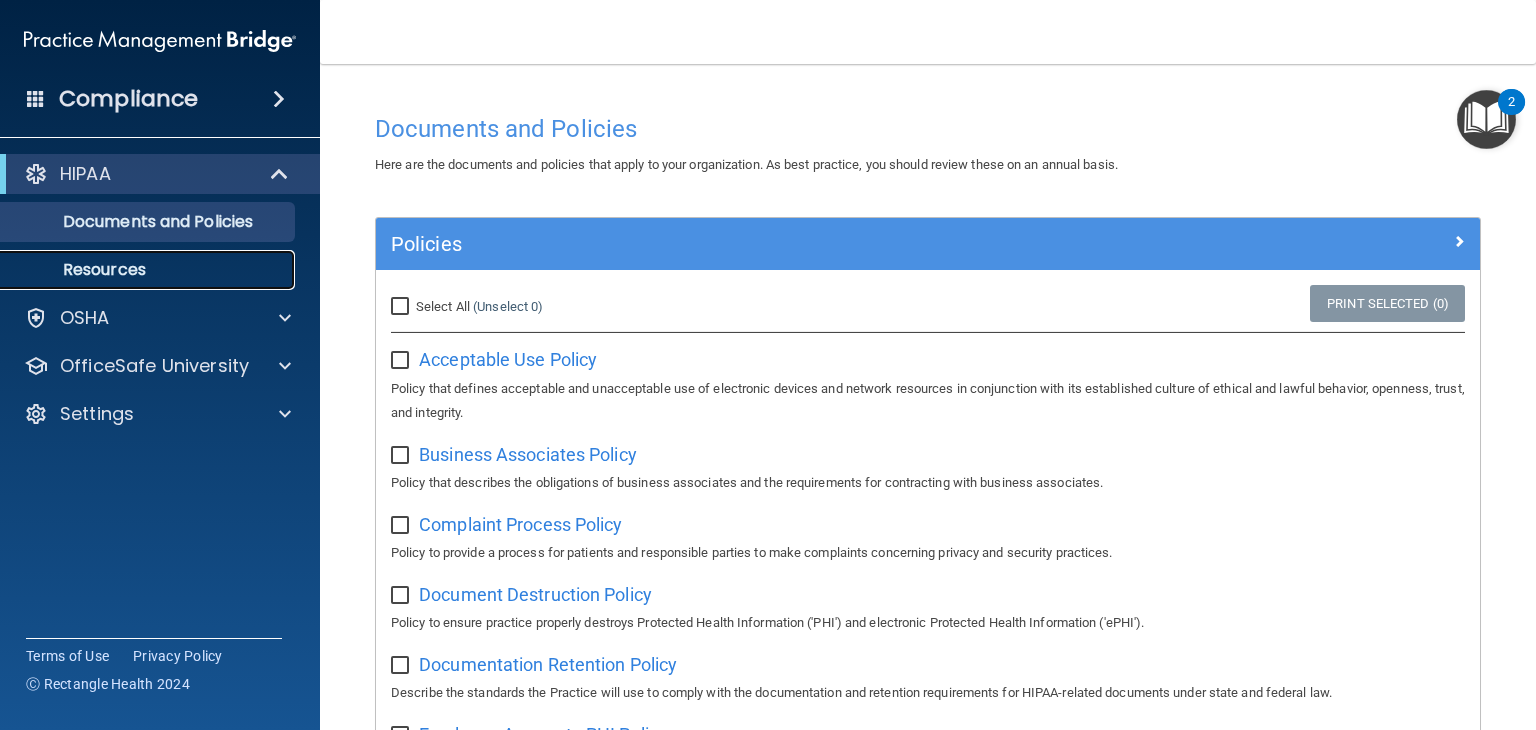 click on "Resources" at bounding box center (149, 270) 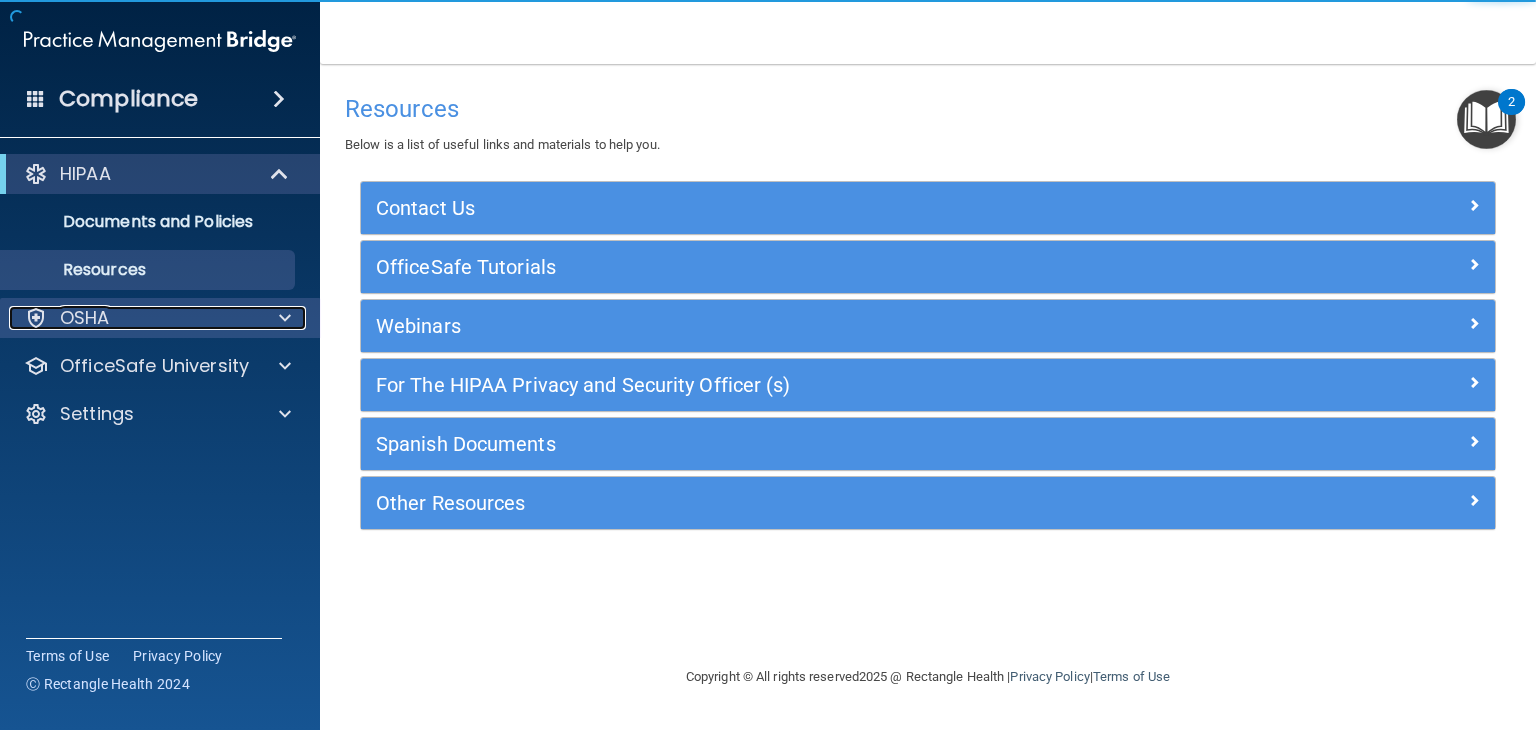 click on "OSHA" at bounding box center (133, 318) 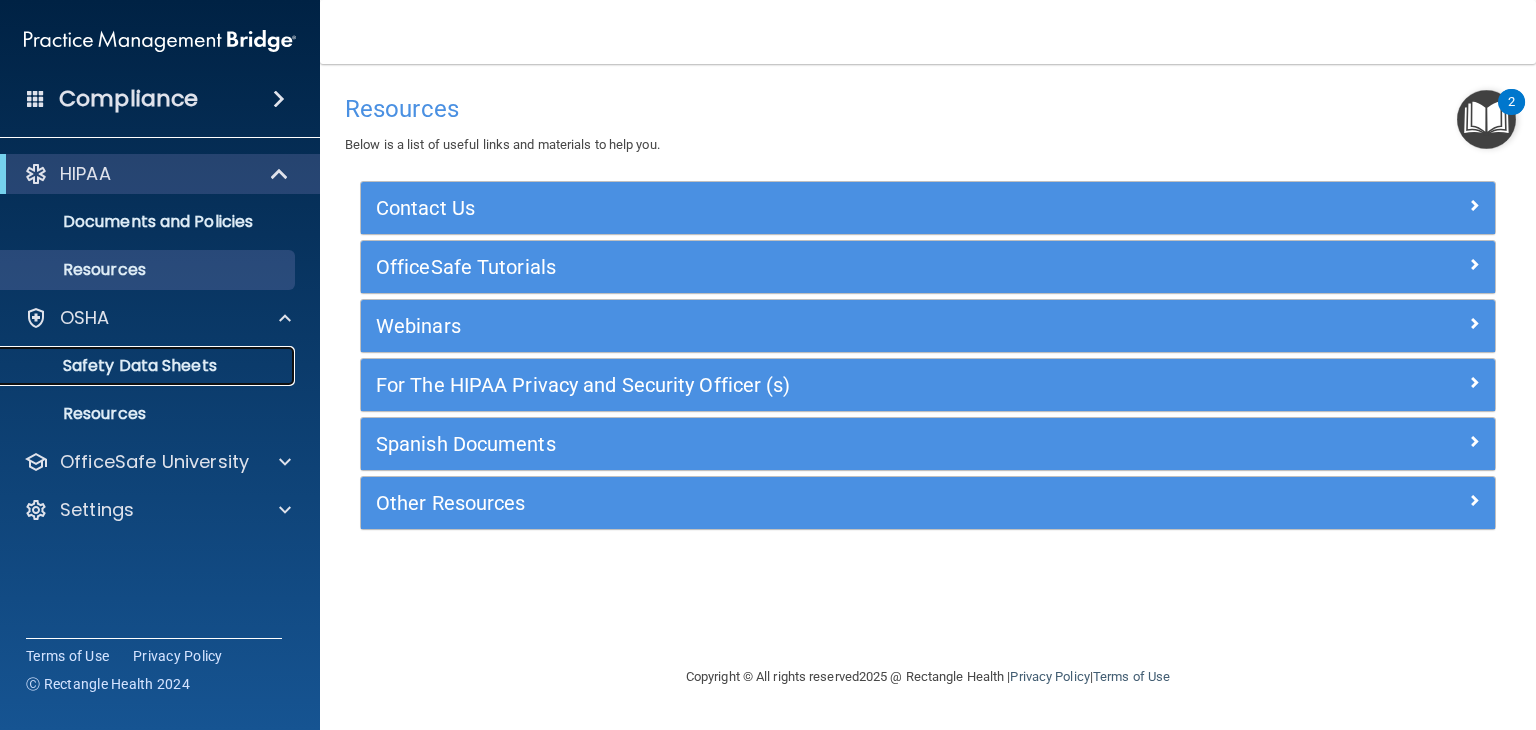 click on "Safety Data Sheets" at bounding box center [149, 366] 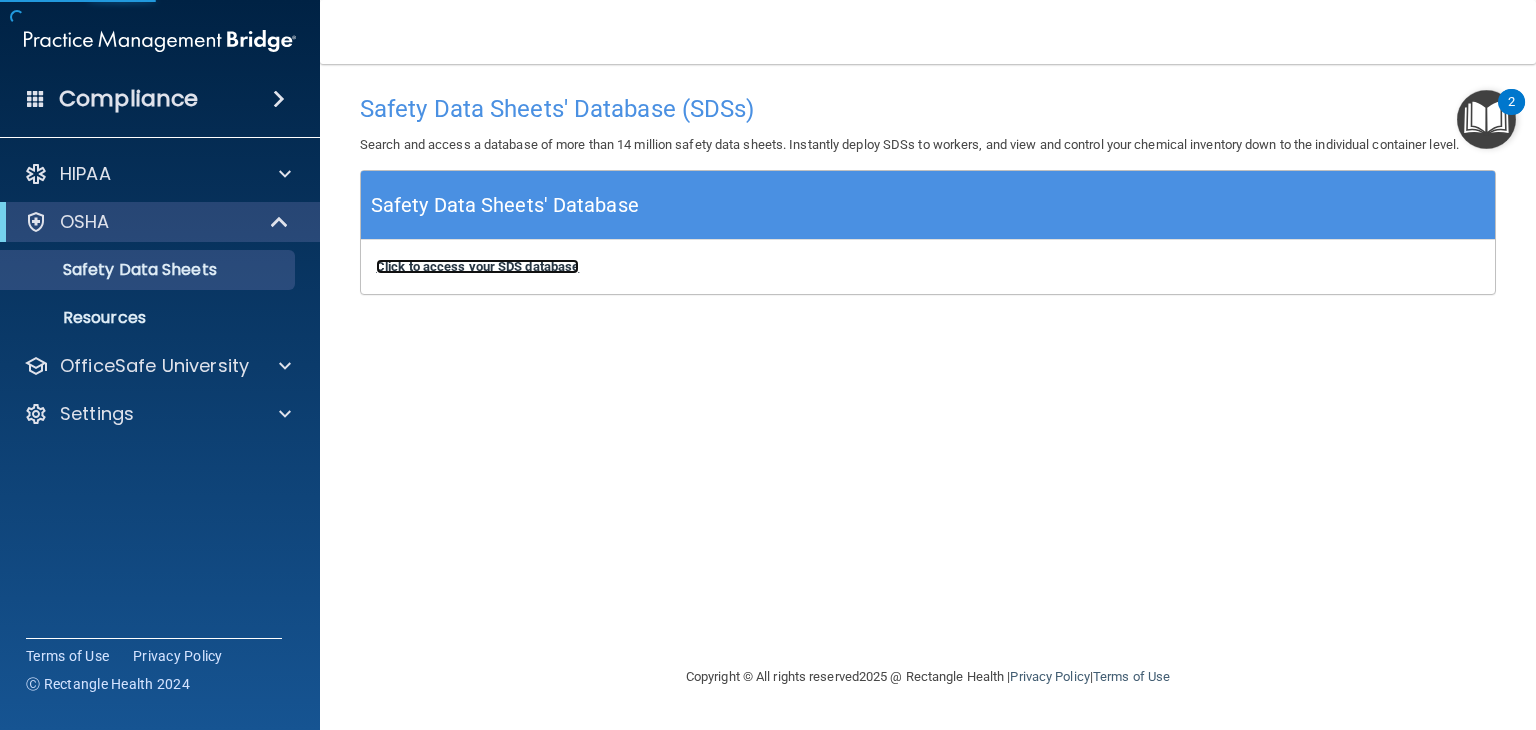 click on "Click to access your SDS database" at bounding box center (477, 266) 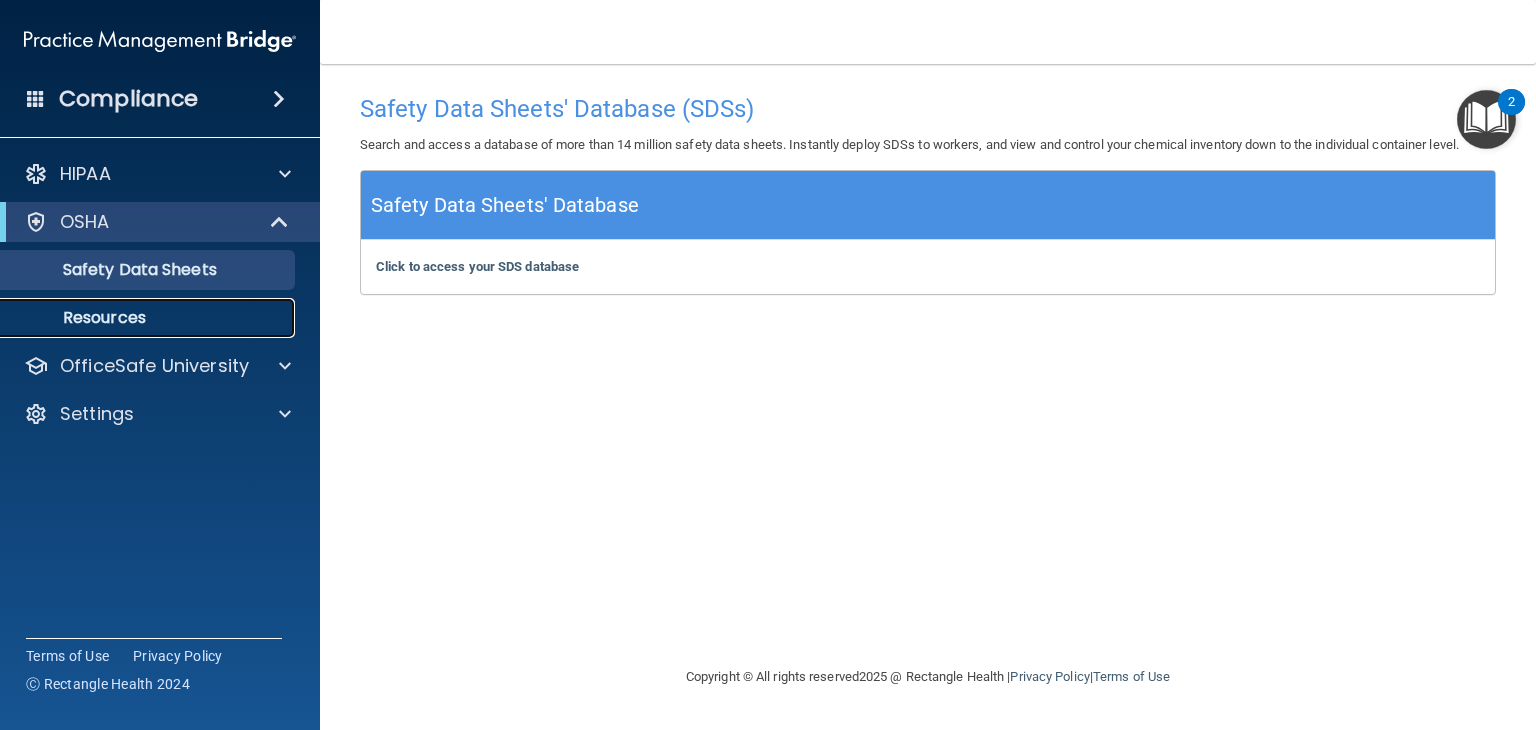 click on "Resources" at bounding box center (149, 318) 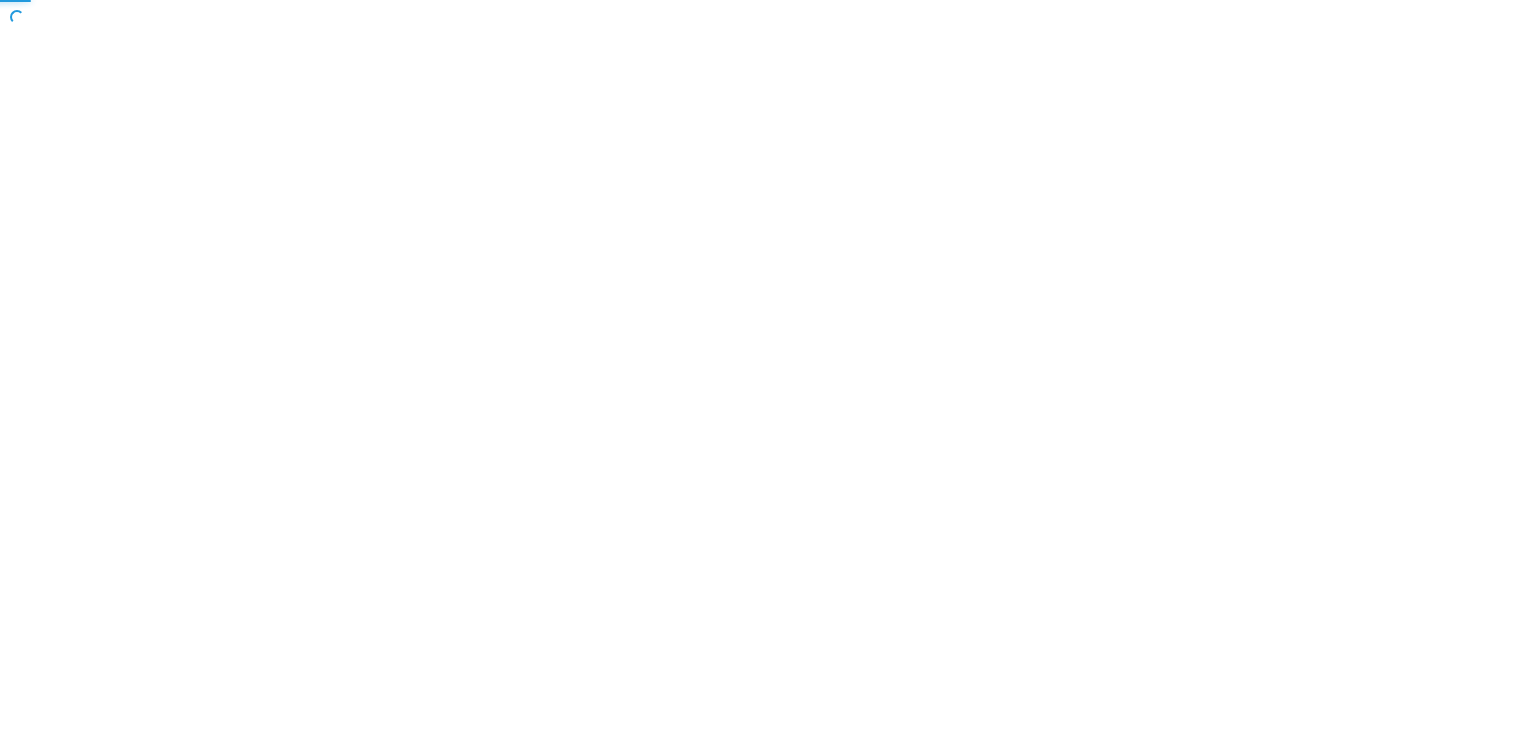 scroll, scrollTop: 0, scrollLeft: 0, axis: both 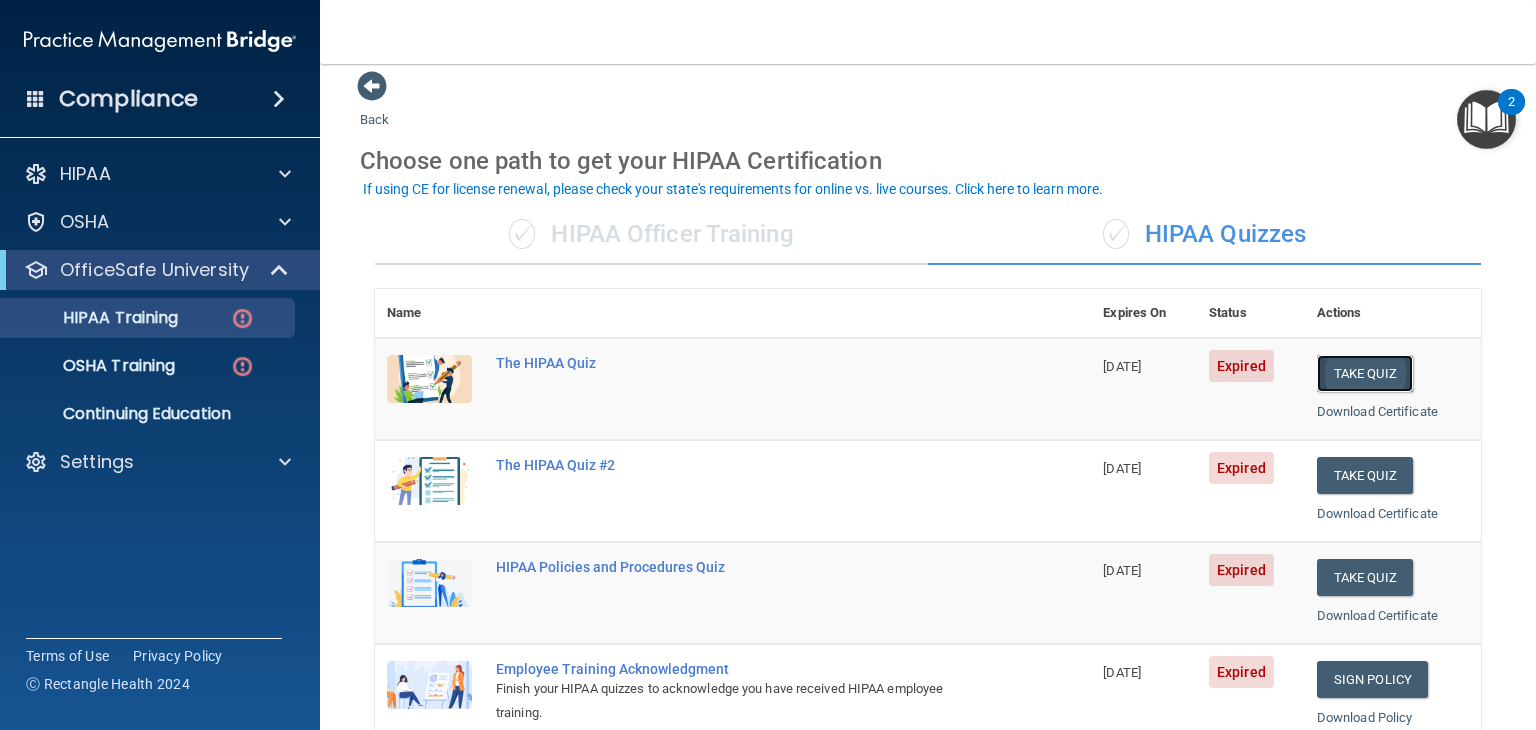 click on "Take Quiz" at bounding box center [1365, 373] 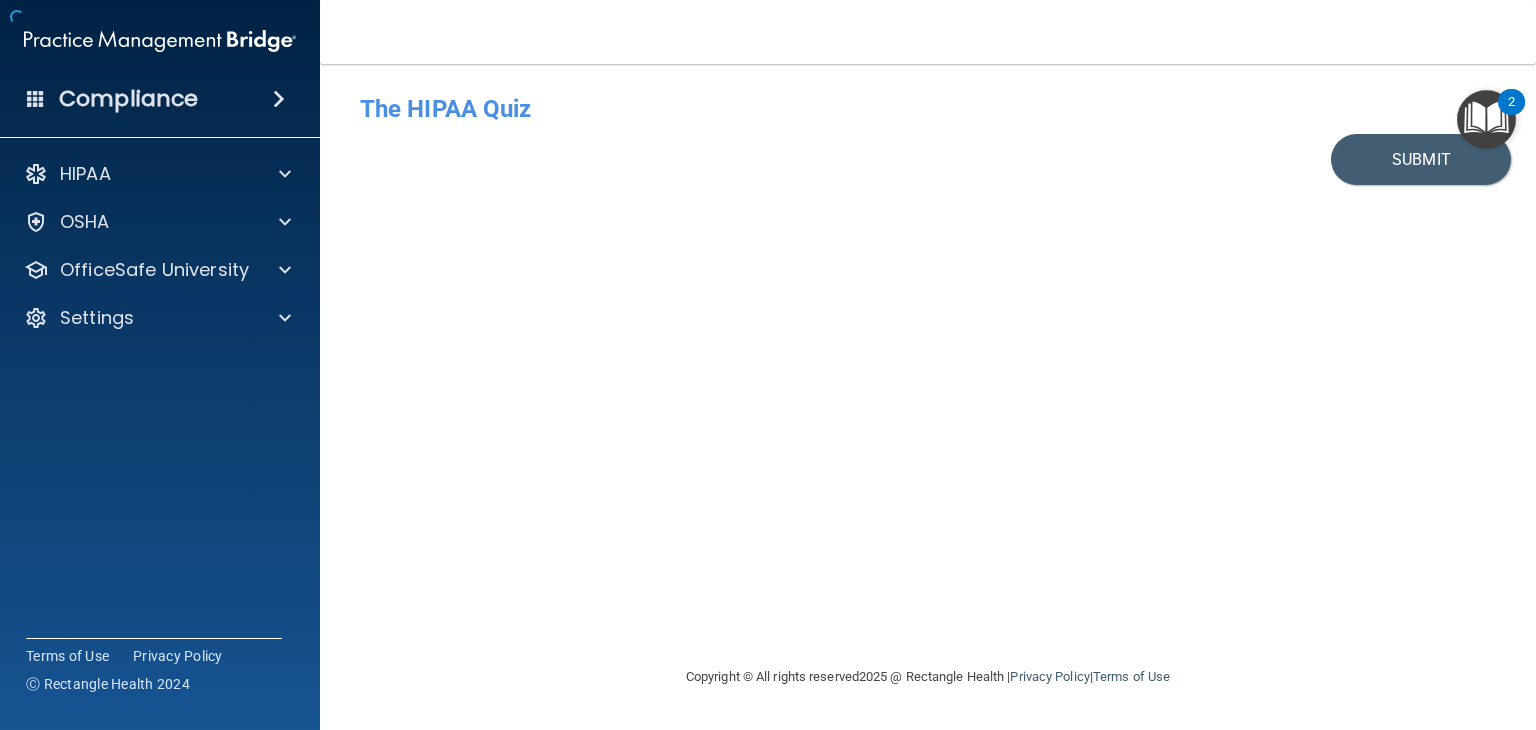 scroll, scrollTop: 0, scrollLeft: 0, axis: both 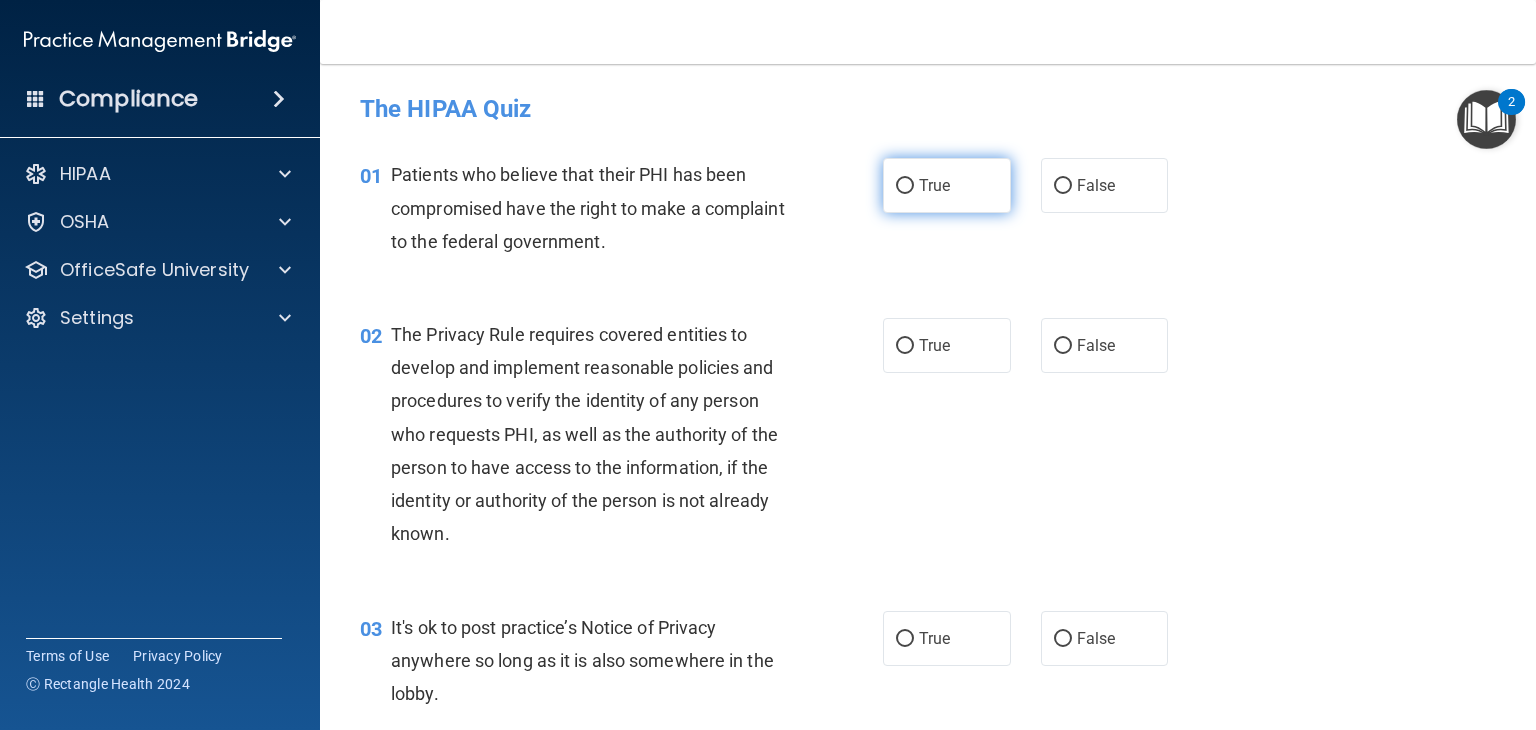 click on "True" at bounding box center (947, 185) 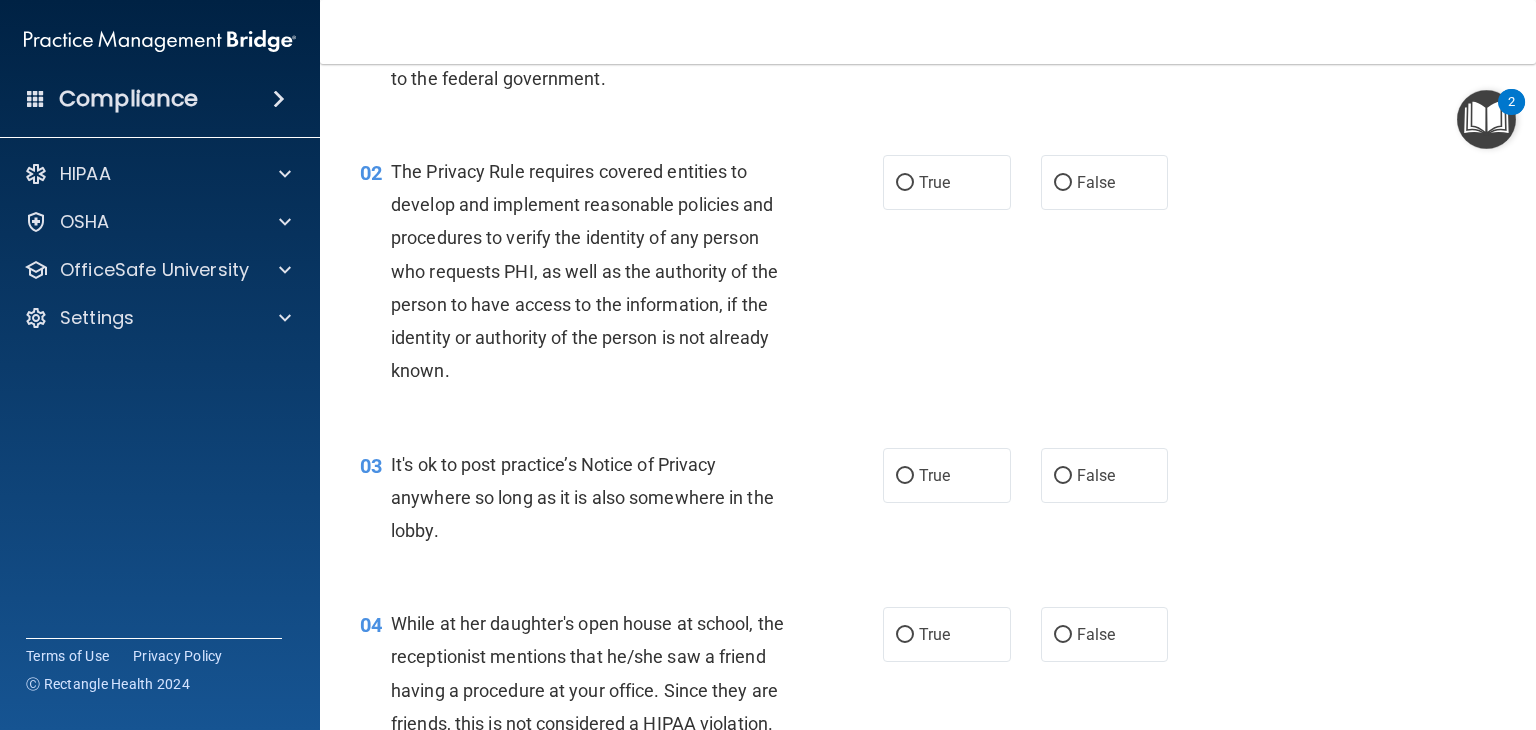 scroll, scrollTop: 167, scrollLeft: 0, axis: vertical 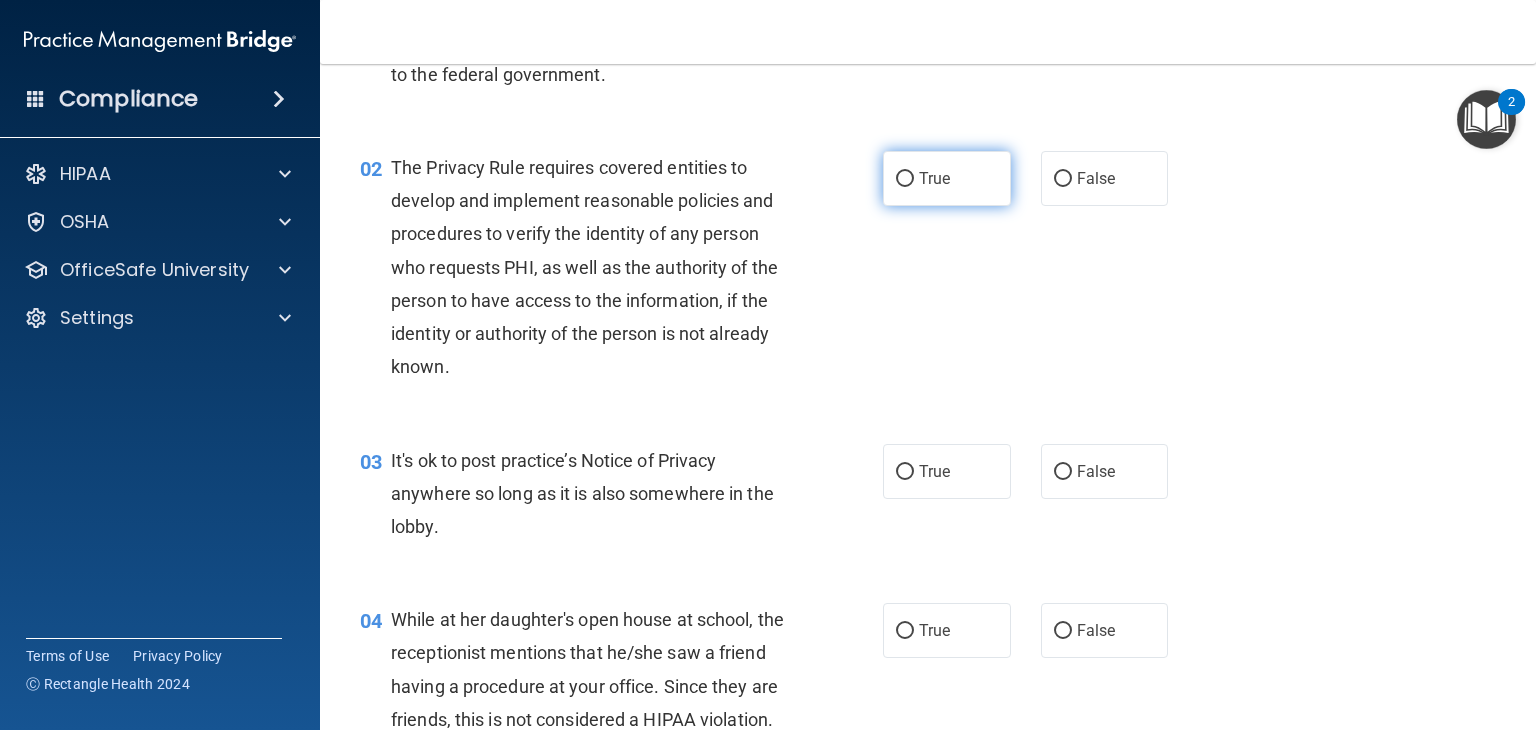 click on "True" at bounding box center [905, 179] 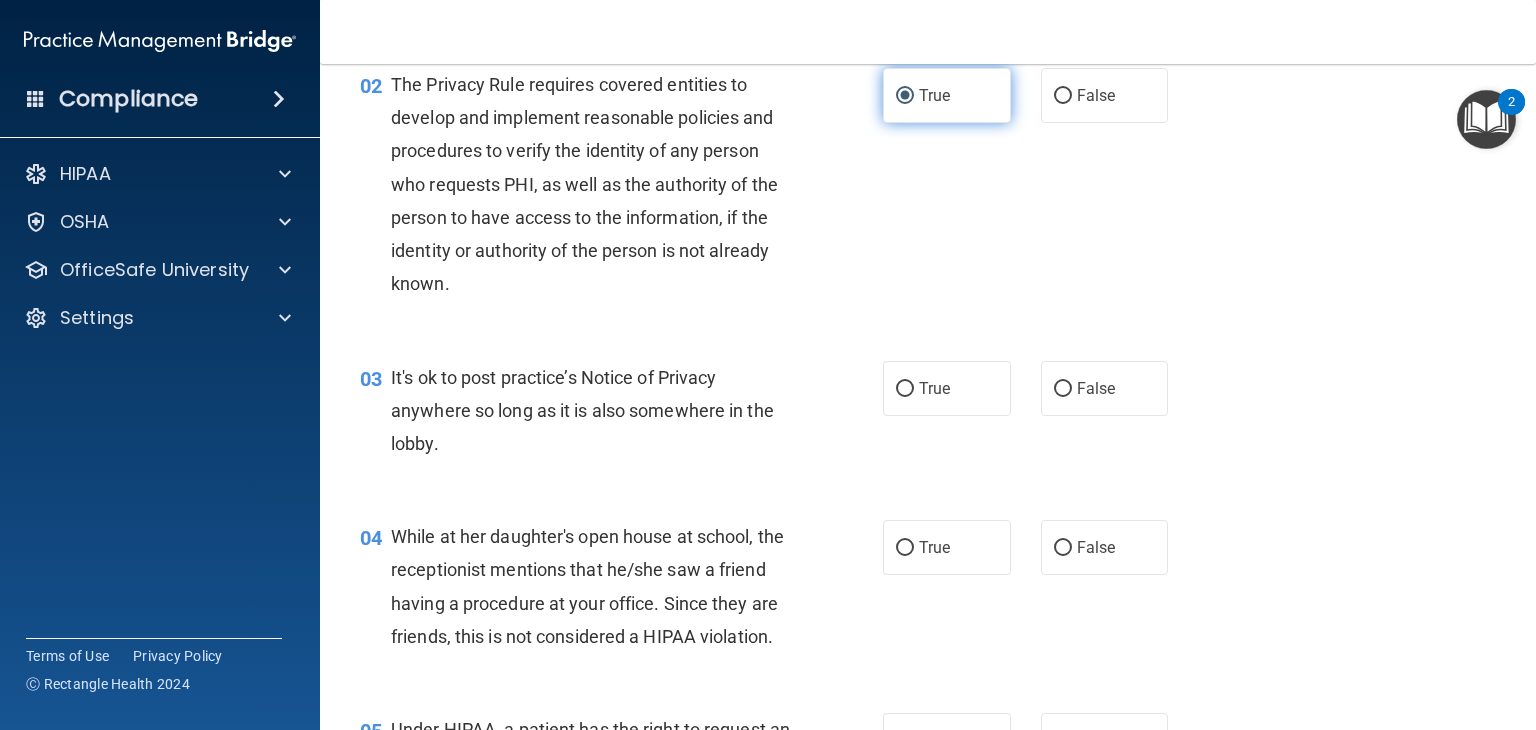 scroll, scrollTop: 253, scrollLeft: 0, axis: vertical 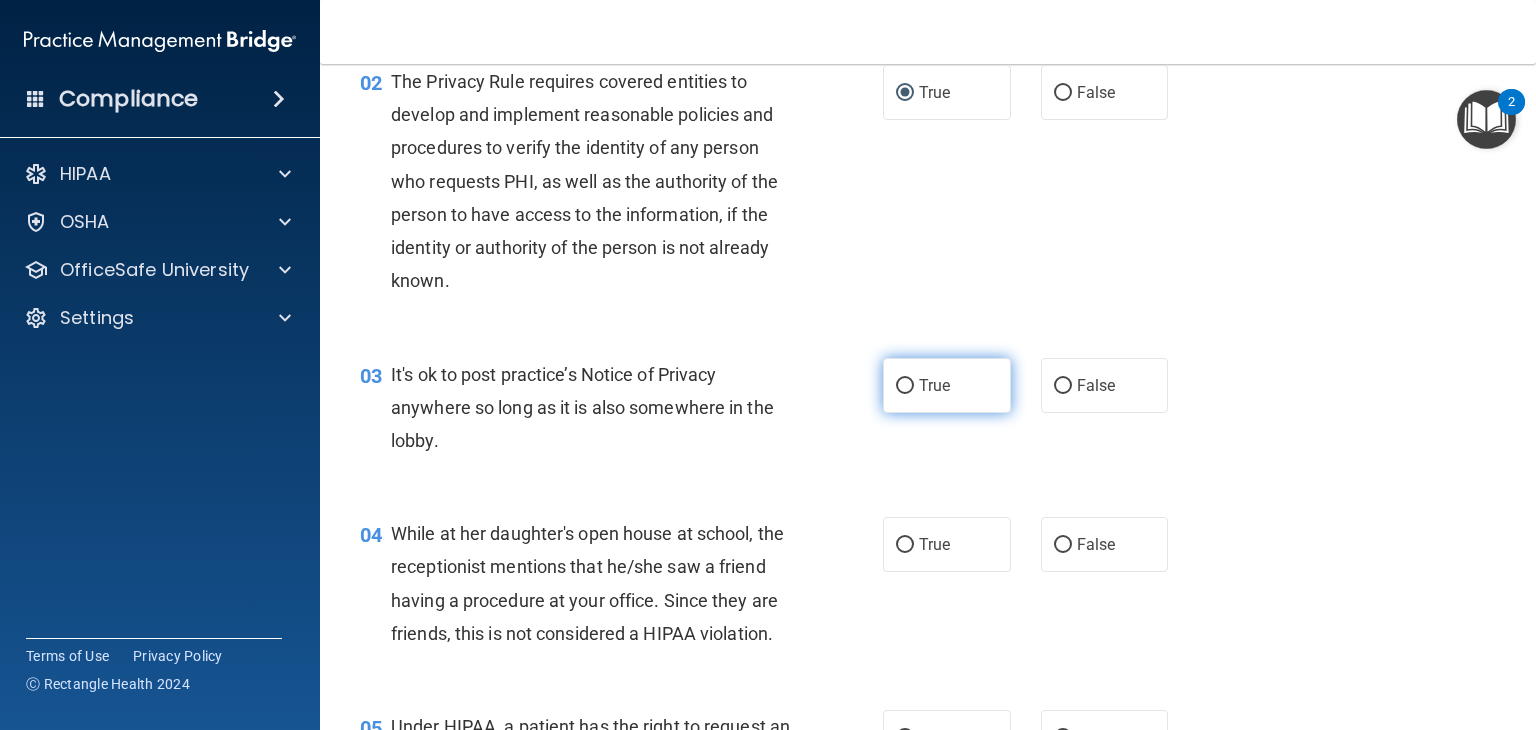 click on "True" at bounding box center [905, 386] 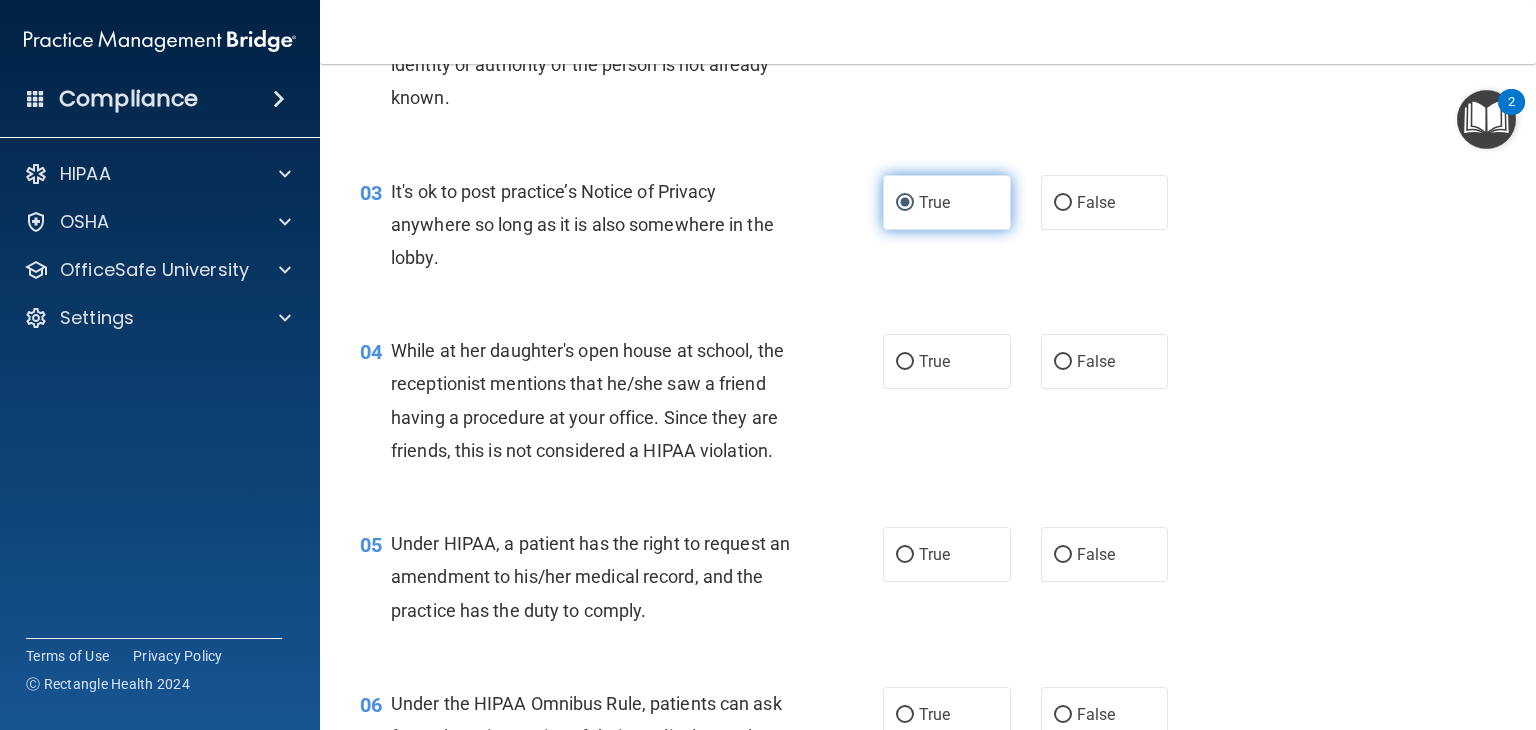 scroll, scrollTop: 446, scrollLeft: 0, axis: vertical 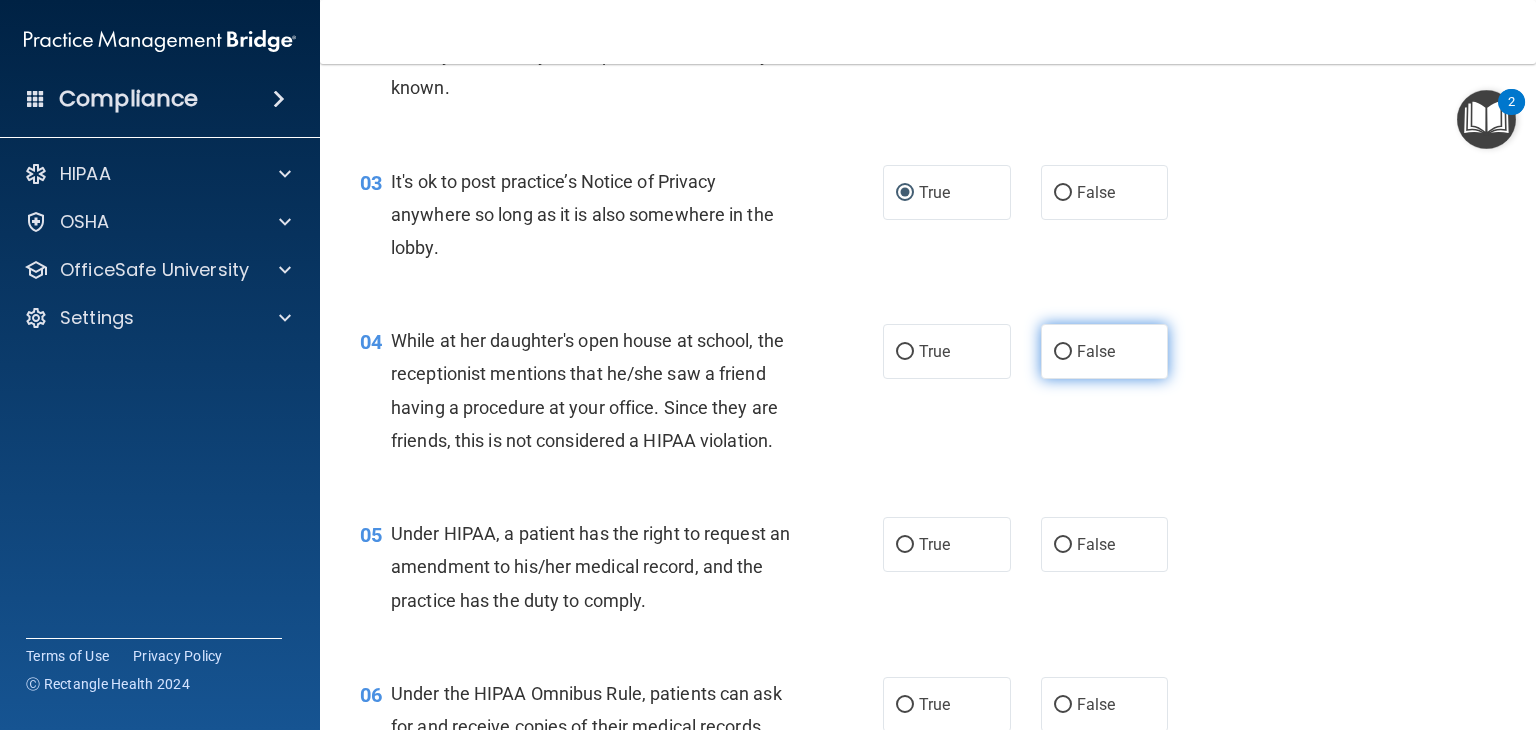 click on "False" at bounding box center (1063, 352) 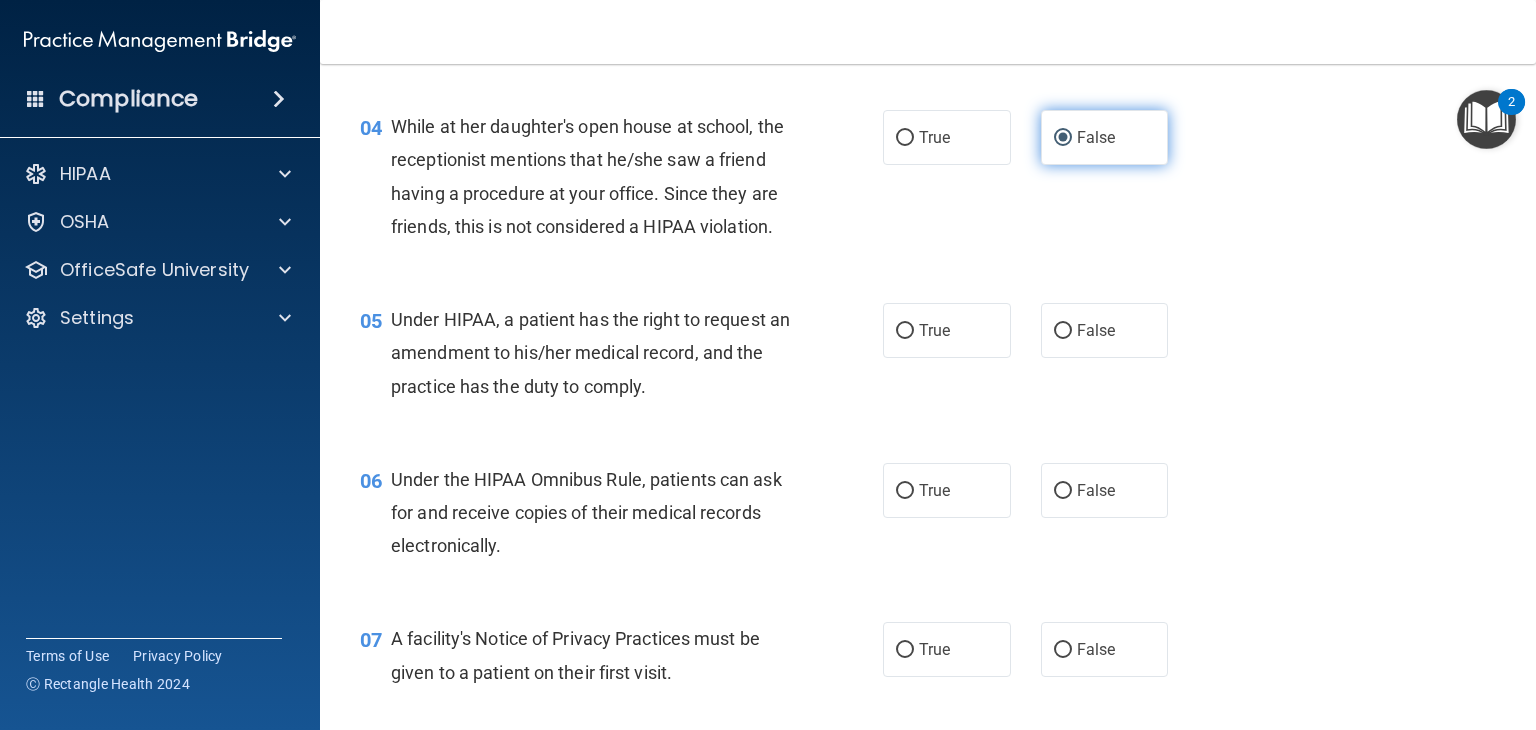 scroll, scrollTop: 666, scrollLeft: 0, axis: vertical 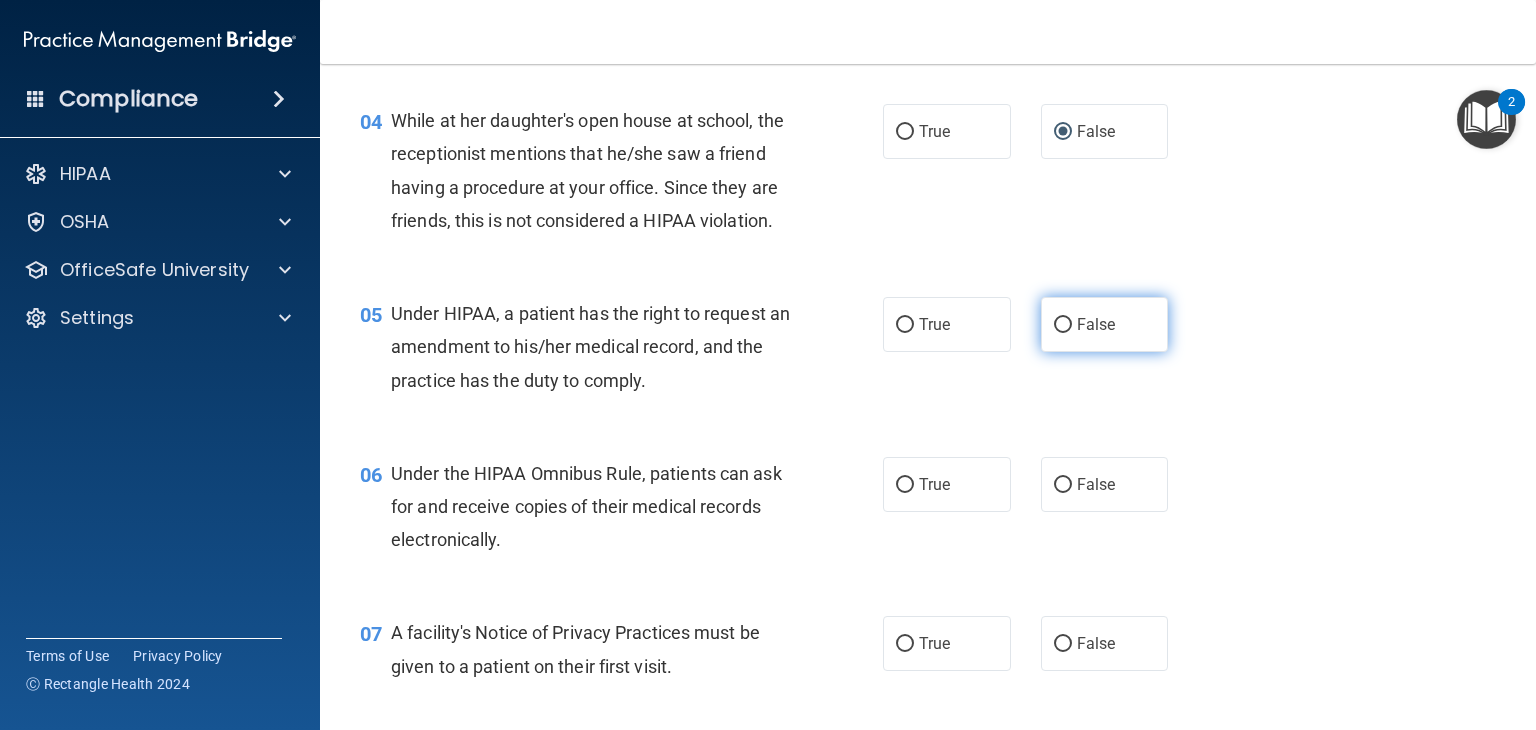 click on "False" at bounding box center [1063, 325] 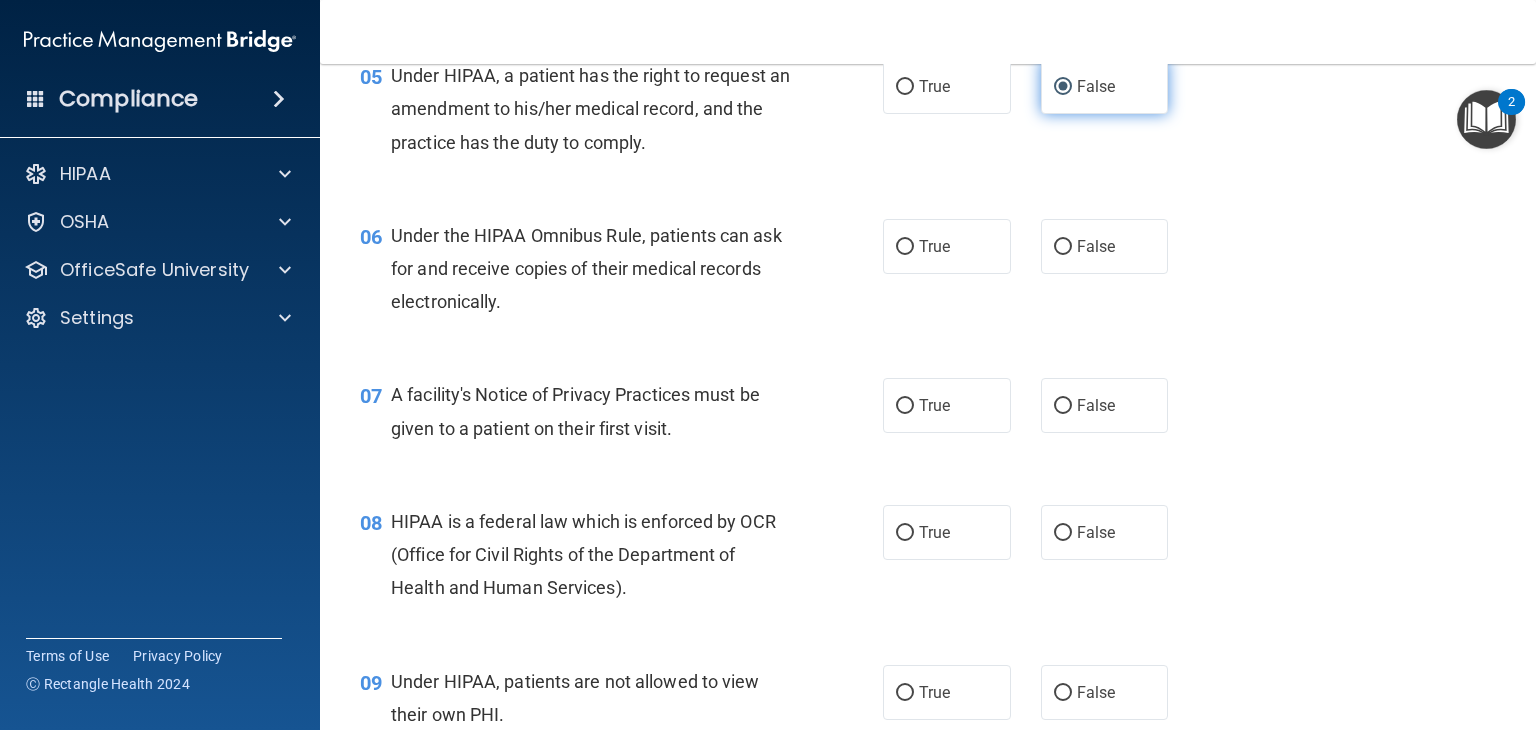 scroll, scrollTop: 907, scrollLeft: 0, axis: vertical 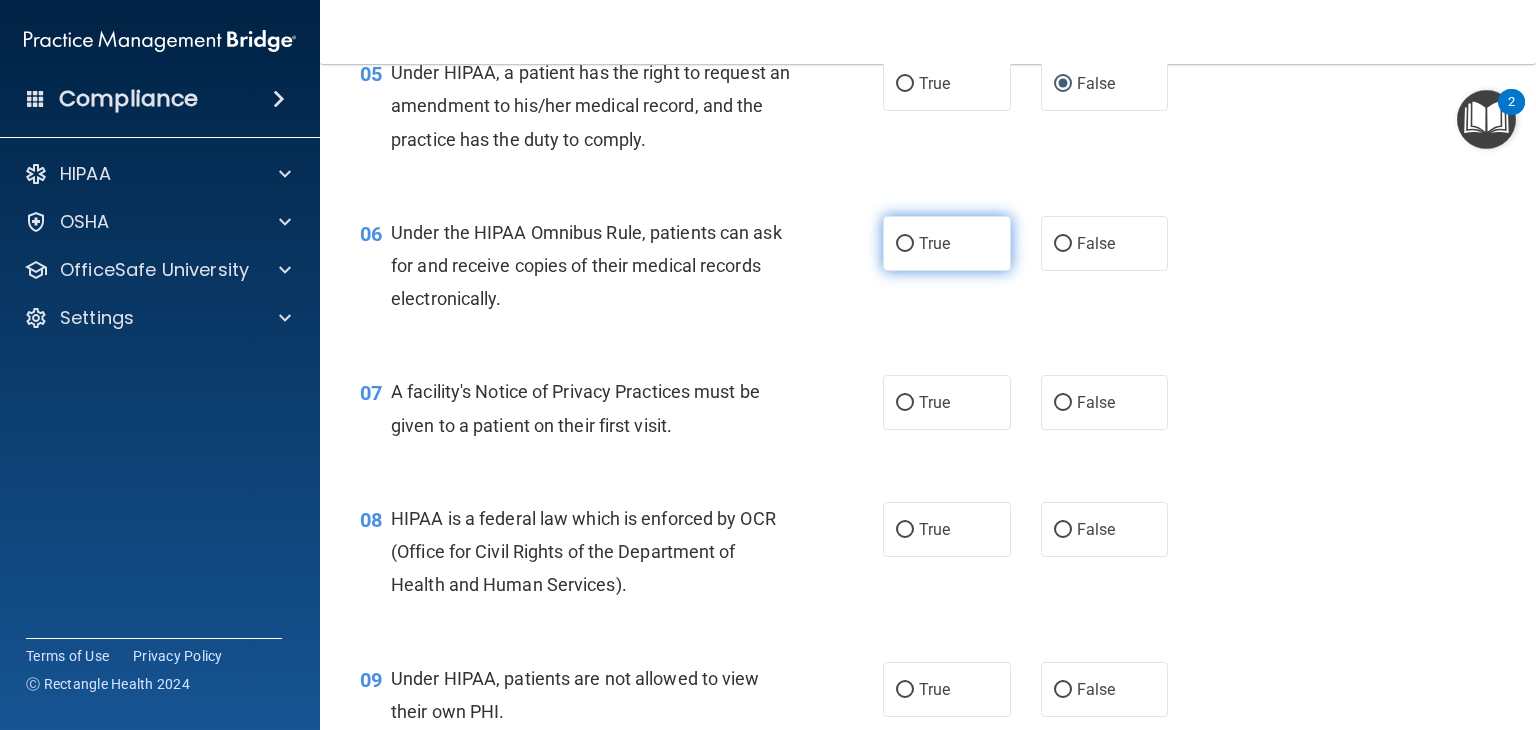 click on "True" at bounding box center [905, 244] 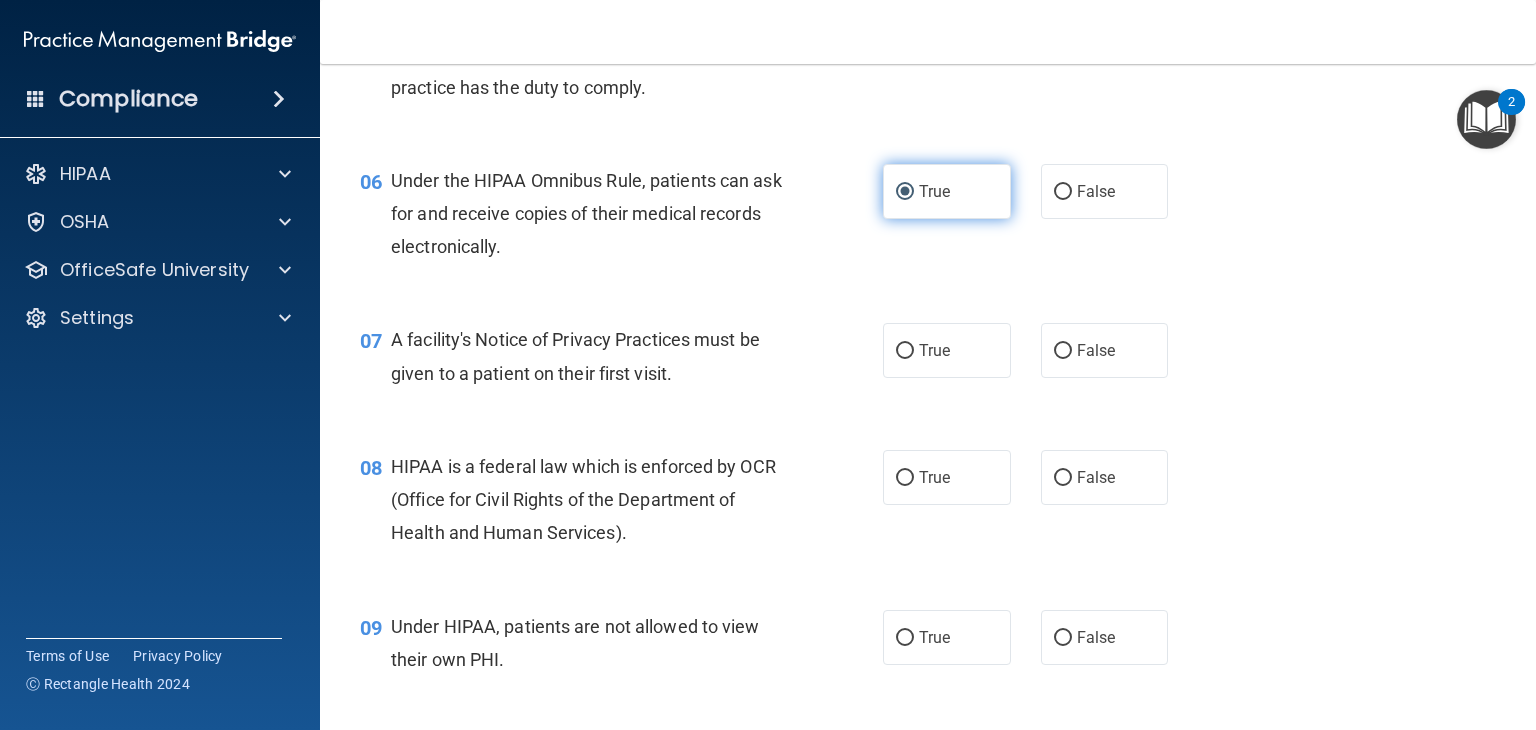 scroll, scrollTop: 961, scrollLeft: 0, axis: vertical 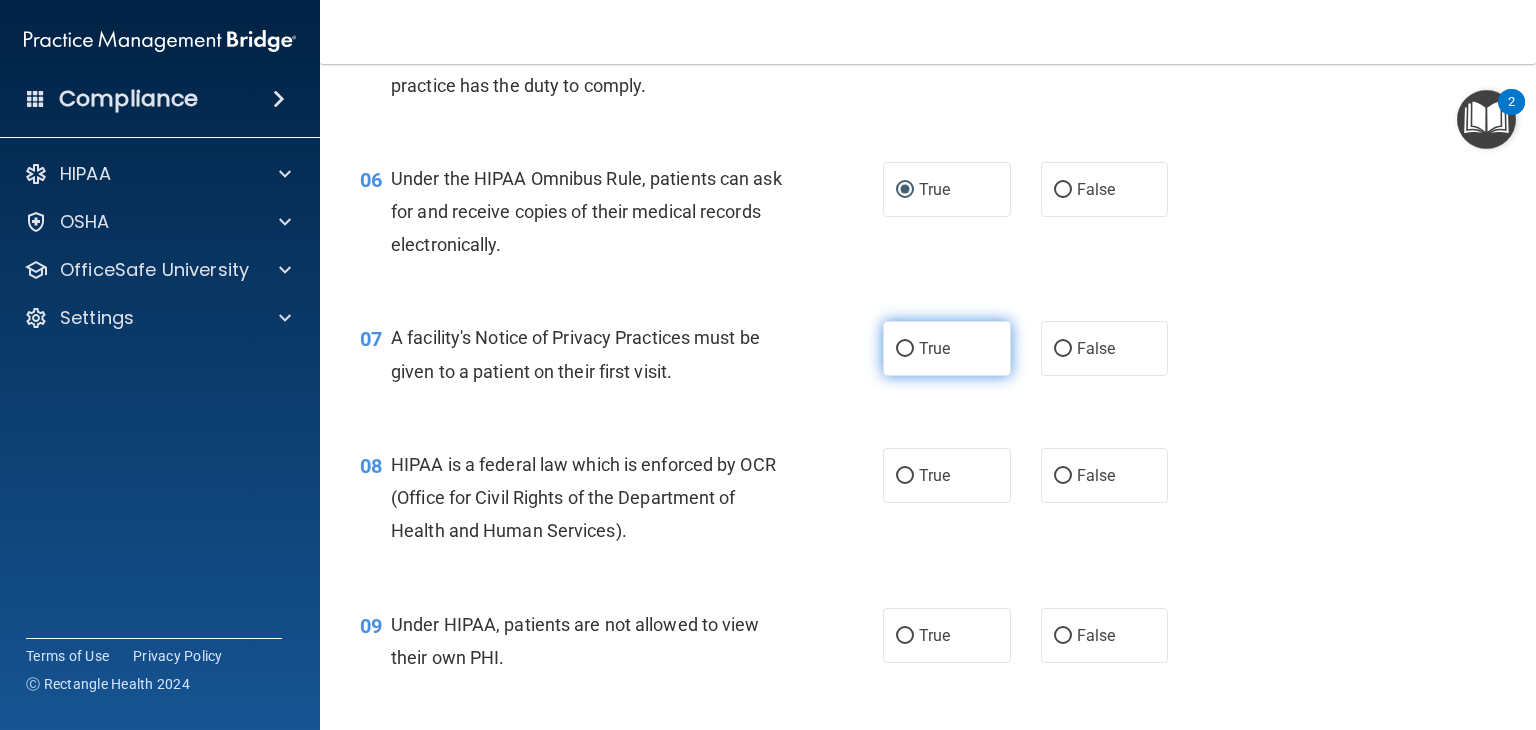 click on "True" at bounding box center [934, 348] 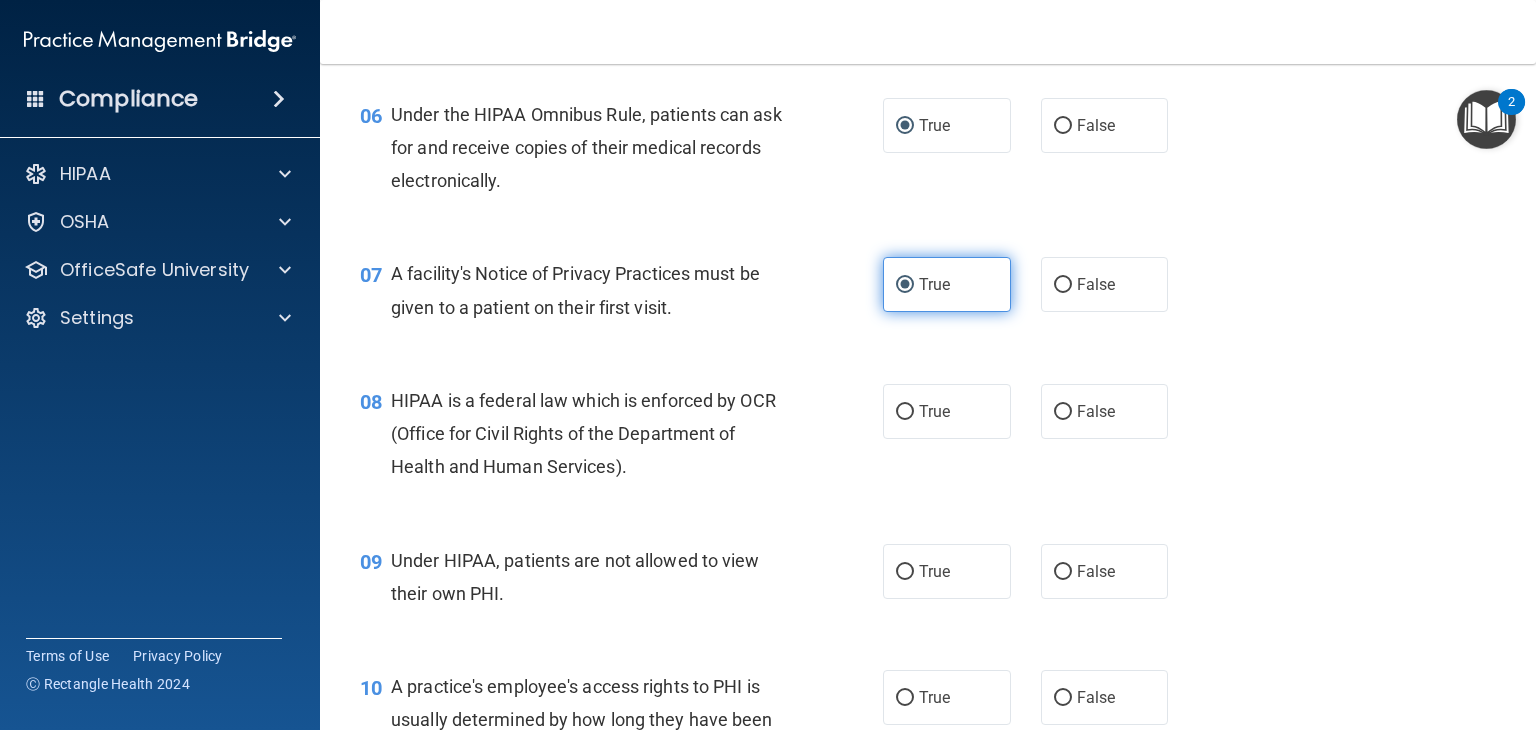 scroll, scrollTop: 1032, scrollLeft: 0, axis: vertical 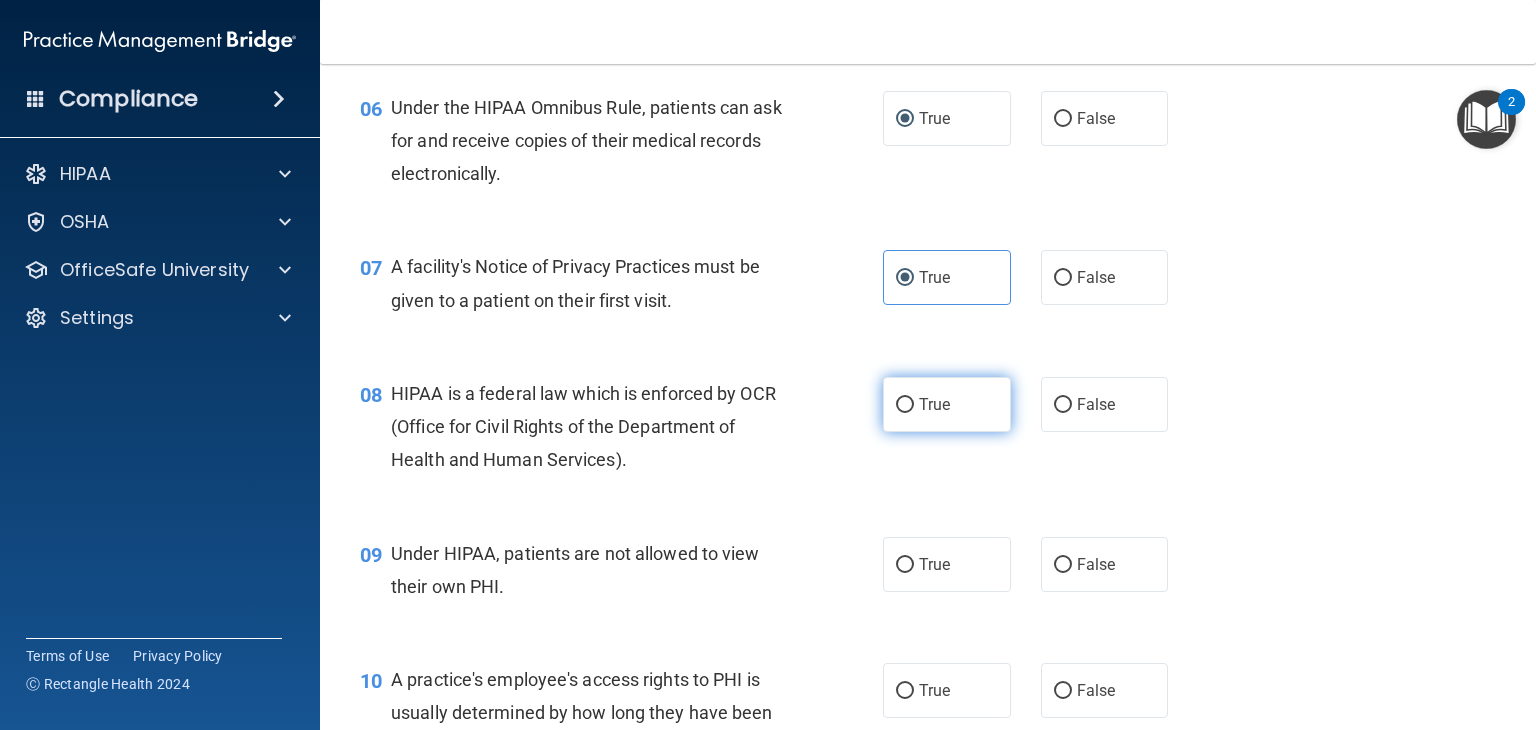 click on "True" at bounding box center (905, 405) 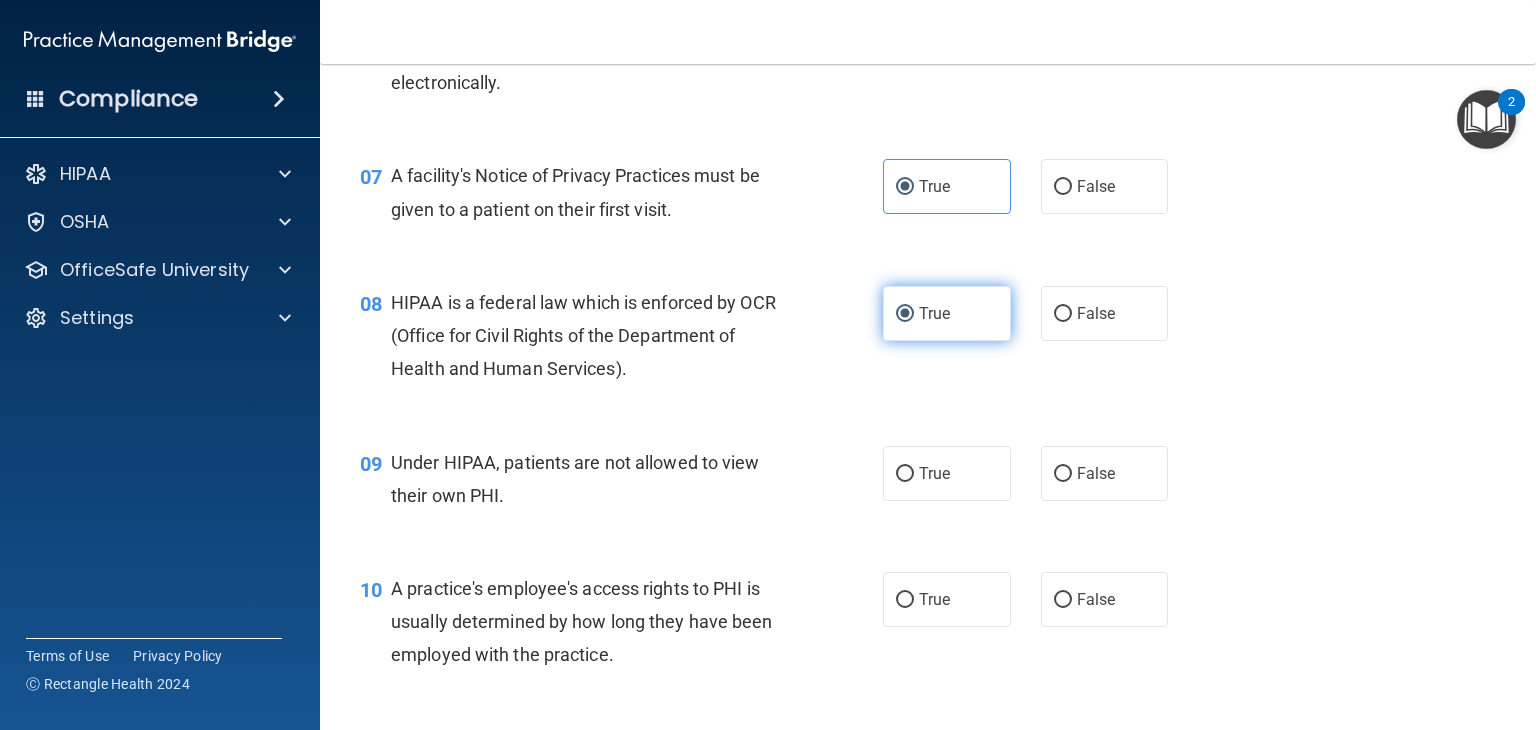 scroll, scrollTop: 1128, scrollLeft: 0, axis: vertical 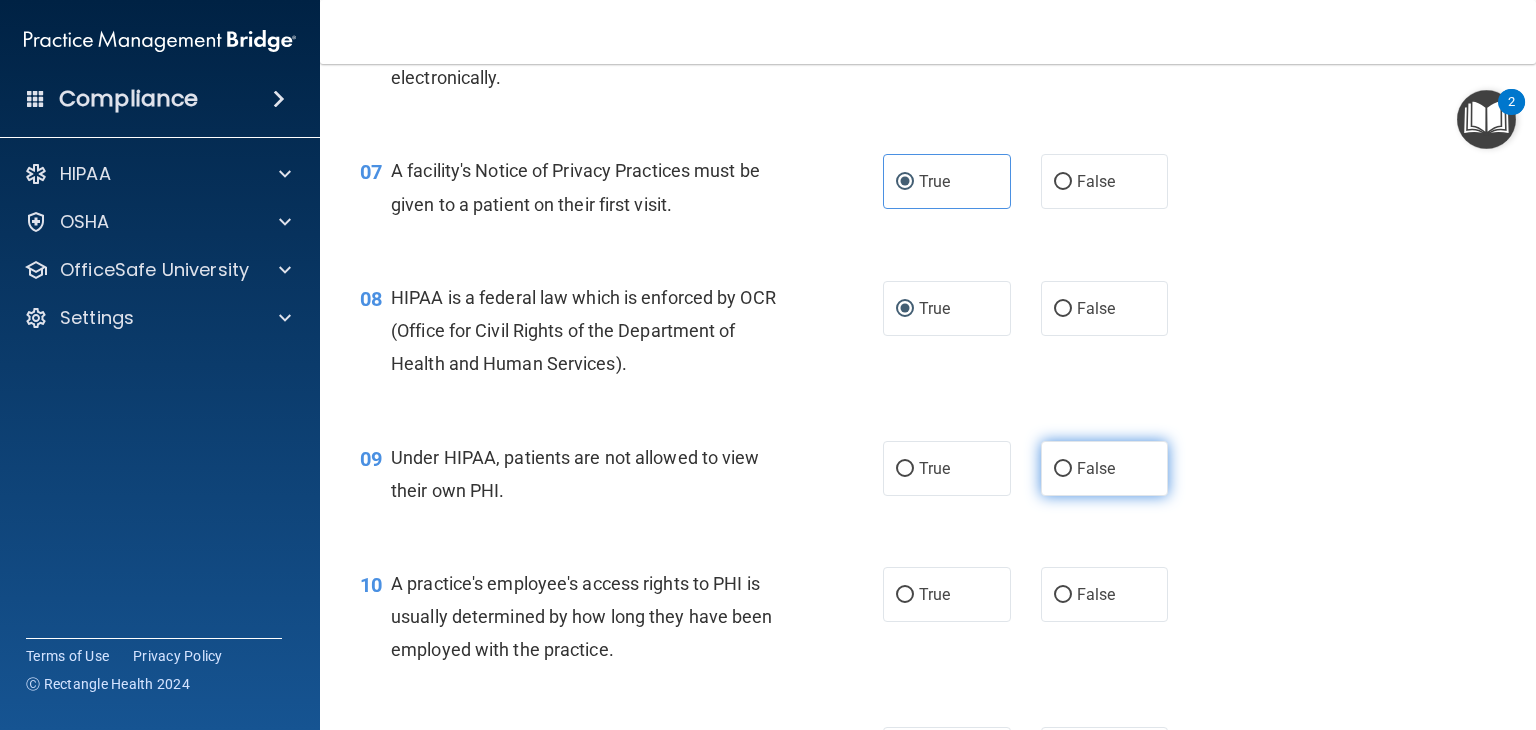 click on "False" at bounding box center (1096, 468) 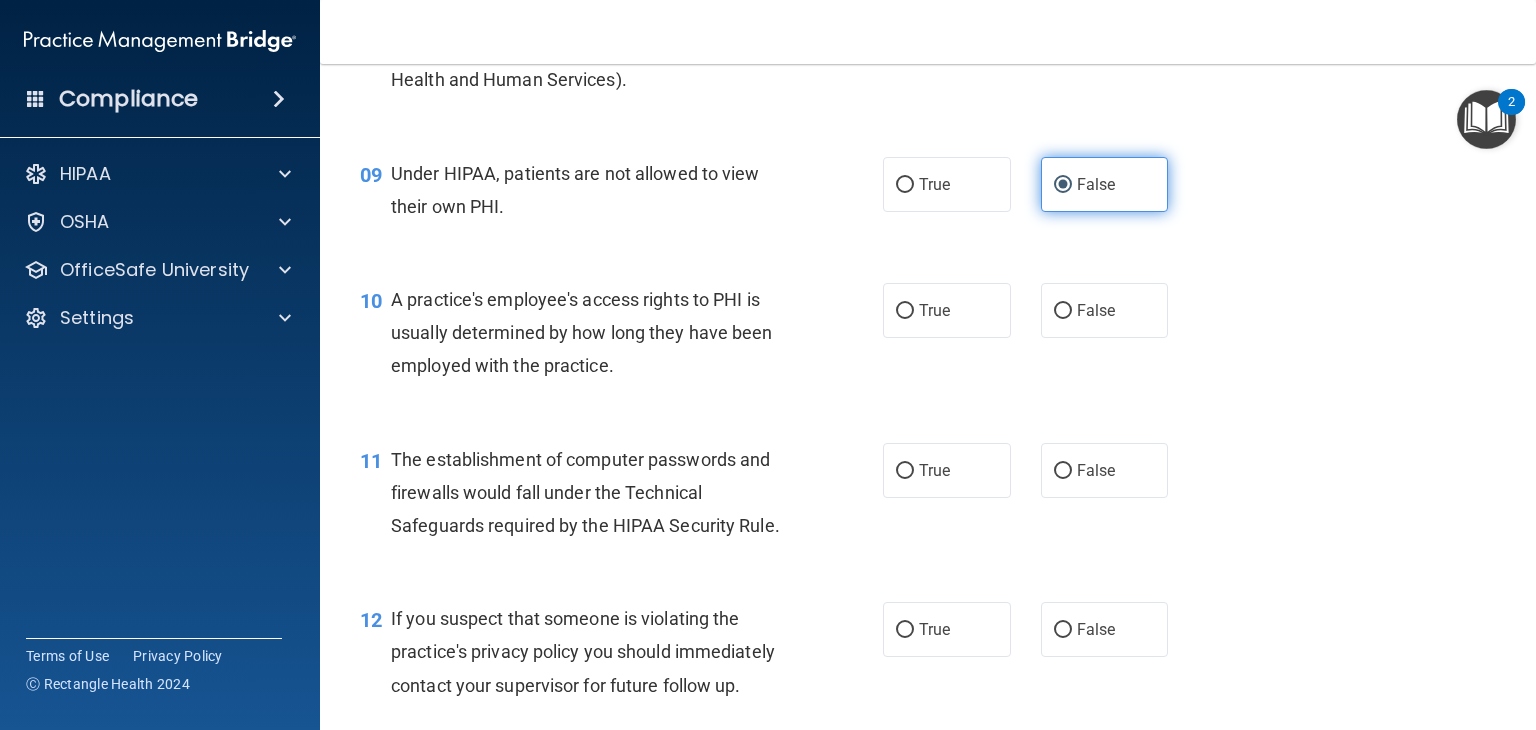 scroll, scrollTop: 1419, scrollLeft: 0, axis: vertical 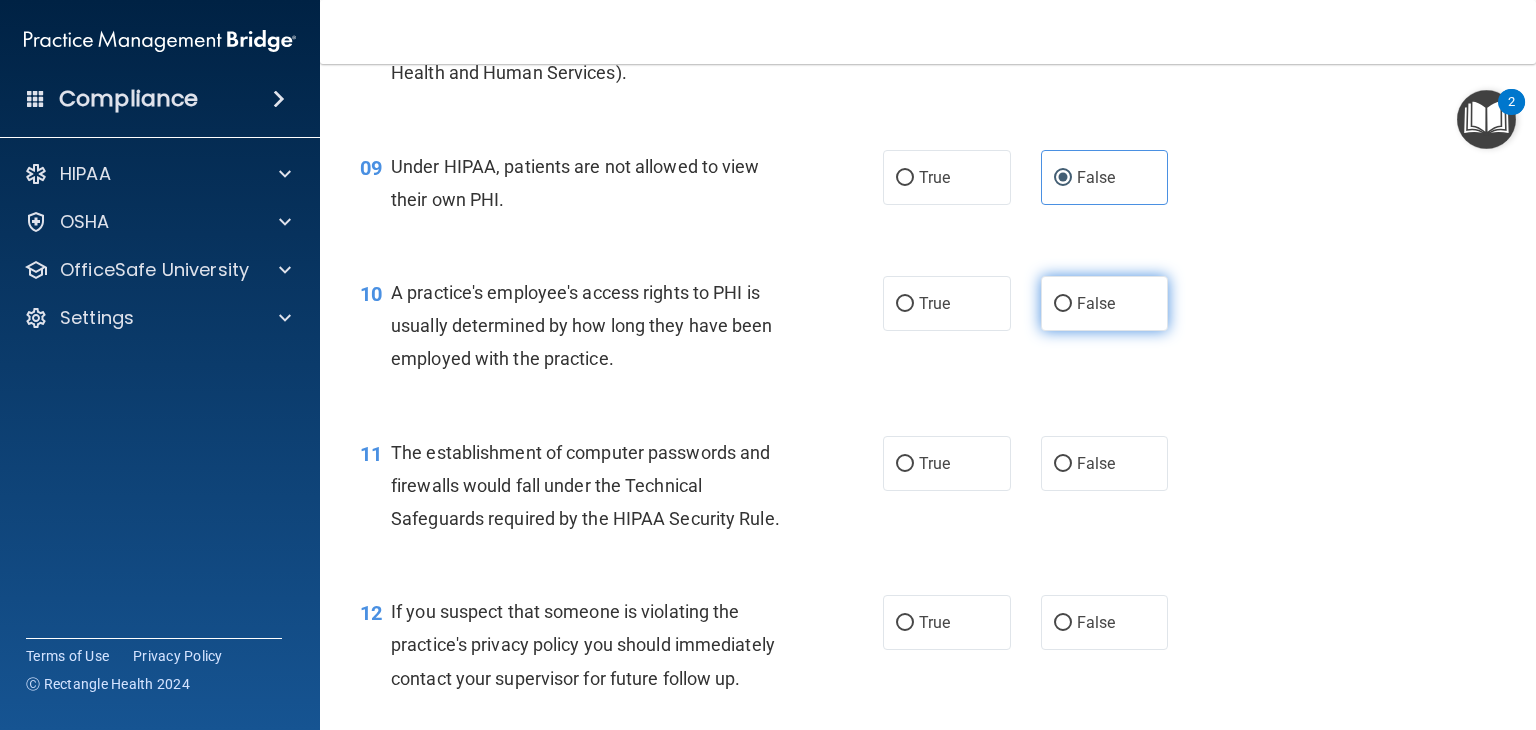 click on "False" at bounding box center (1105, 303) 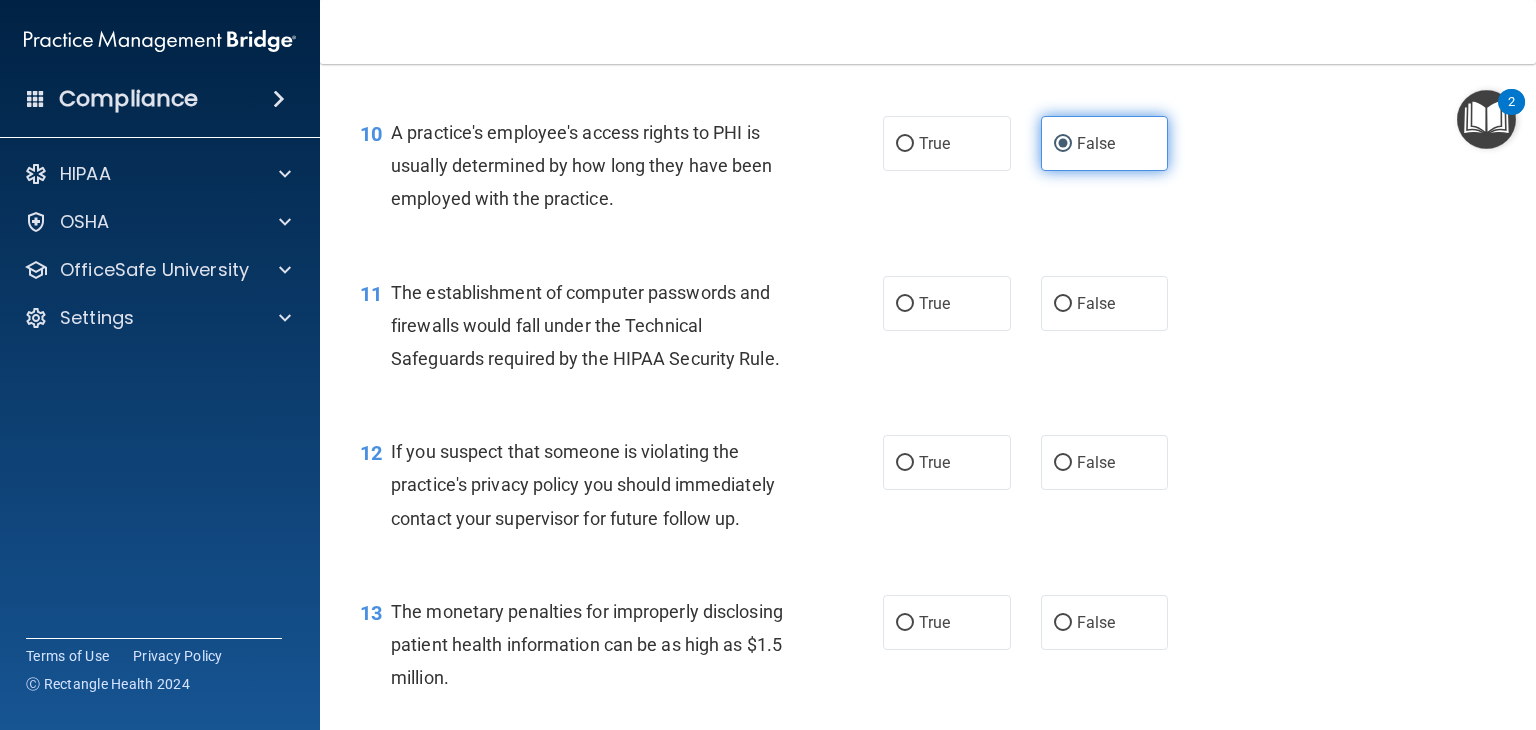 scroll, scrollTop: 1582, scrollLeft: 0, axis: vertical 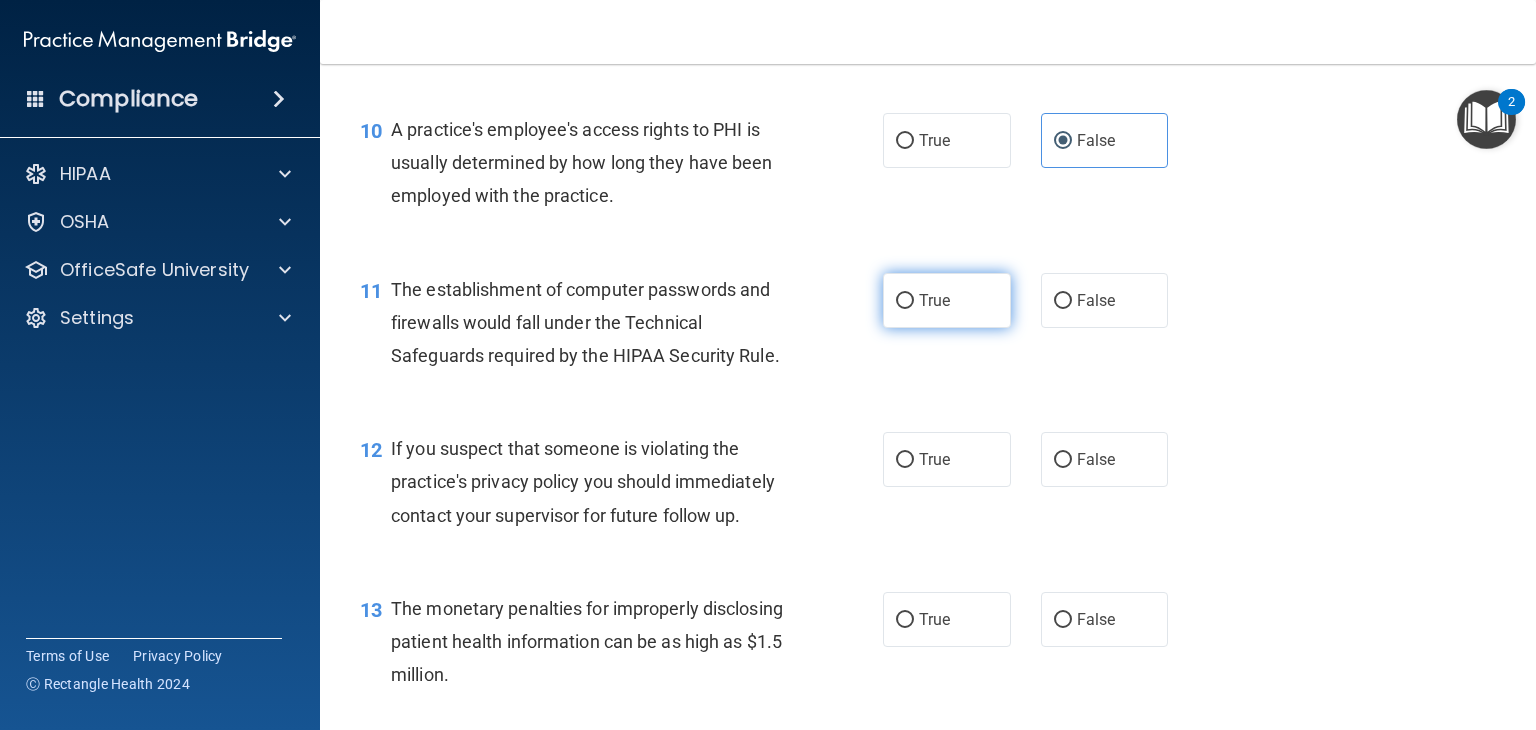 click on "True" at bounding box center (905, 301) 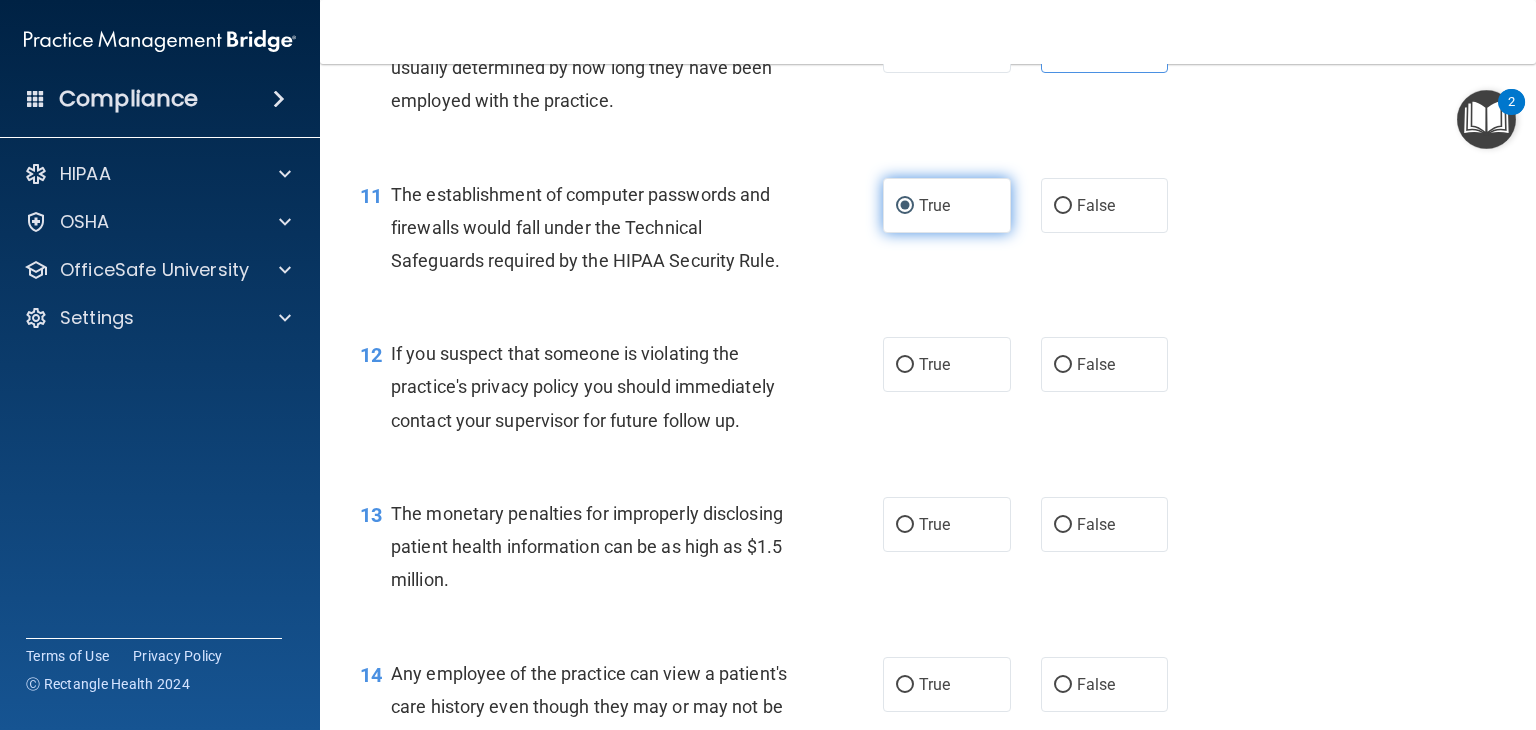 scroll, scrollTop: 1681, scrollLeft: 0, axis: vertical 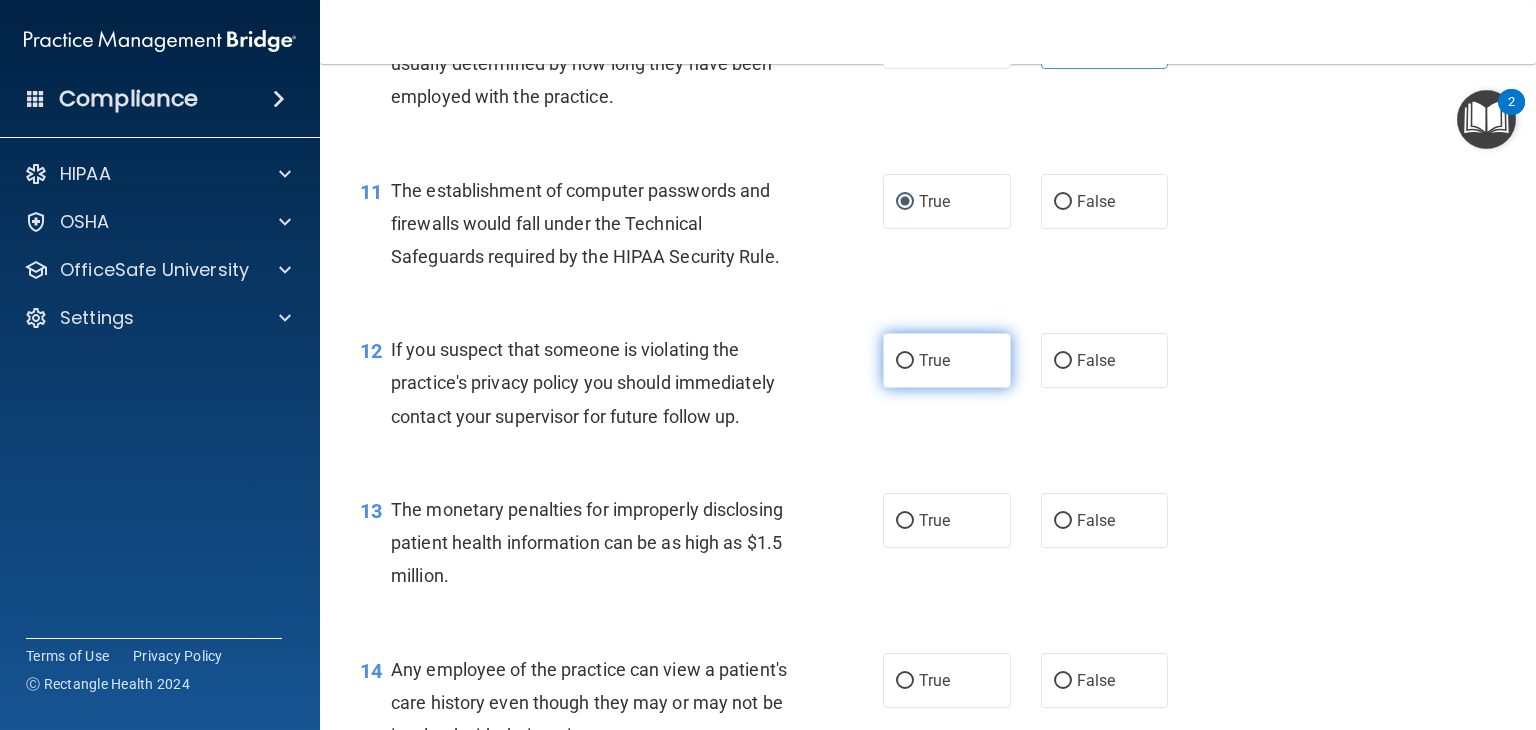 click on "True" at bounding box center (947, 360) 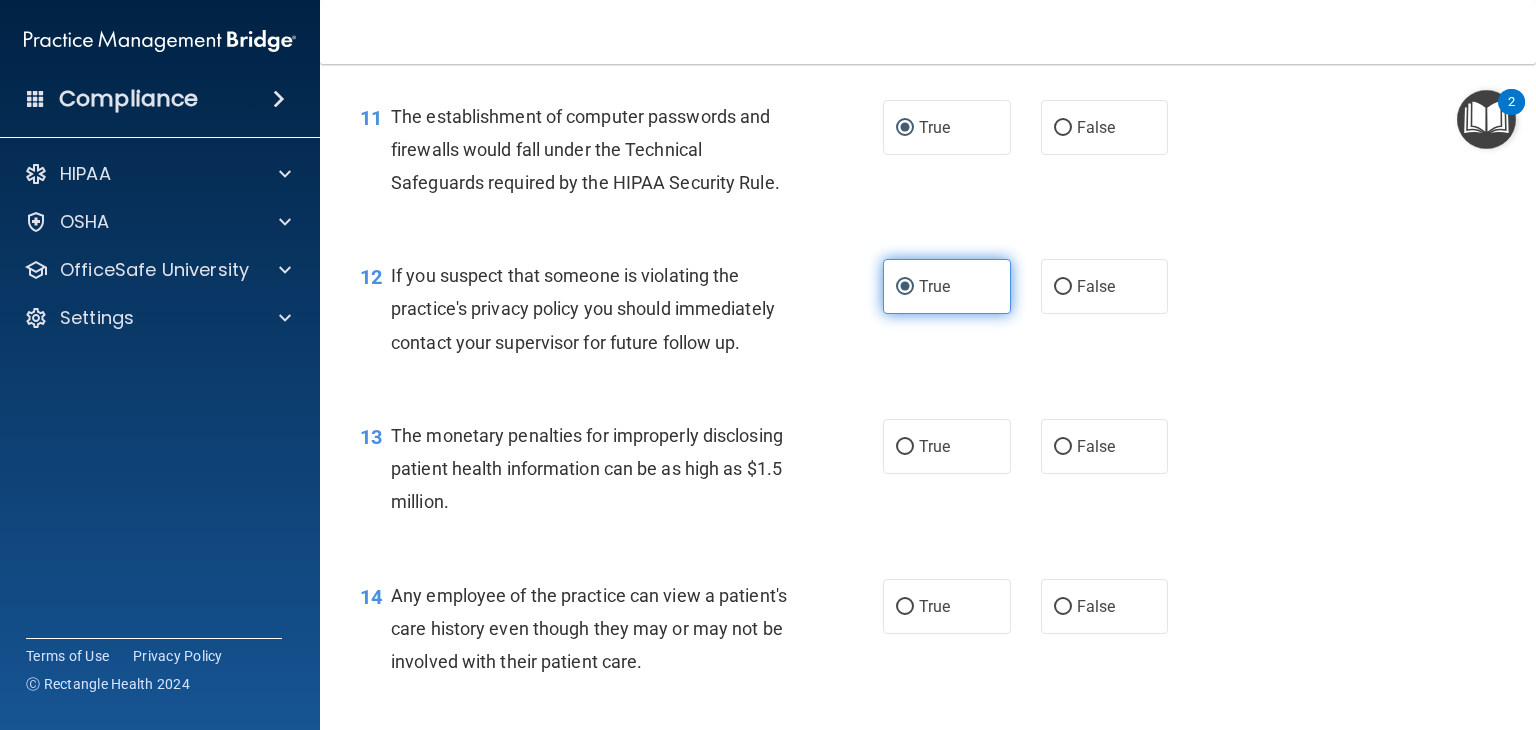 scroll, scrollTop: 1760, scrollLeft: 0, axis: vertical 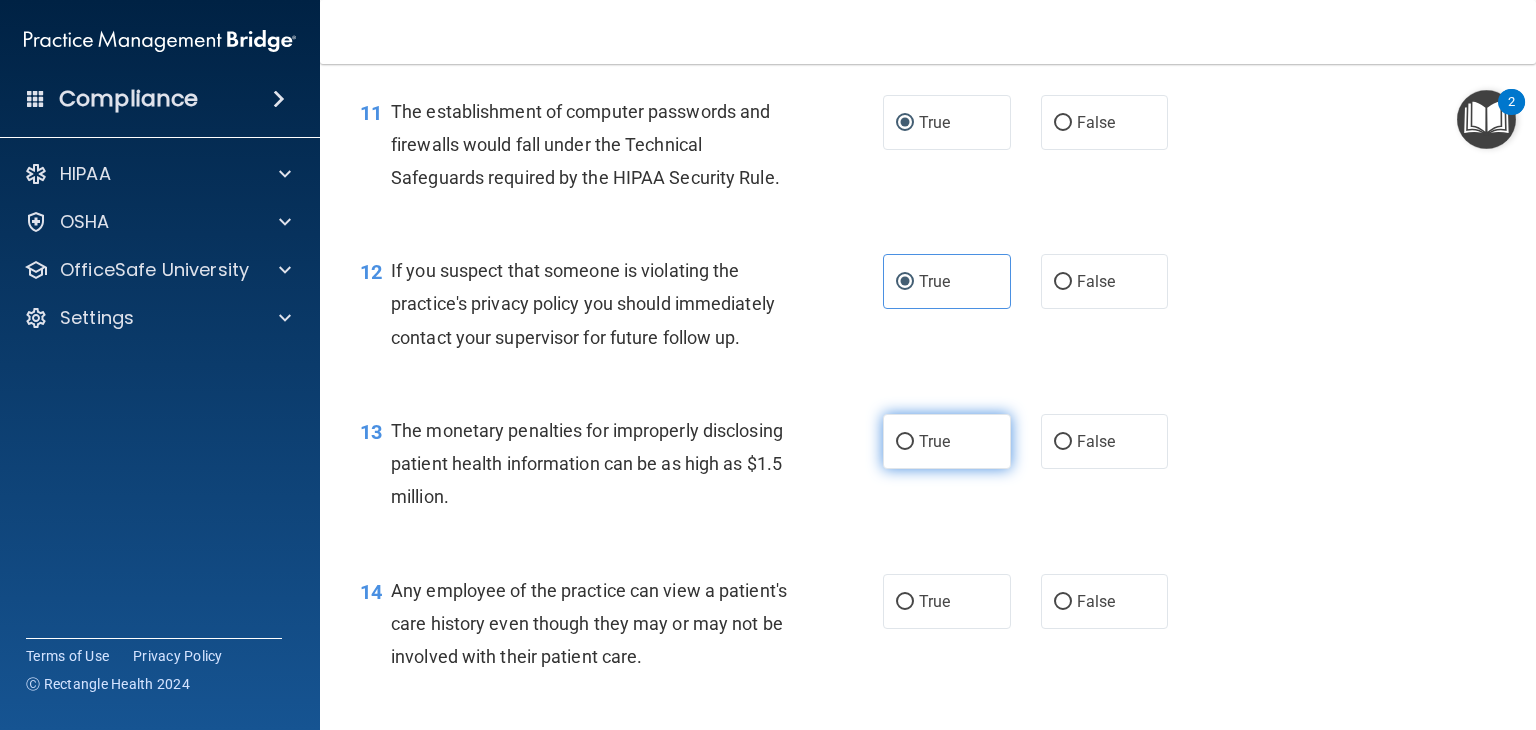 click on "True" at bounding box center (947, 441) 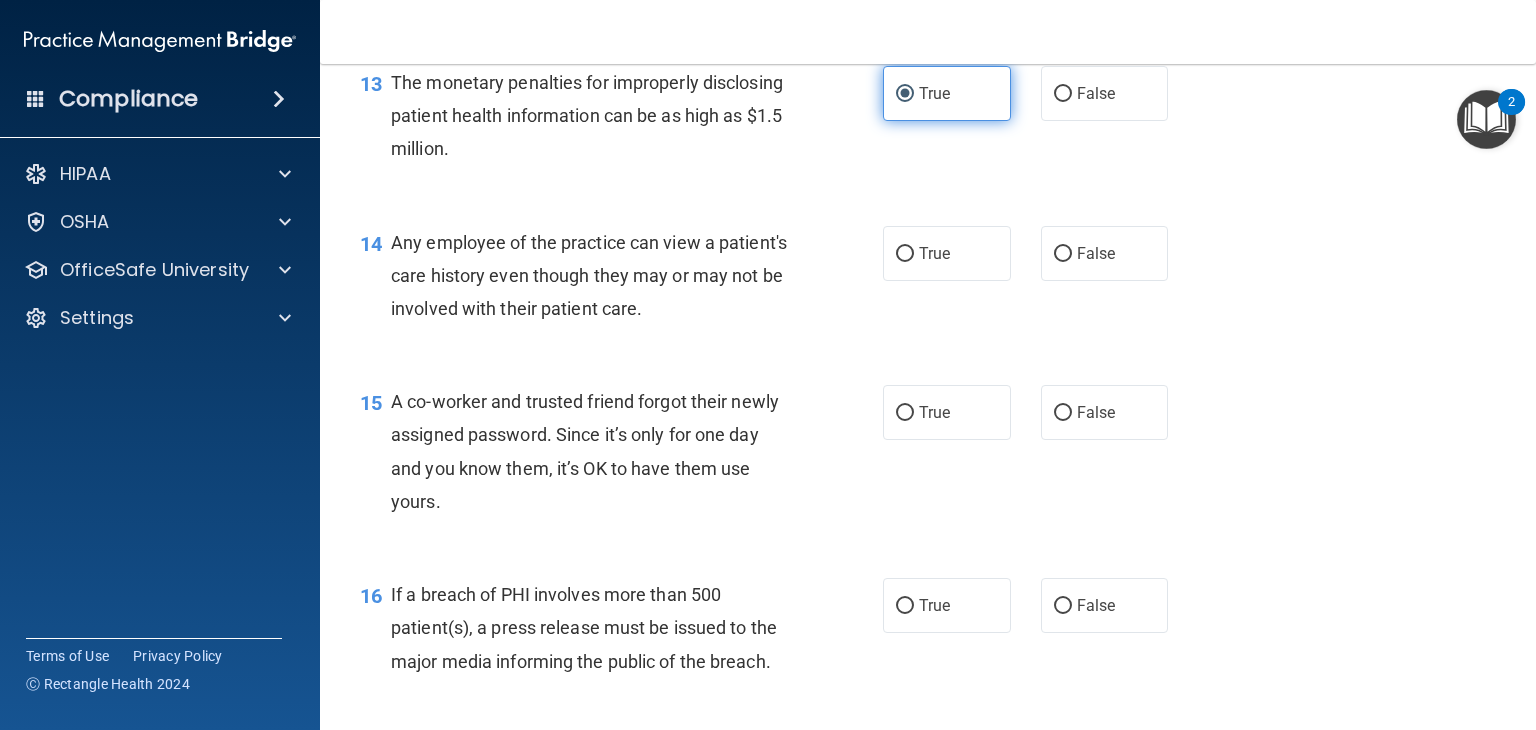 scroll, scrollTop: 2113, scrollLeft: 0, axis: vertical 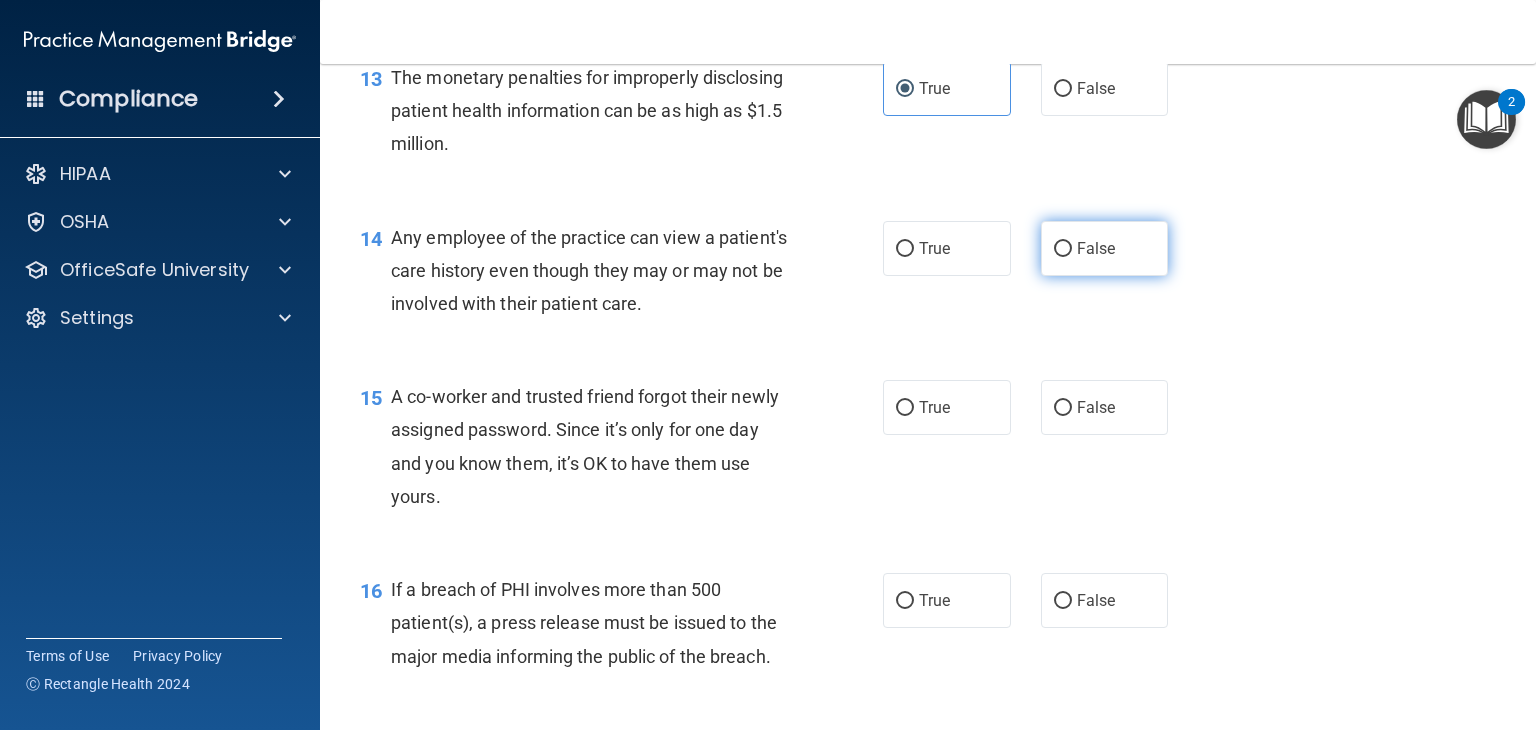 click on "False" at bounding box center (1096, 248) 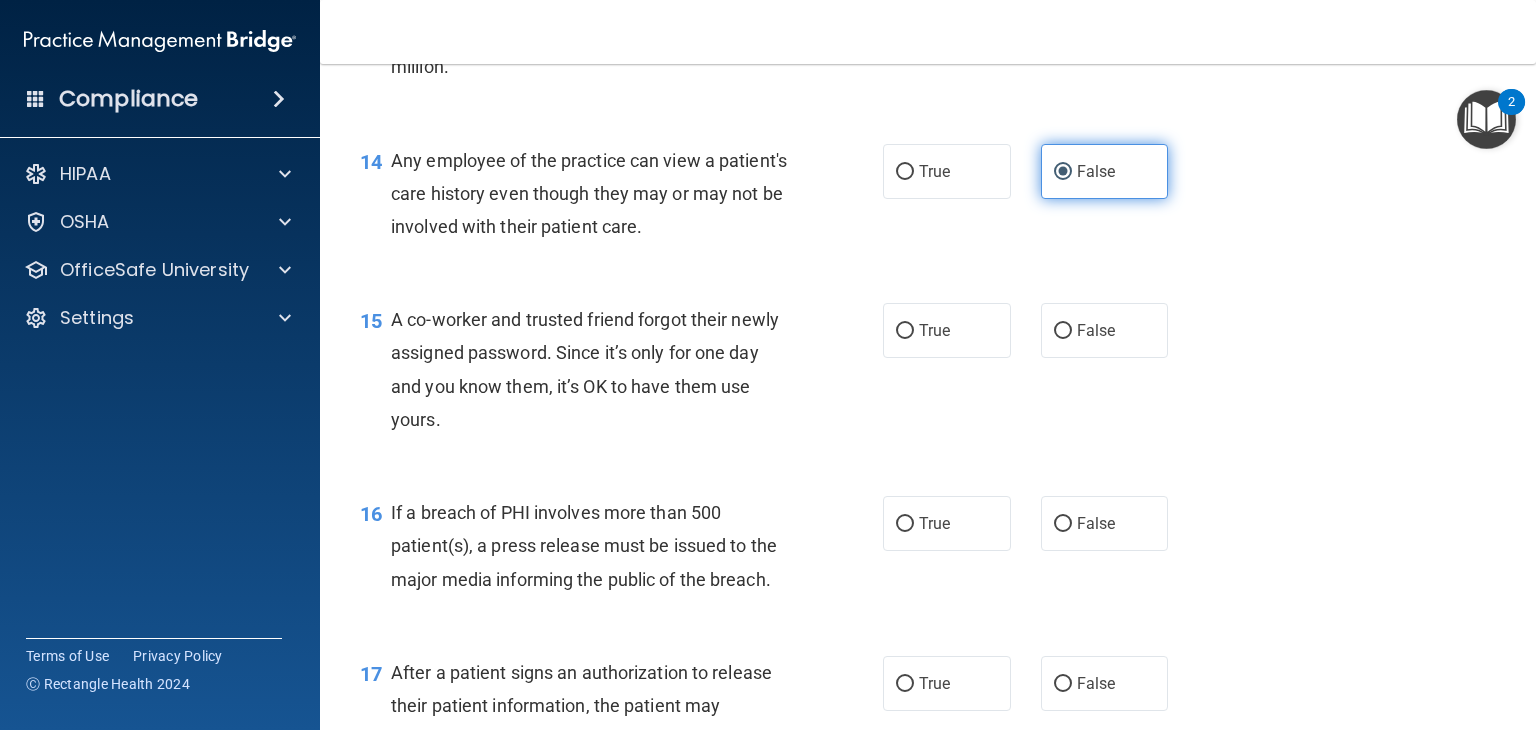 scroll, scrollTop: 2196, scrollLeft: 0, axis: vertical 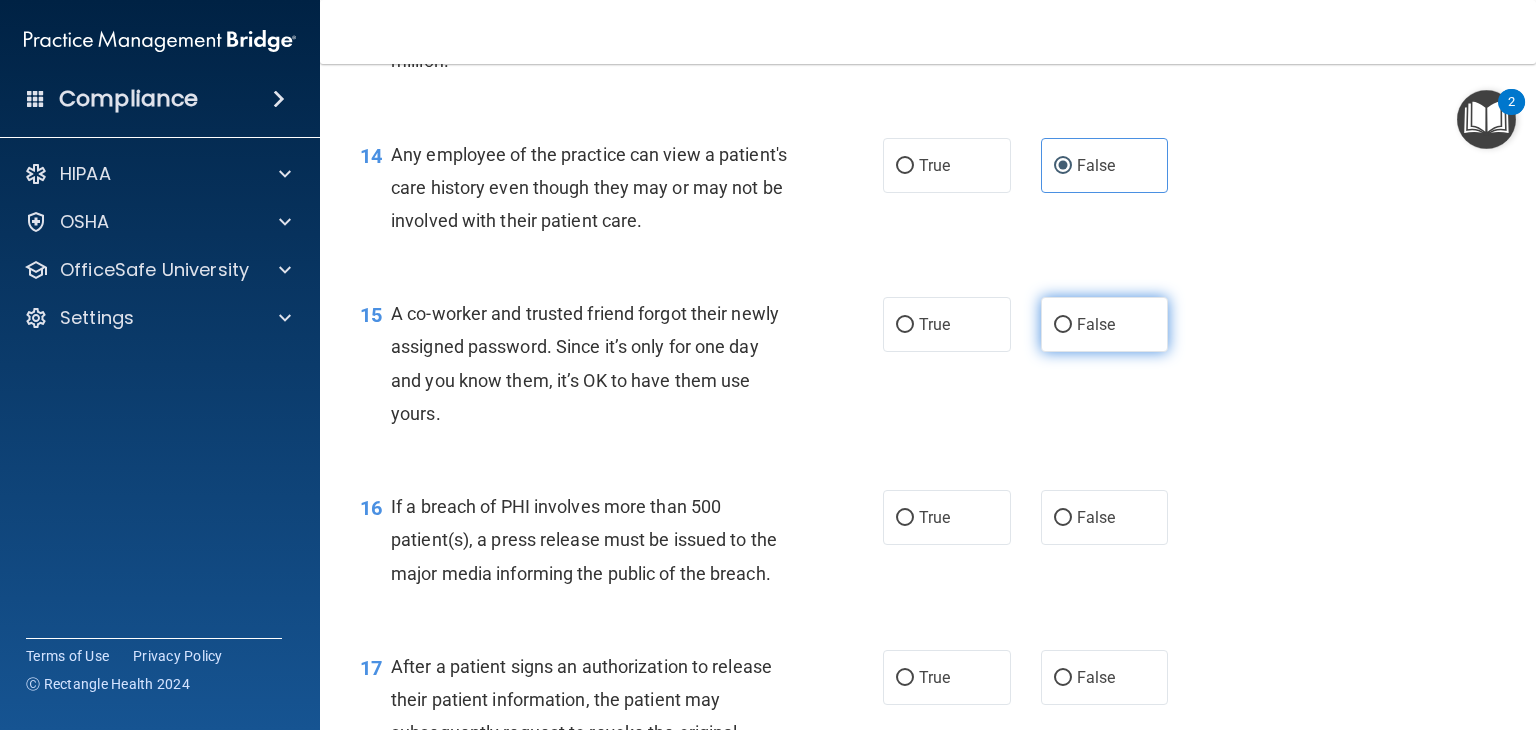 click on "False" at bounding box center [1063, 325] 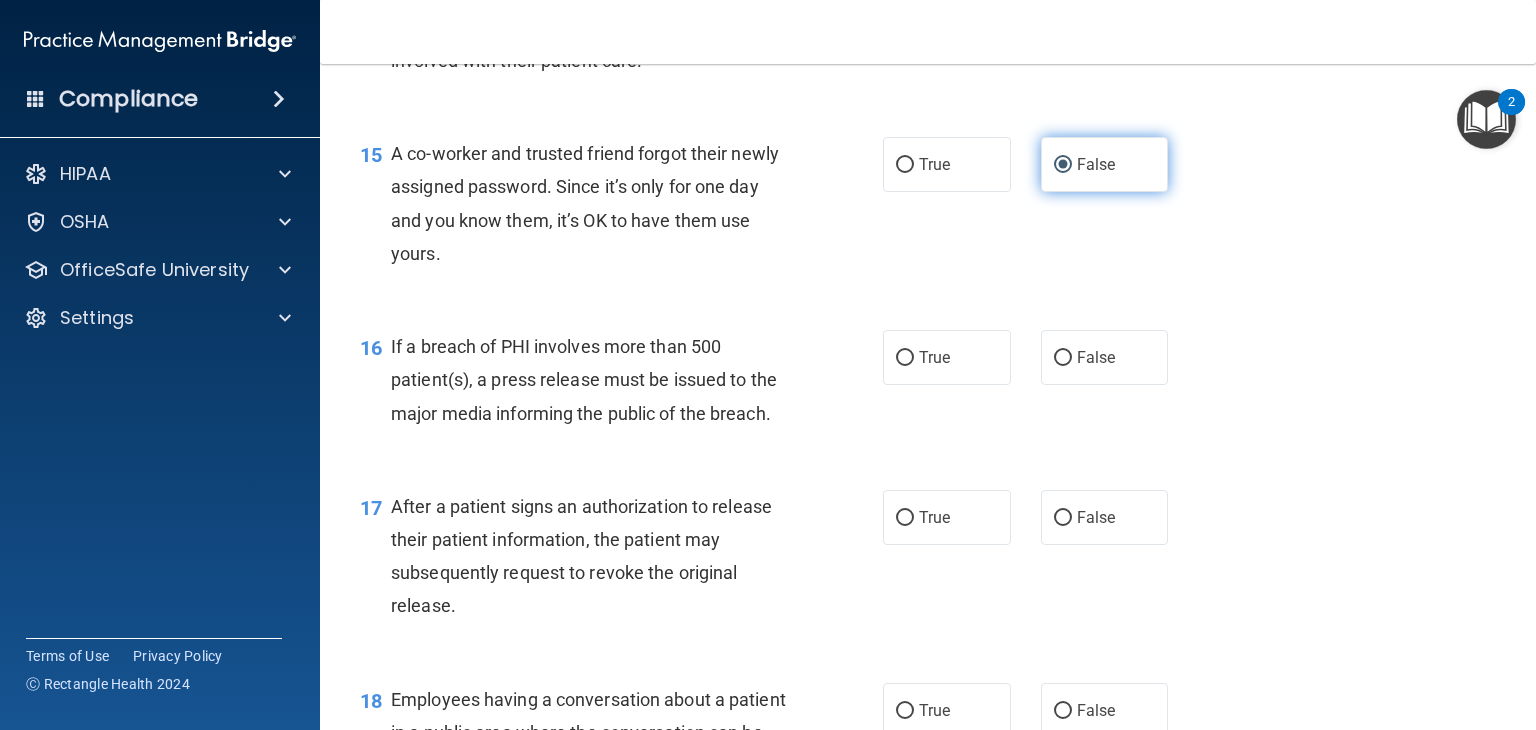 scroll, scrollTop: 2372, scrollLeft: 0, axis: vertical 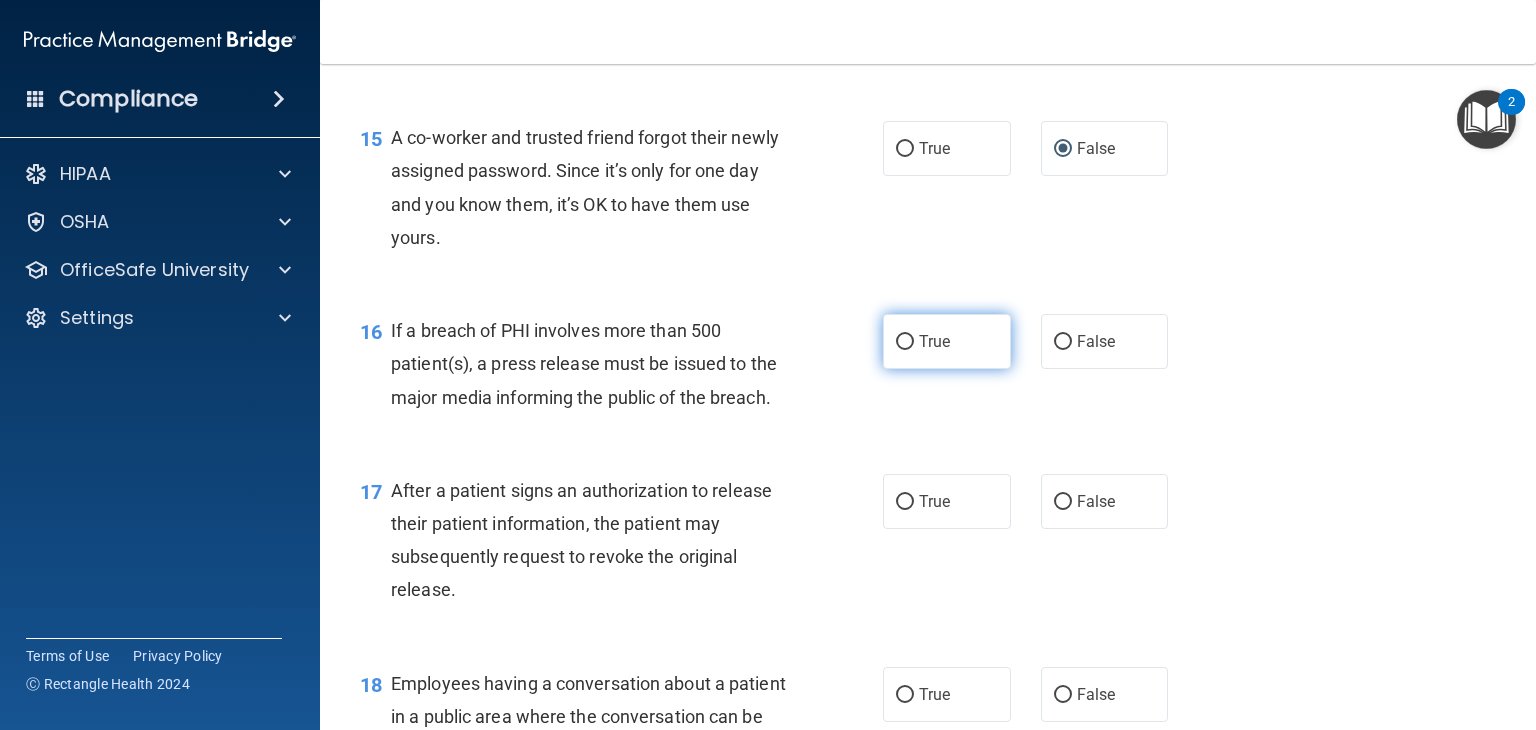 click on "True" at bounding box center (905, 342) 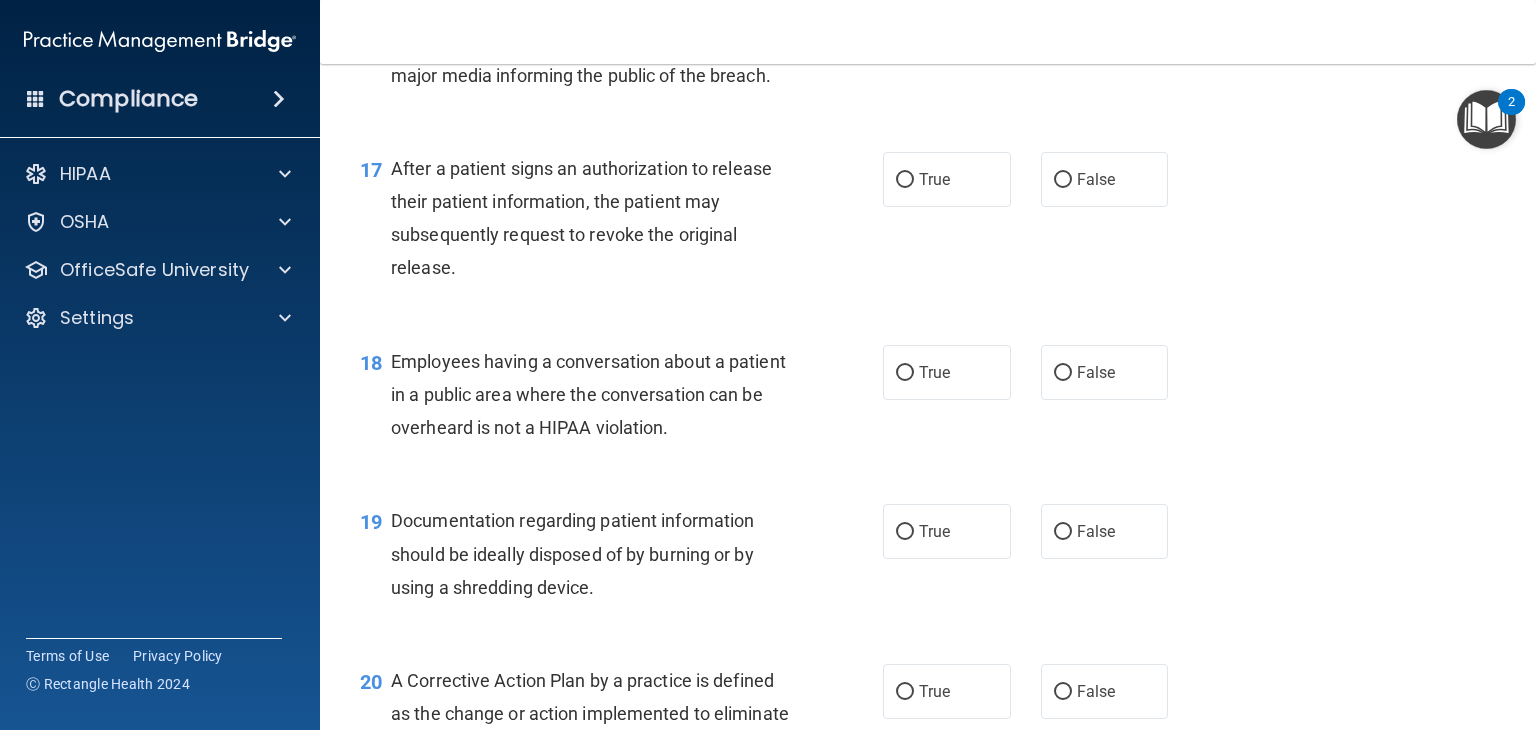 scroll, scrollTop: 2700, scrollLeft: 0, axis: vertical 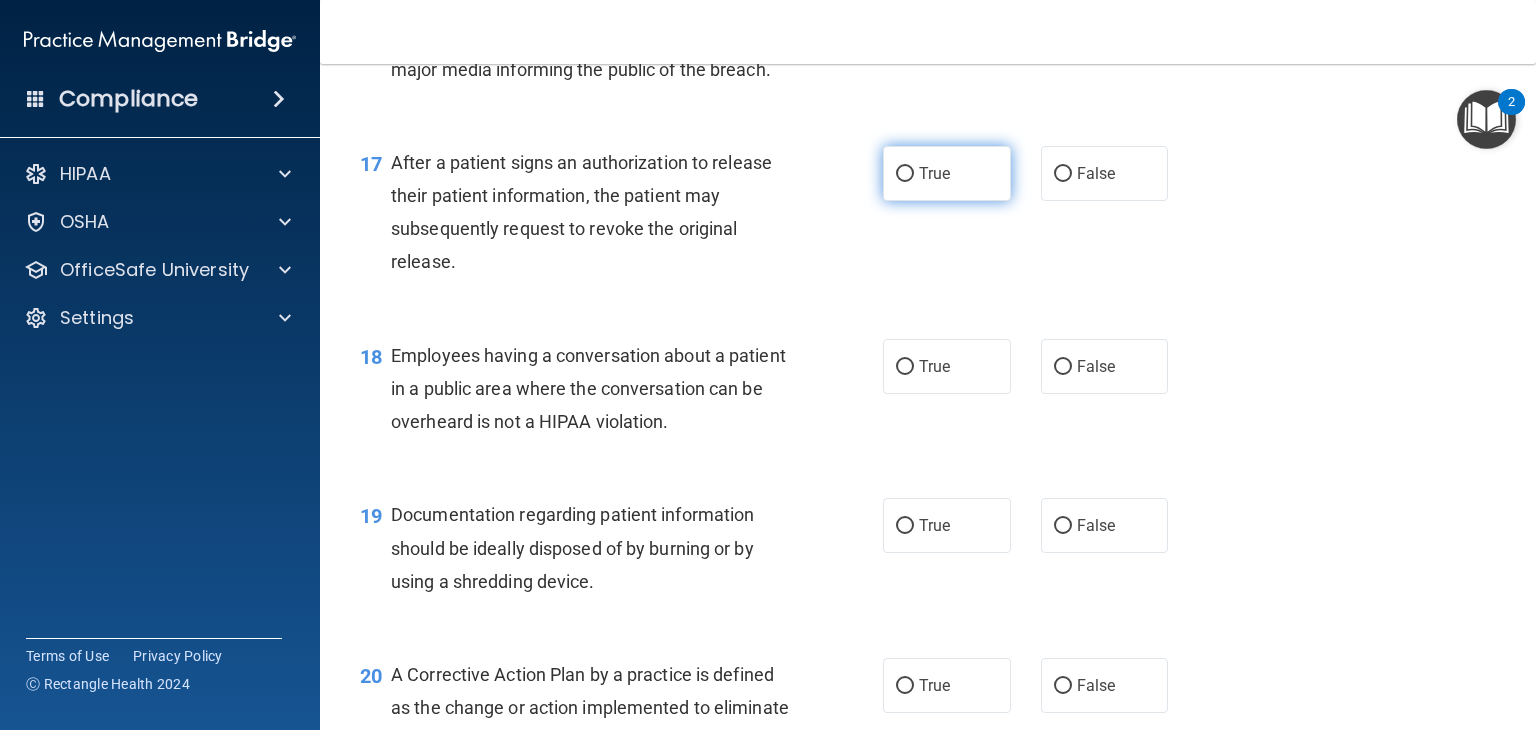 click on "True" at bounding box center [934, 173] 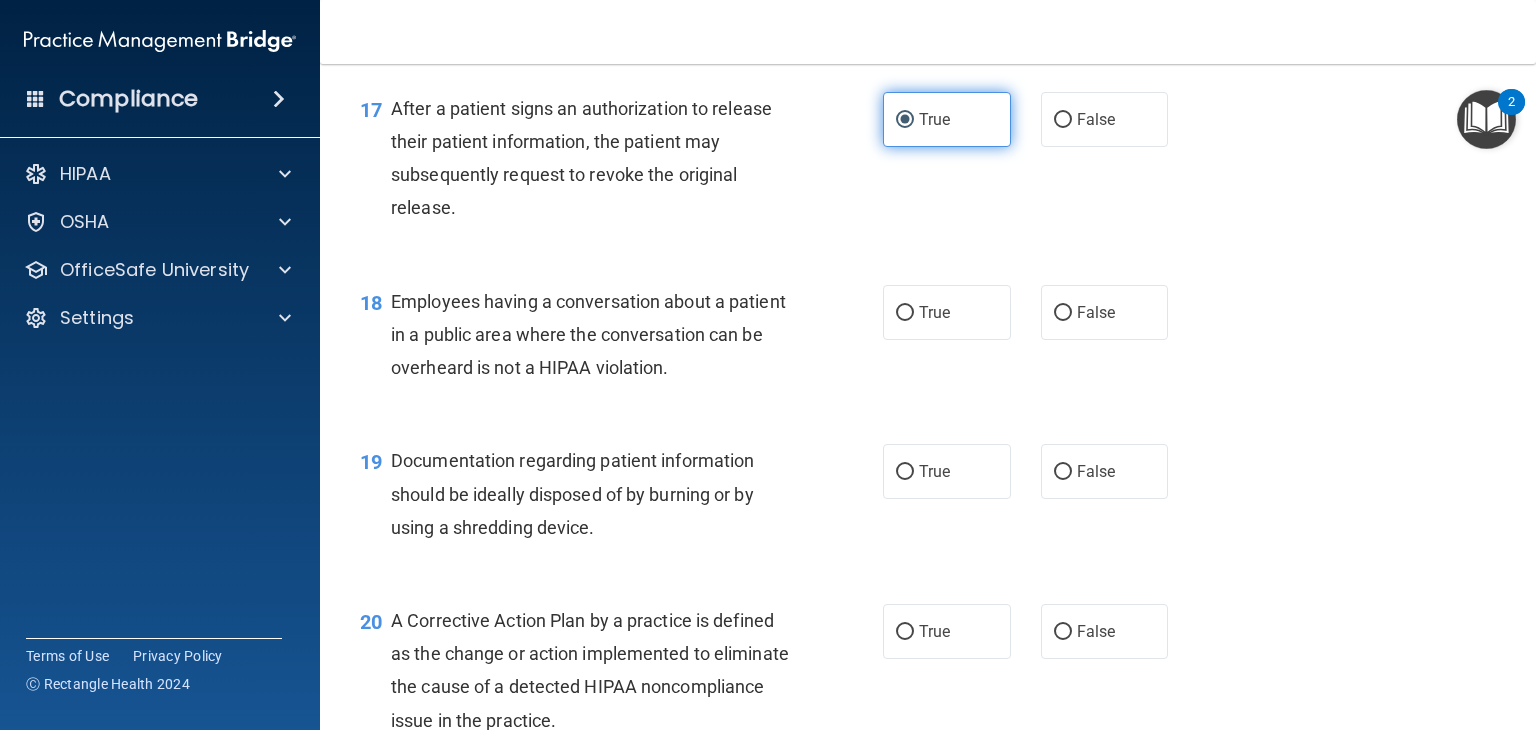 scroll, scrollTop: 2759, scrollLeft: 0, axis: vertical 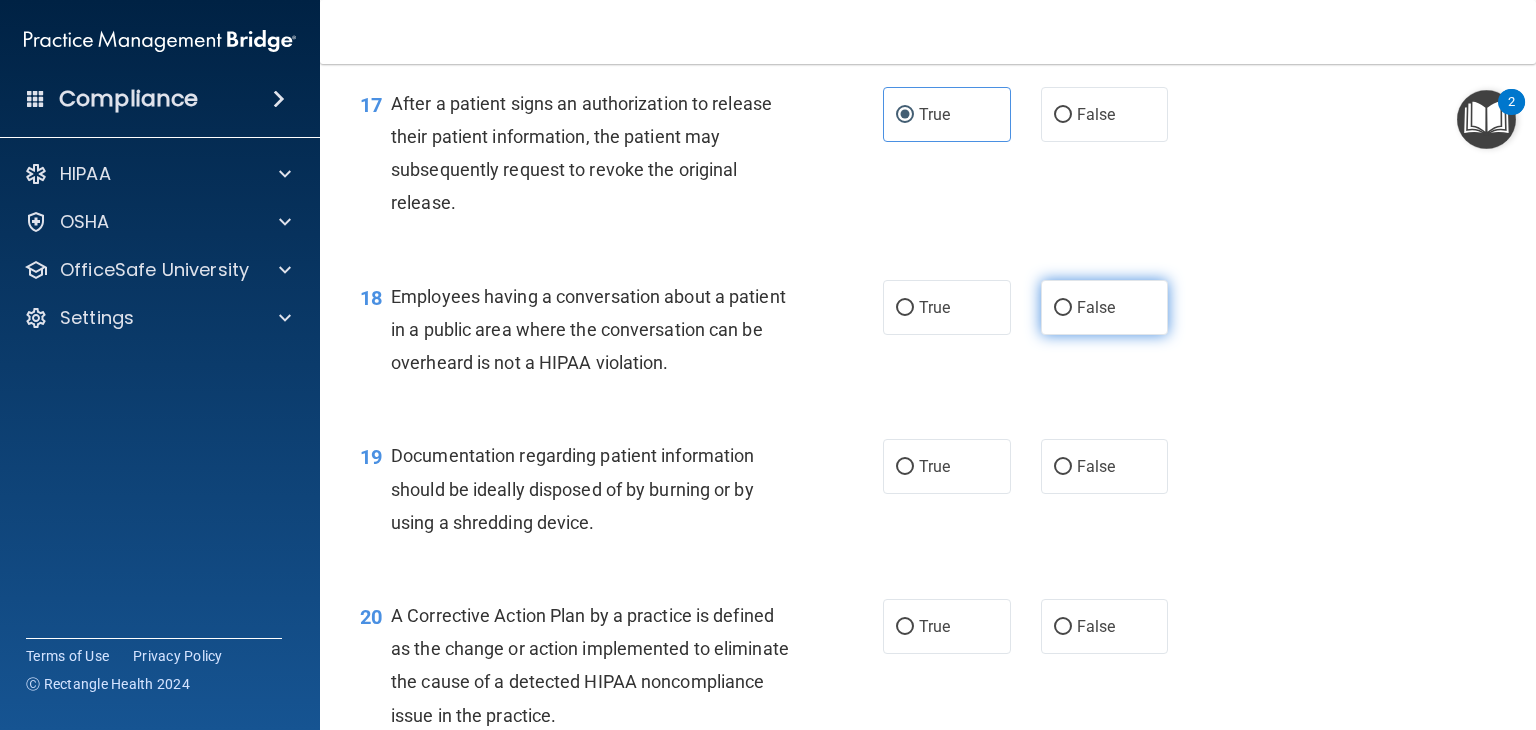 click on "False" at bounding box center [1096, 307] 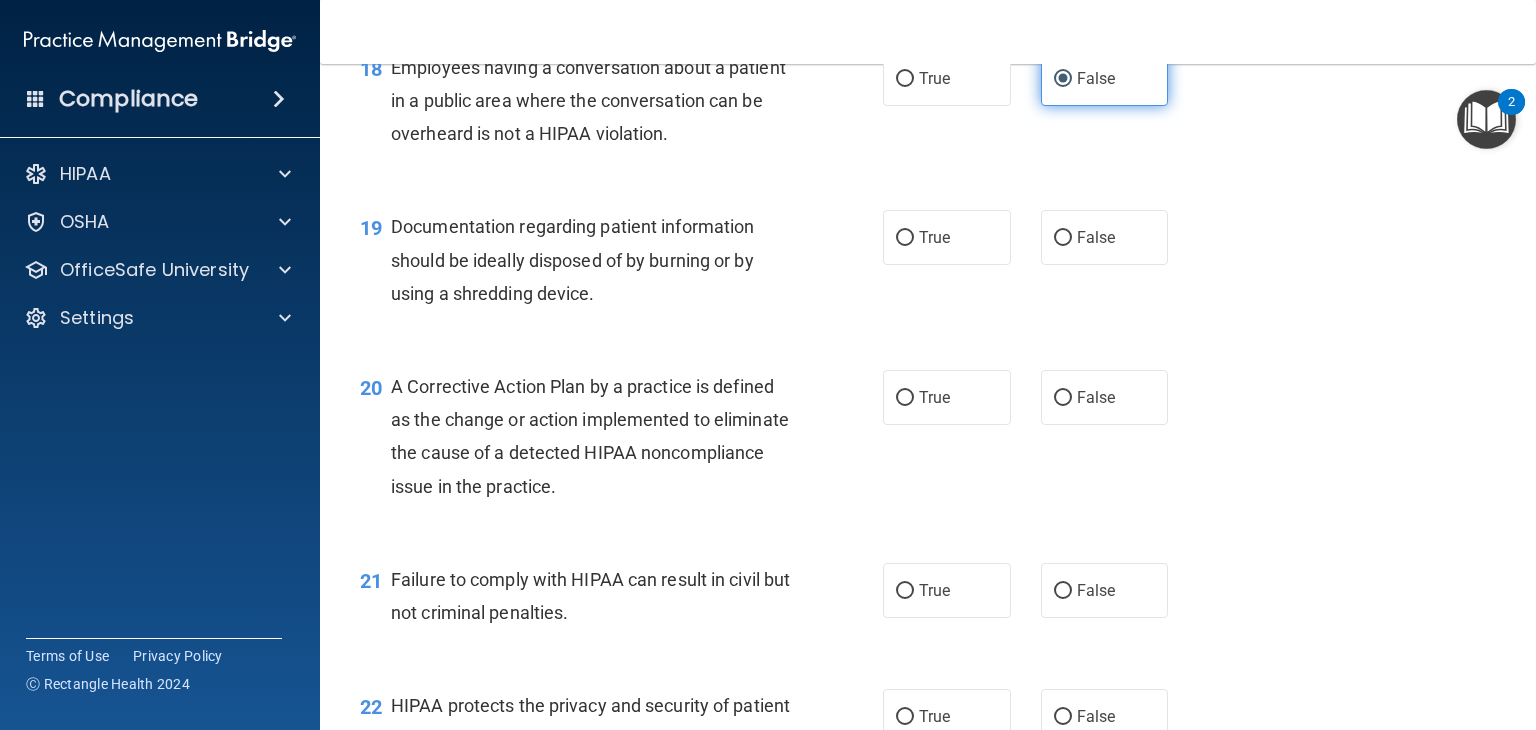 scroll, scrollTop: 2992, scrollLeft: 0, axis: vertical 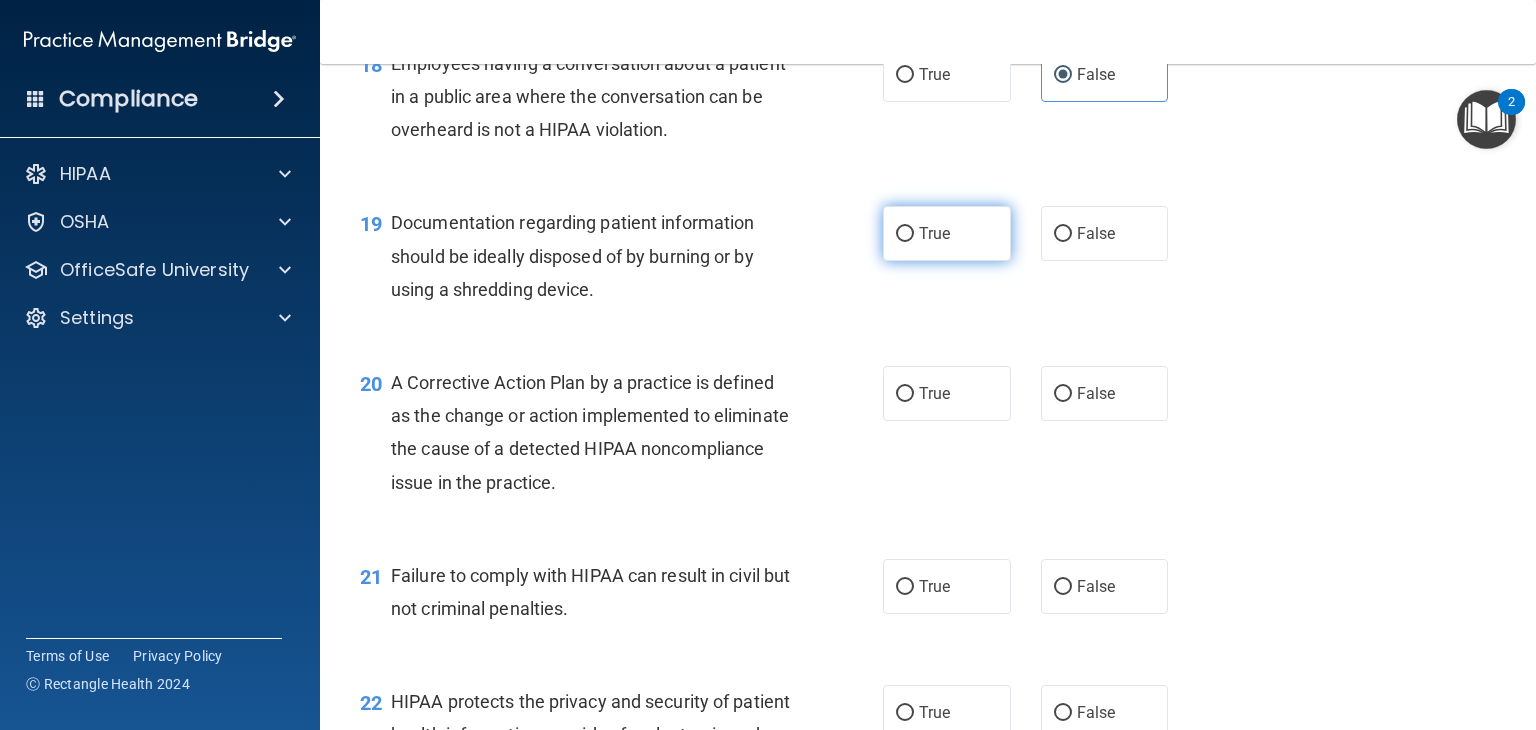 click on "True" at bounding box center [905, 234] 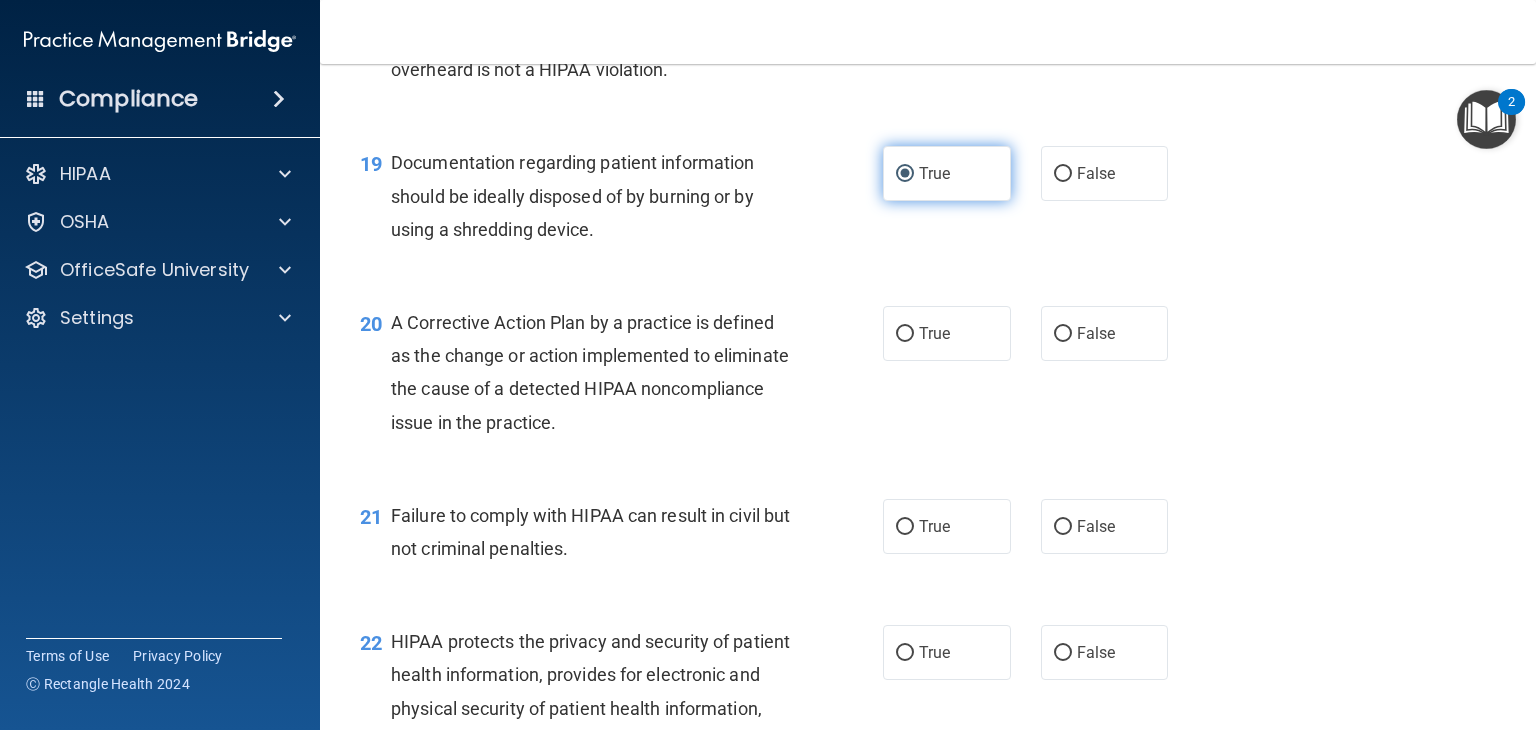 scroll, scrollTop: 3058, scrollLeft: 0, axis: vertical 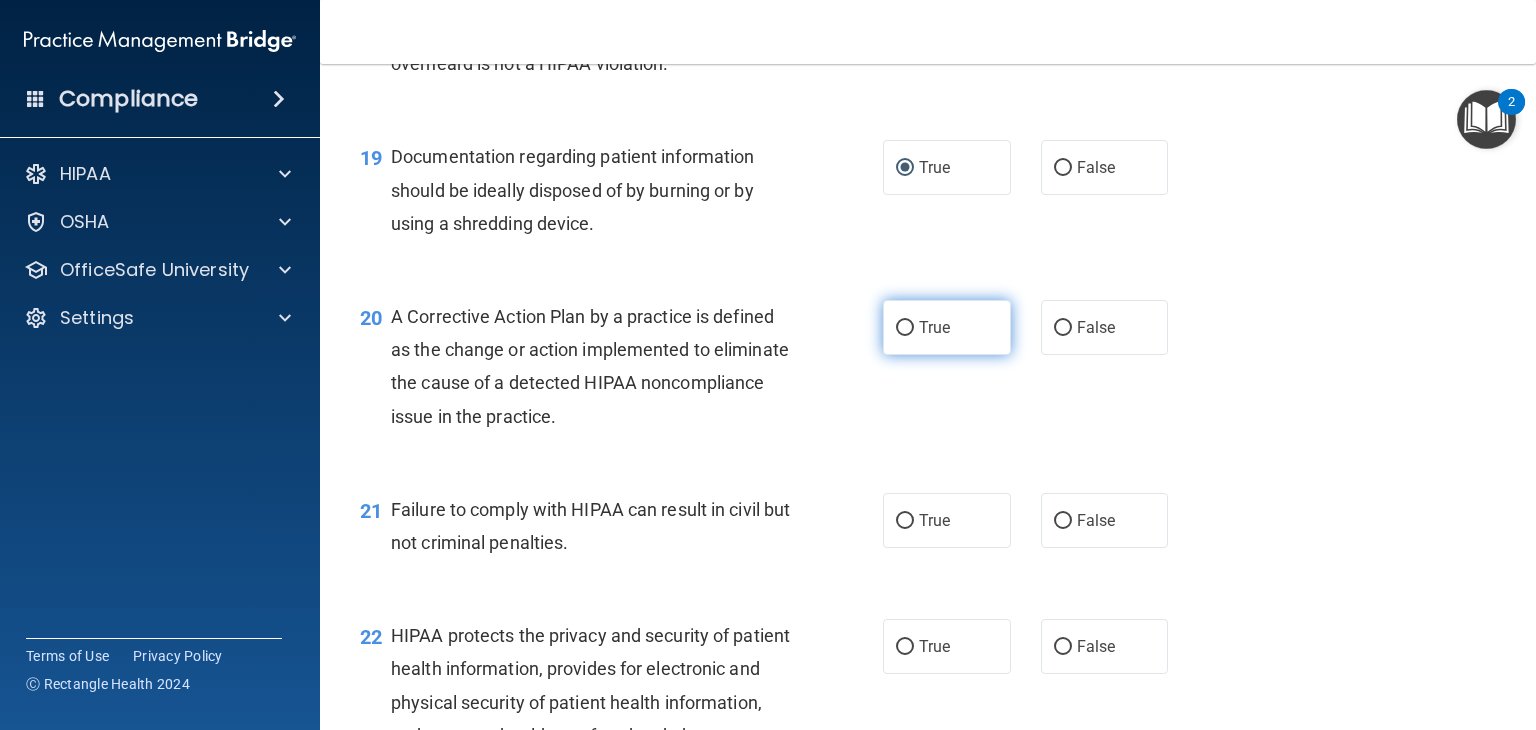click on "True" at bounding box center [947, 327] 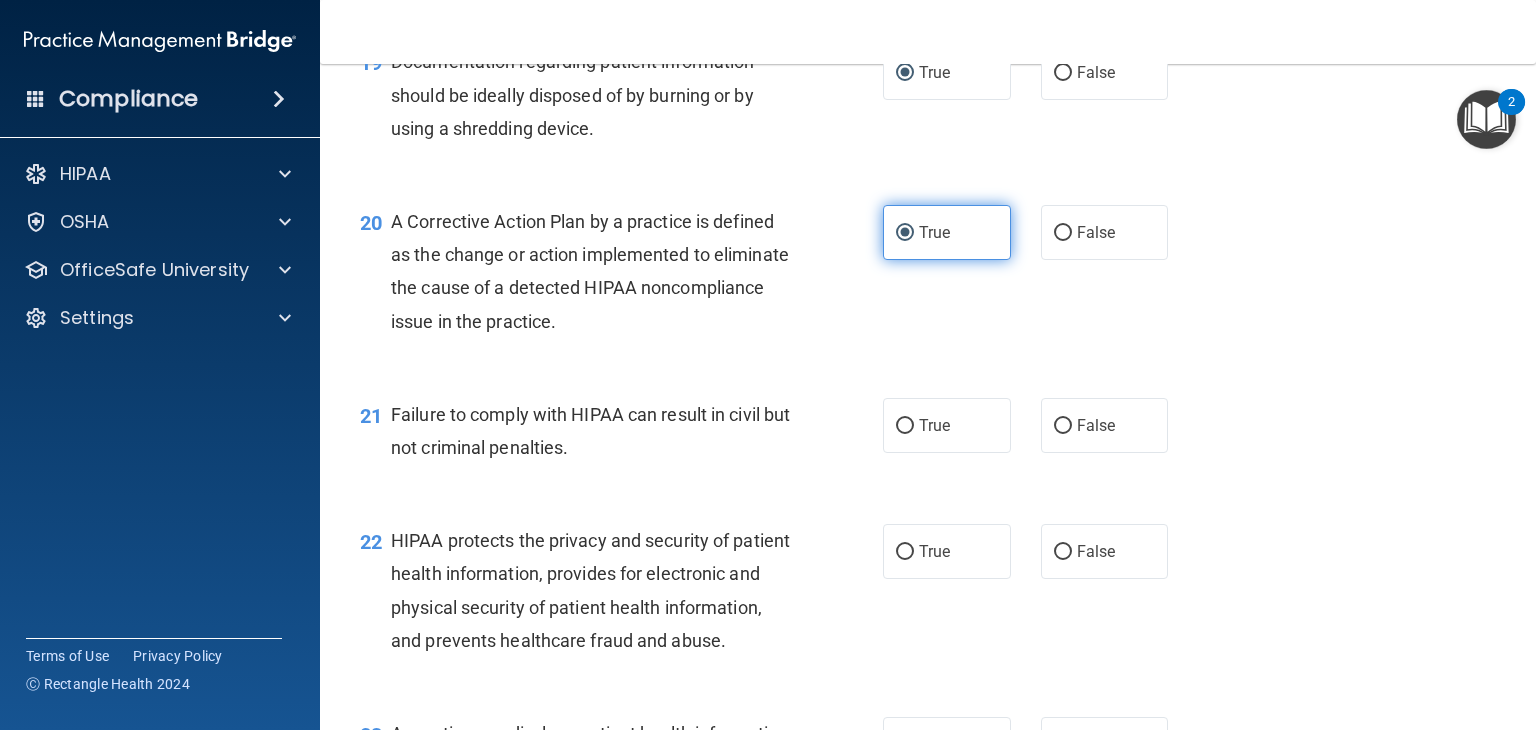 scroll, scrollTop: 3160, scrollLeft: 0, axis: vertical 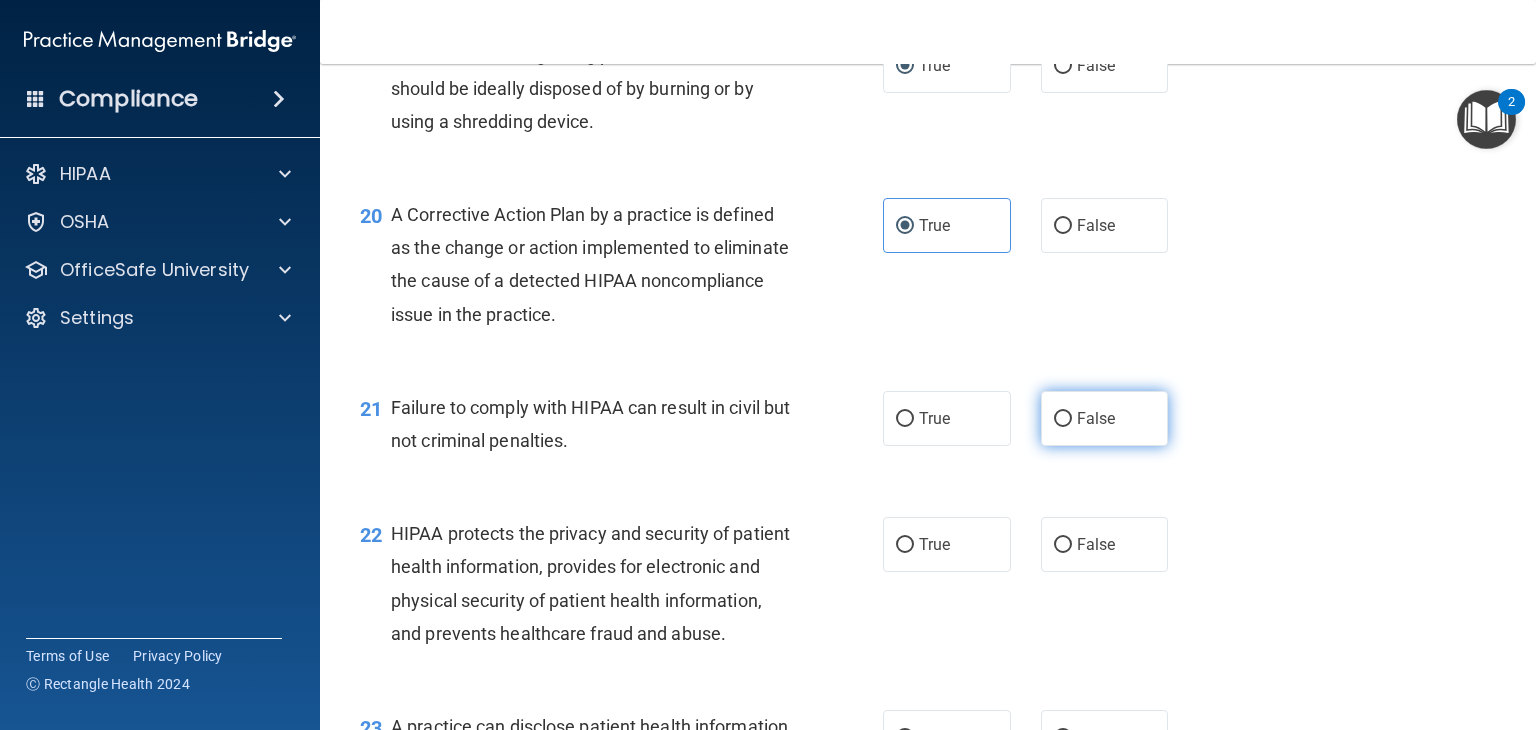 click on "False" at bounding box center (1096, 418) 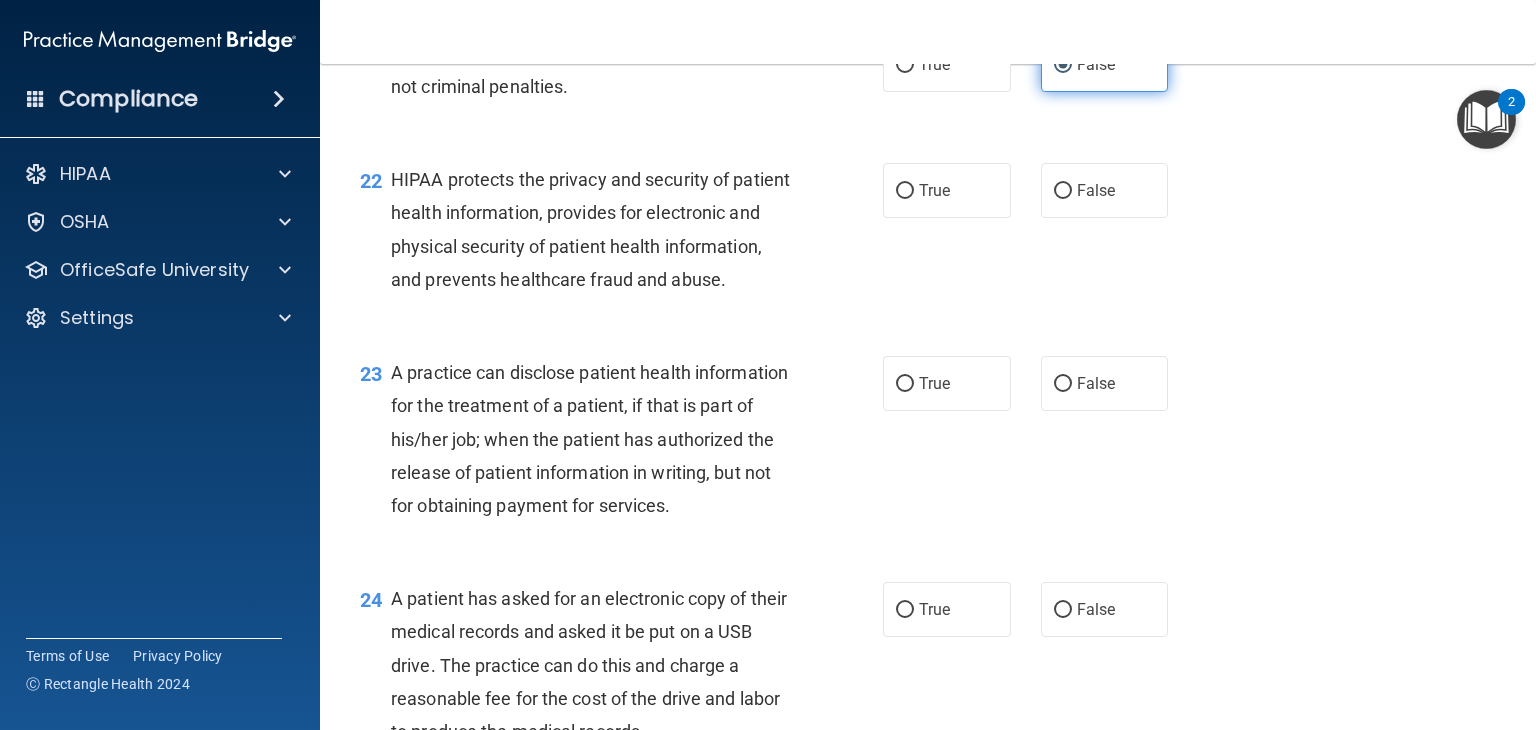 scroll, scrollTop: 3511, scrollLeft: 0, axis: vertical 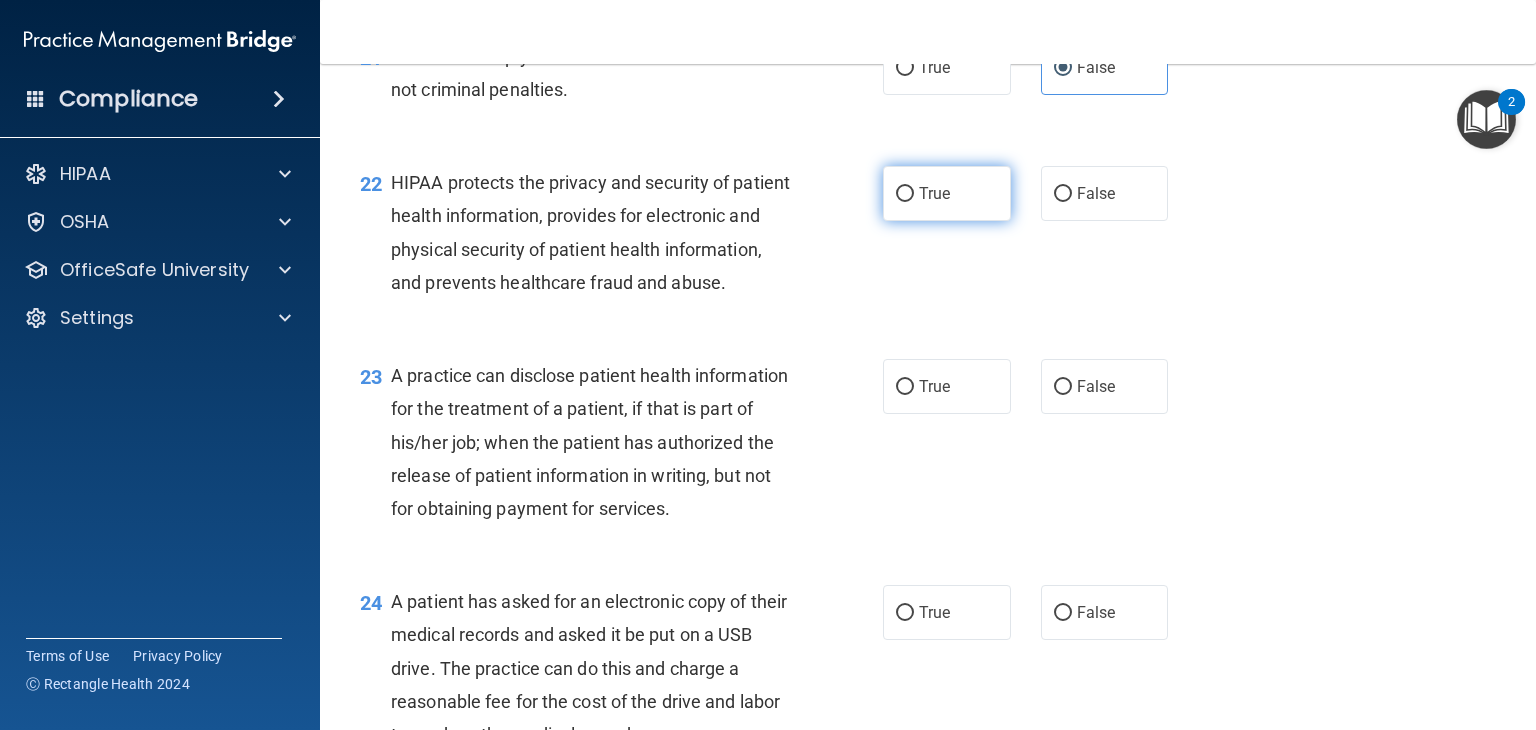 click on "True" at bounding box center [905, 194] 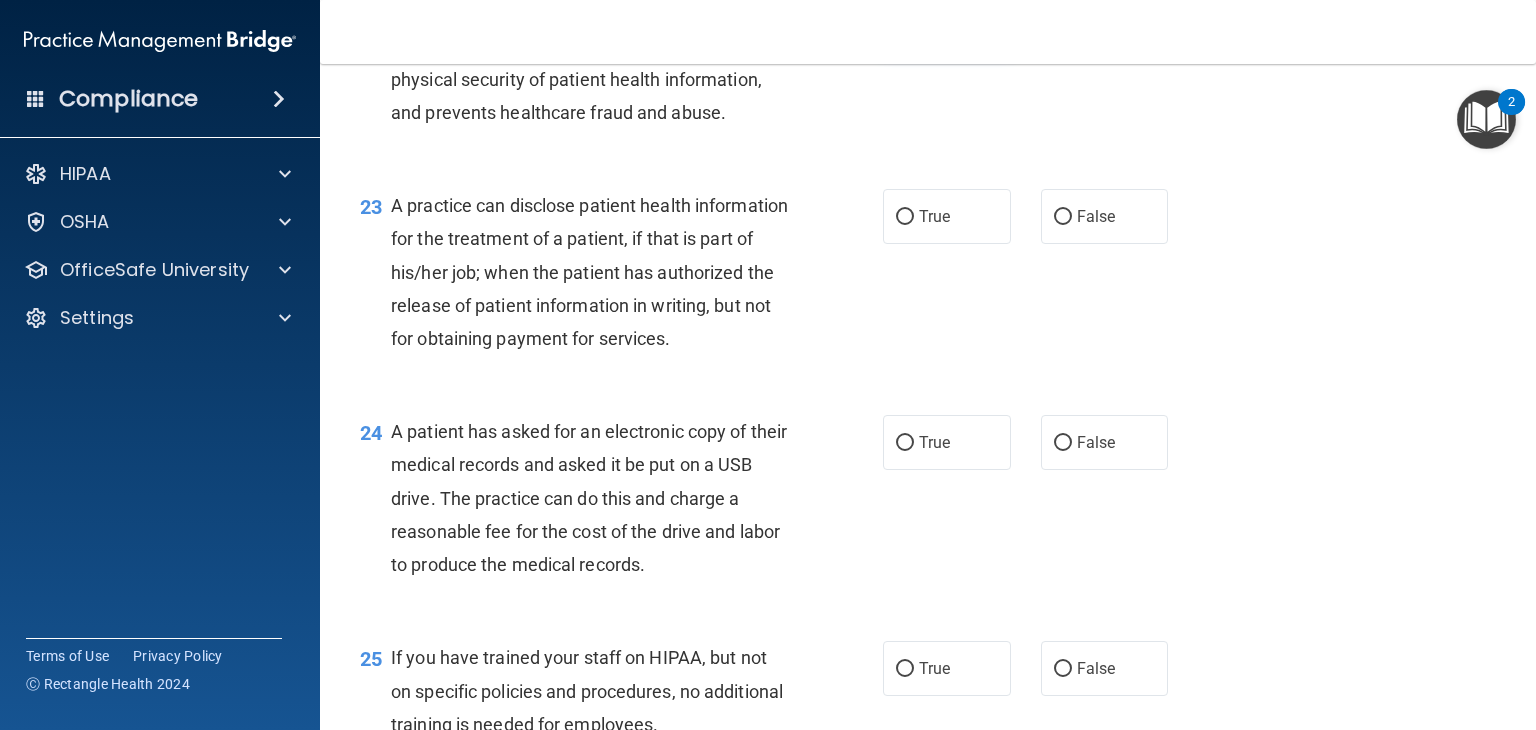 scroll, scrollTop: 3684, scrollLeft: 0, axis: vertical 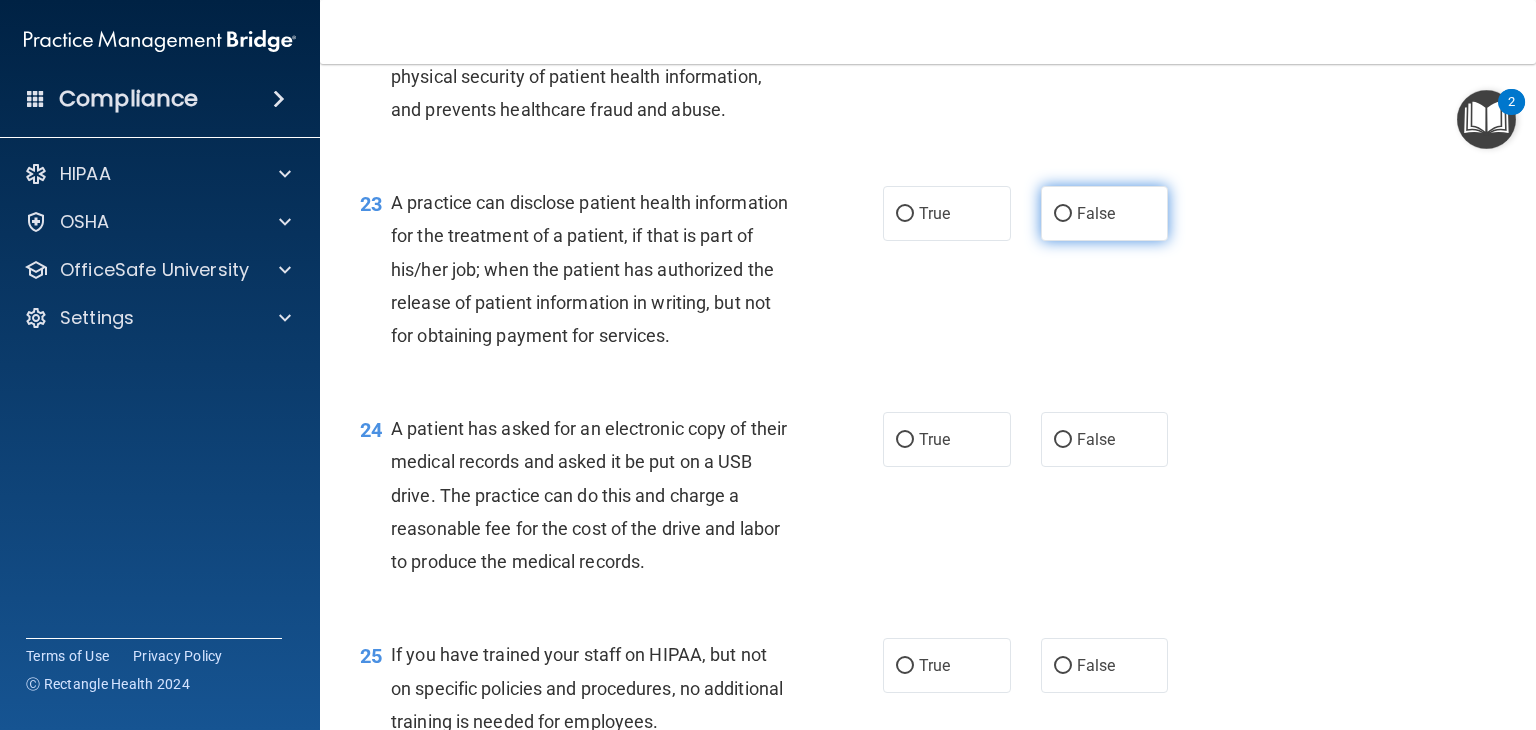 click on "False" at bounding box center [1105, 213] 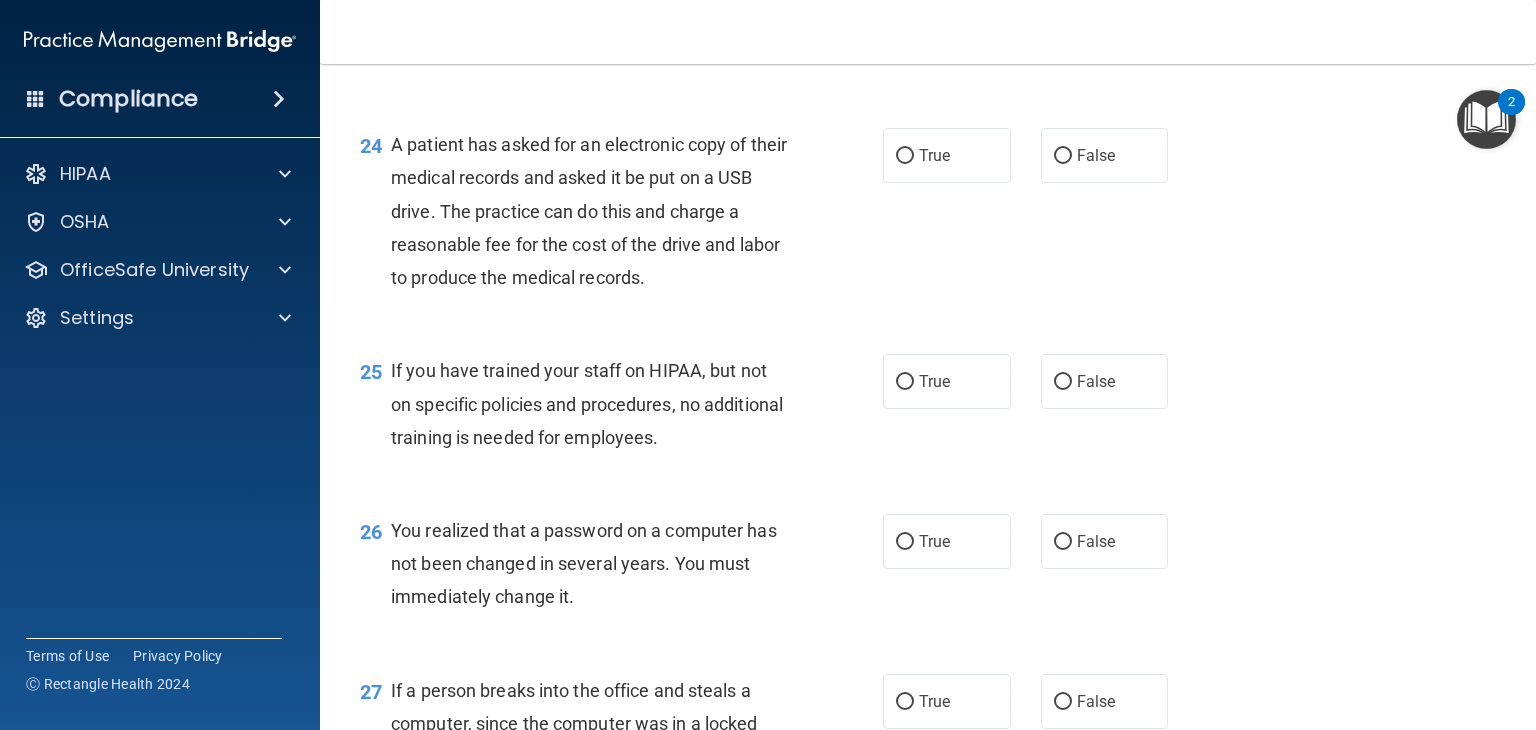 scroll, scrollTop: 3973, scrollLeft: 0, axis: vertical 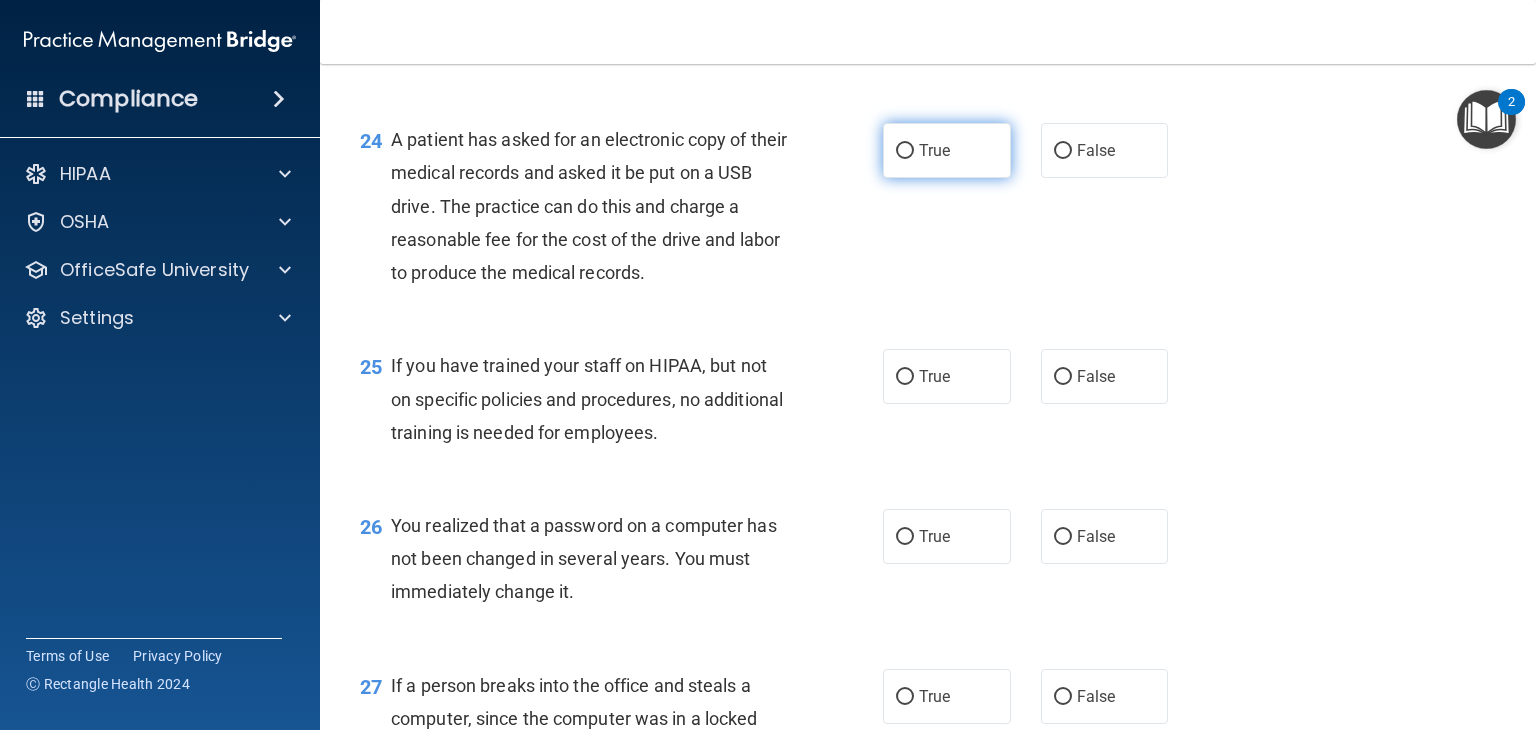 click on "True" at bounding box center (905, 151) 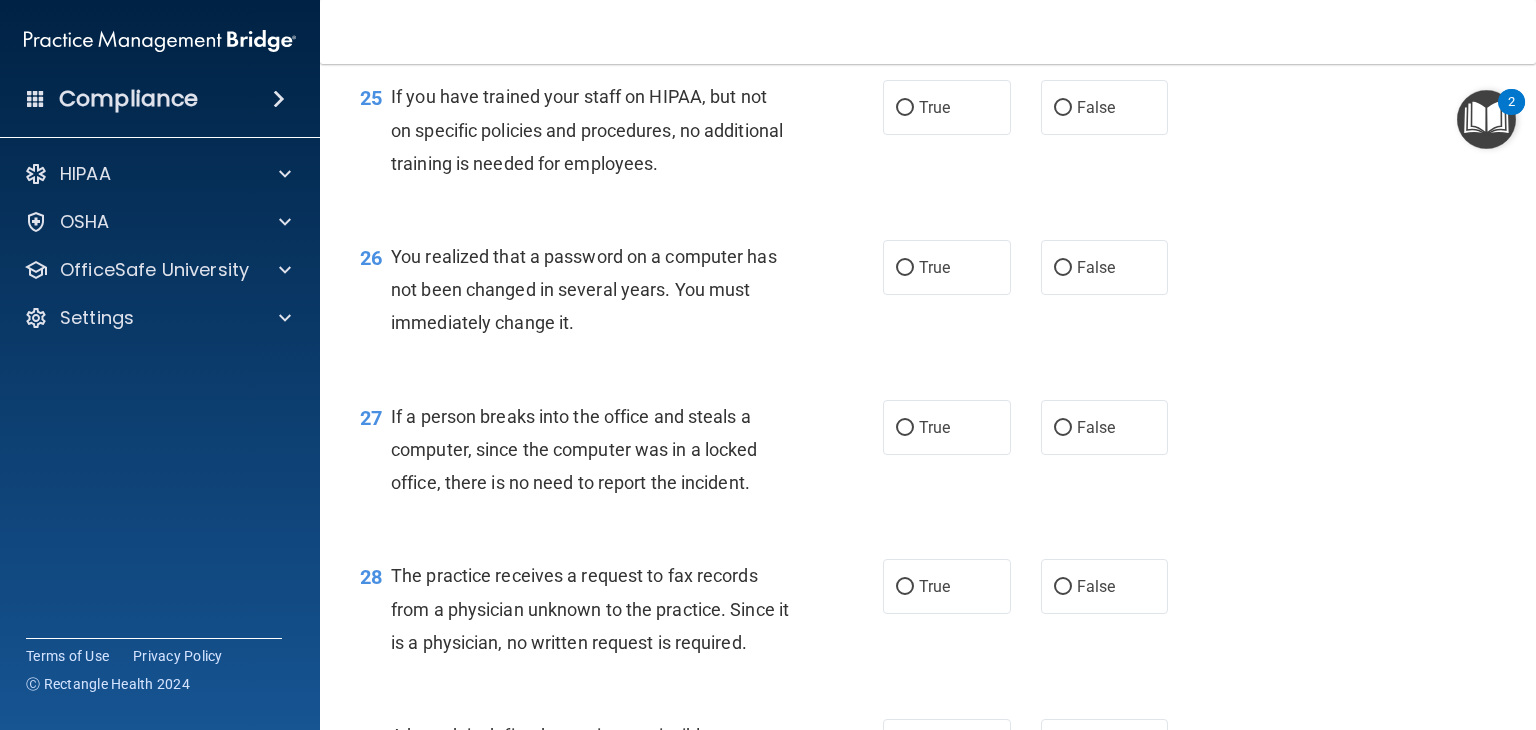 scroll, scrollTop: 4240, scrollLeft: 0, axis: vertical 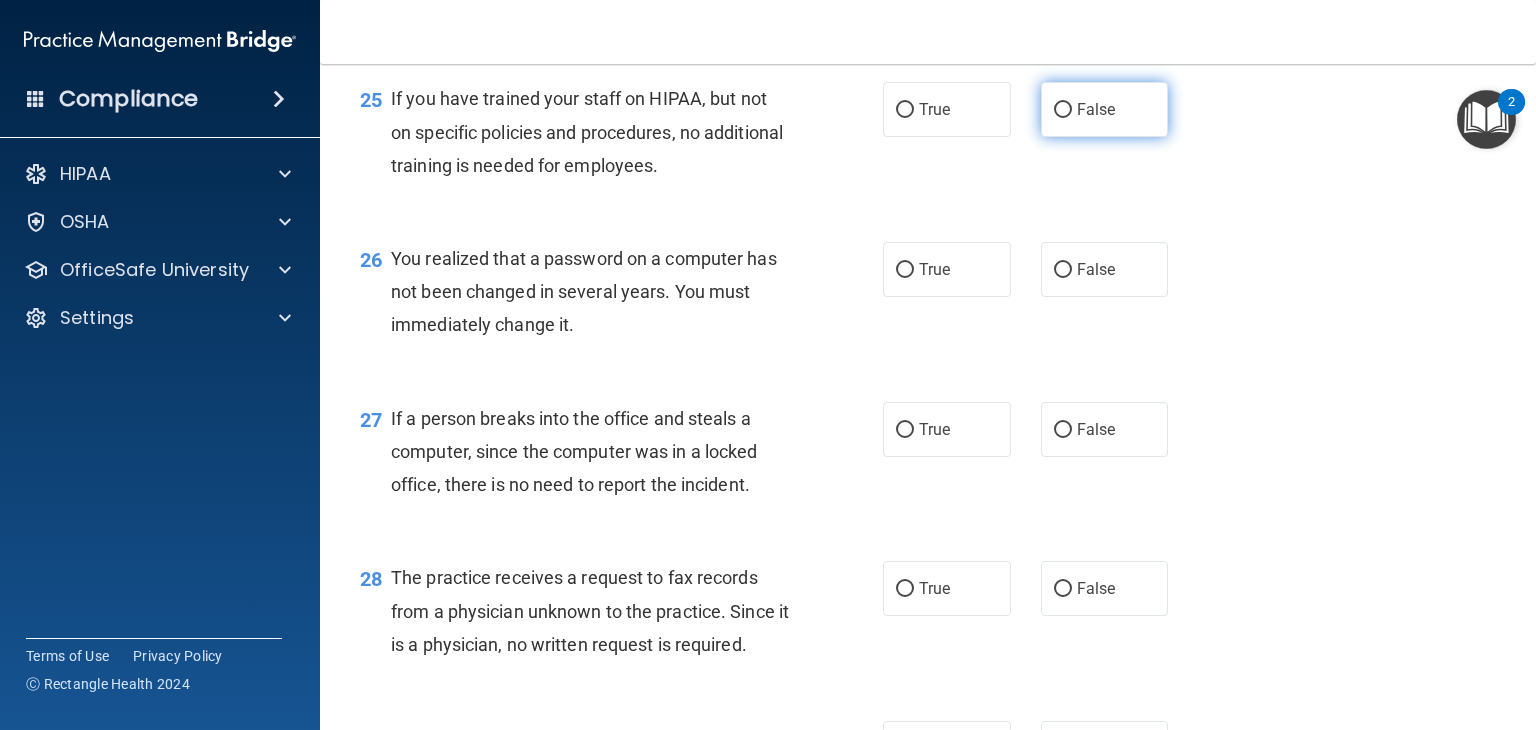 click on "False" at bounding box center (1105, 109) 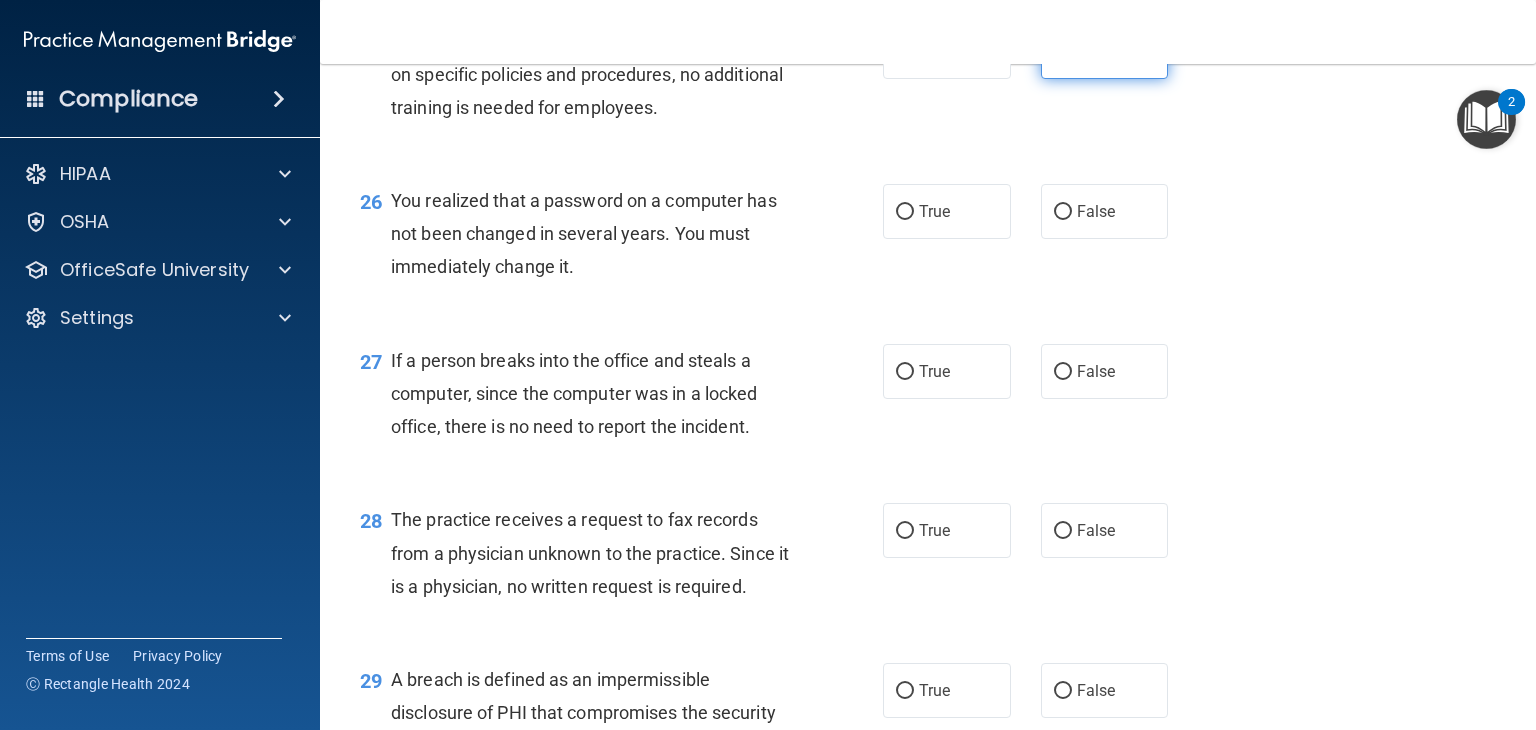 scroll, scrollTop: 4300, scrollLeft: 0, axis: vertical 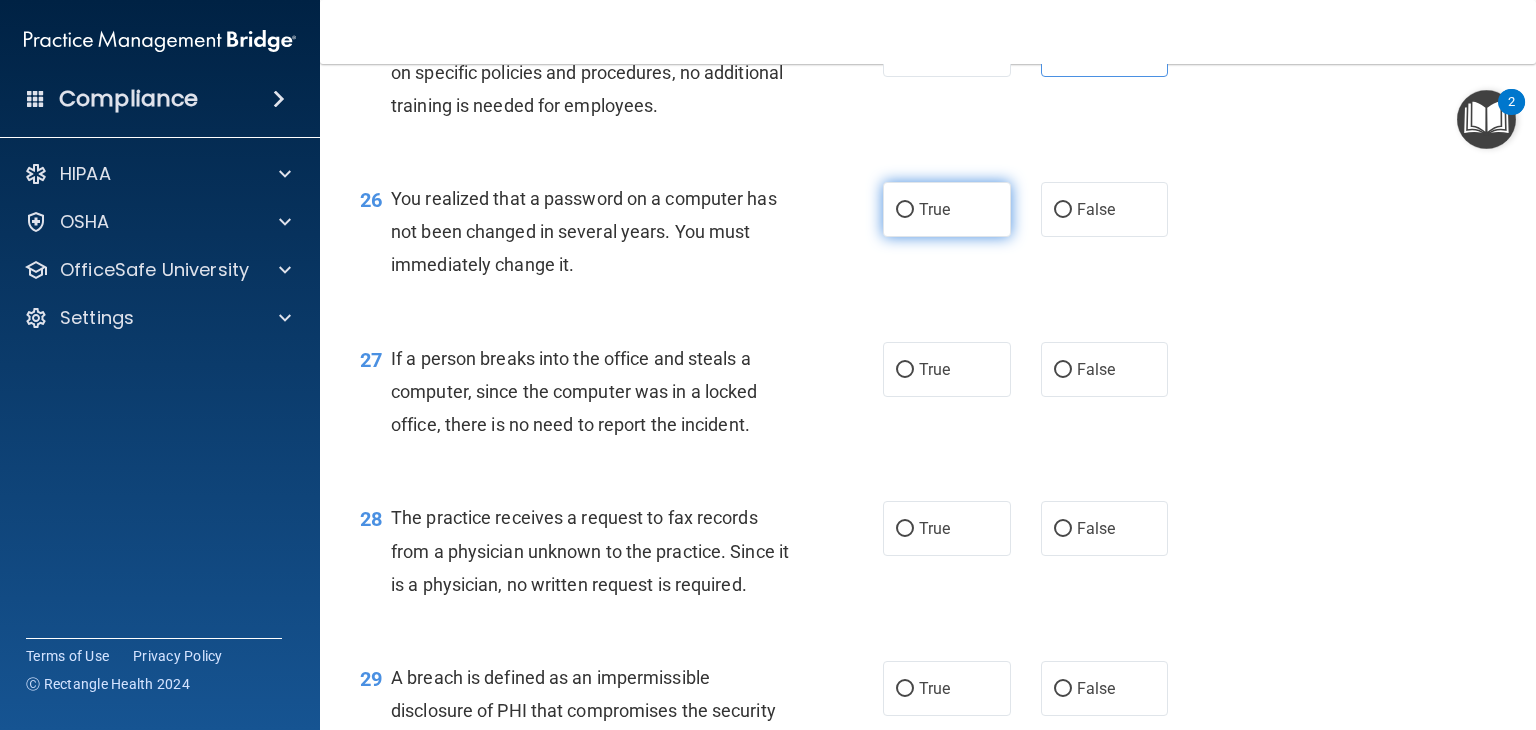 click on "True" at bounding box center [905, 210] 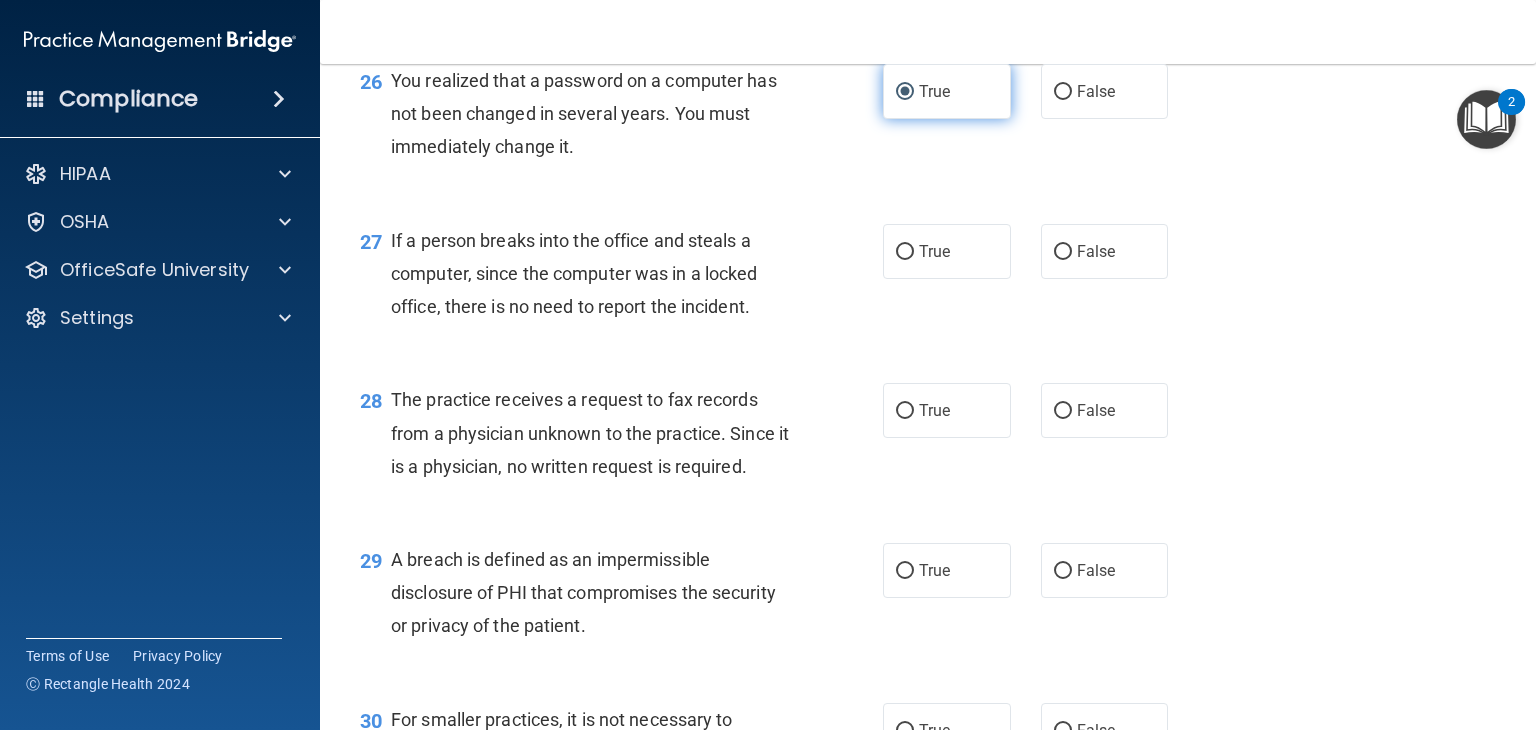 scroll, scrollTop: 4419, scrollLeft: 0, axis: vertical 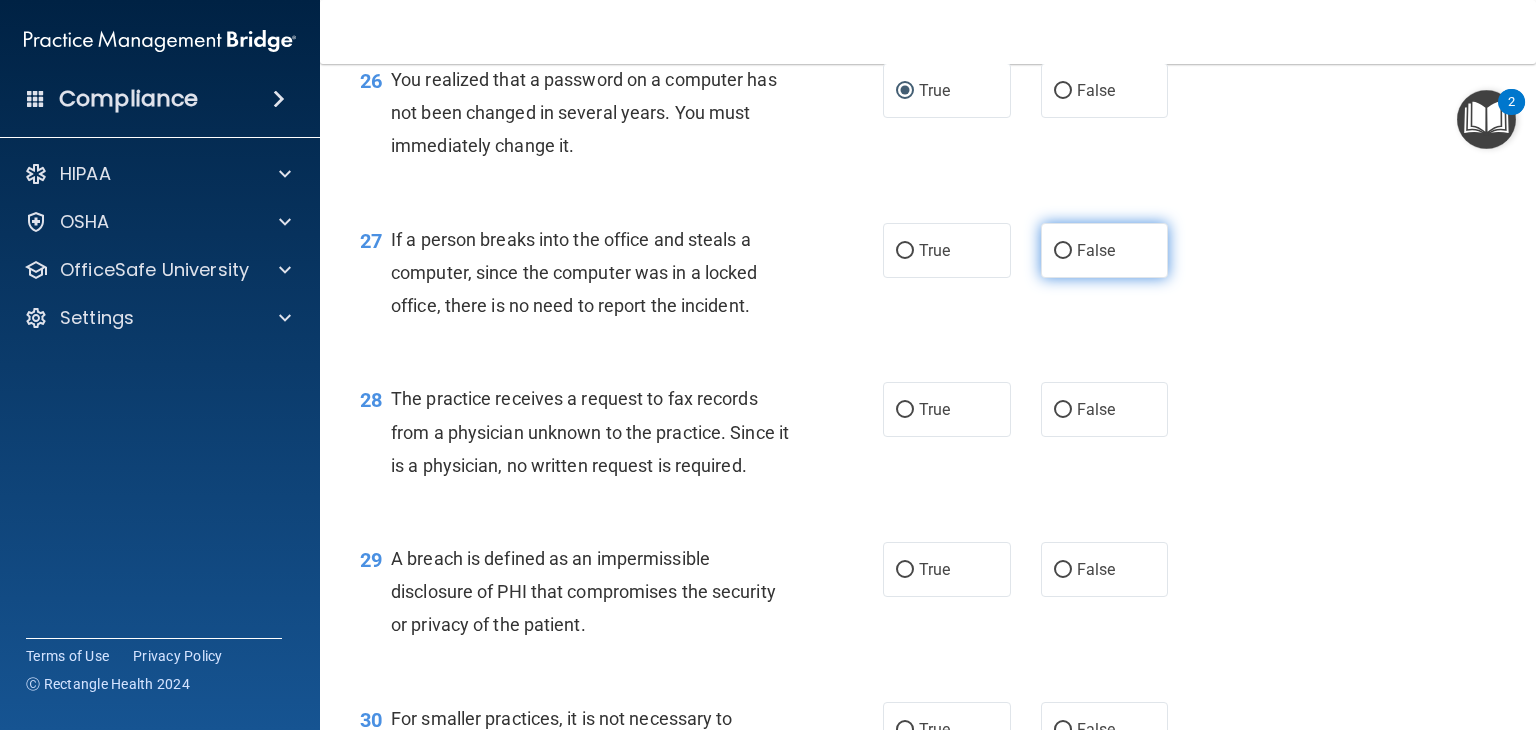 click on "False" at bounding box center (1105, 250) 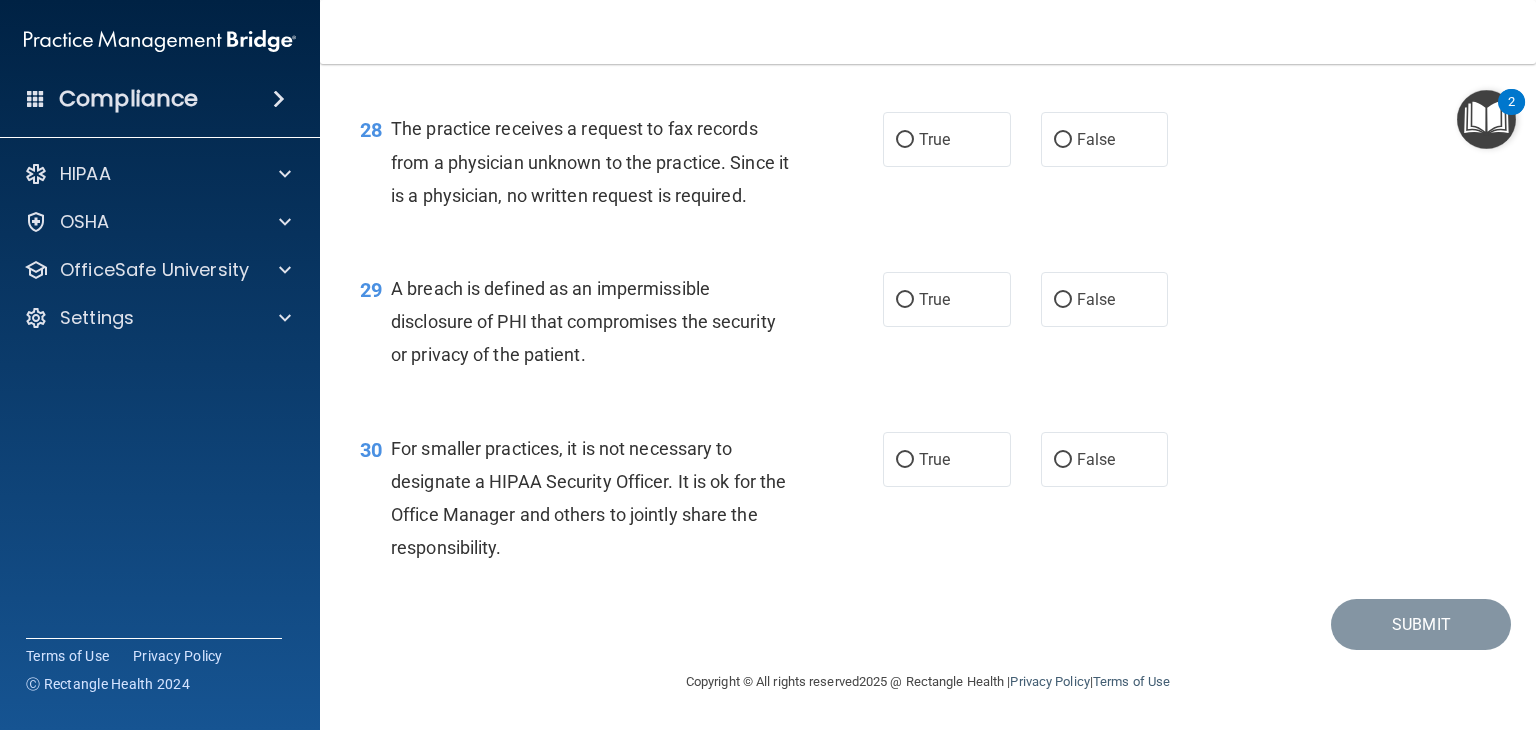 scroll, scrollTop: 4706, scrollLeft: 0, axis: vertical 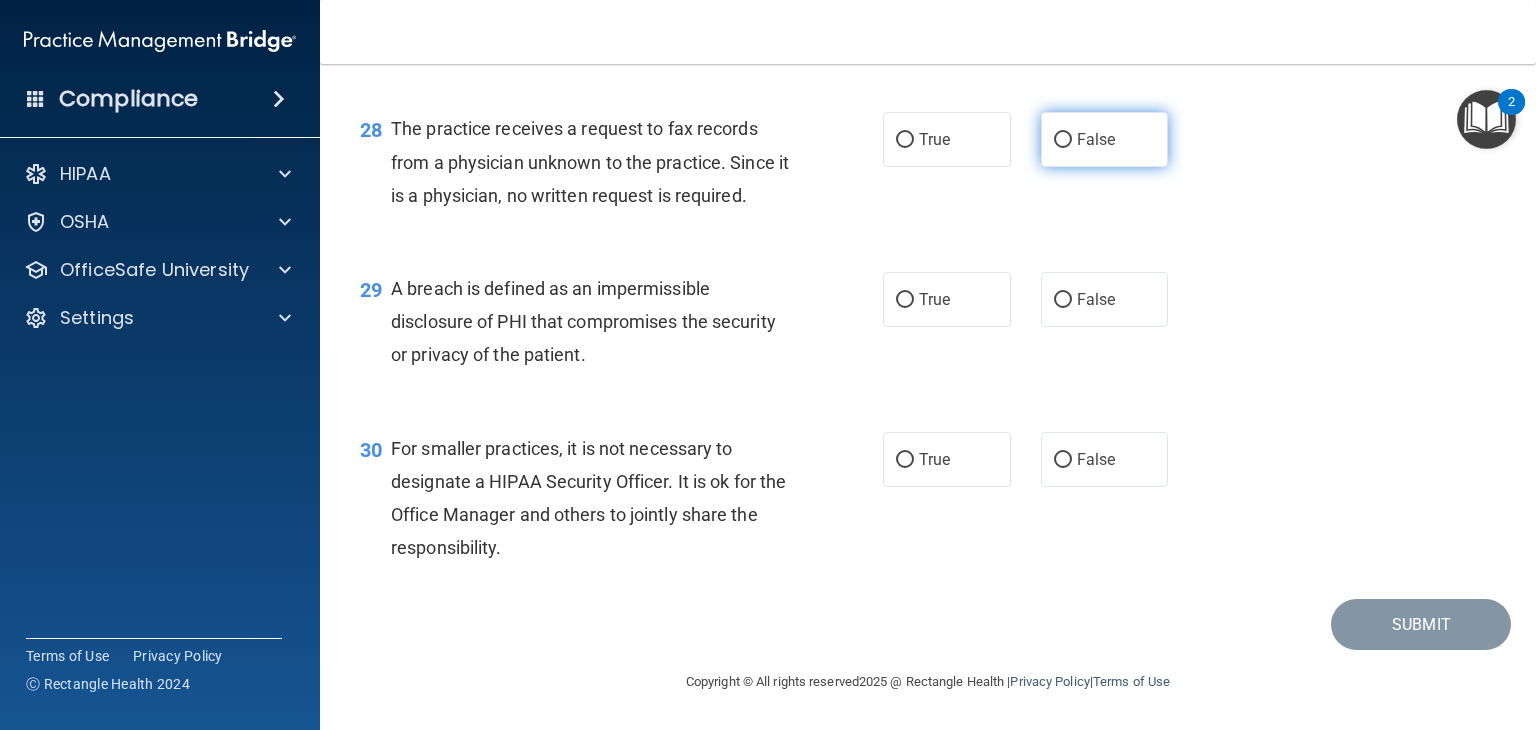 click on "False" at bounding box center [1096, 139] 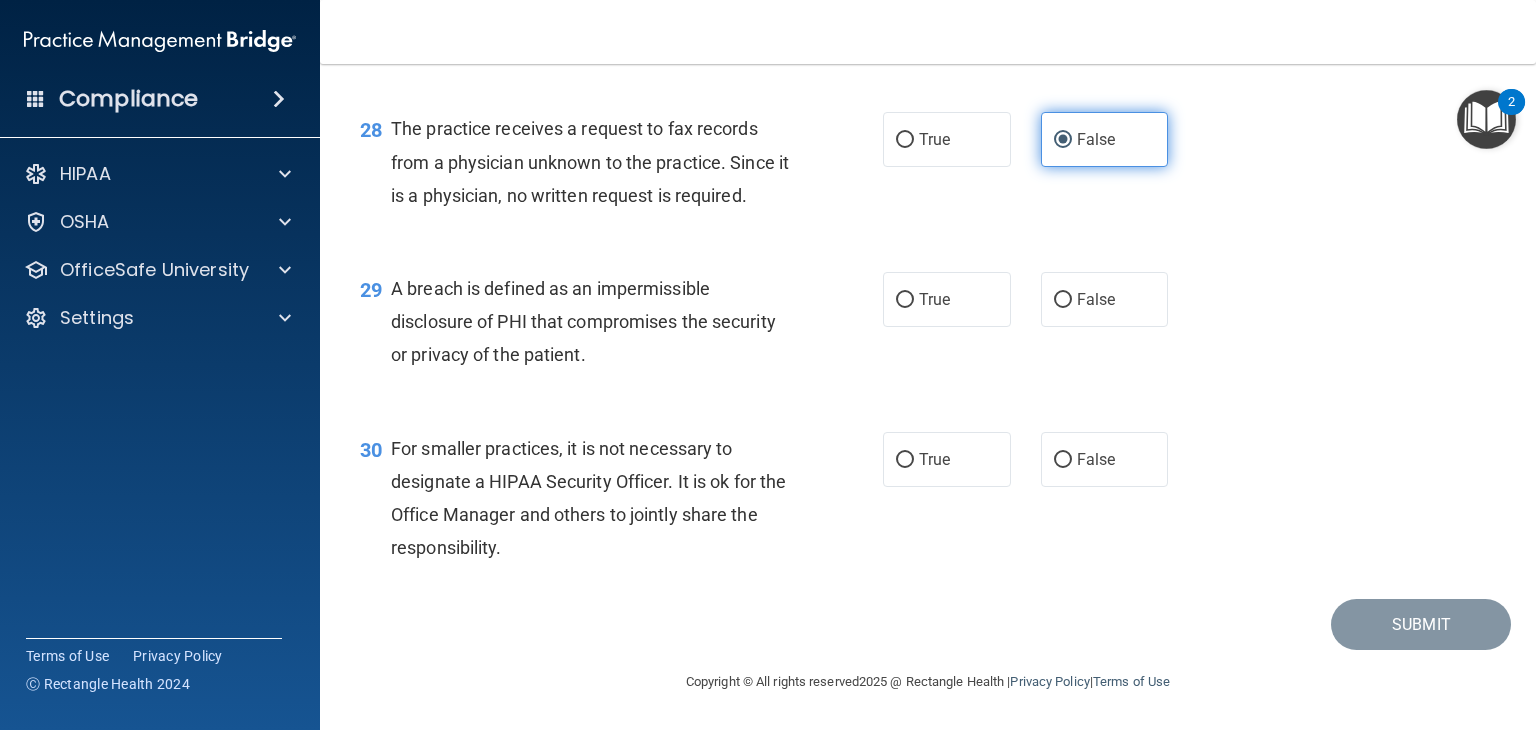 scroll, scrollTop: 4789, scrollLeft: 0, axis: vertical 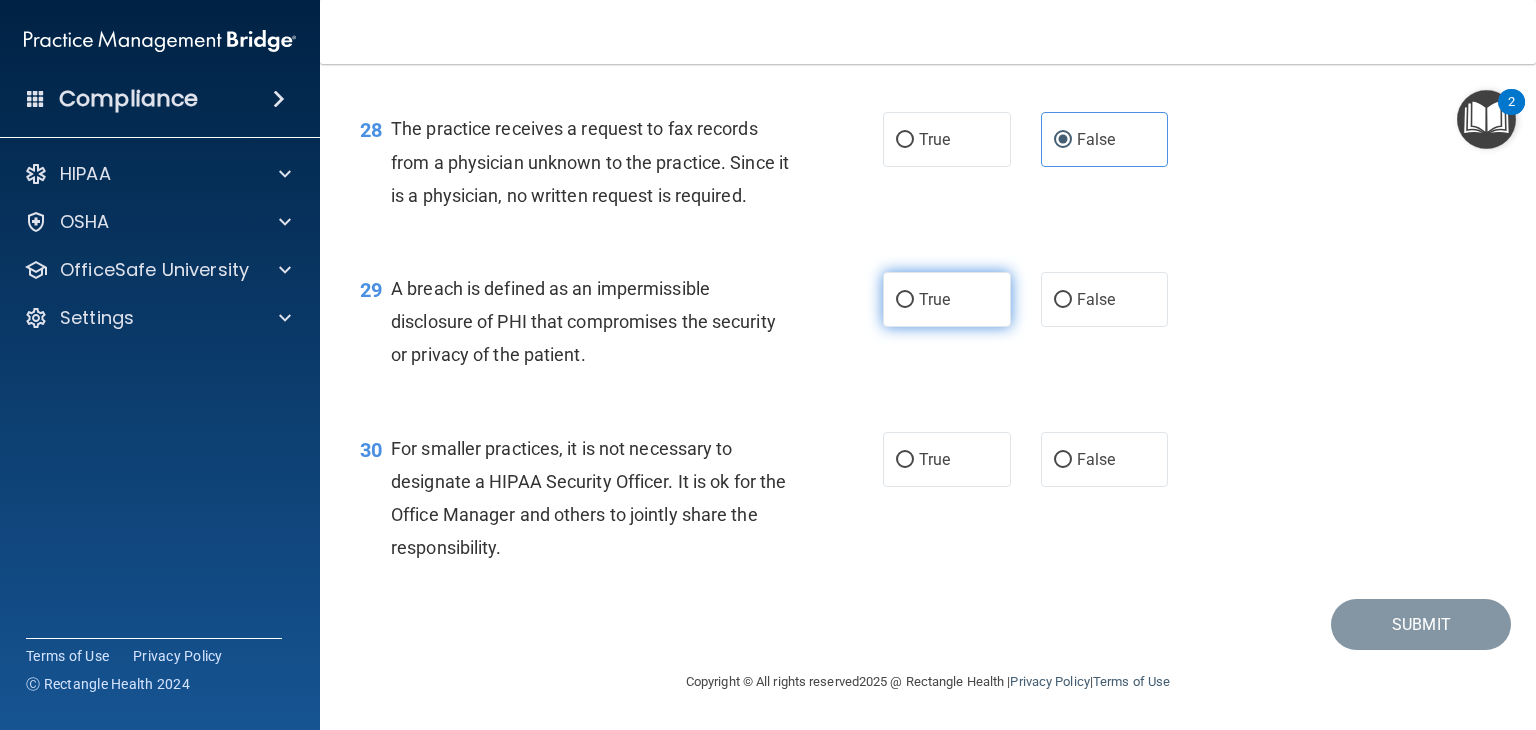 click on "True" at bounding box center [934, 299] 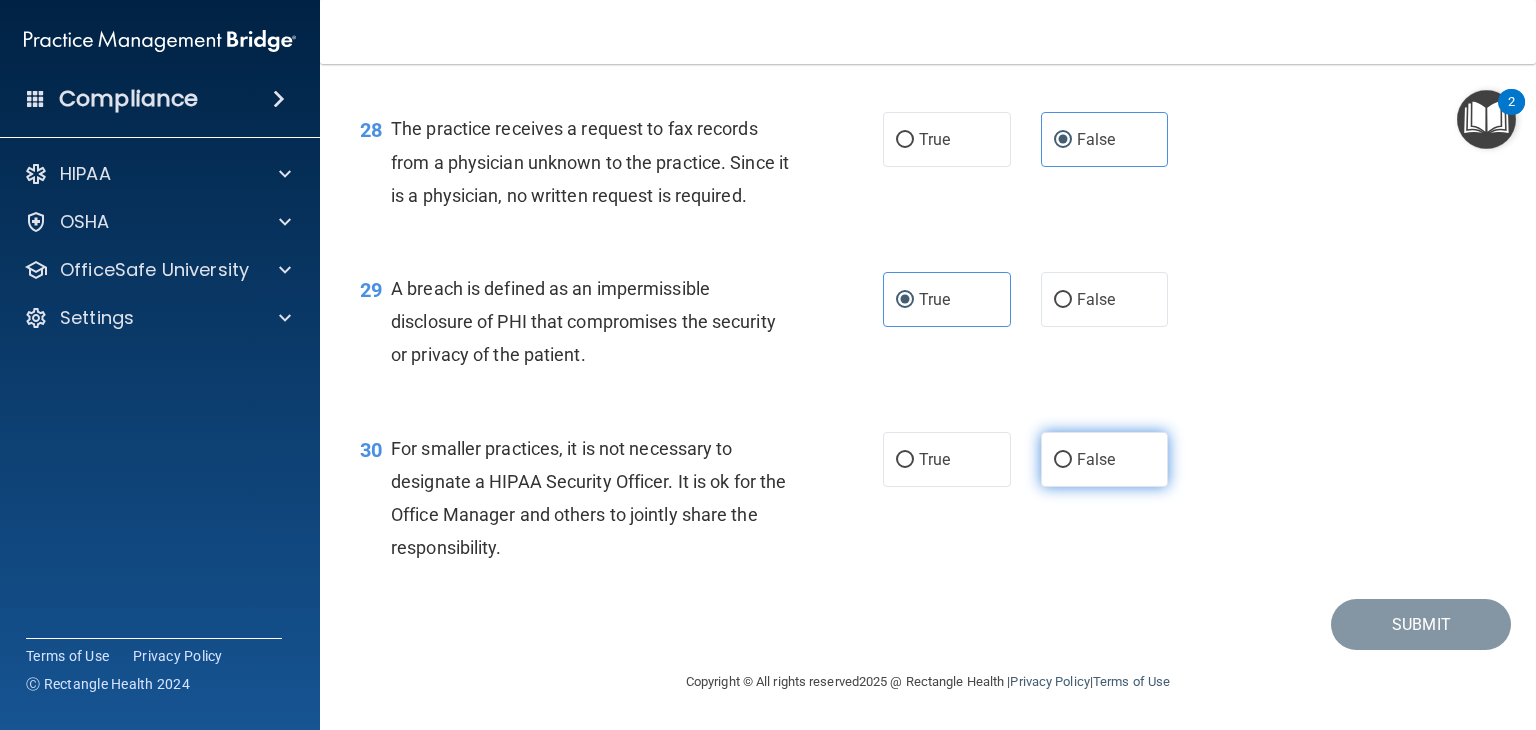 click on "False" at bounding box center [1105, 459] 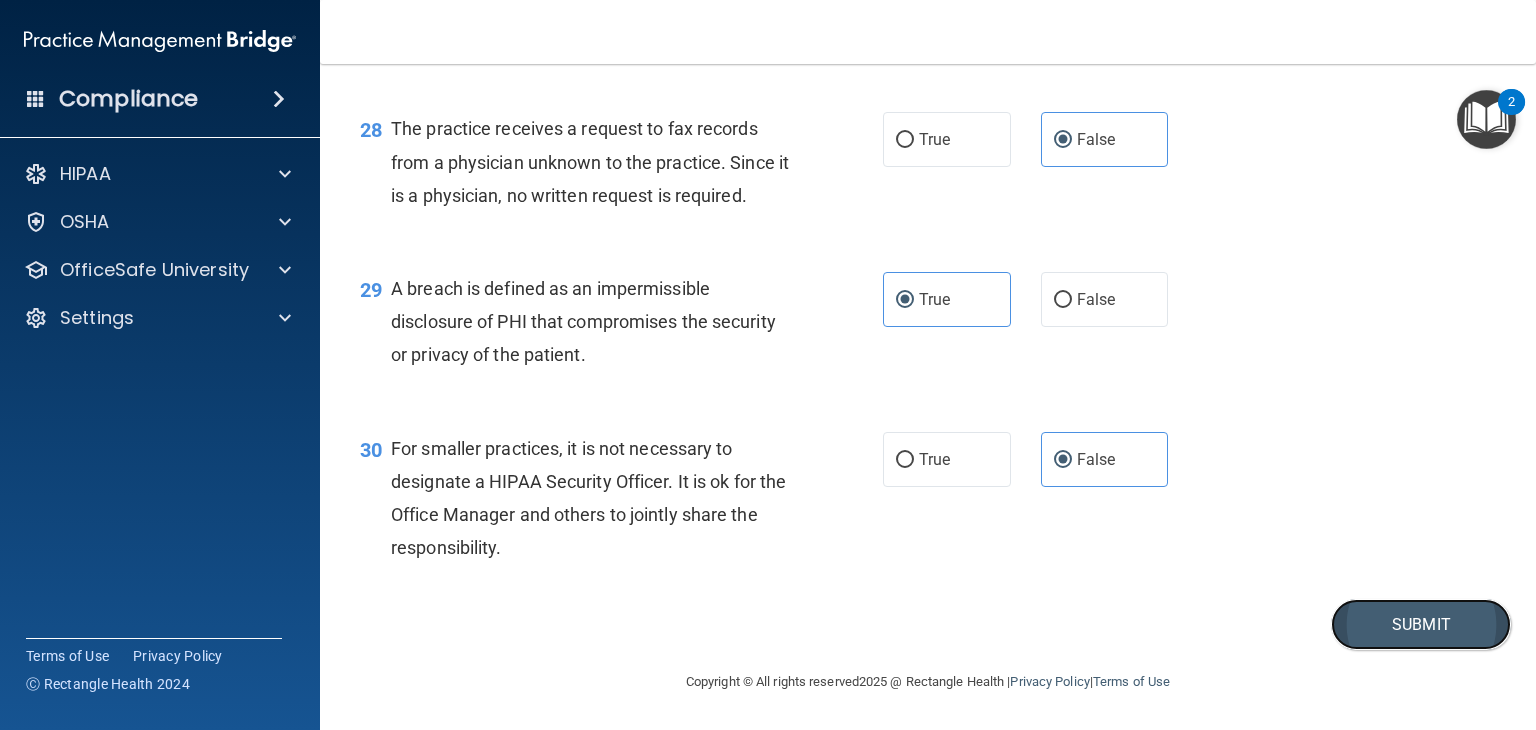 click on "Submit" at bounding box center [1421, 624] 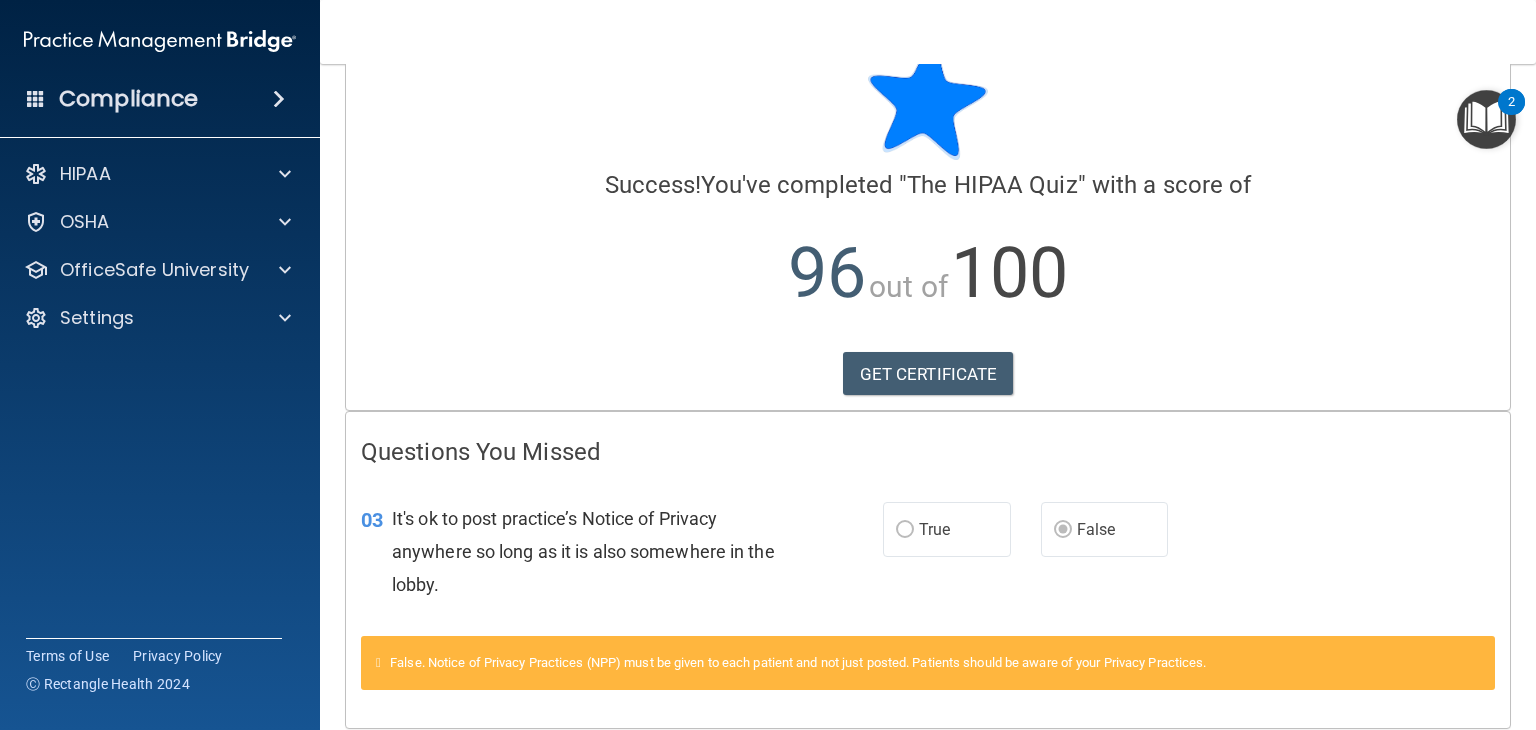scroll, scrollTop: 138, scrollLeft: 0, axis: vertical 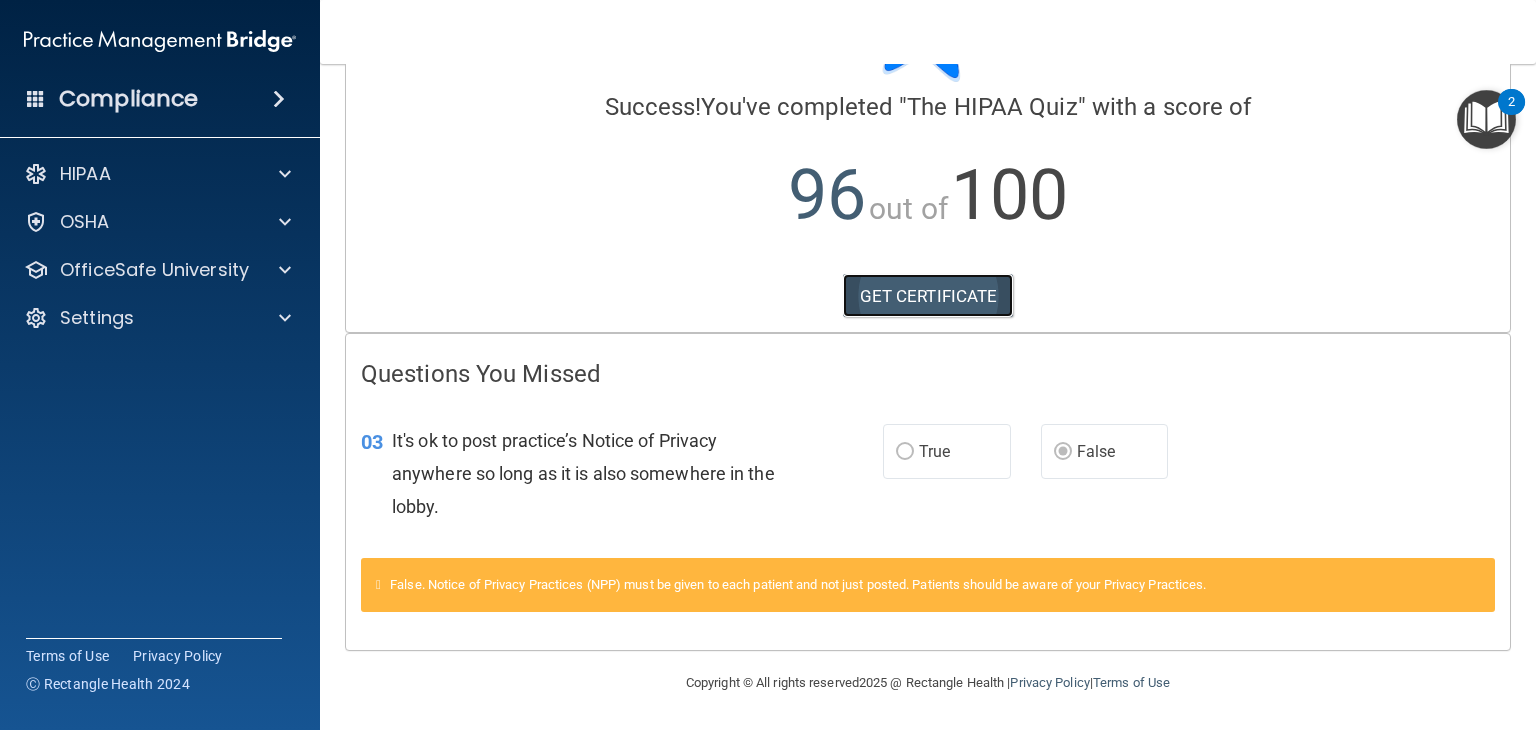 click on "GET CERTIFICATE" at bounding box center (928, 296) 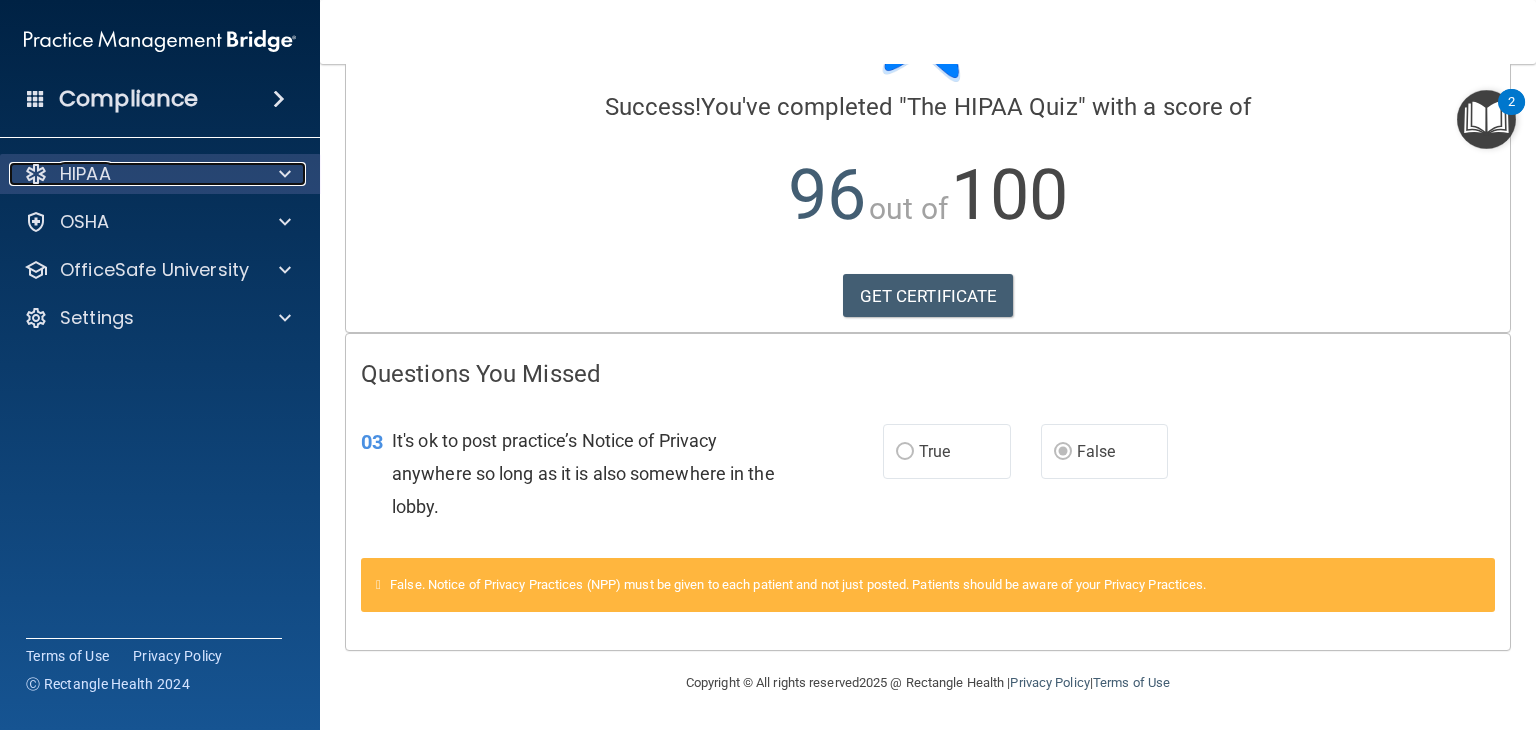 click on "HIPAA" at bounding box center (133, 174) 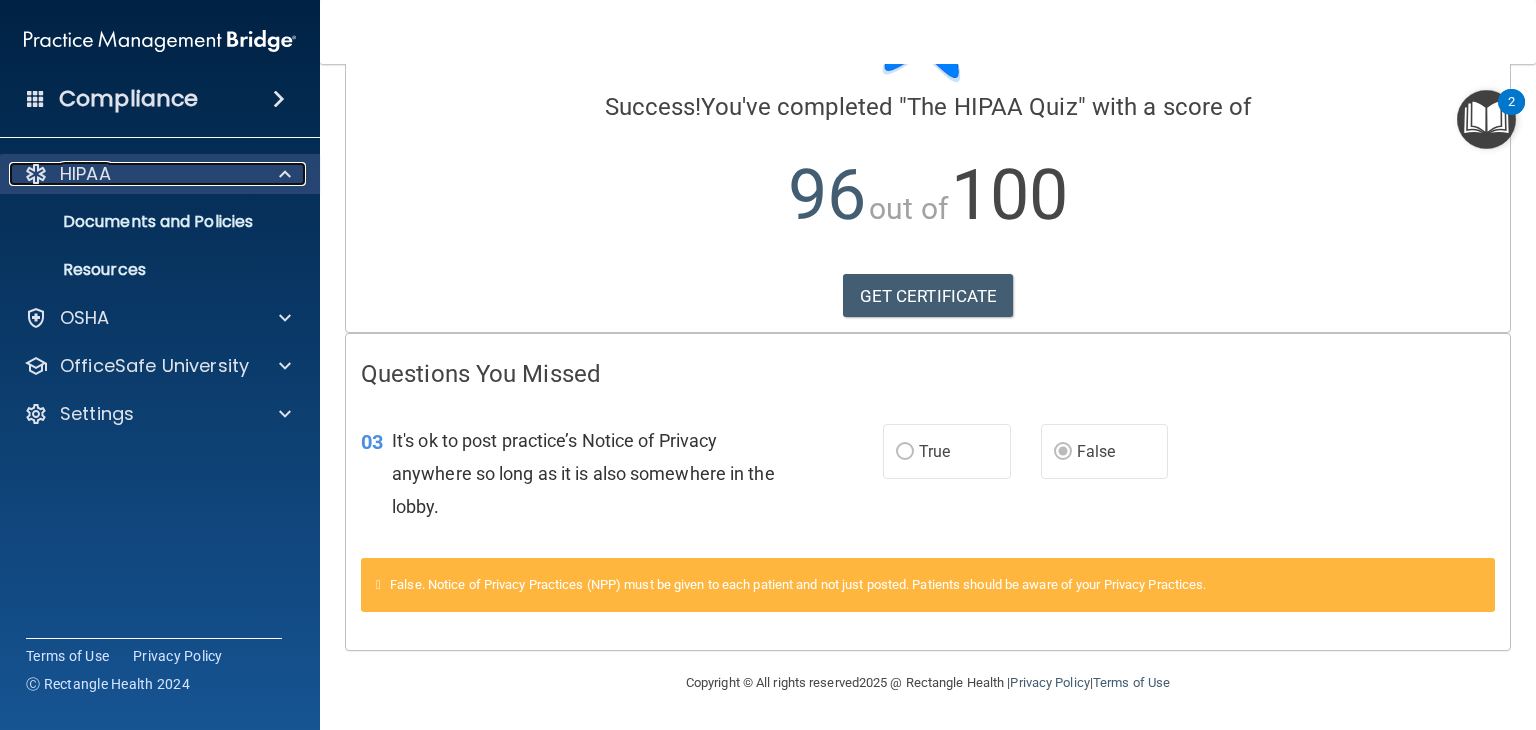click on "HIPAA" at bounding box center (85, 174) 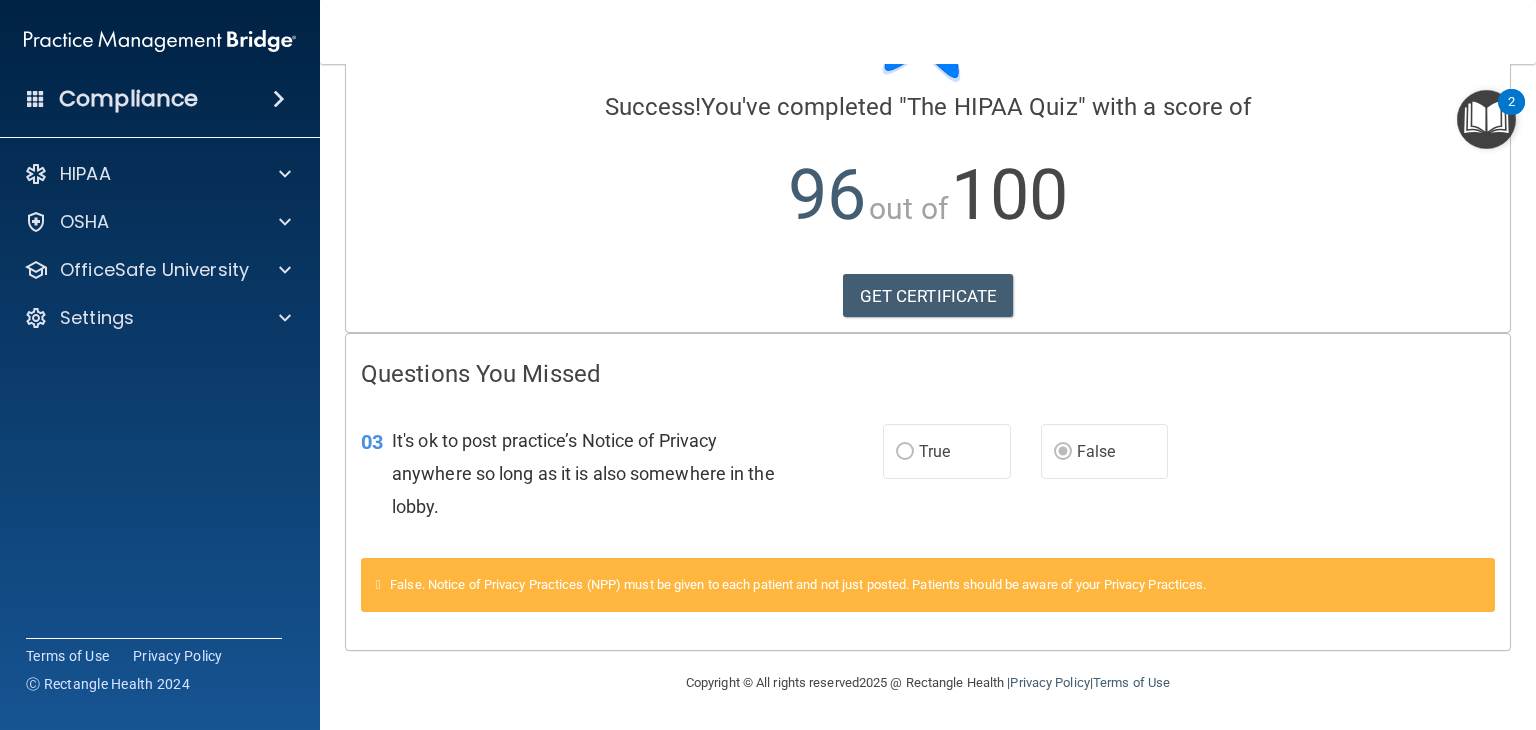 click on "Compliance" at bounding box center (128, 99) 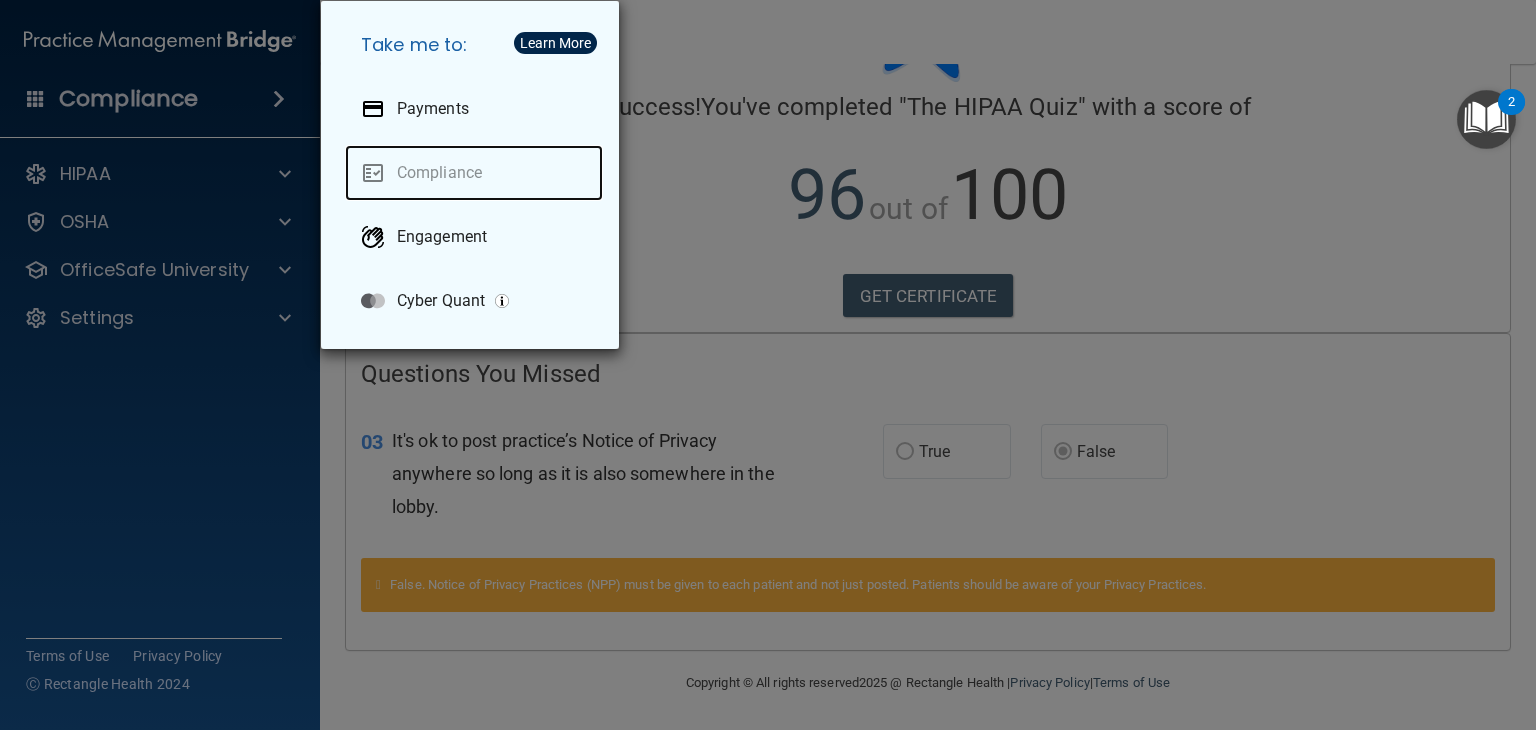 click on "Compliance" at bounding box center [474, 173] 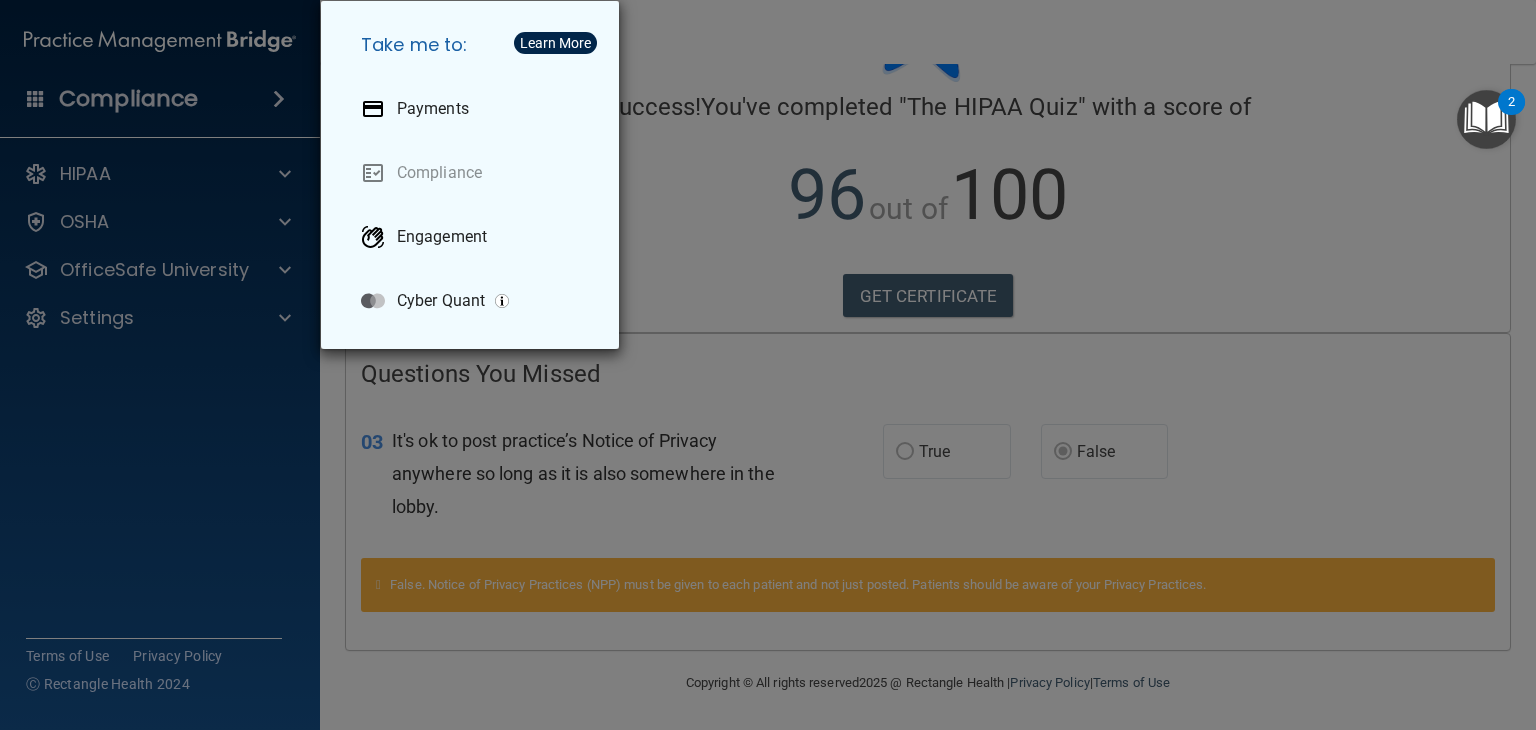 click on "Take me to:             Payments                   Compliance                     Engagement                     Cyber Quant" at bounding box center [768, 365] 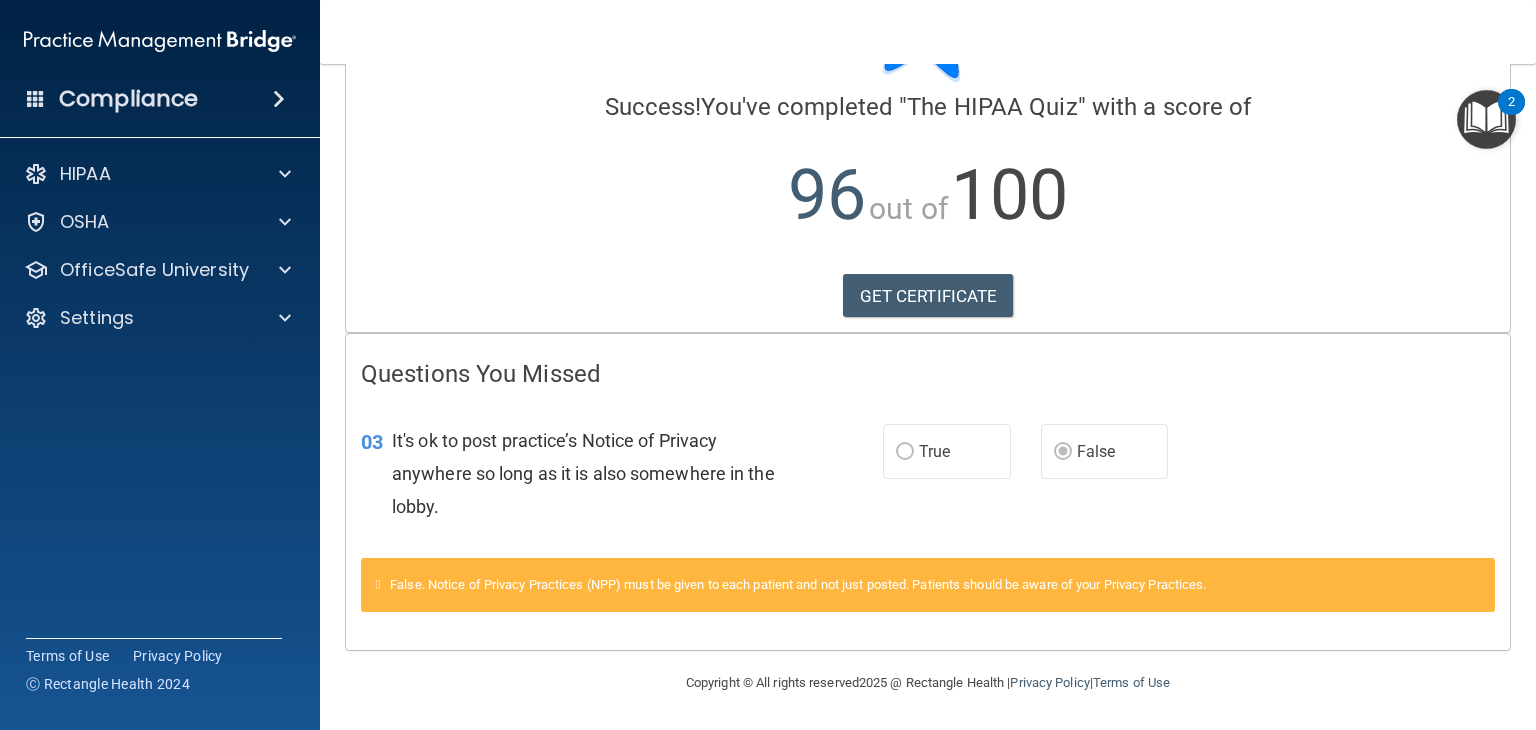 scroll, scrollTop: 0, scrollLeft: 0, axis: both 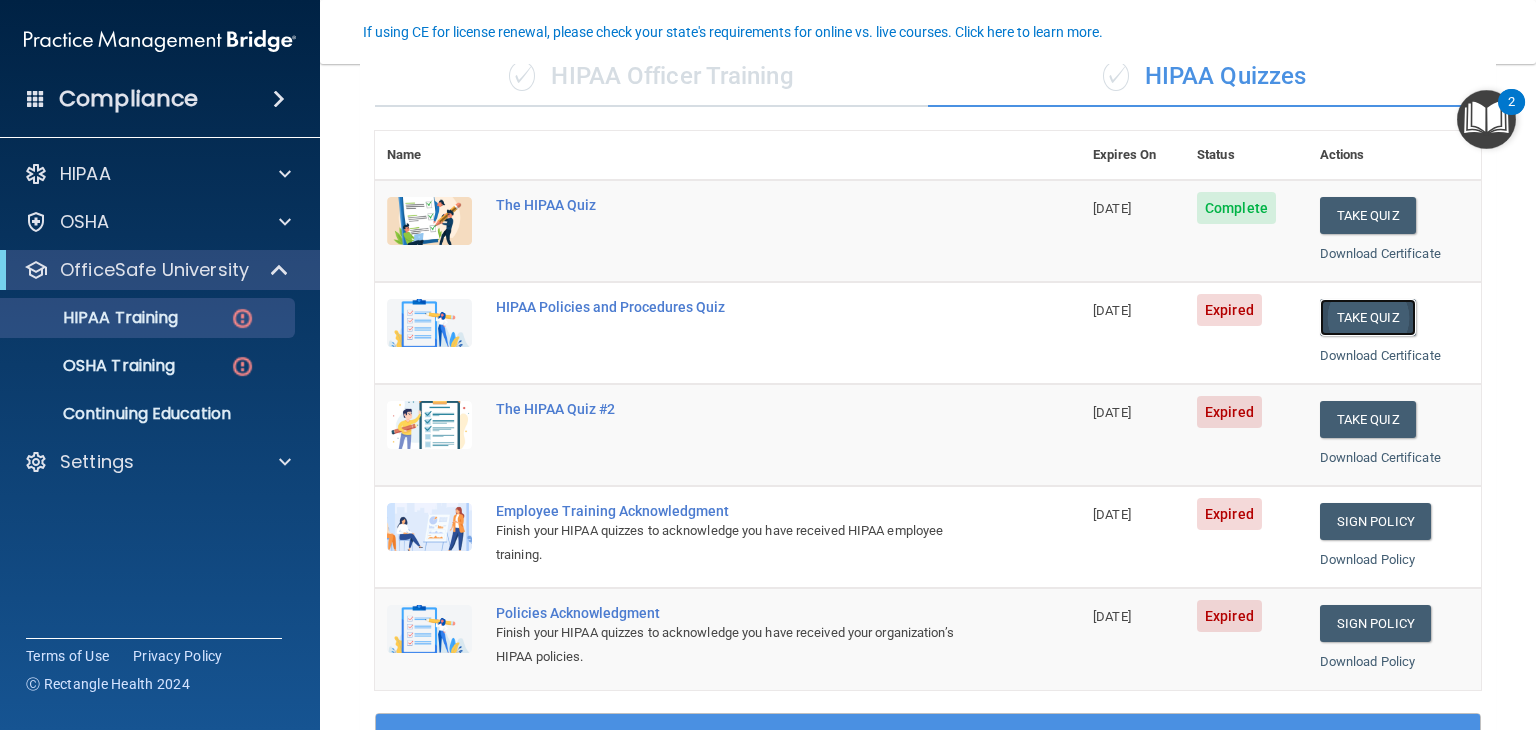 click on "Take Quiz" at bounding box center [1368, 317] 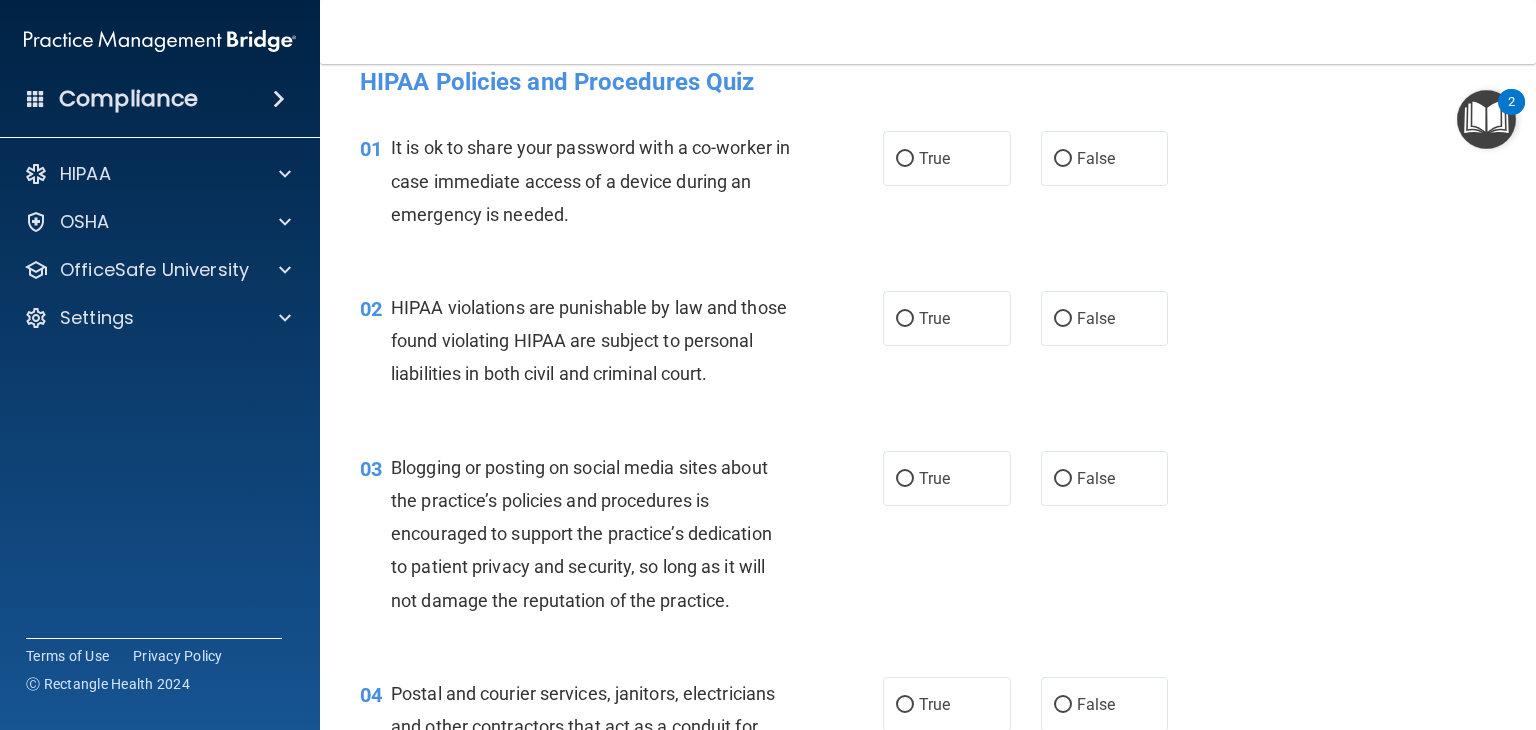 scroll, scrollTop: 0, scrollLeft: 0, axis: both 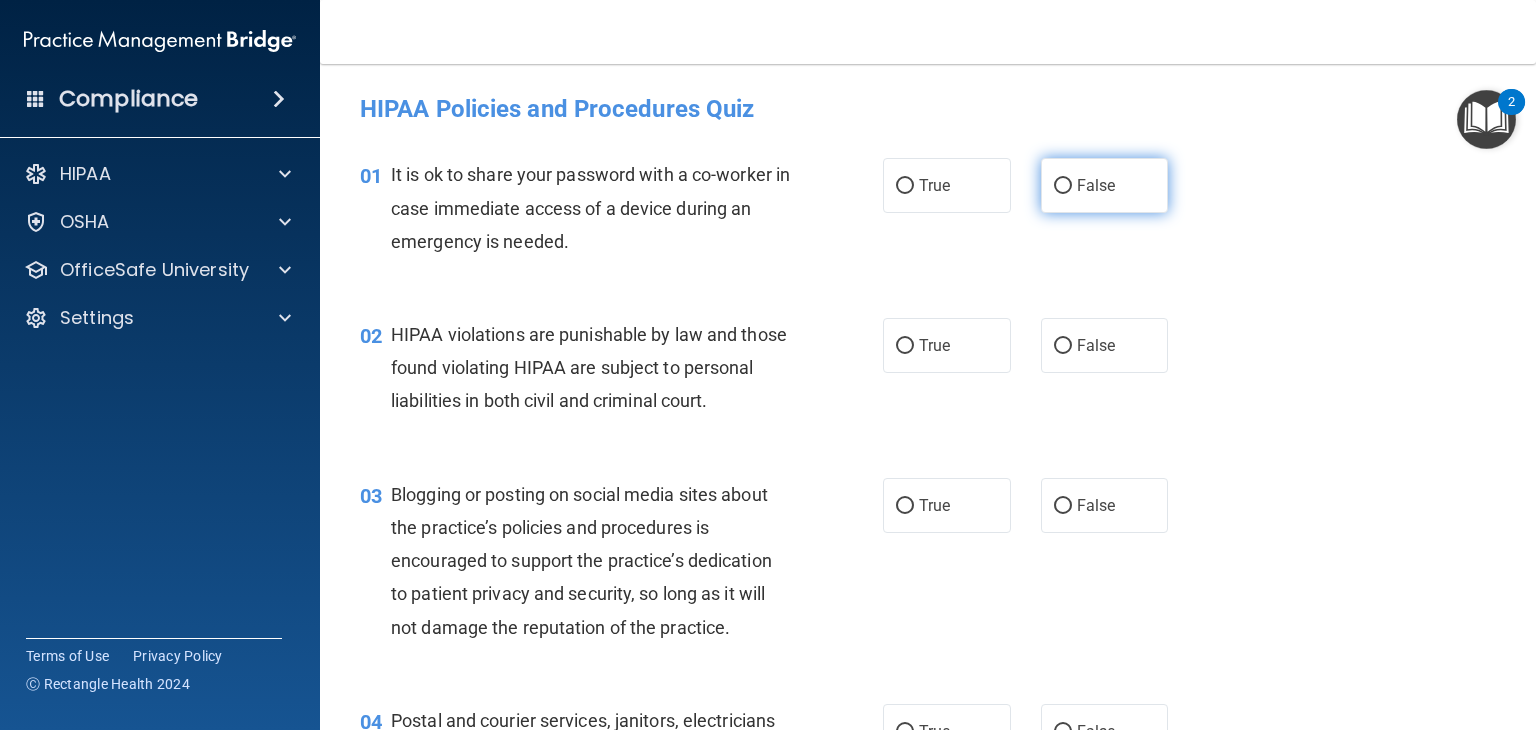 click on "False" at bounding box center [1105, 185] 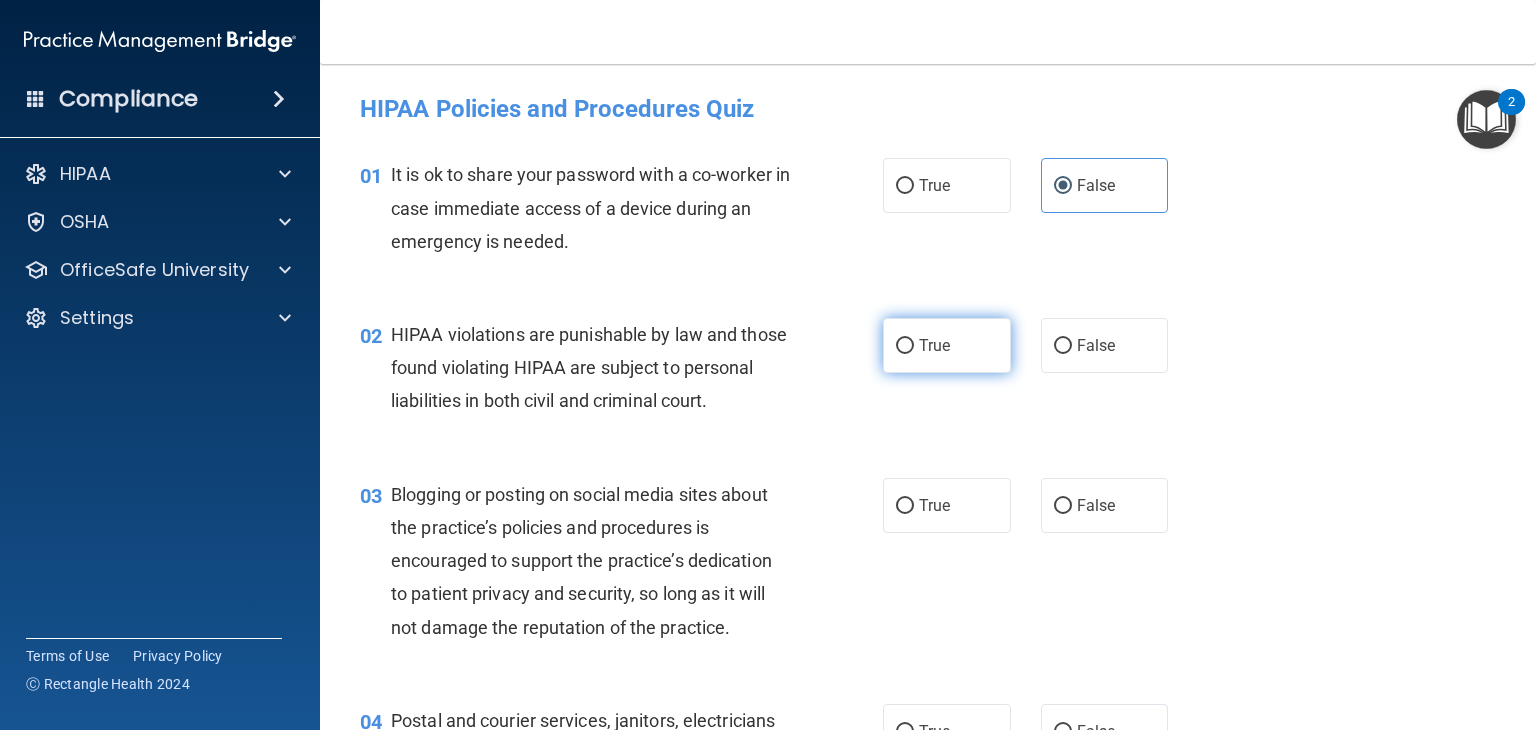 click on "True" at bounding box center [905, 346] 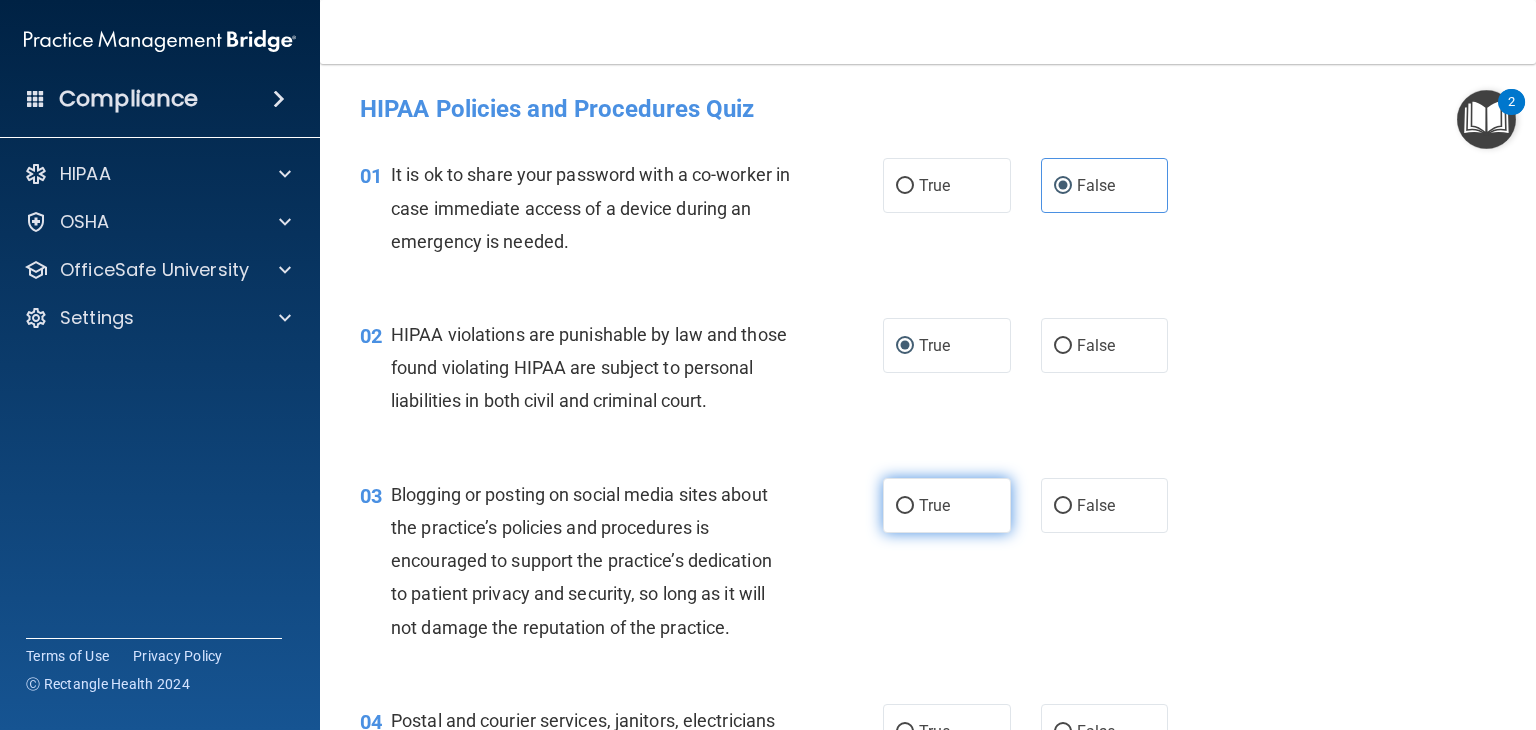 click on "True" at bounding box center (905, 506) 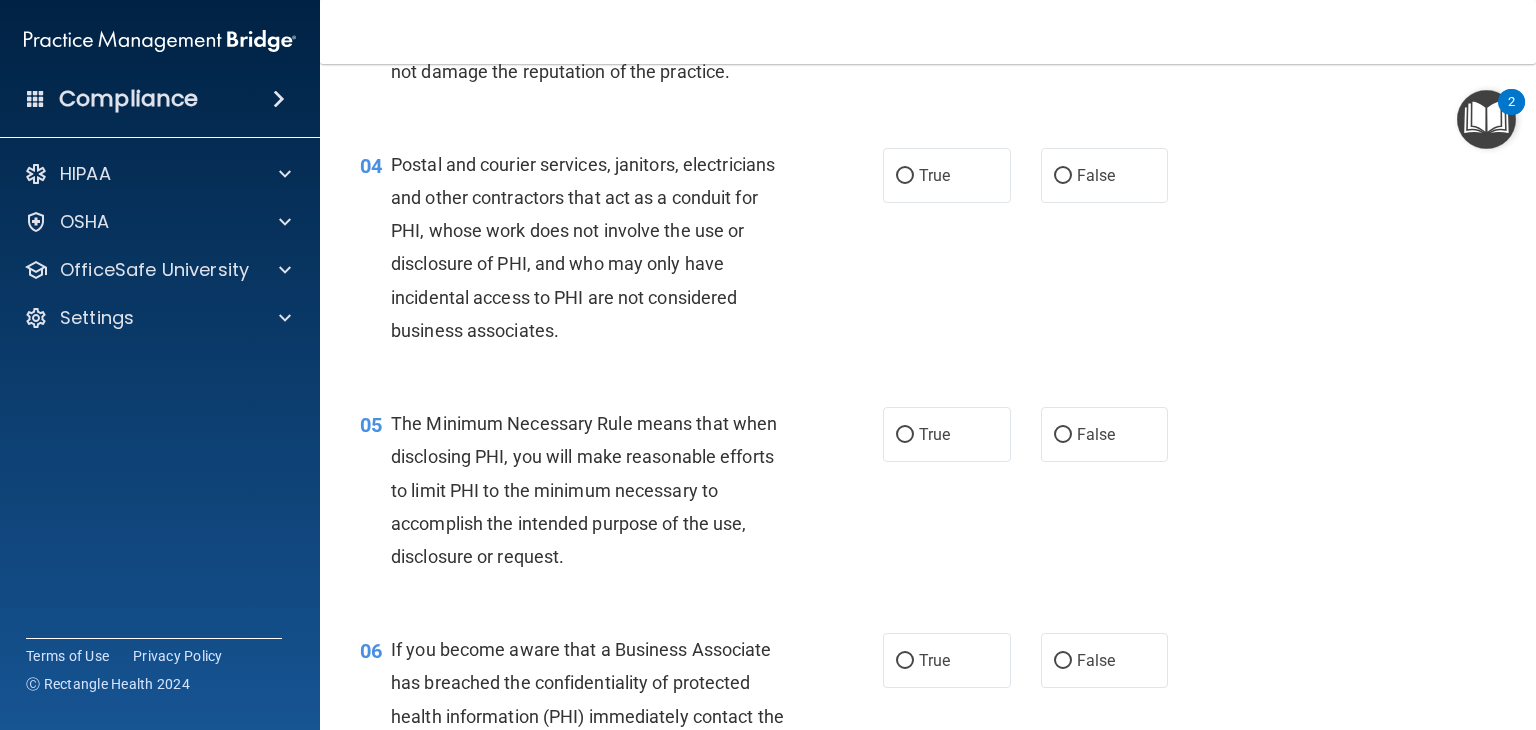 scroll, scrollTop: 557, scrollLeft: 0, axis: vertical 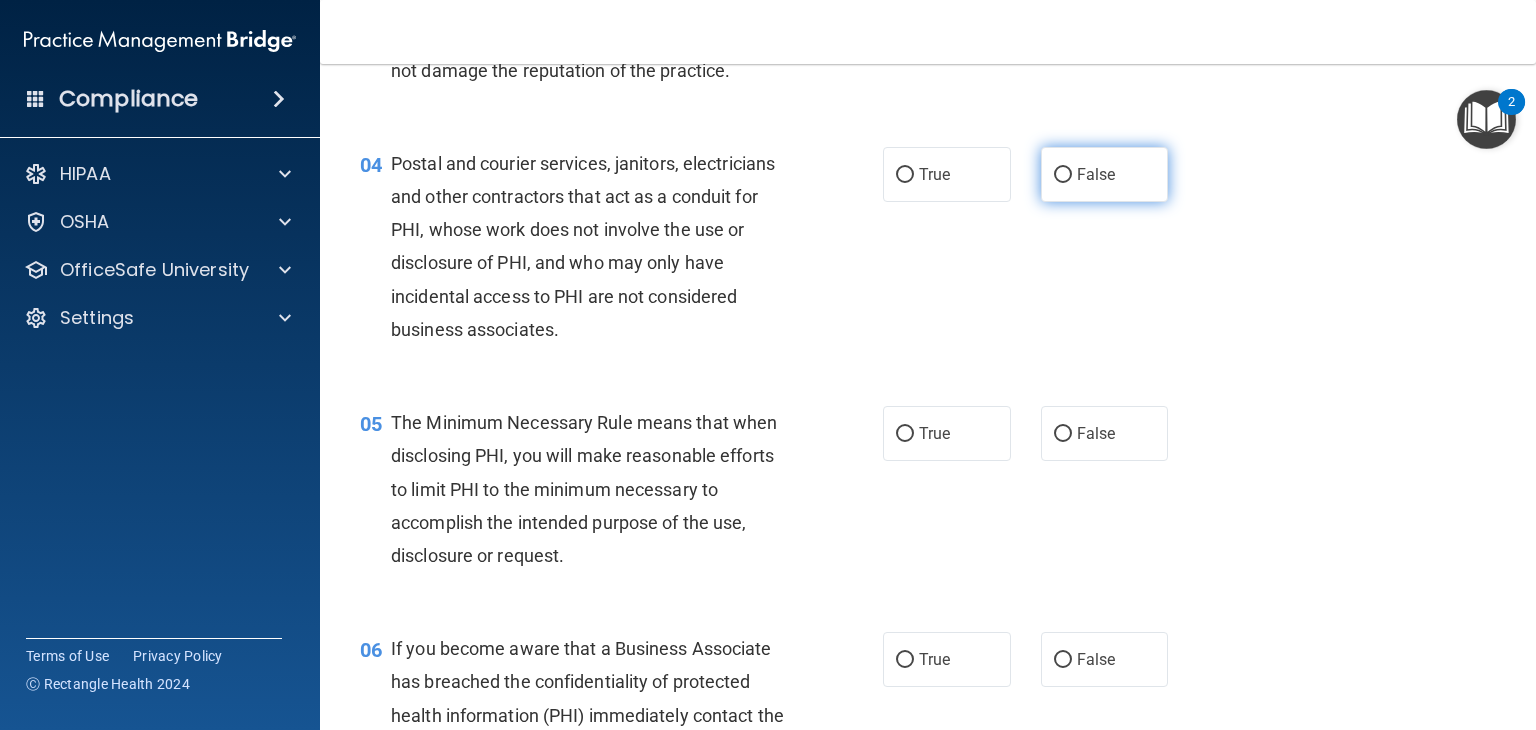 click on "False" at bounding box center [1105, 174] 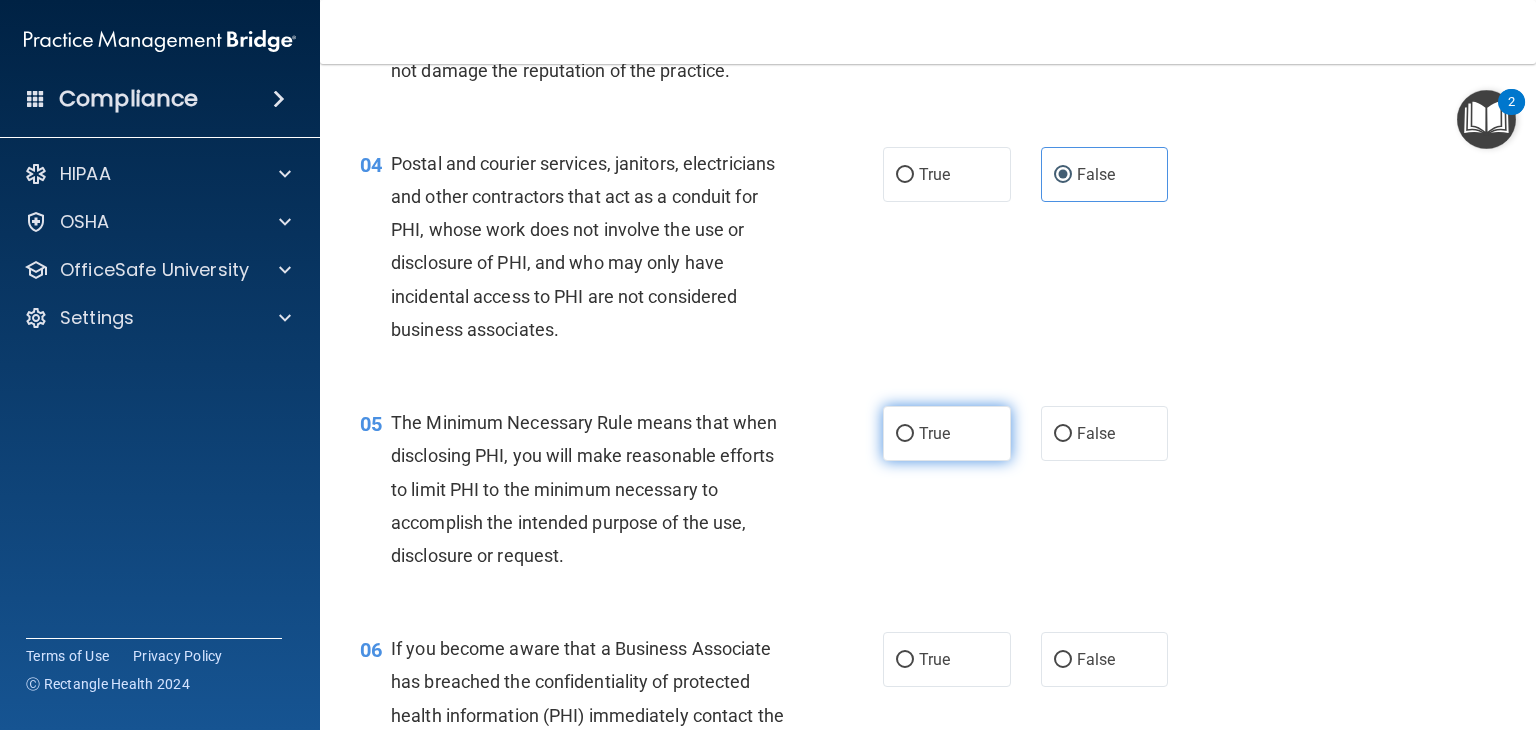click on "True" at bounding box center [934, 433] 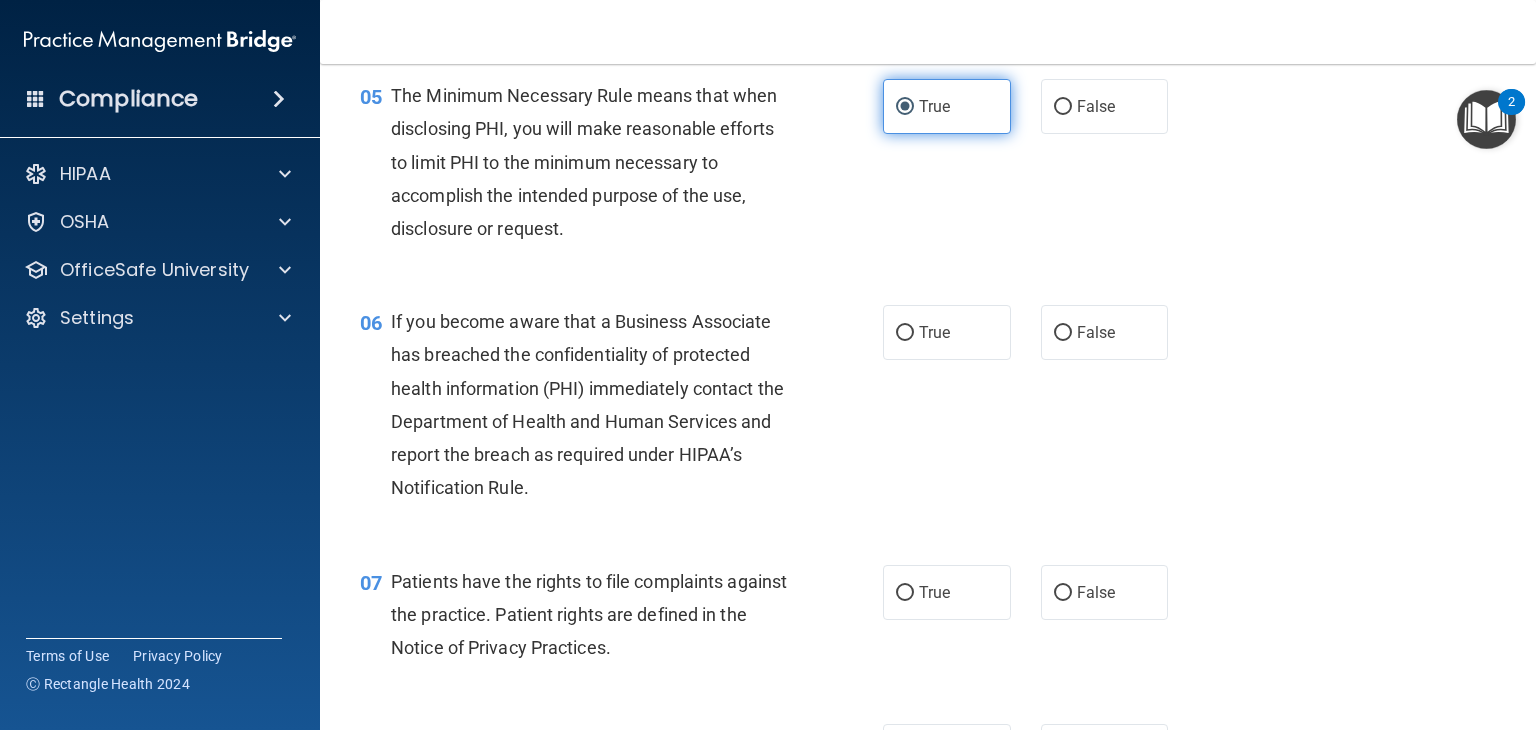 scroll, scrollTop: 885, scrollLeft: 0, axis: vertical 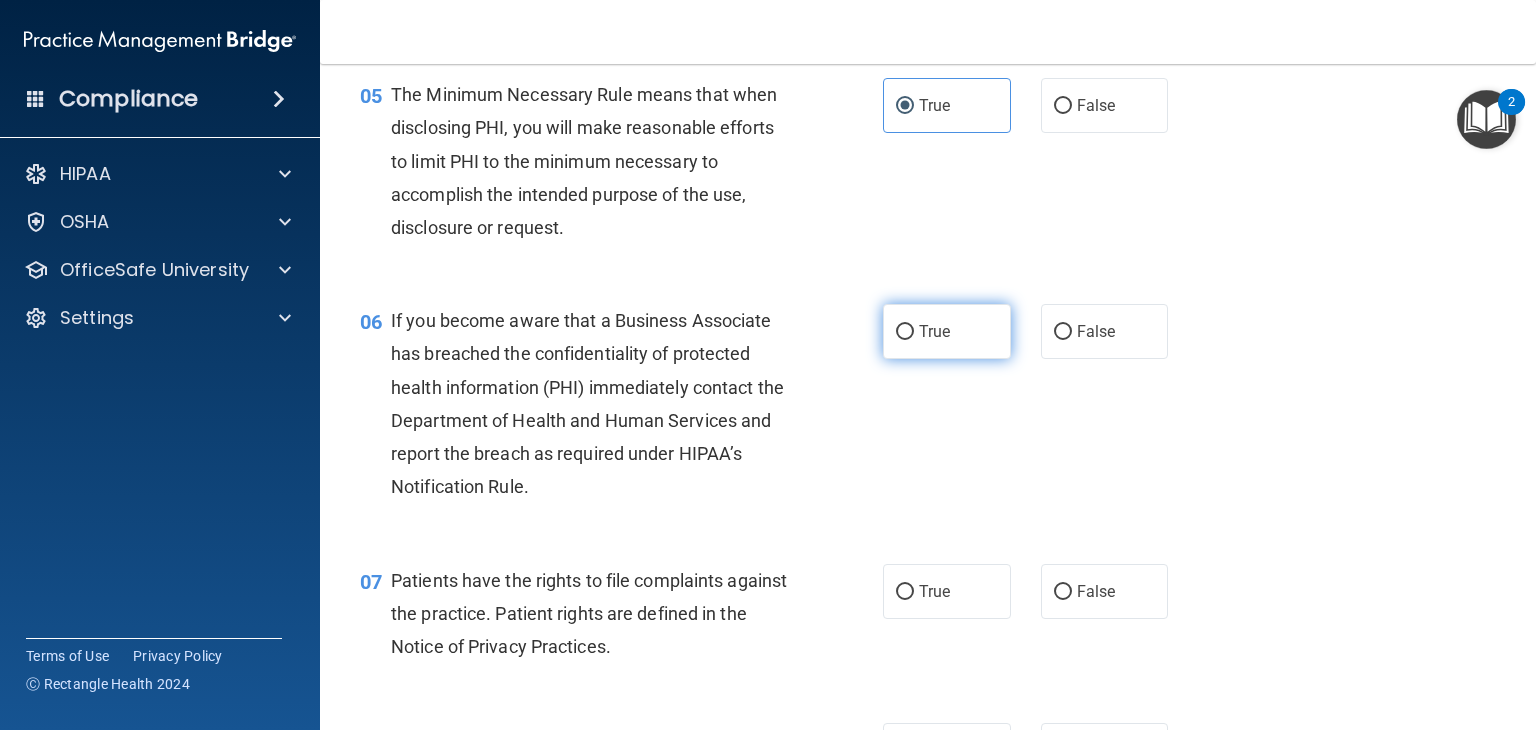 click on "True" at bounding box center (905, 332) 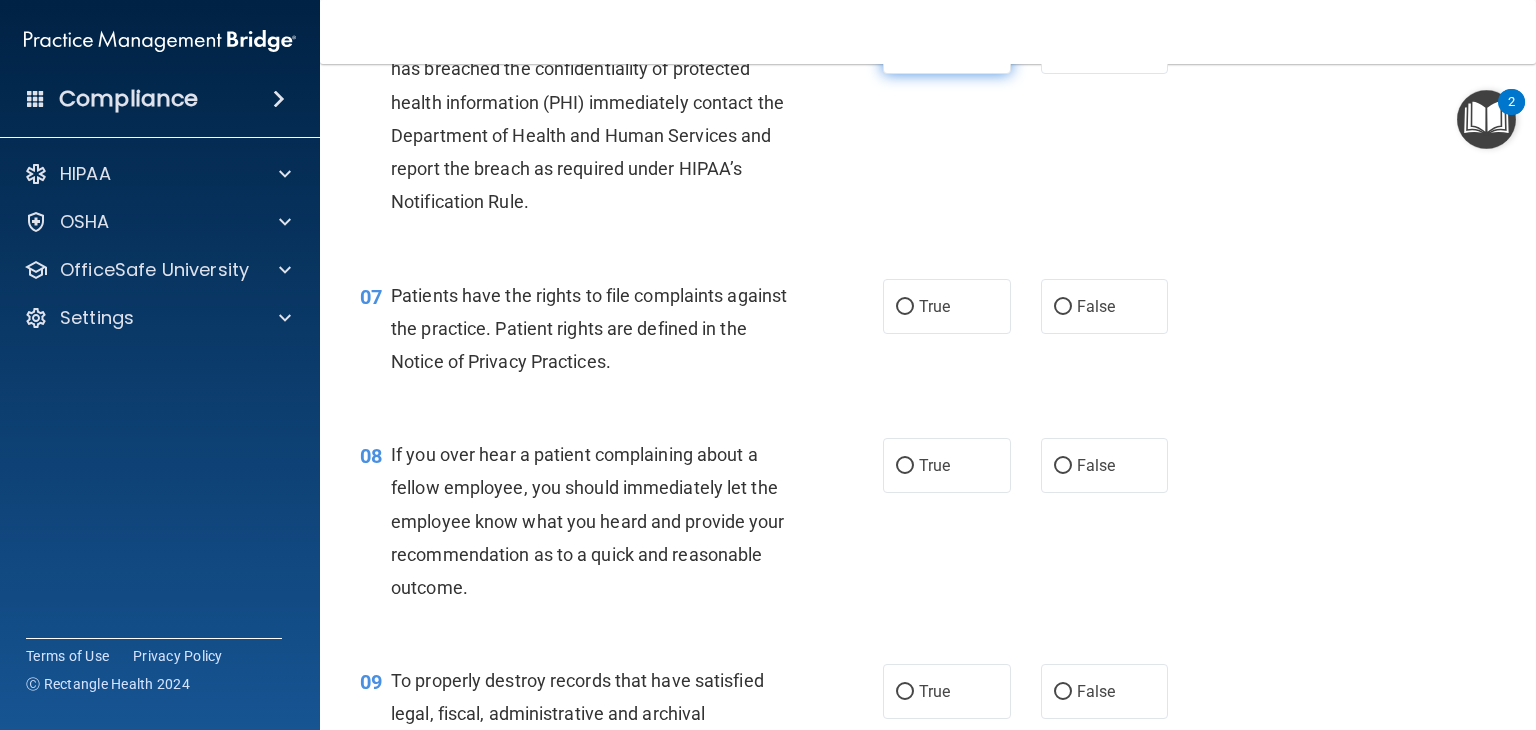 scroll, scrollTop: 1172, scrollLeft: 0, axis: vertical 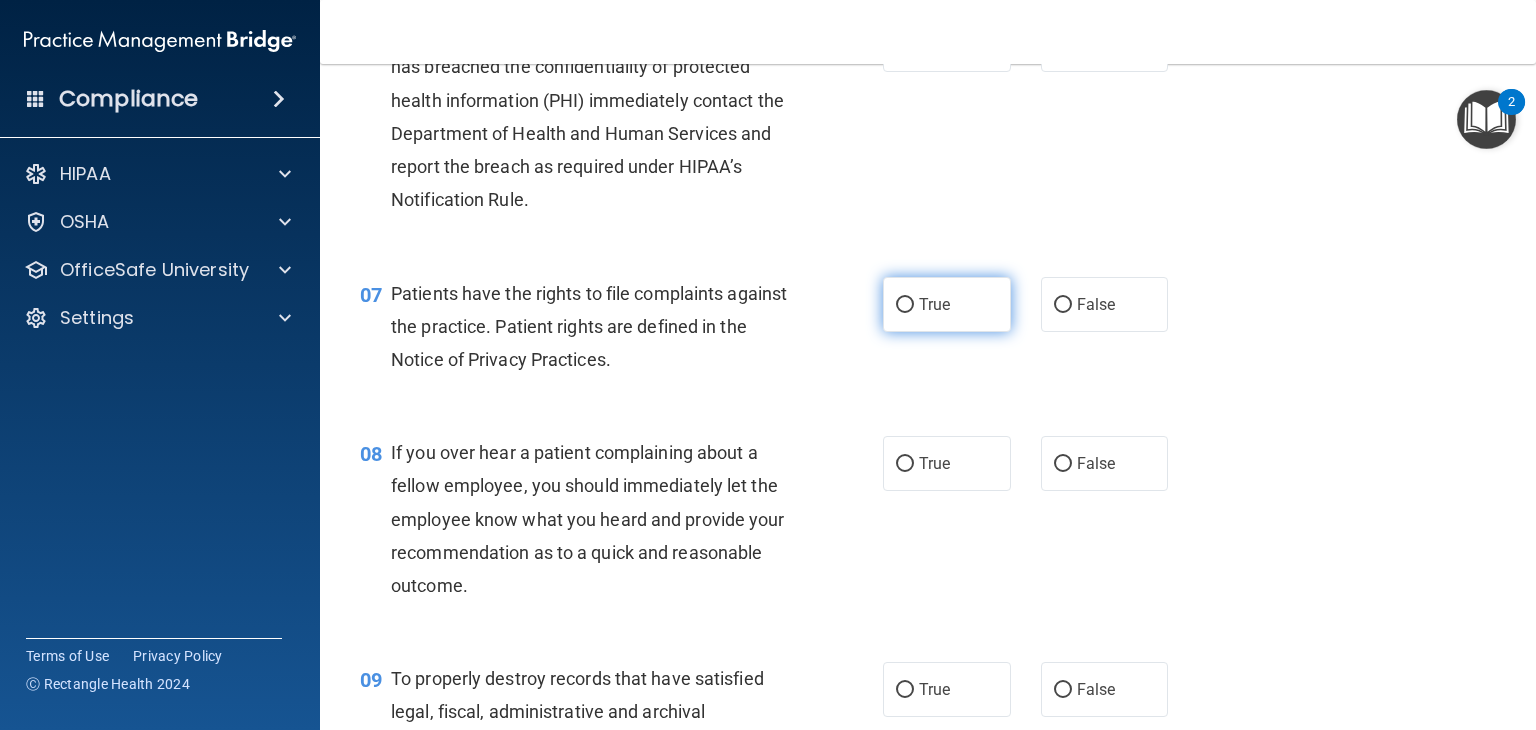 click on "True" at bounding box center [905, 305] 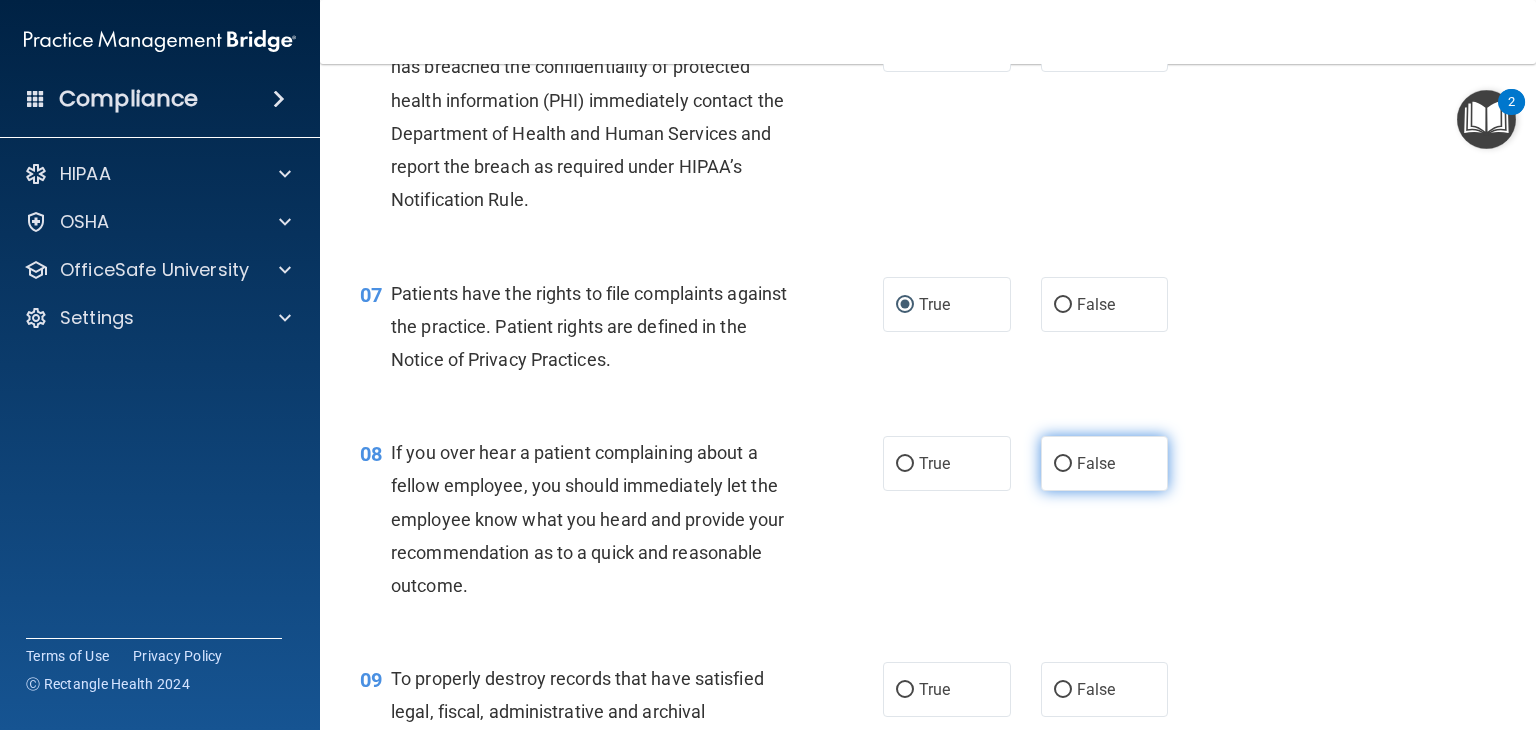 click on "False" at bounding box center (1105, 463) 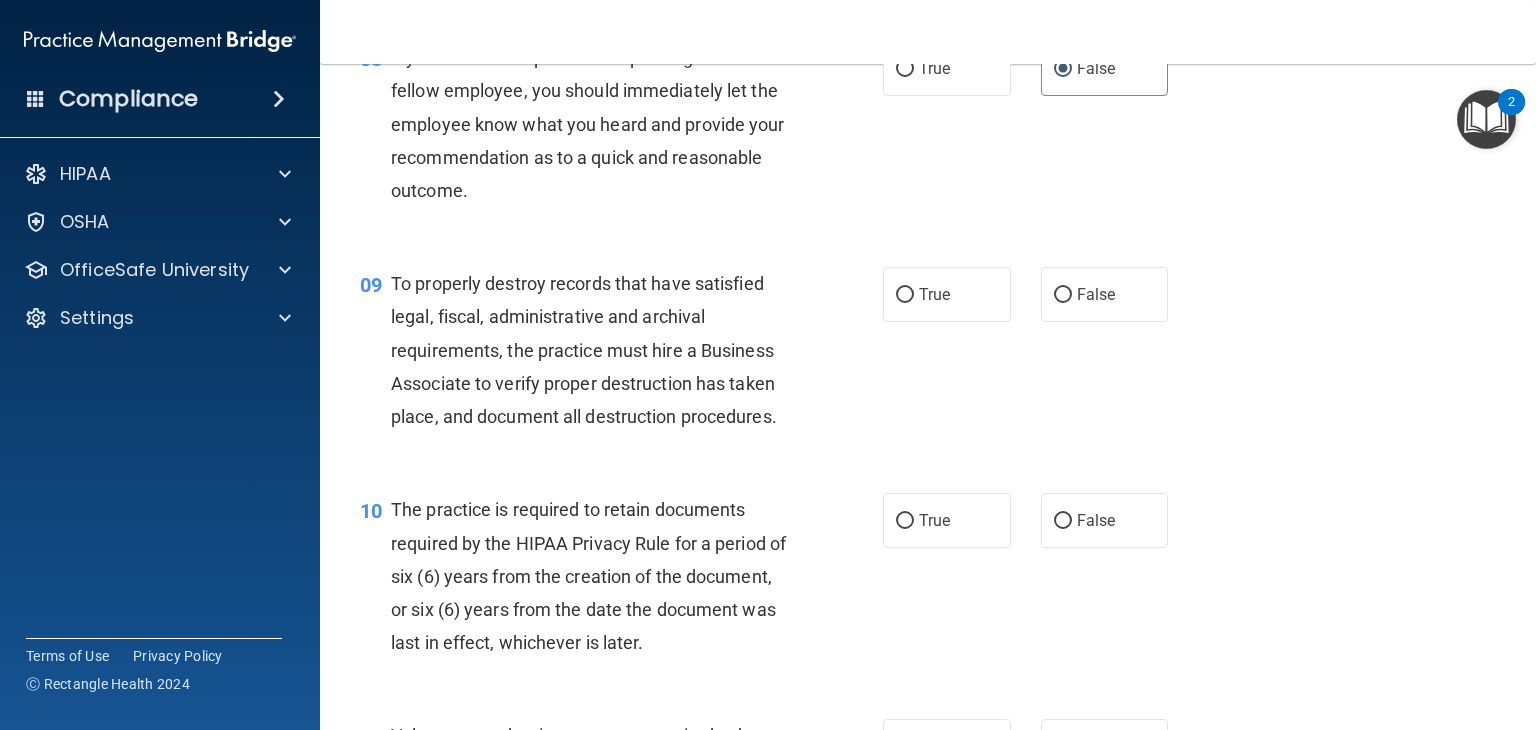 scroll, scrollTop: 1580, scrollLeft: 0, axis: vertical 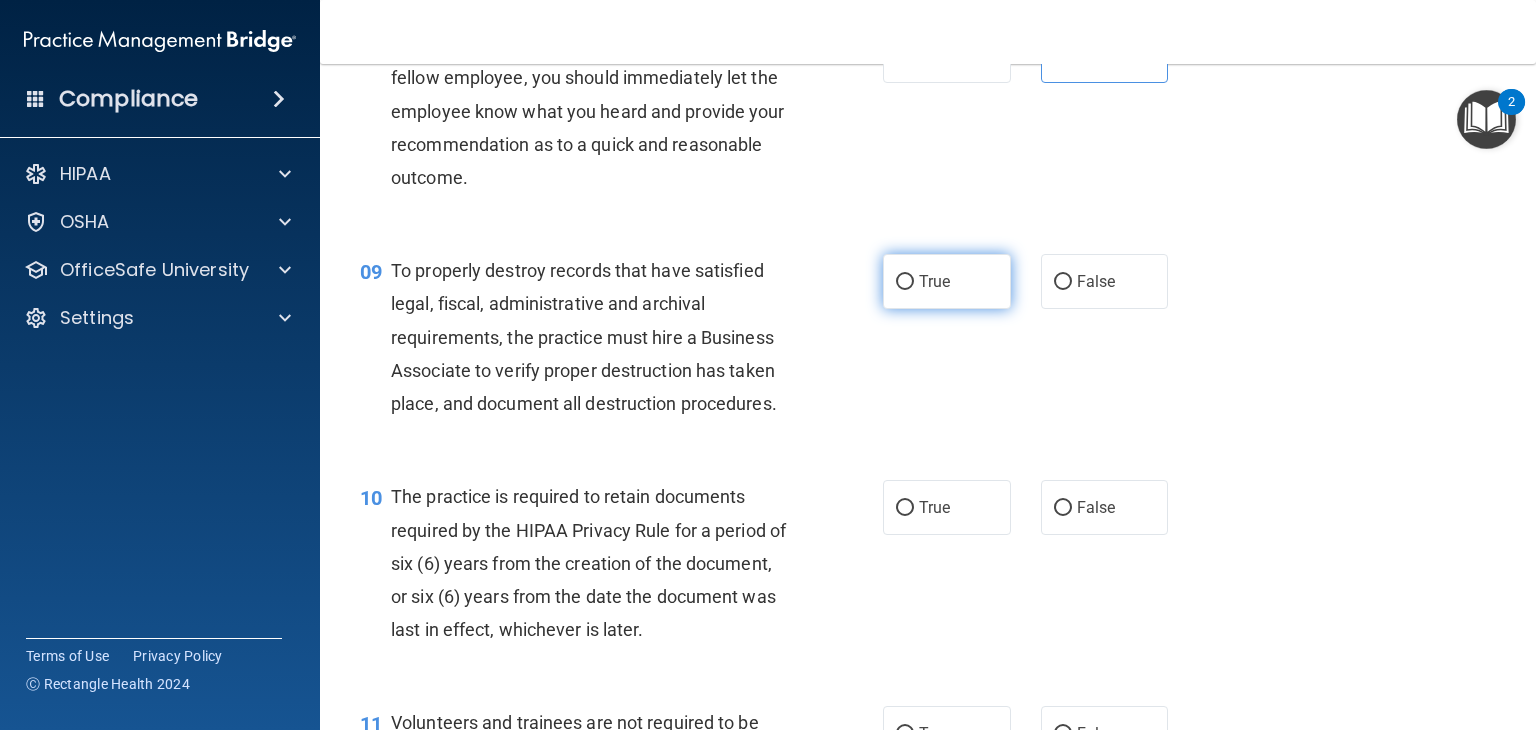 click on "True" at bounding box center [934, 281] 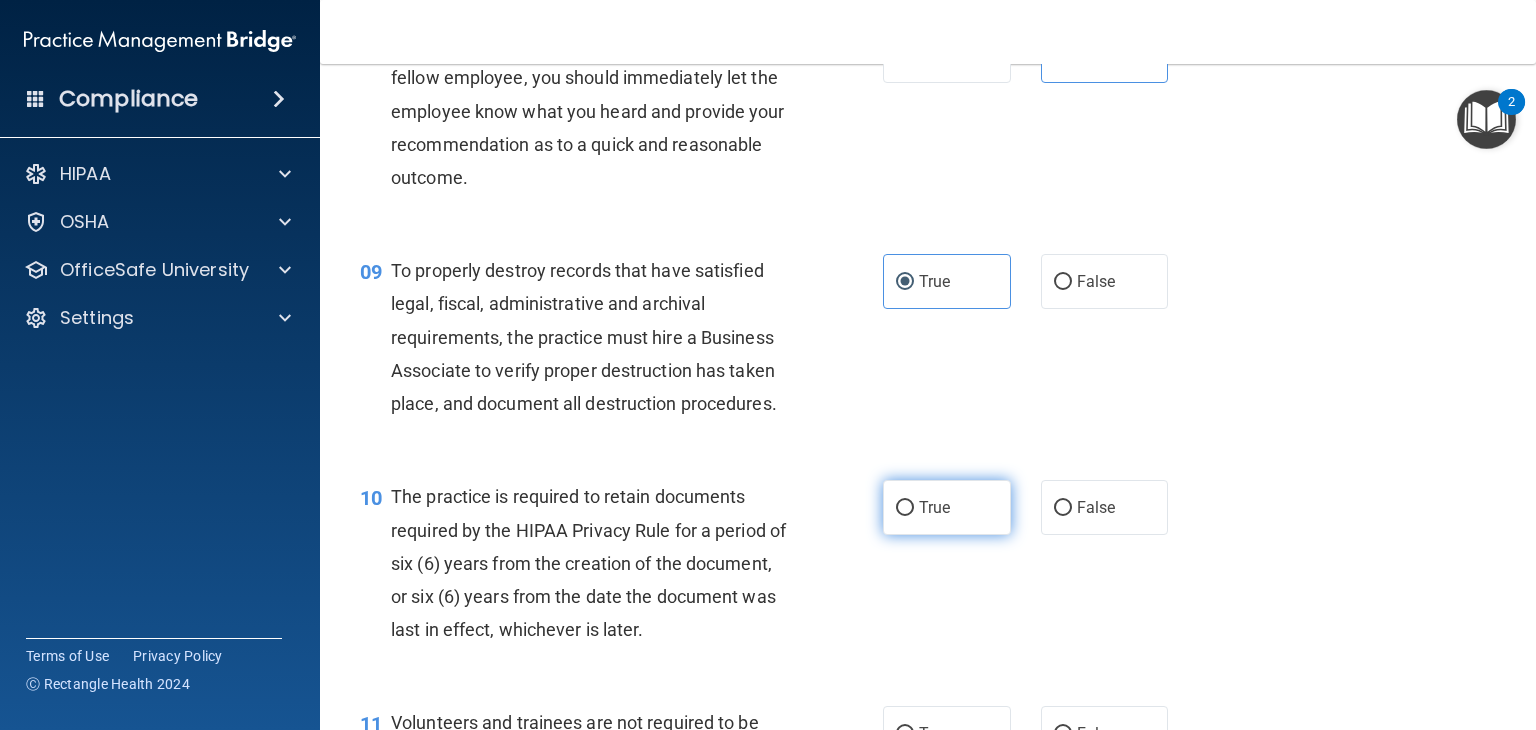 click on "True" at bounding box center [905, 508] 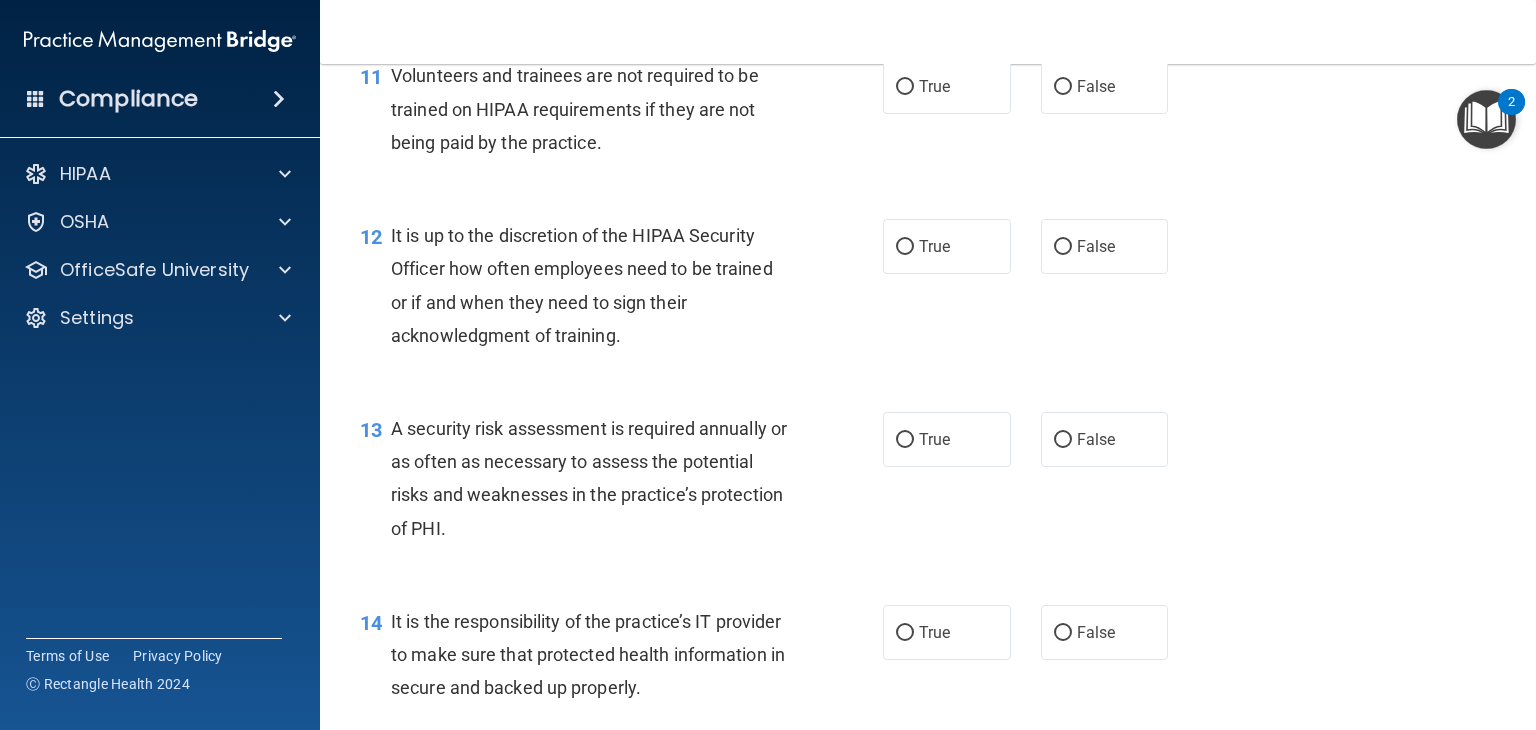 scroll, scrollTop: 2222, scrollLeft: 0, axis: vertical 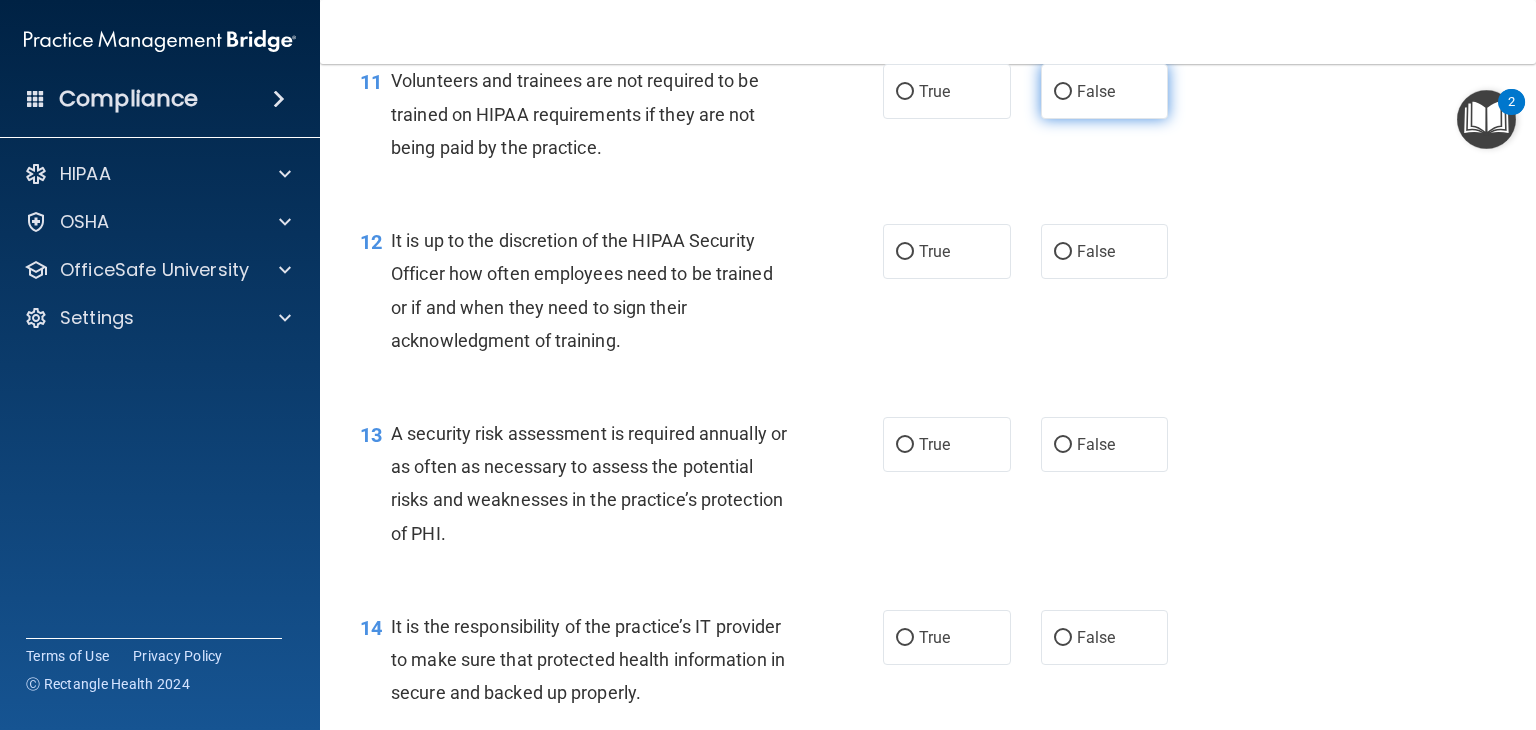 click on "False" at bounding box center (1096, 91) 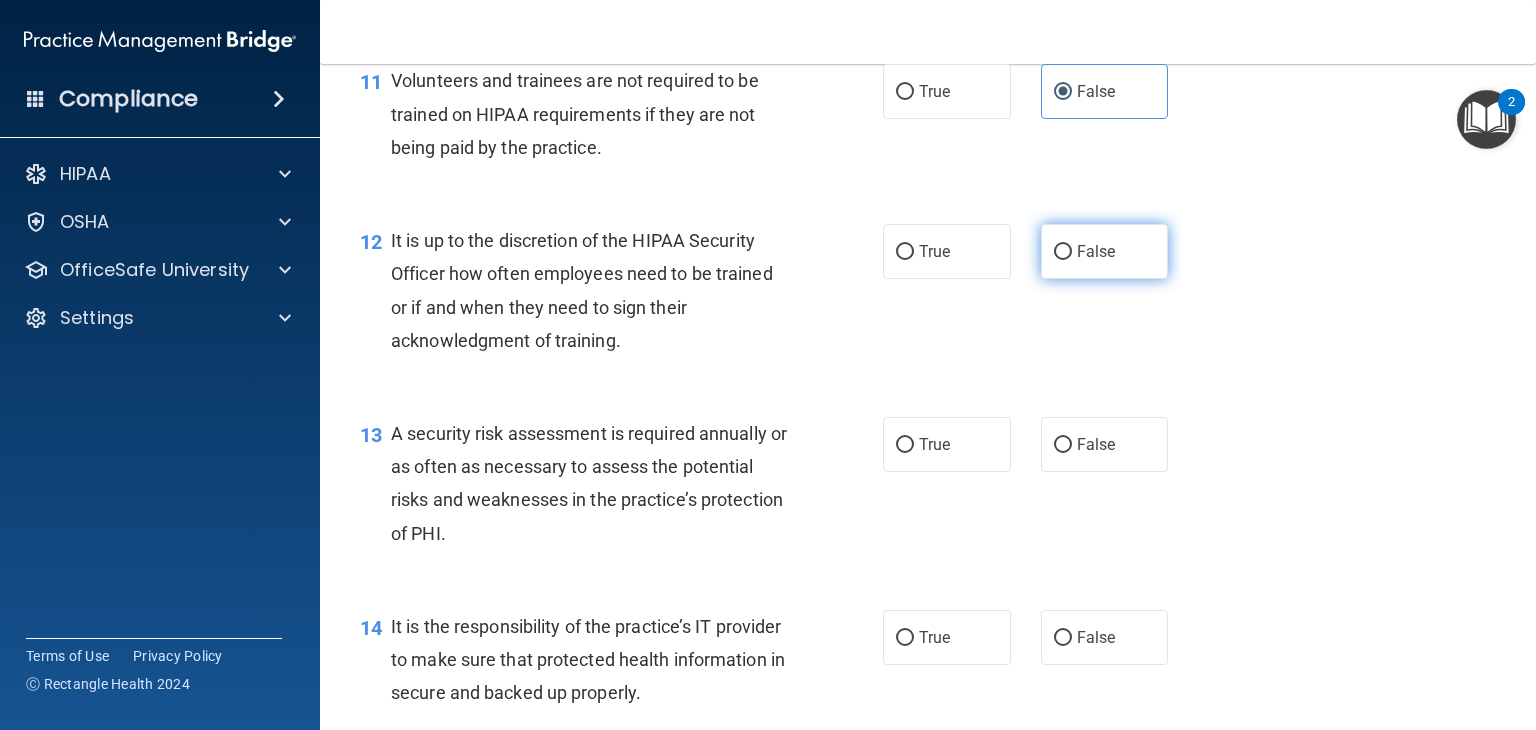 click on "False" at bounding box center [1063, 252] 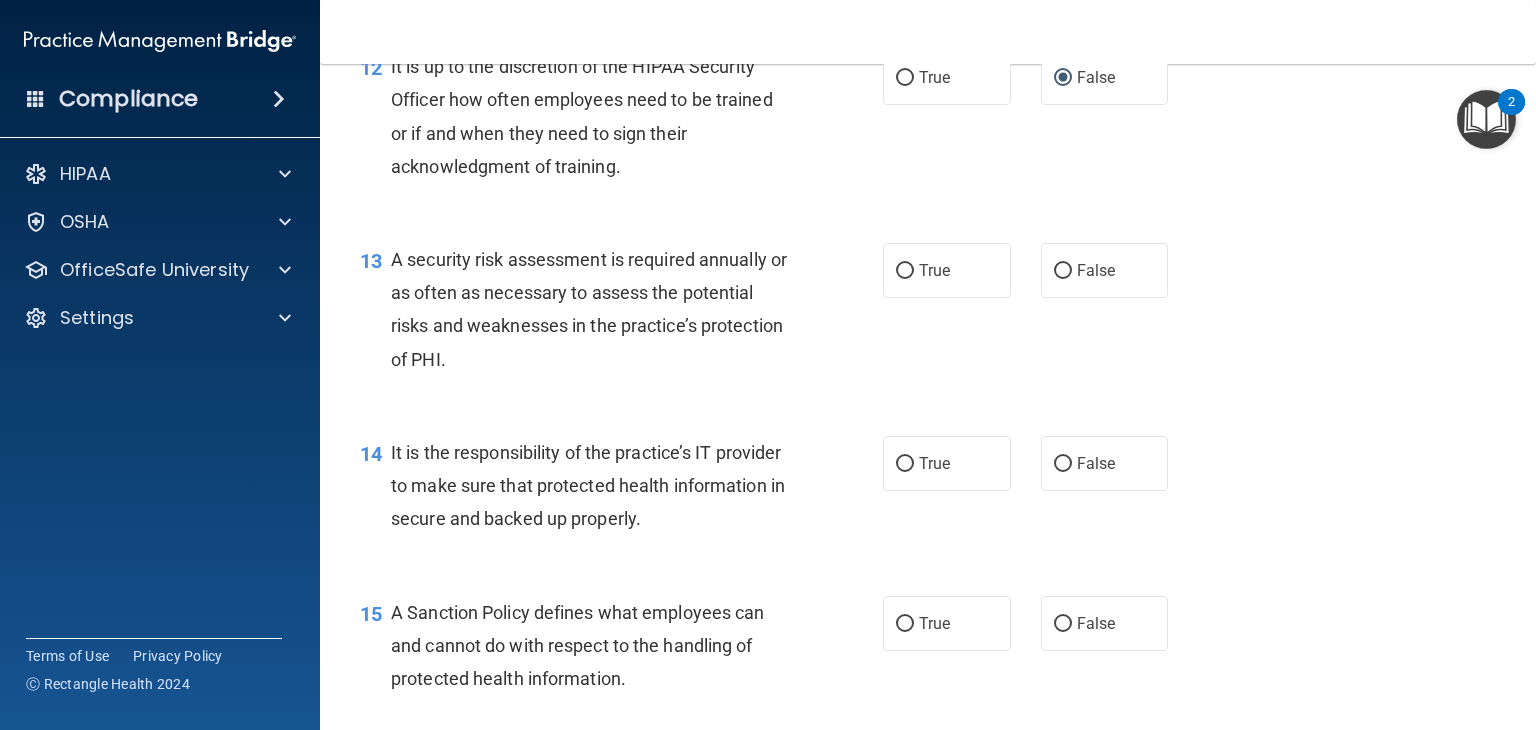 scroll, scrollTop: 2416, scrollLeft: 0, axis: vertical 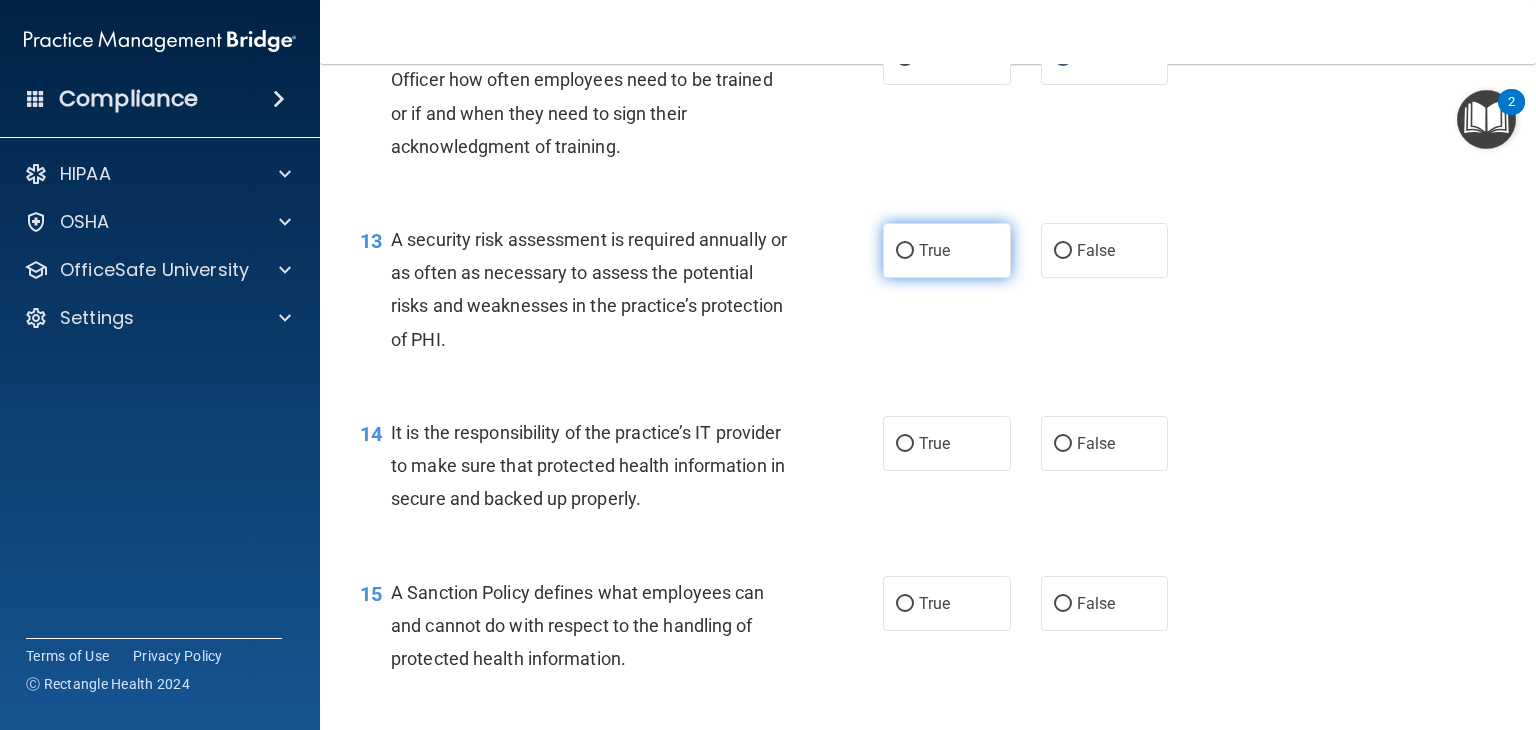 click on "True" at bounding box center (947, 250) 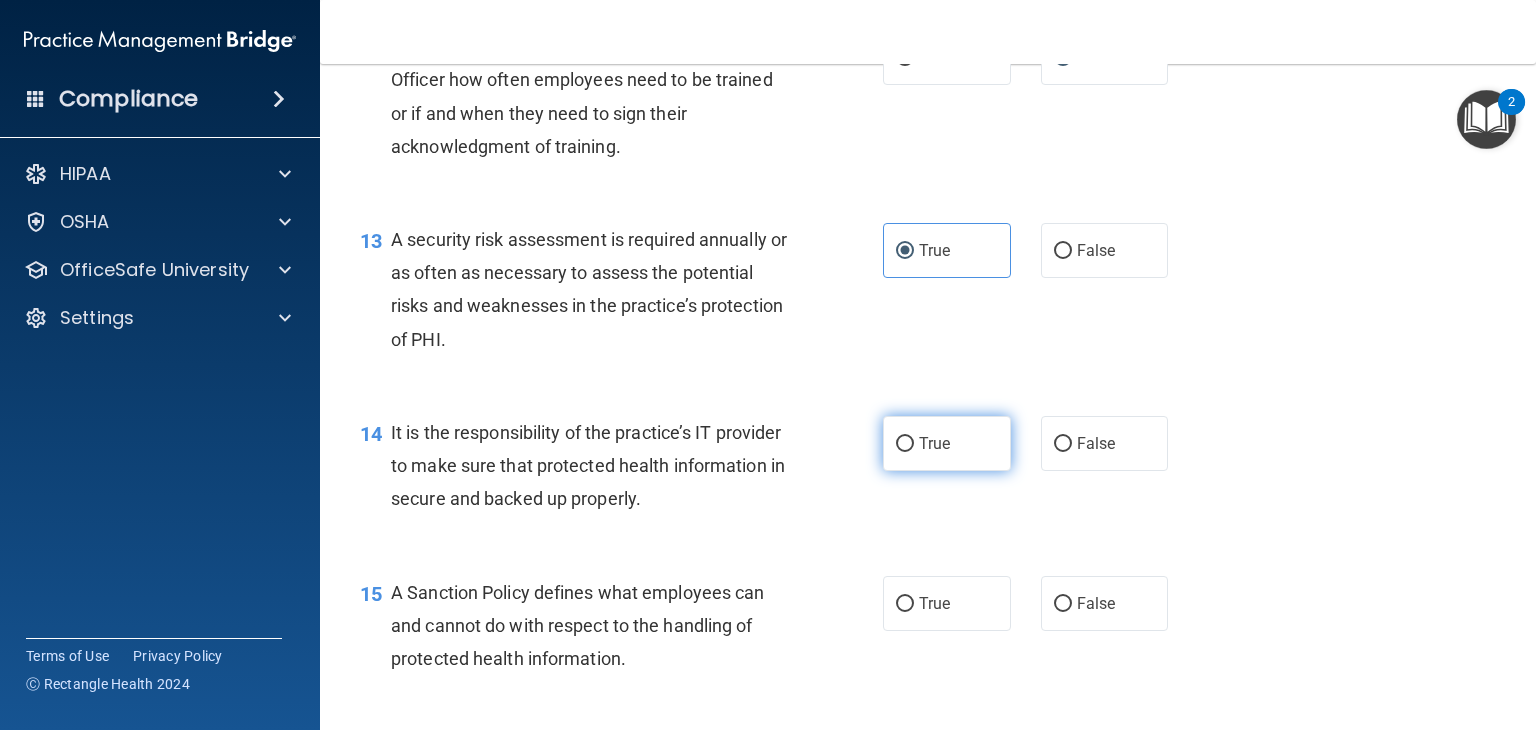 click on "True" at bounding box center [947, 443] 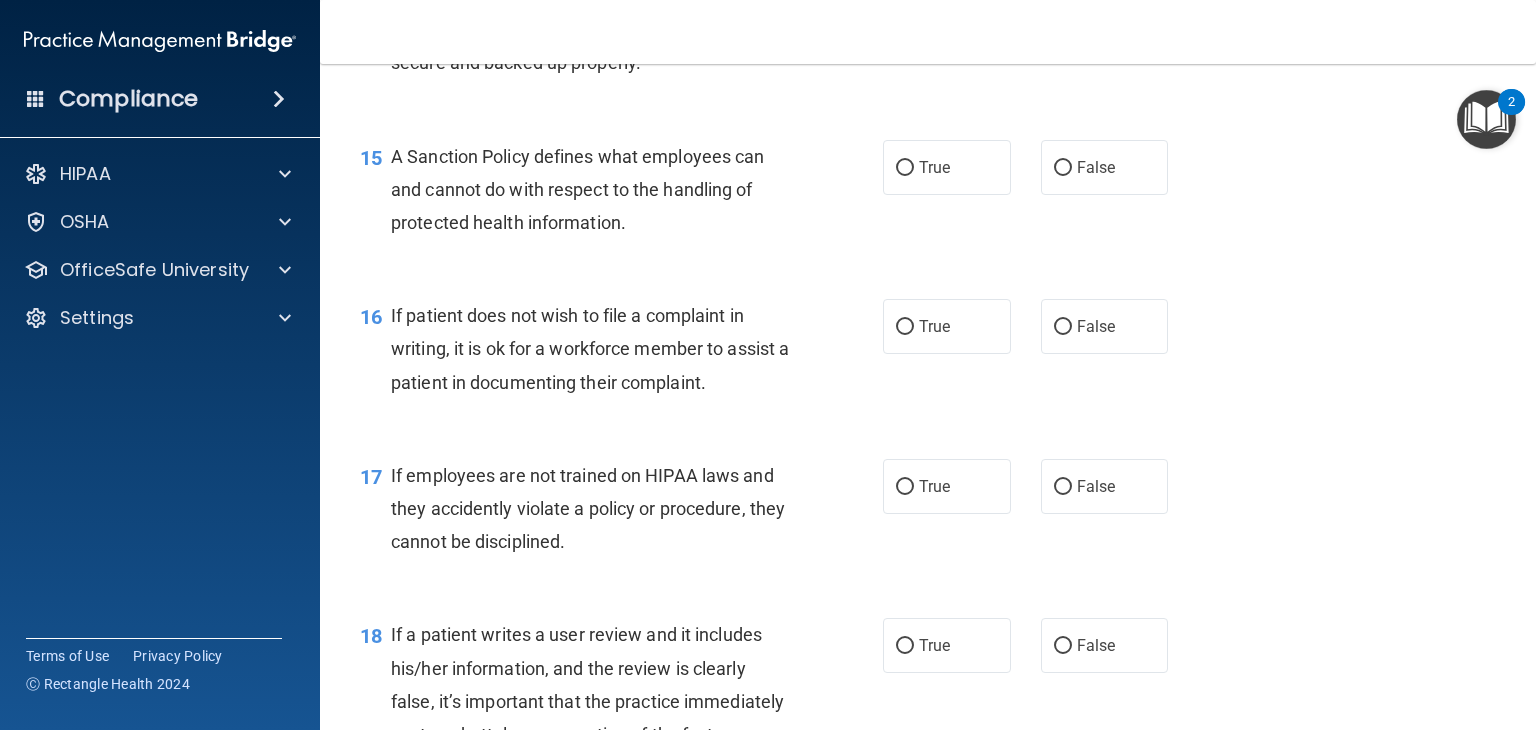 scroll, scrollTop: 2856, scrollLeft: 0, axis: vertical 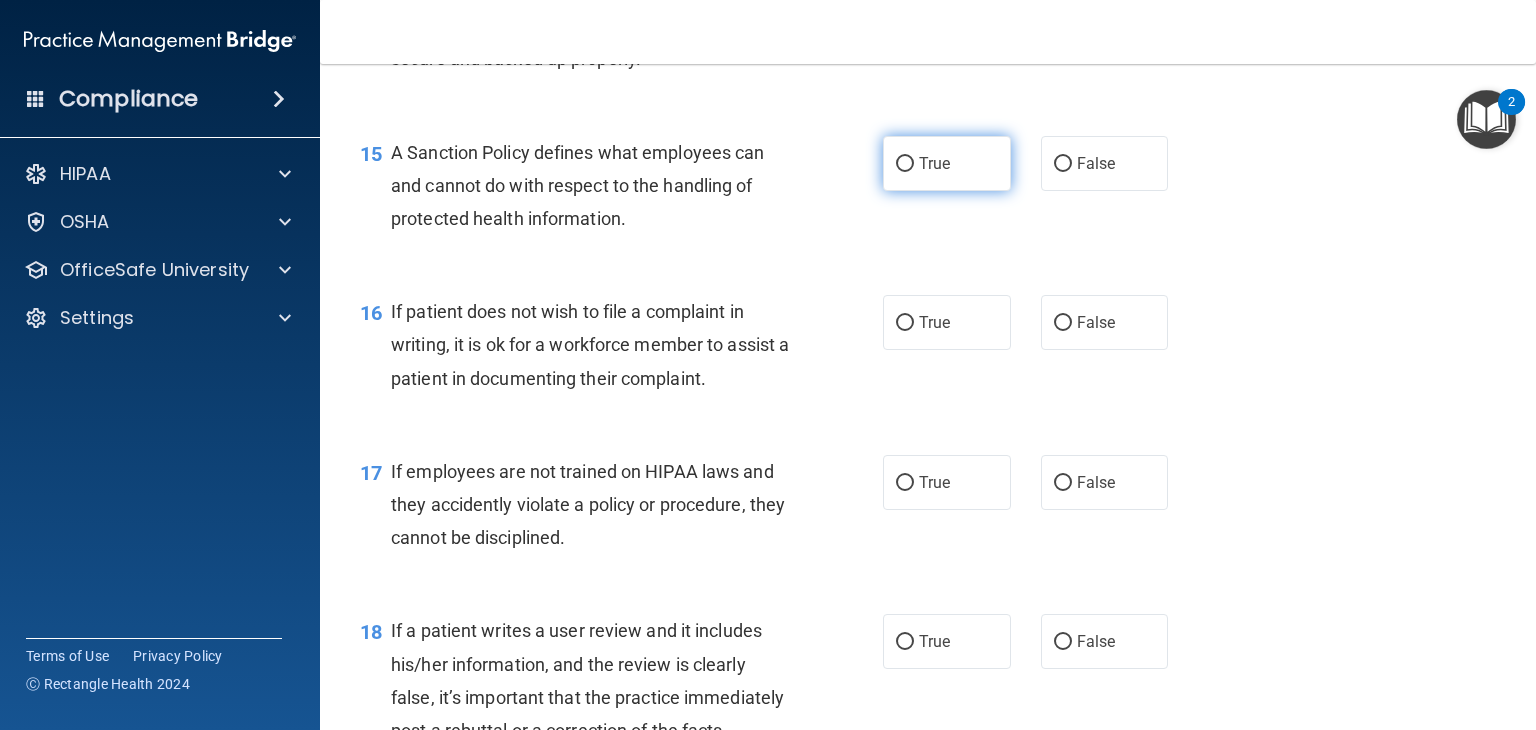 click on "True" at bounding box center (905, 164) 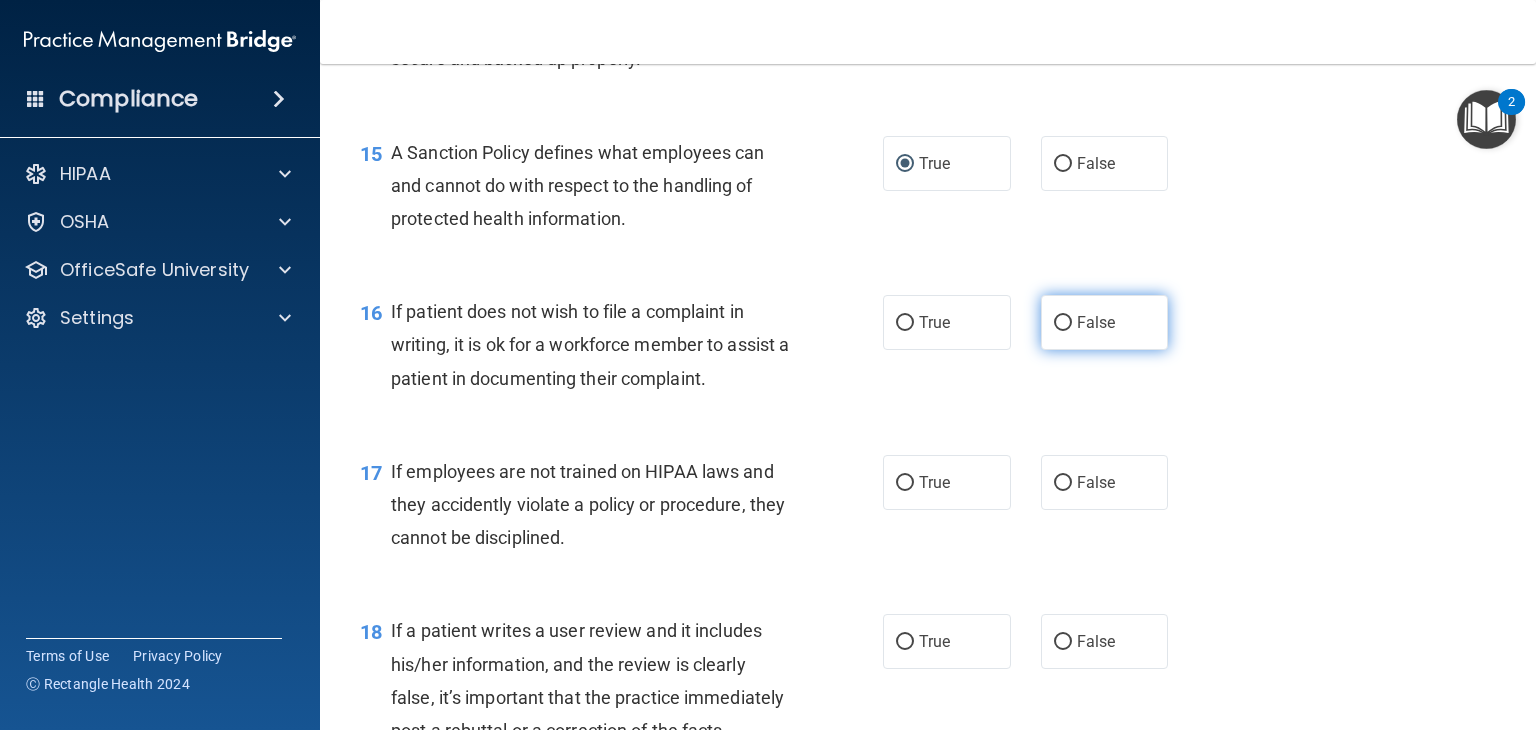 click on "False" at bounding box center [1063, 323] 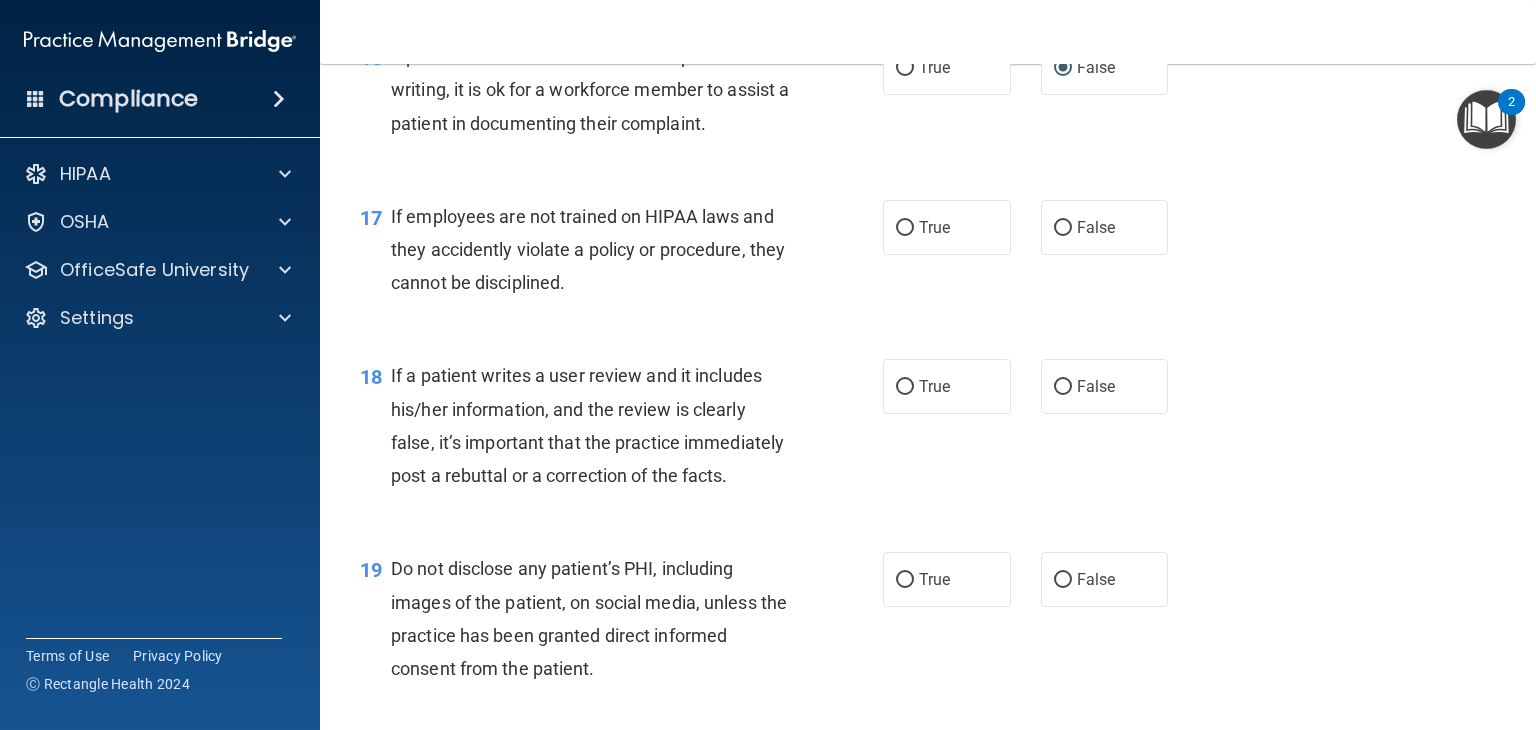 scroll, scrollTop: 3112, scrollLeft: 0, axis: vertical 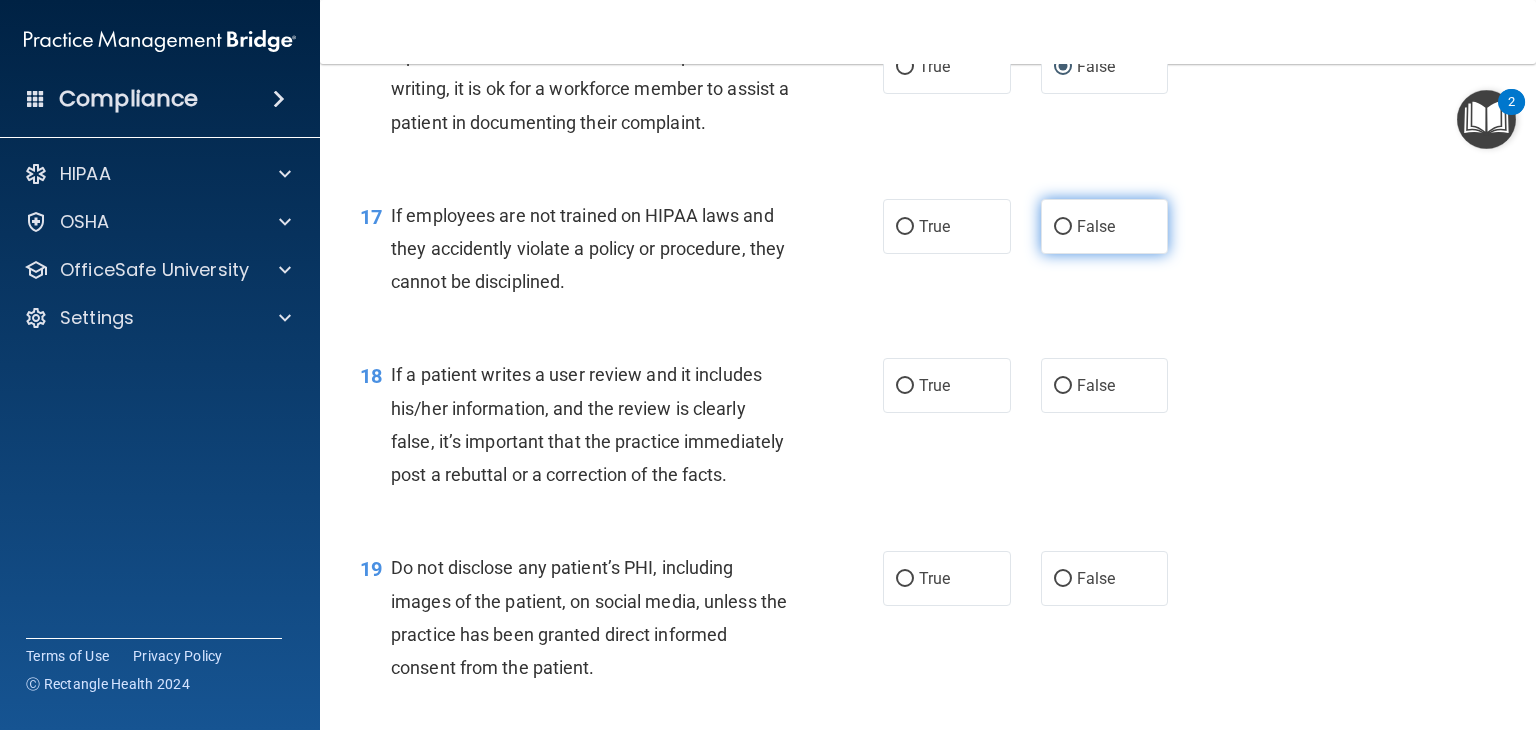 click on "False" at bounding box center (1096, 226) 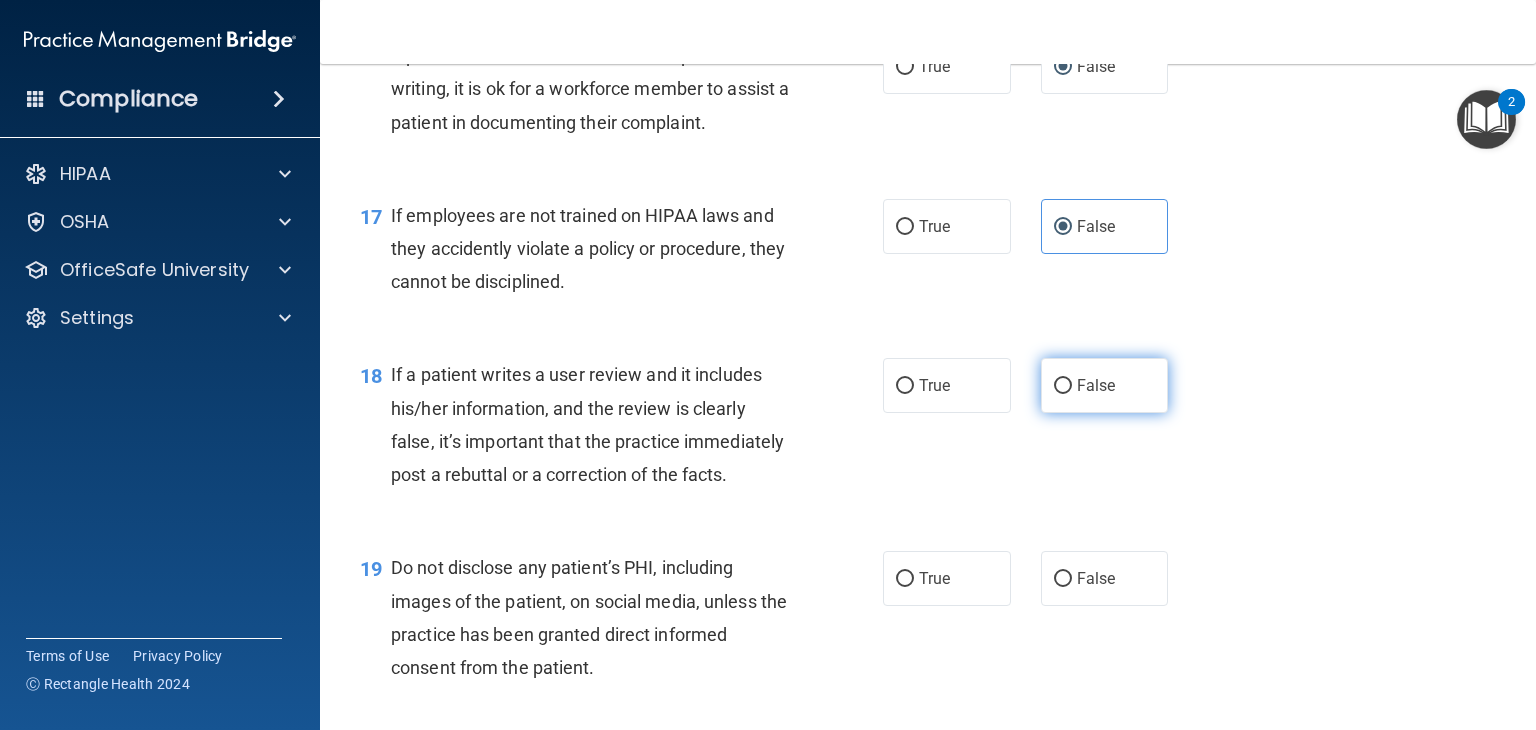 click on "False" at bounding box center [1105, 385] 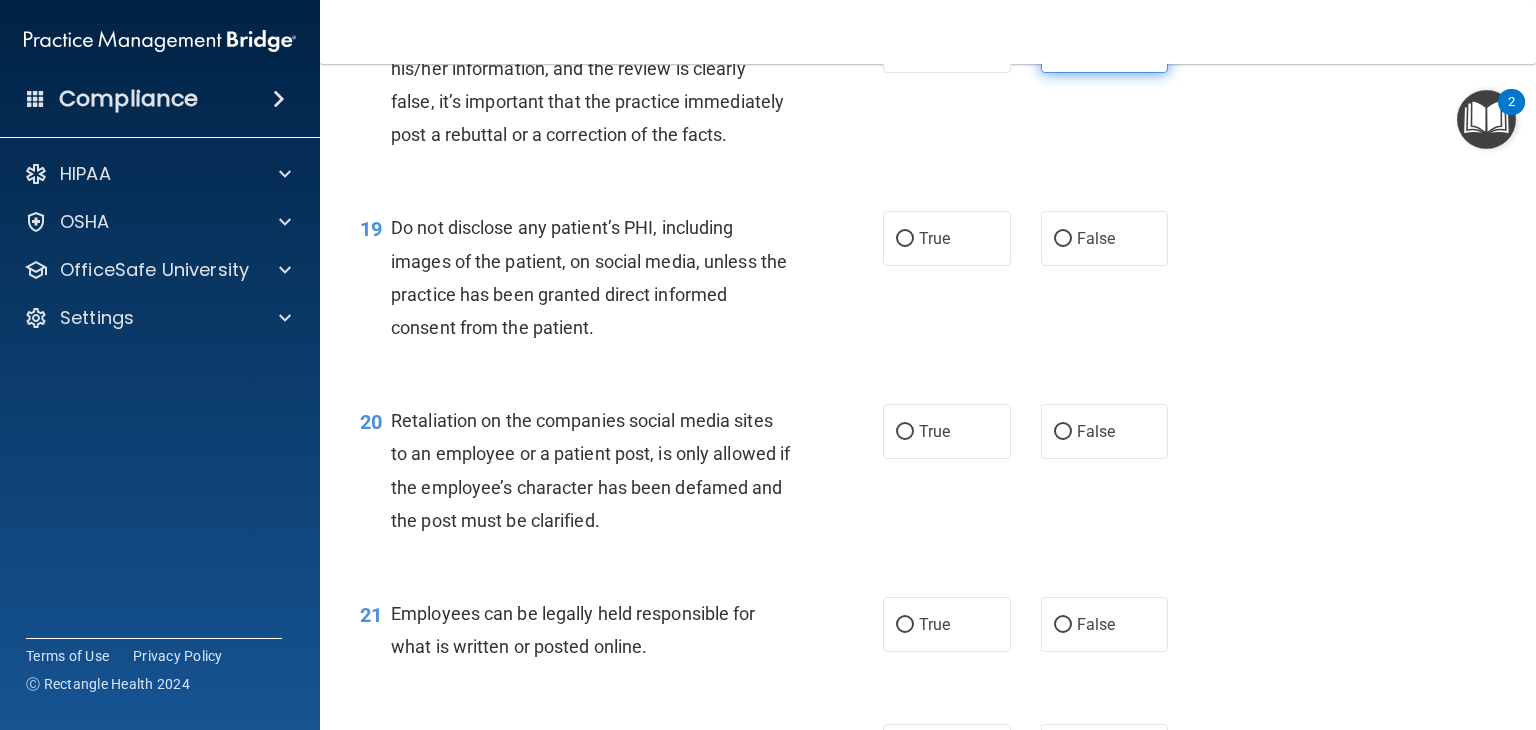 scroll, scrollTop: 3454, scrollLeft: 0, axis: vertical 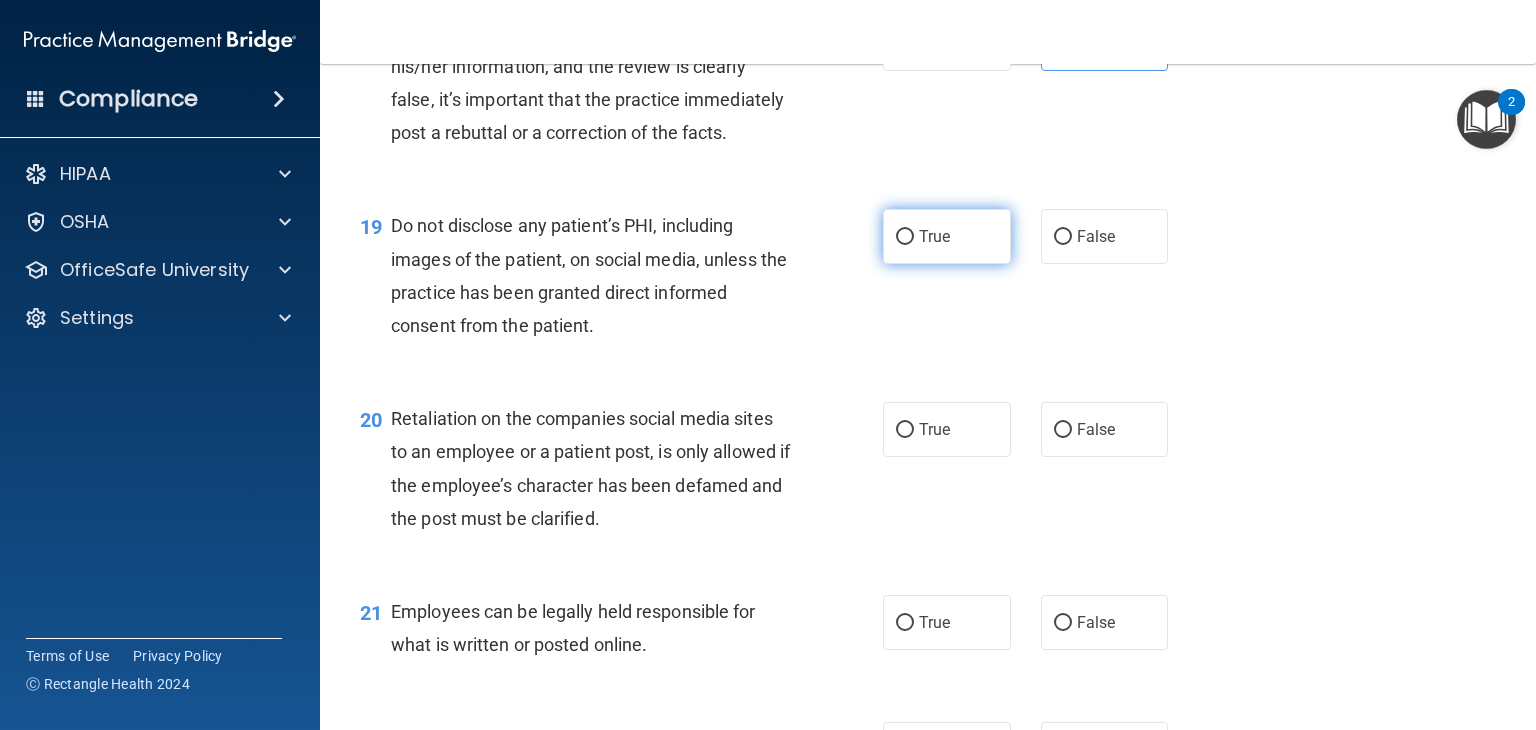 click on "True" at bounding box center (905, 237) 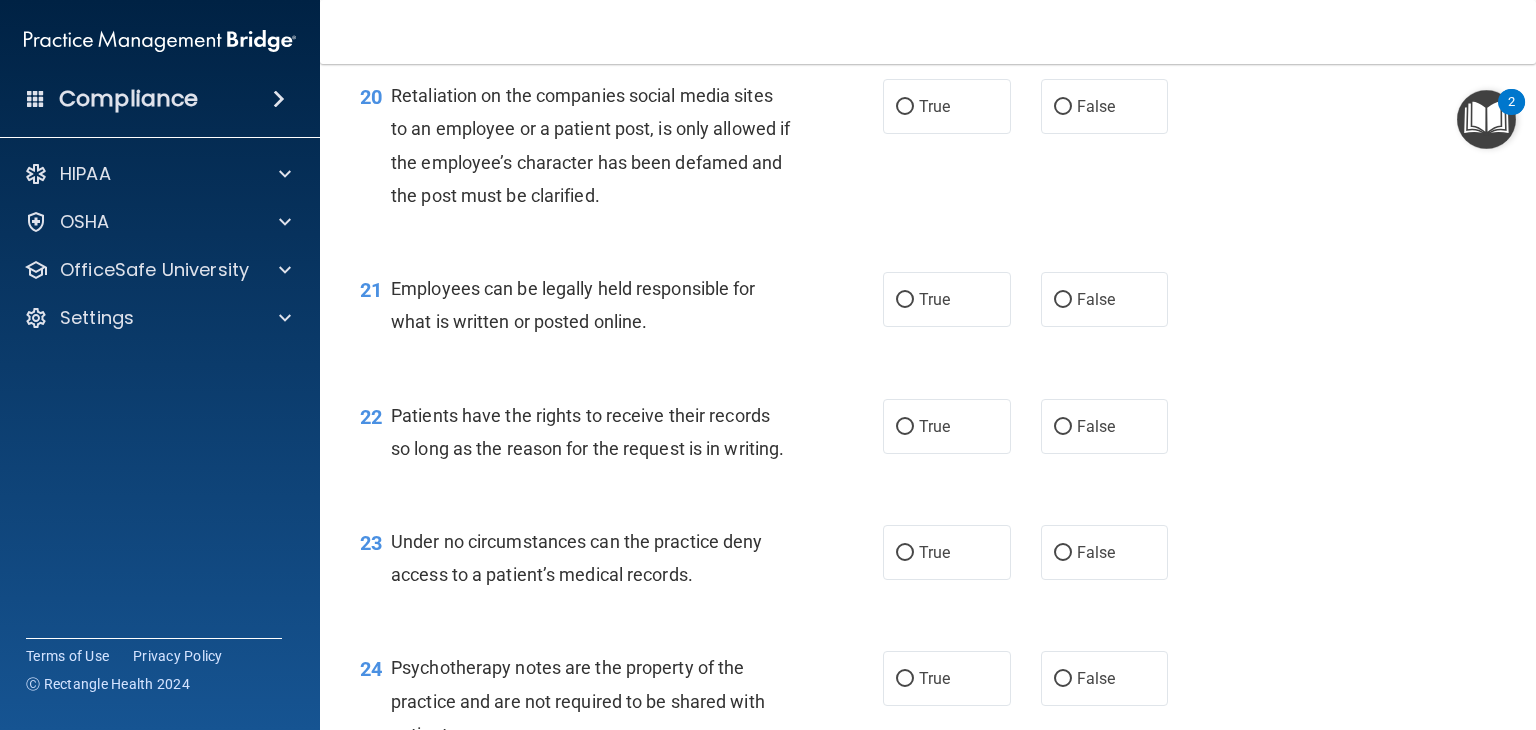 scroll, scrollTop: 3792, scrollLeft: 0, axis: vertical 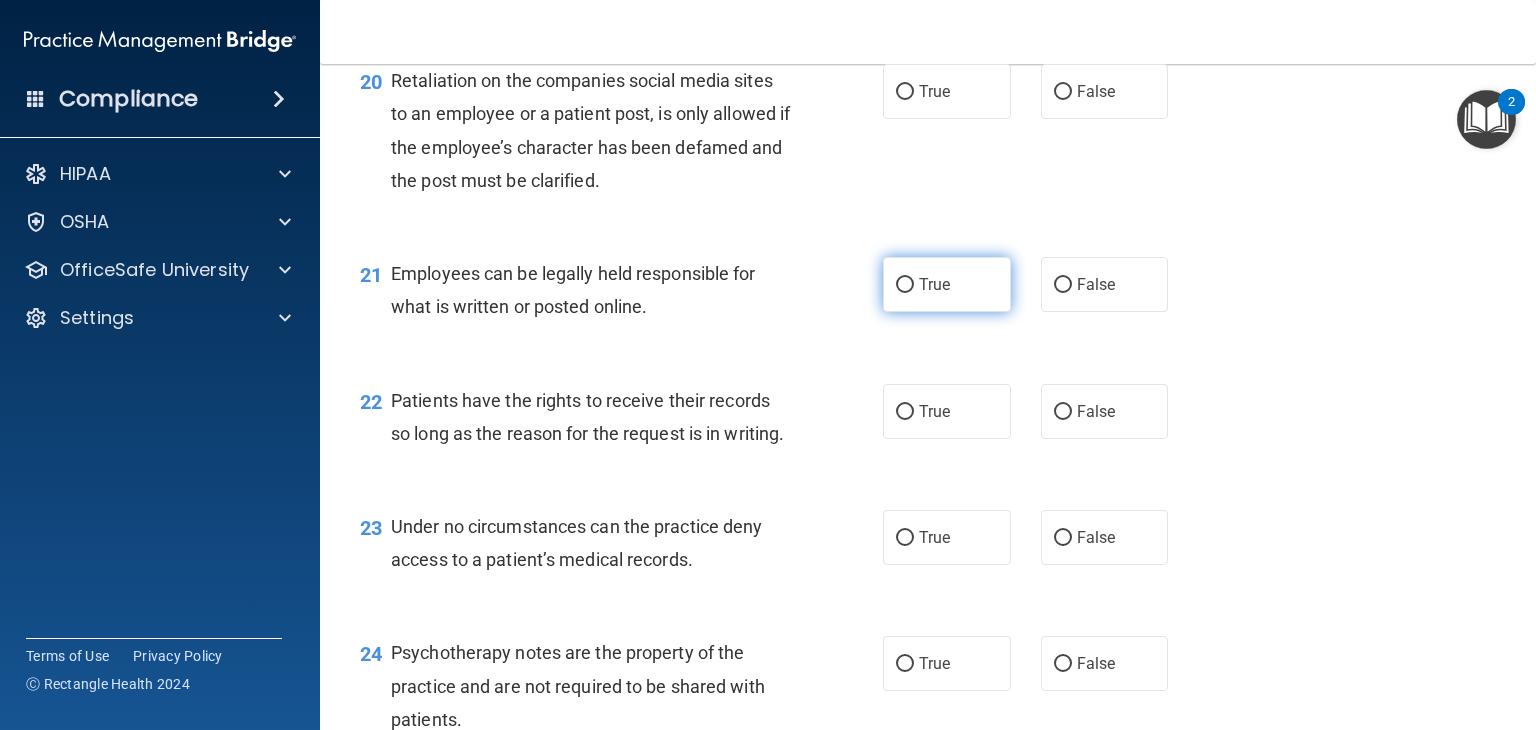 click on "True" at bounding box center [934, 284] 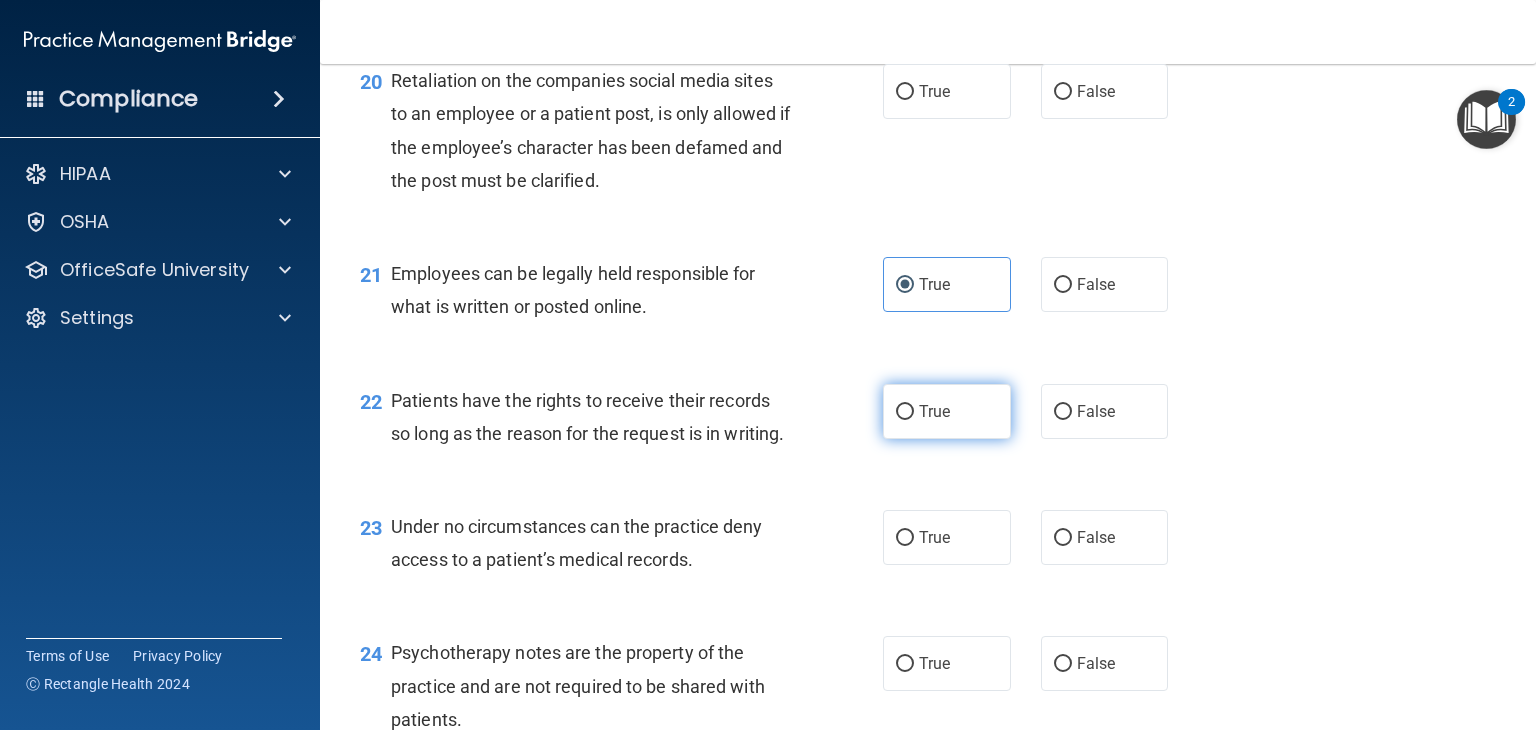 click on "True" at bounding box center (934, 411) 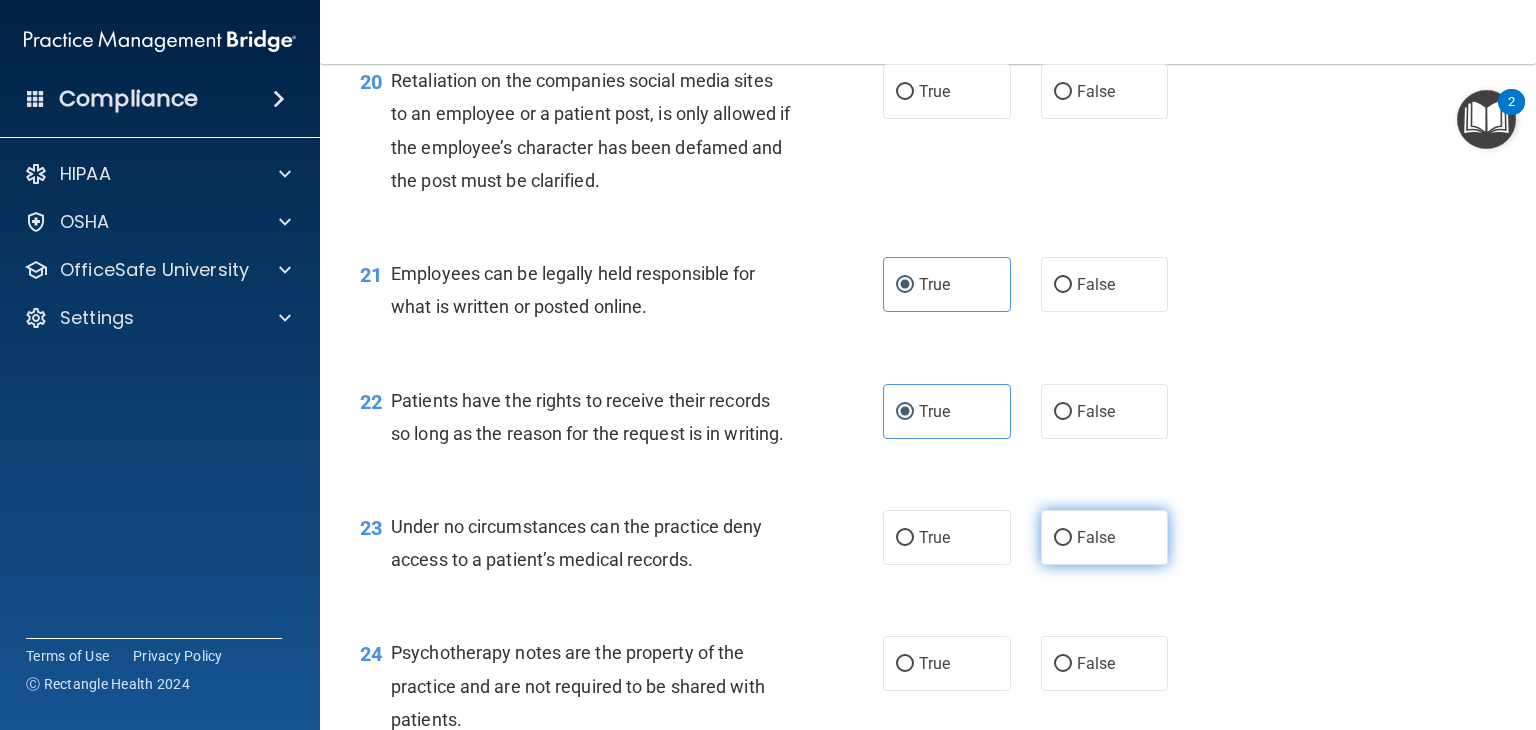 click on "False" at bounding box center [1063, 538] 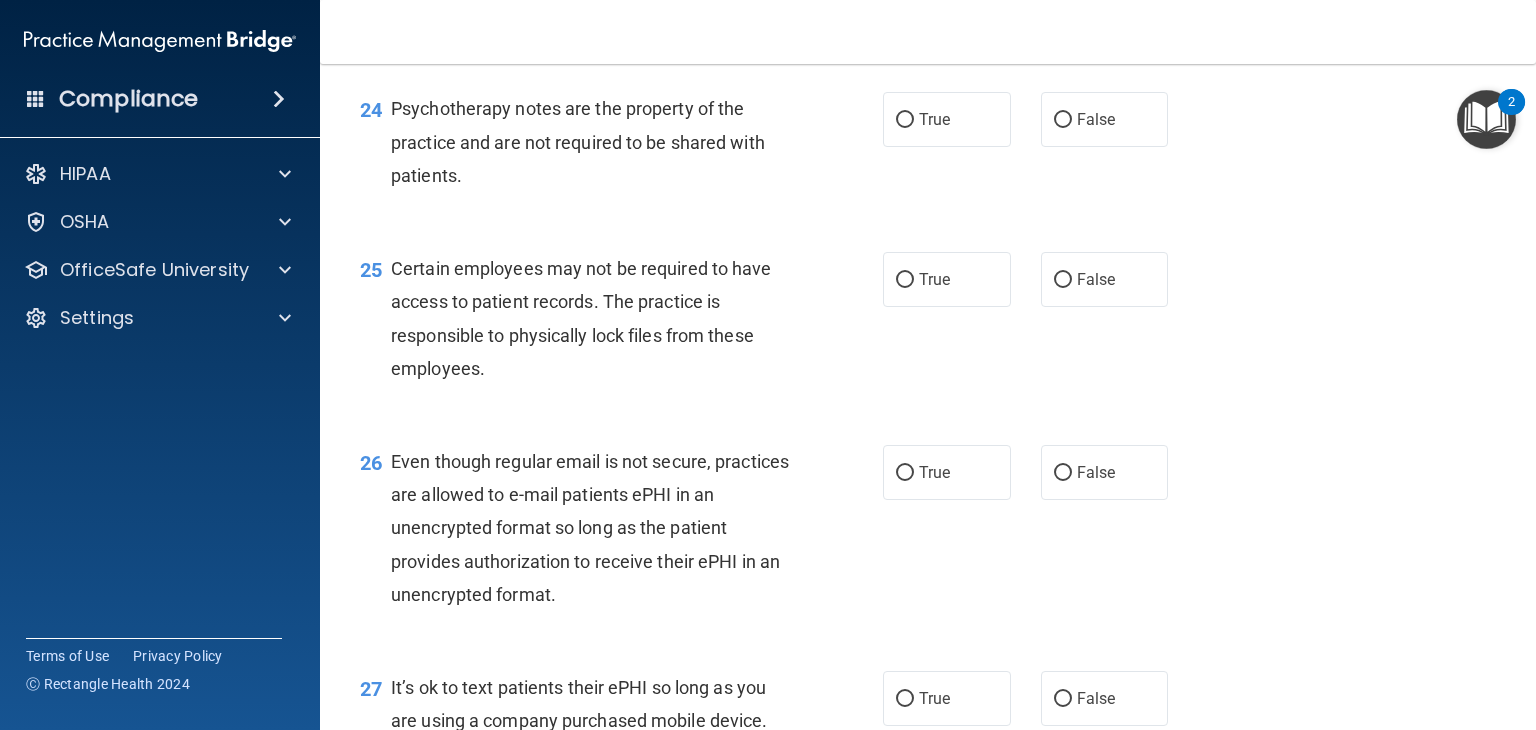scroll, scrollTop: 4342, scrollLeft: 0, axis: vertical 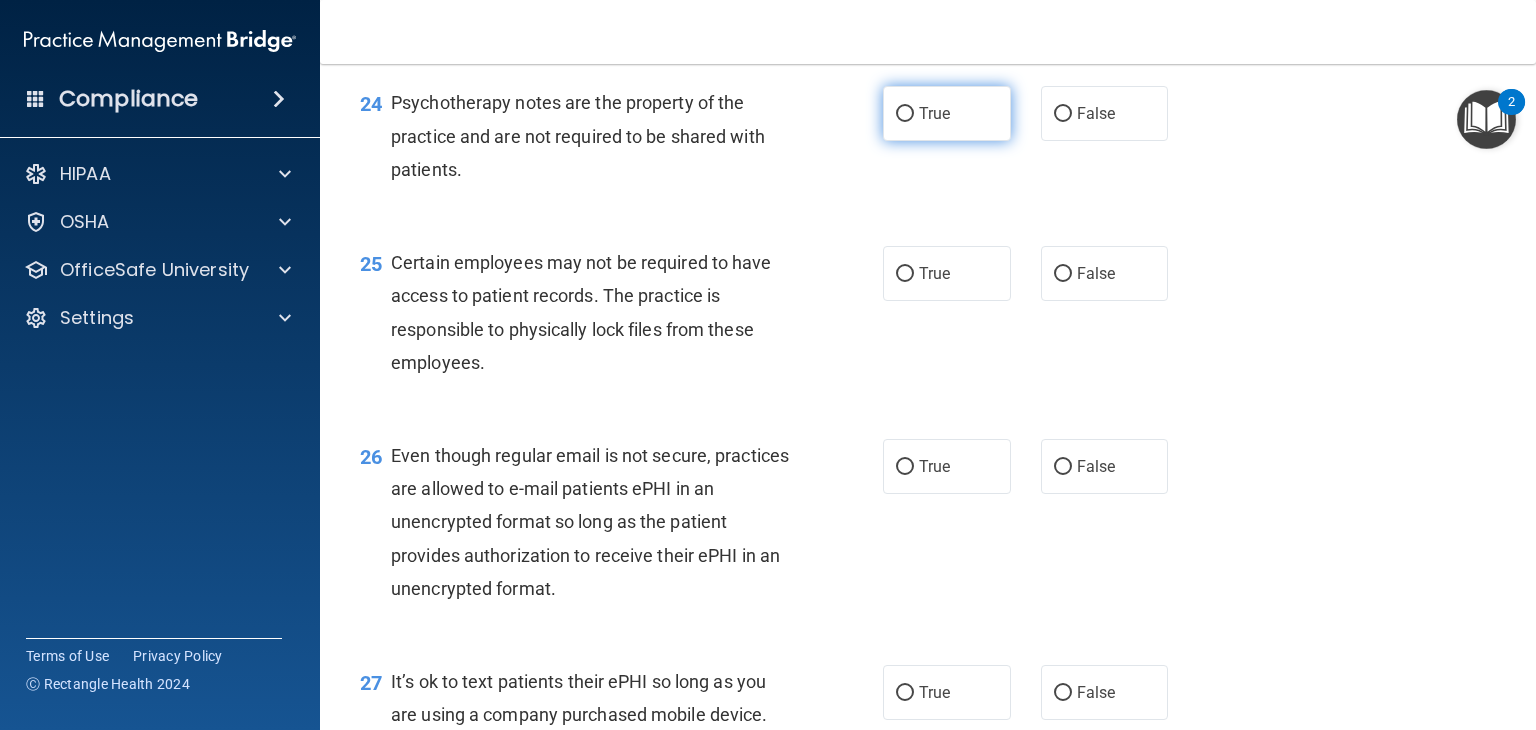 click on "True" at bounding box center [934, 113] 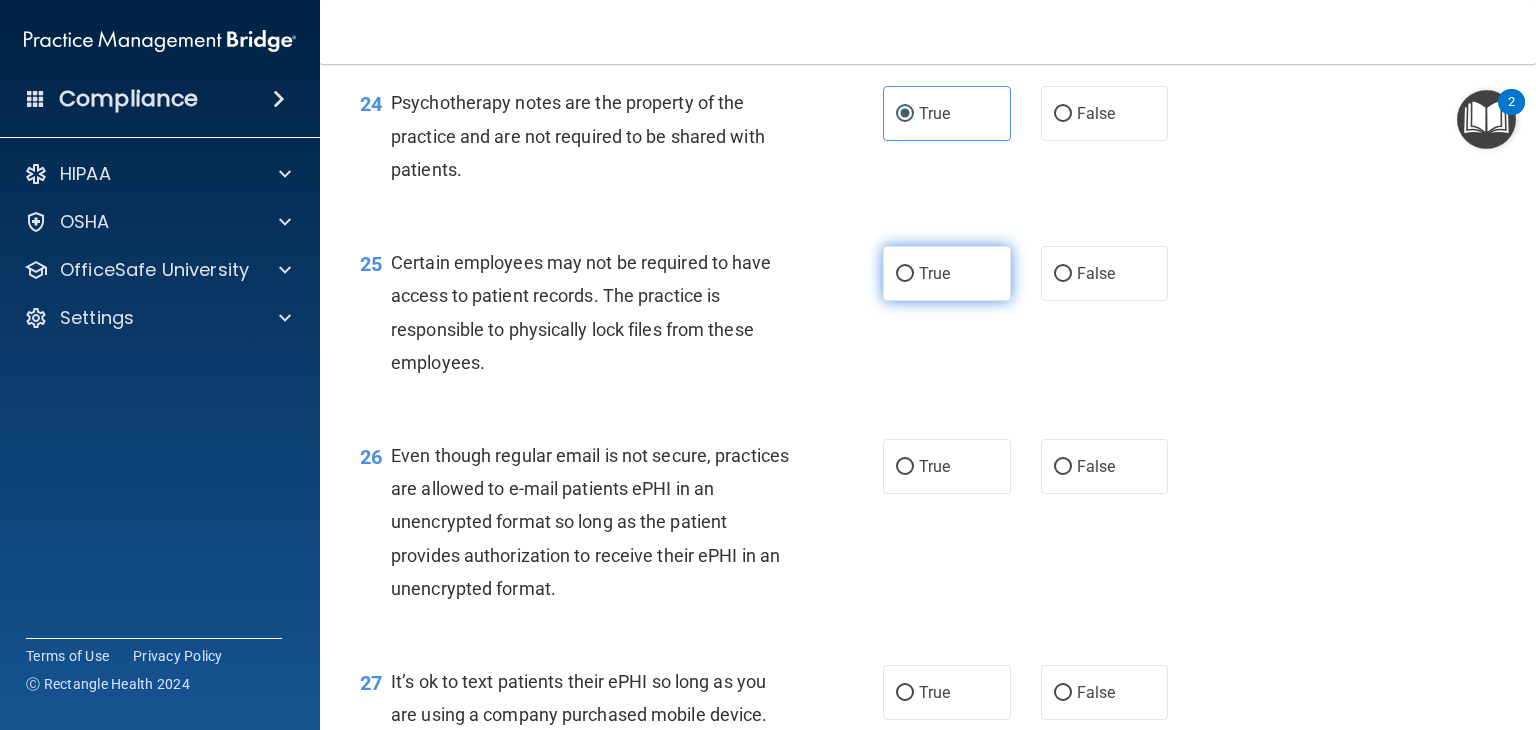 click on "True" at bounding box center (905, 274) 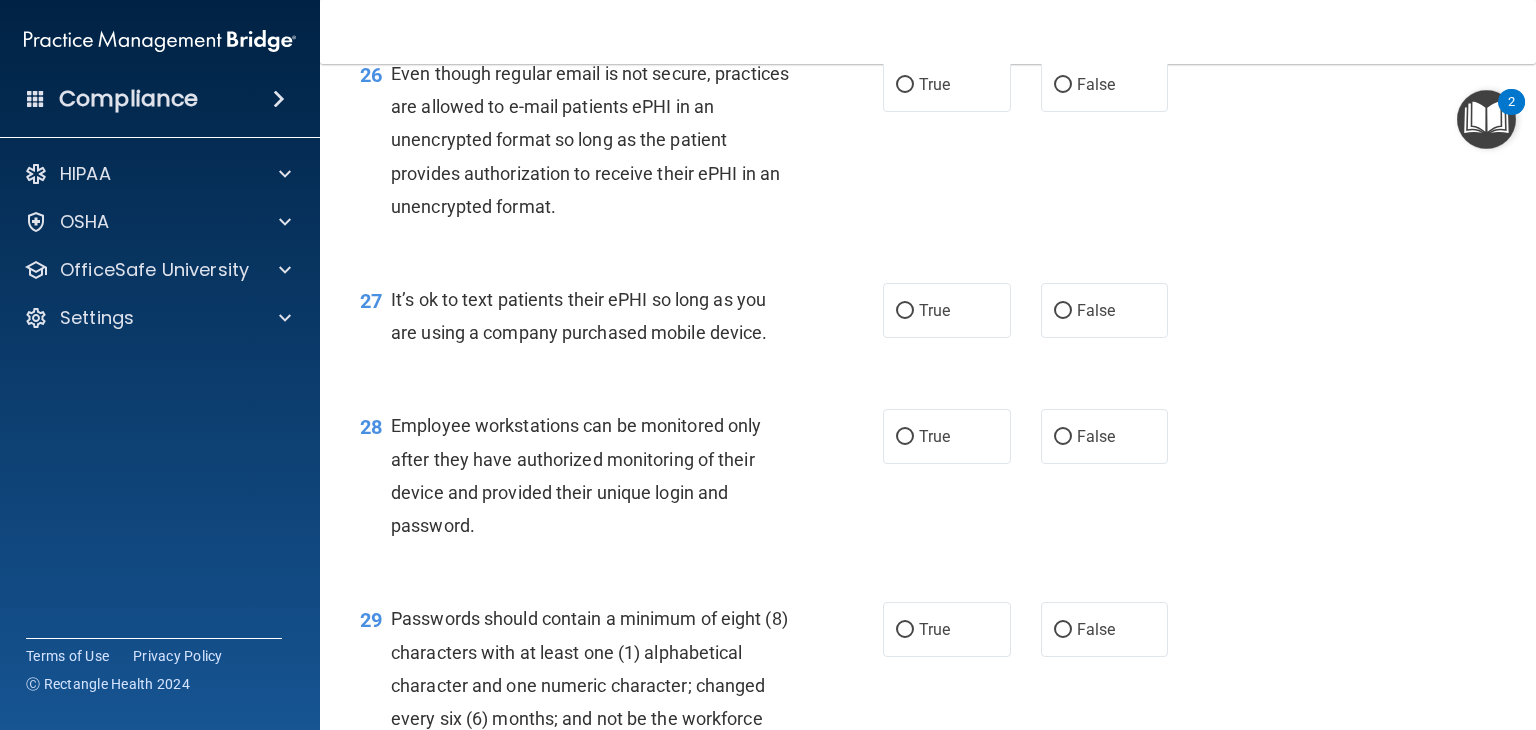 scroll, scrollTop: 4735, scrollLeft: 0, axis: vertical 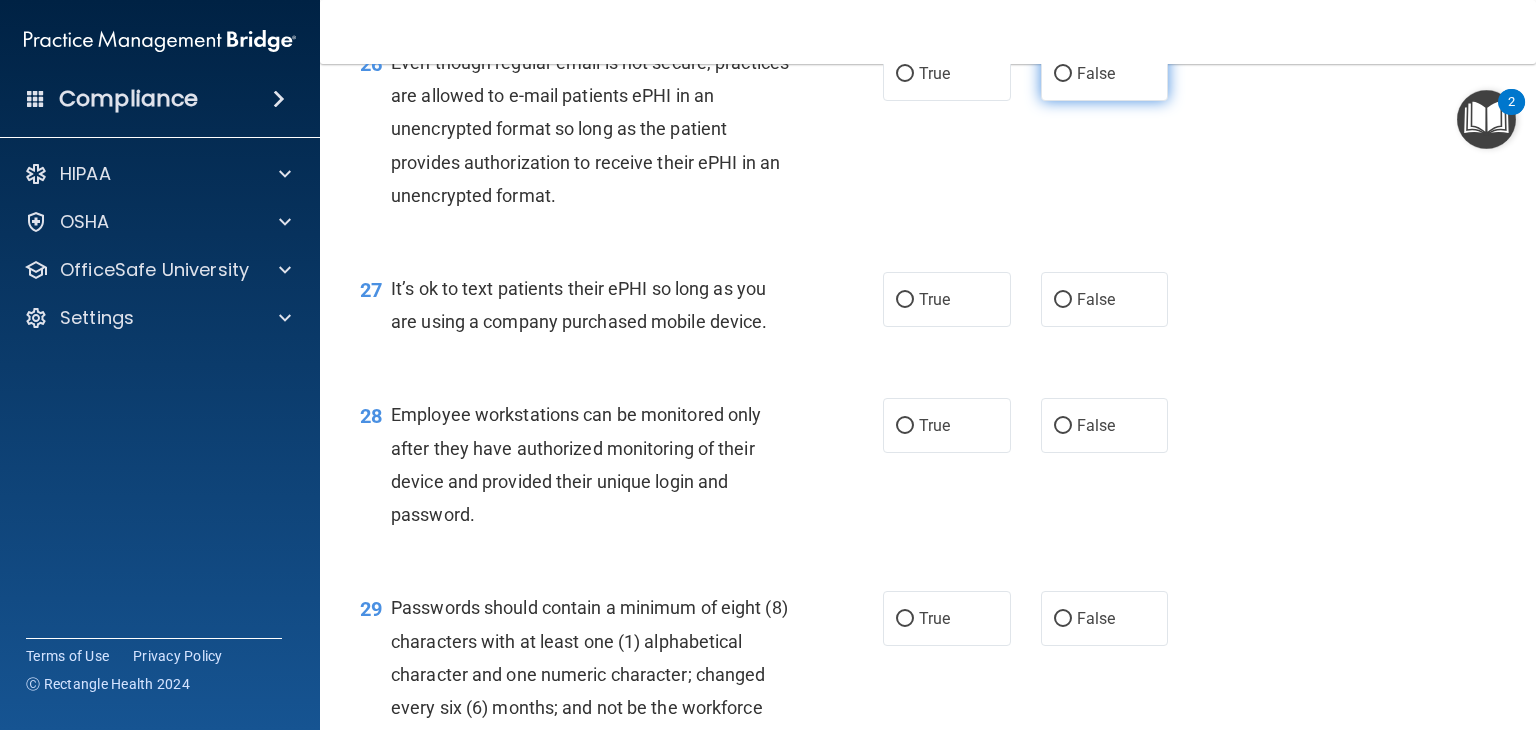 click on "False" at bounding box center [1063, 74] 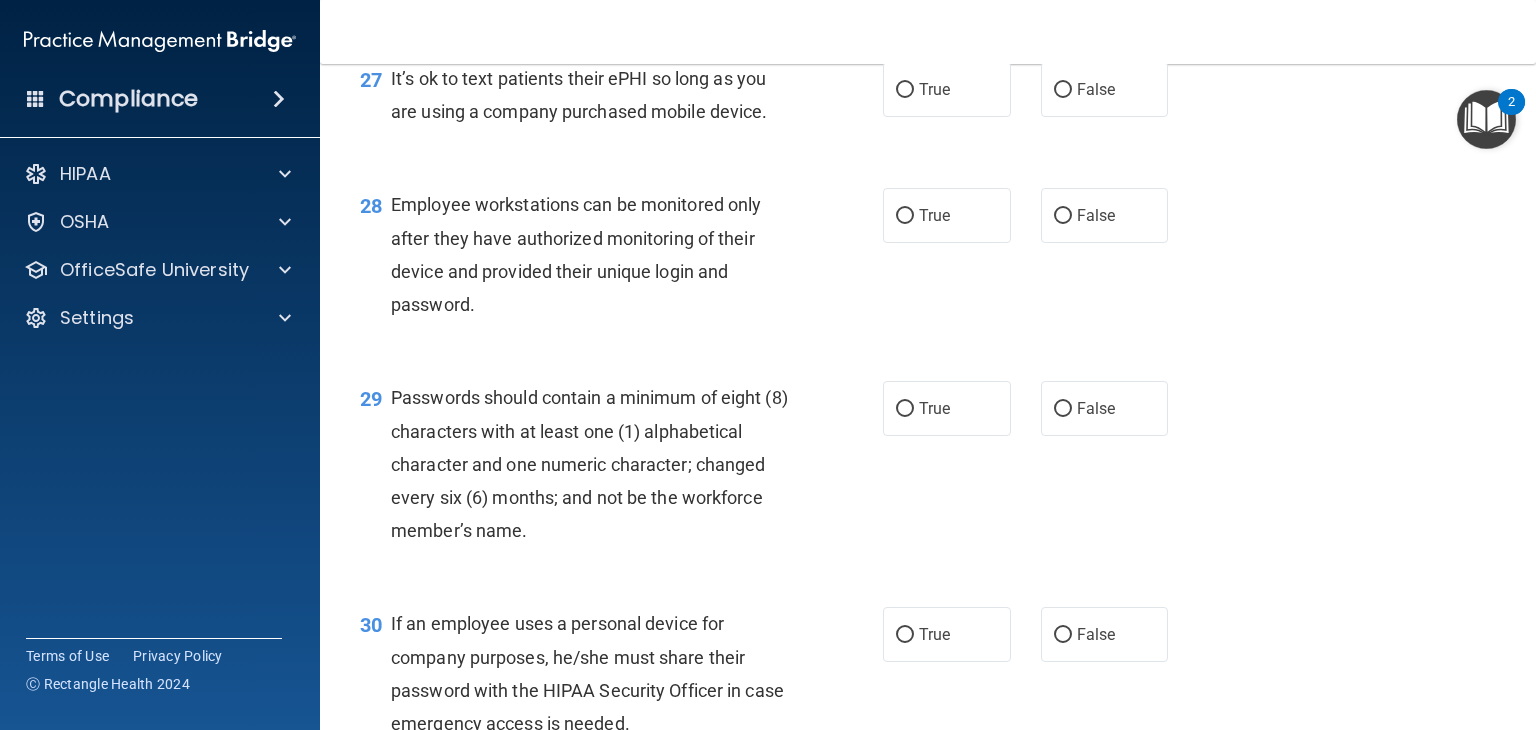 scroll, scrollTop: 4951, scrollLeft: 0, axis: vertical 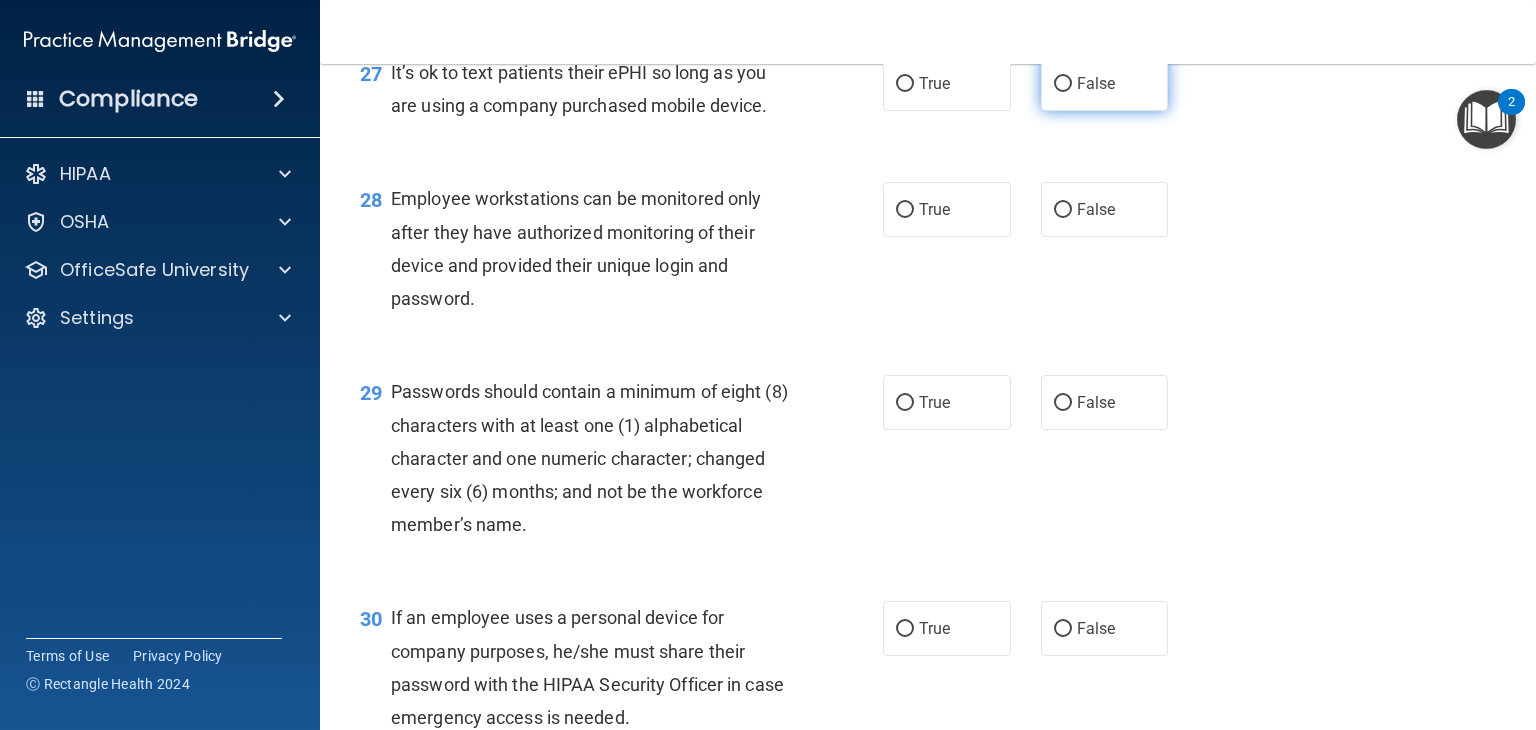 click on "False" at bounding box center [1105, 83] 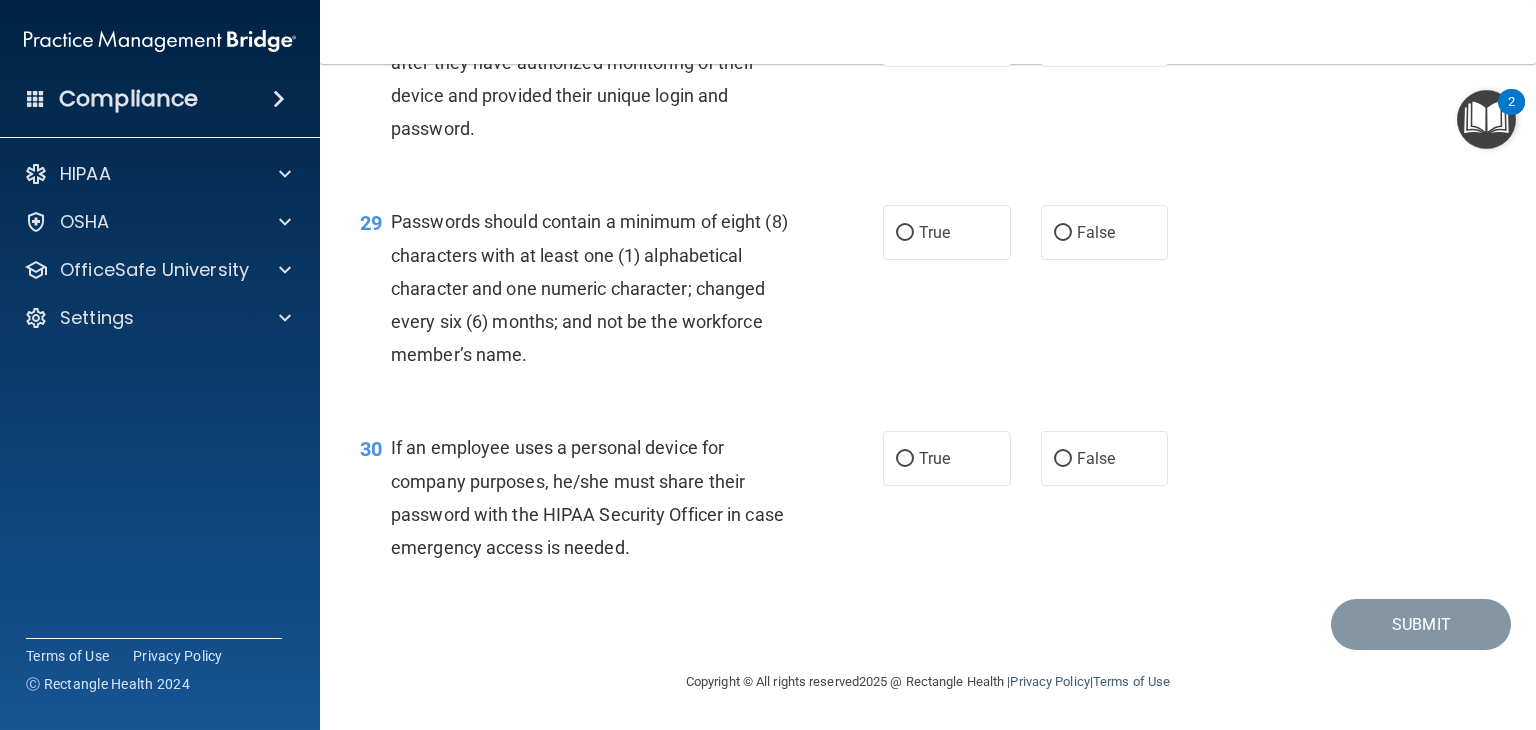 scroll, scrollTop: 5131, scrollLeft: 0, axis: vertical 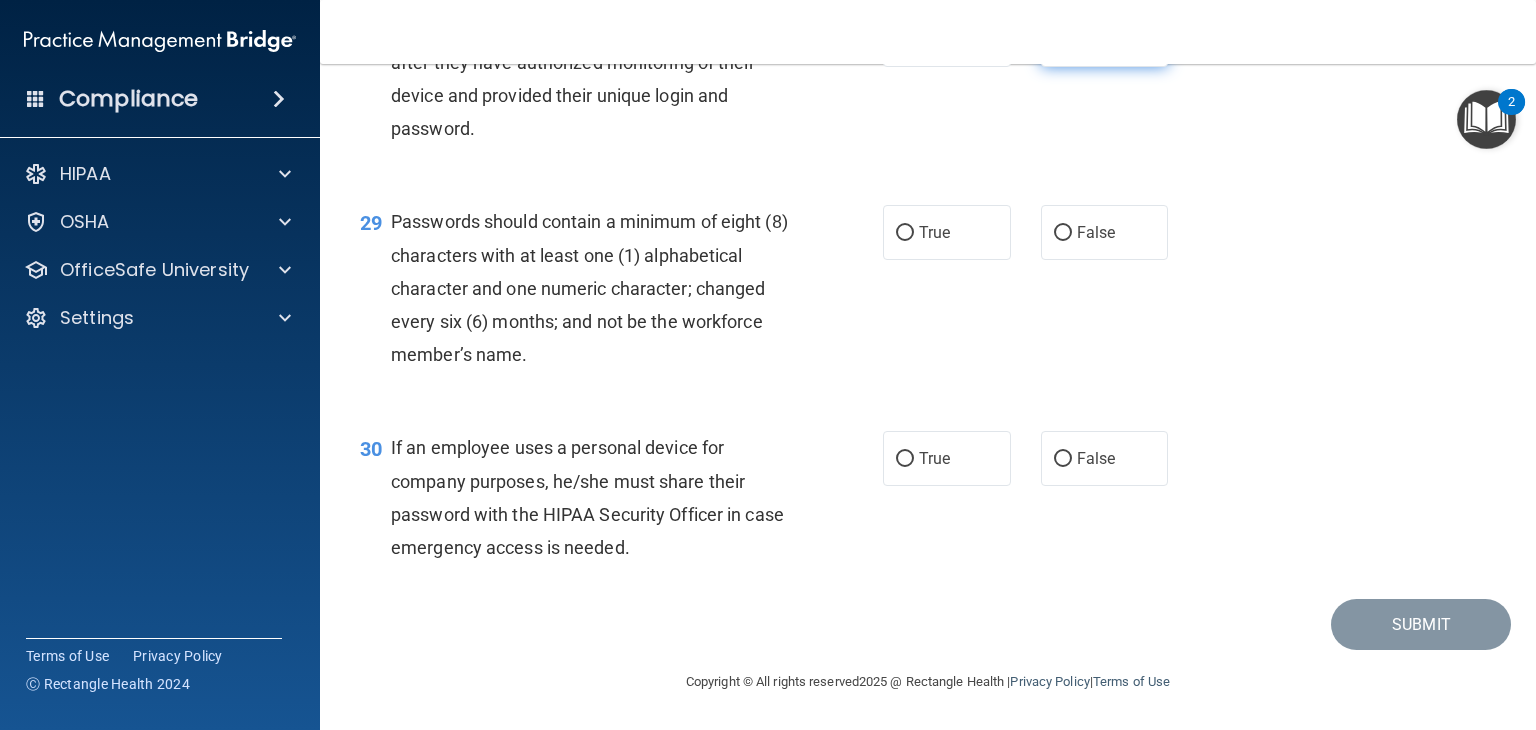 click on "False" at bounding box center (1105, 39) 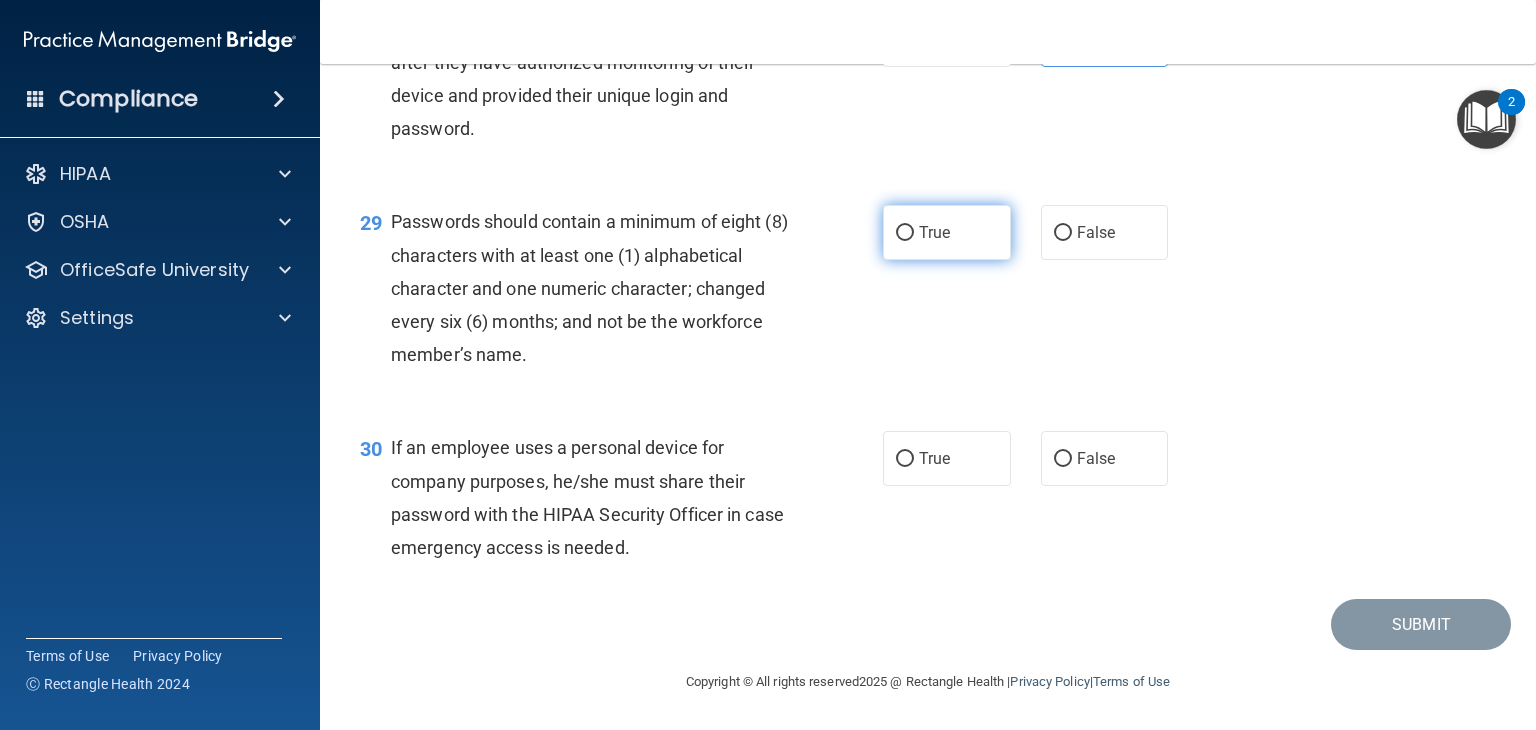click on "True" at bounding box center (947, 232) 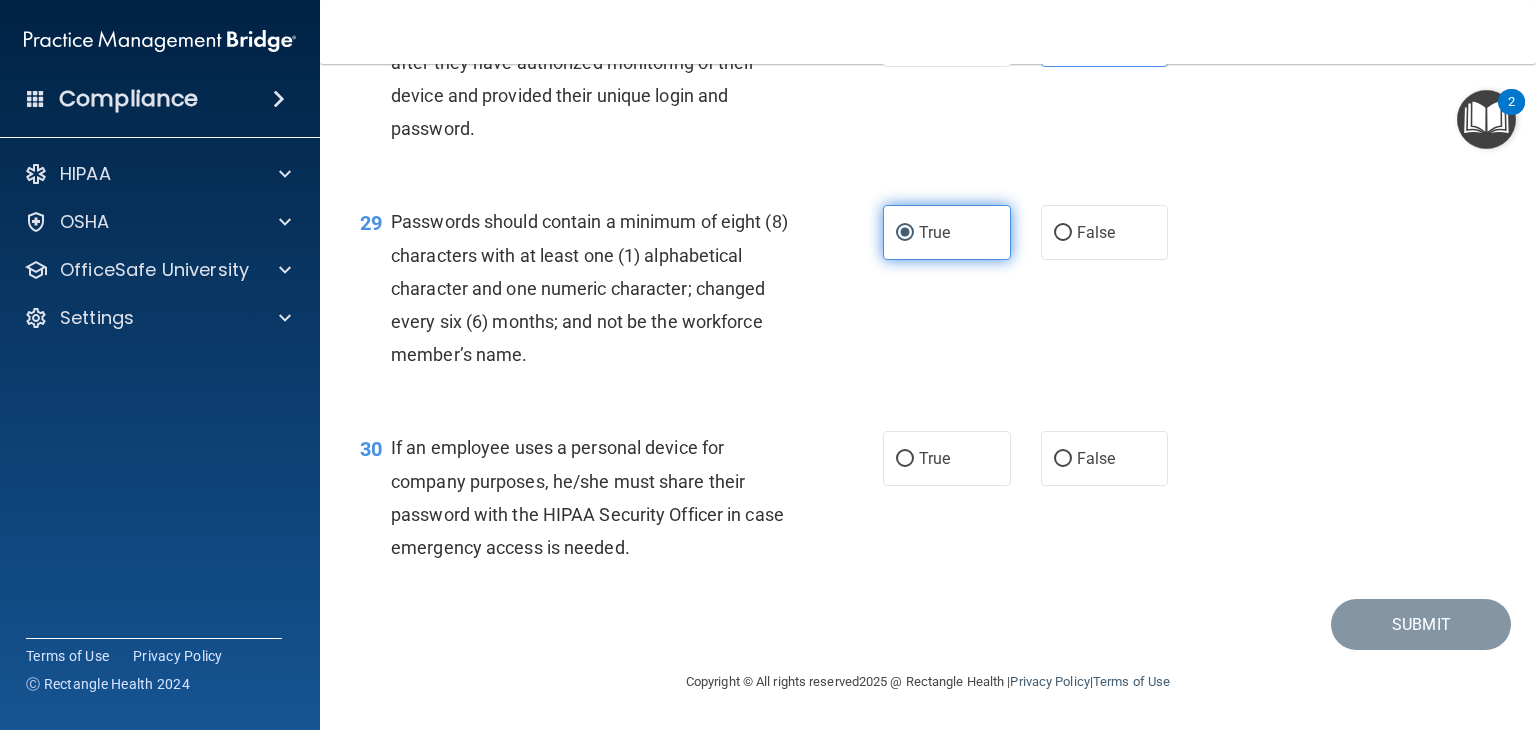 scroll, scrollTop: 5221, scrollLeft: 0, axis: vertical 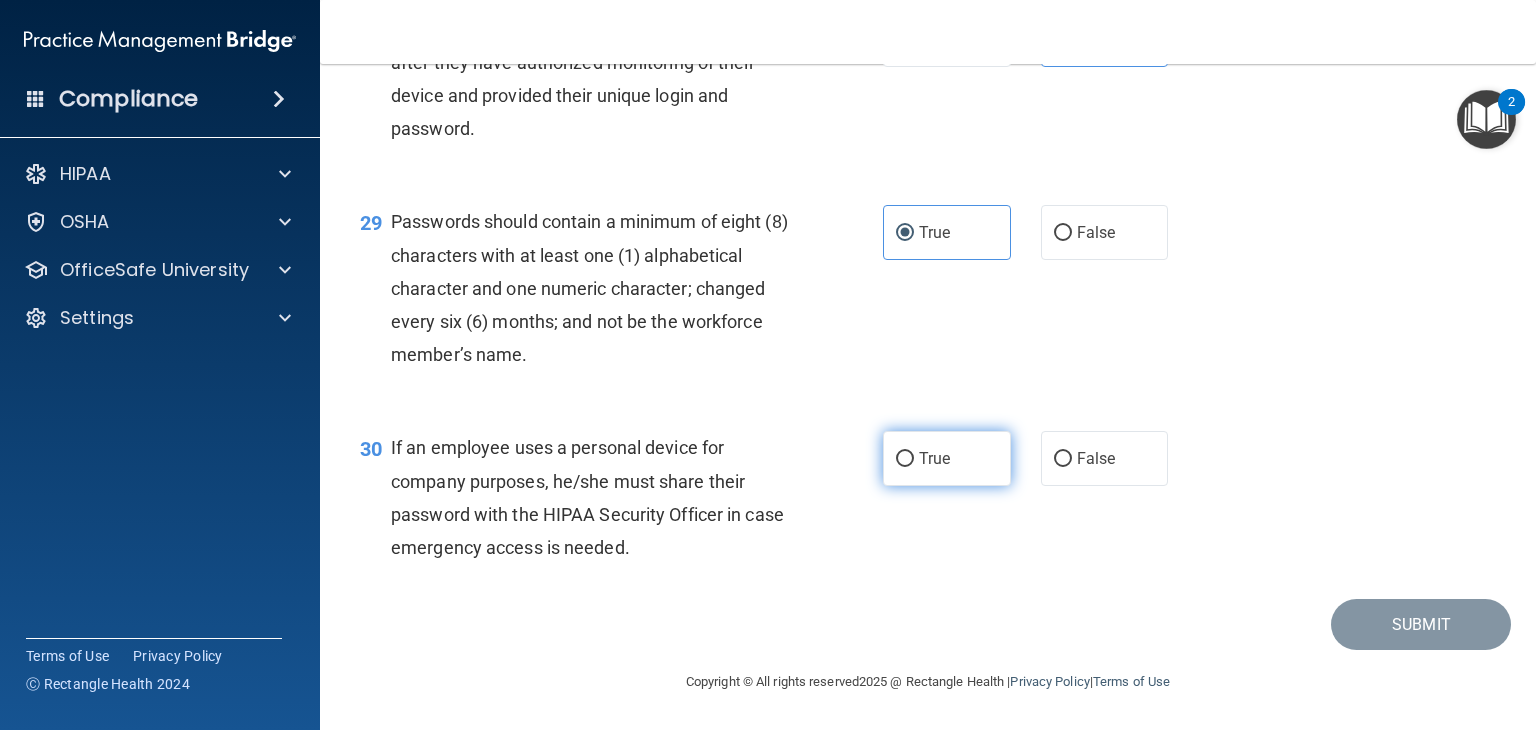 click on "True" at bounding box center (947, 458) 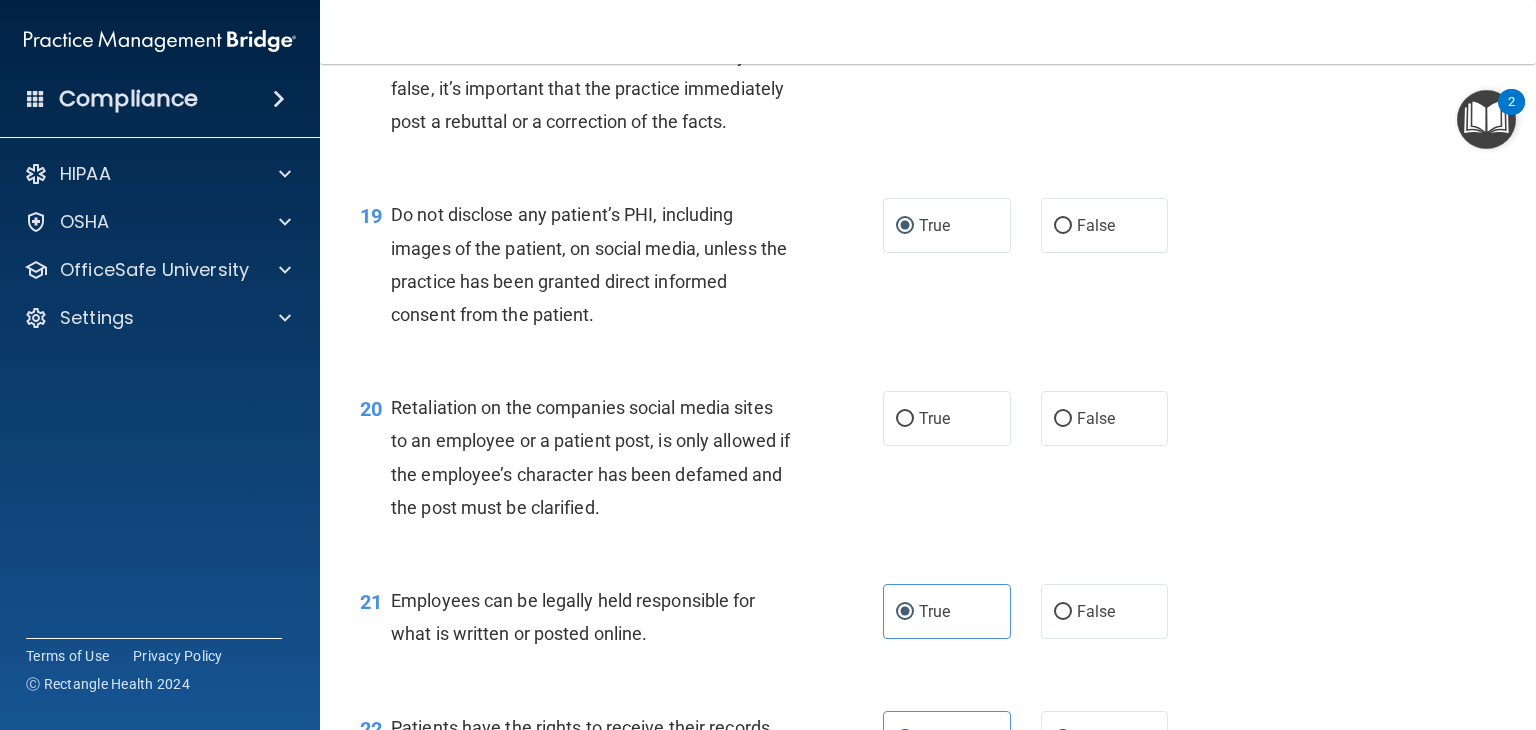 scroll, scrollTop: 3446, scrollLeft: 0, axis: vertical 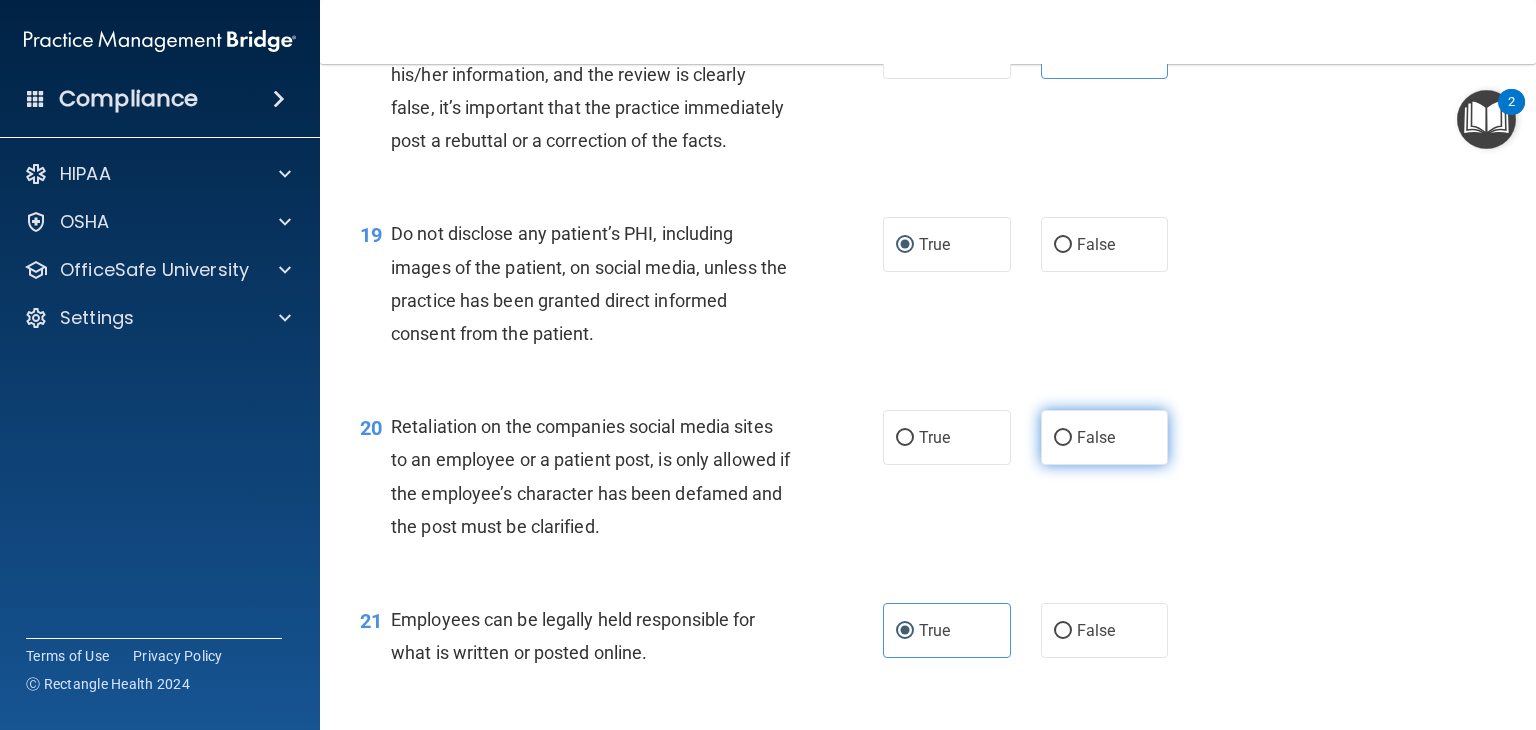 click on "False" at bounding box center [1063, 438] 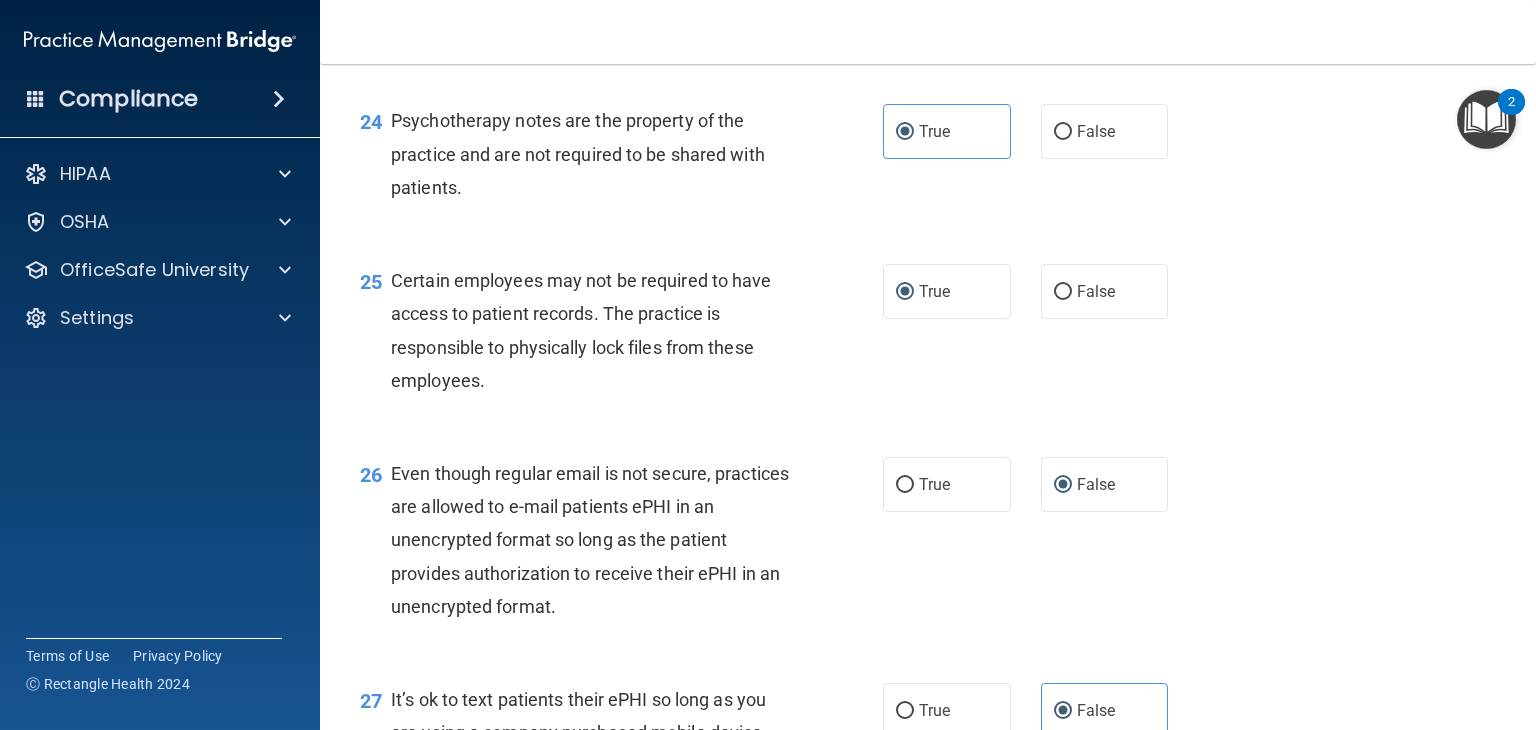 scroll, scrollTop: 5221, scrollLeft: 0, axis: vertical 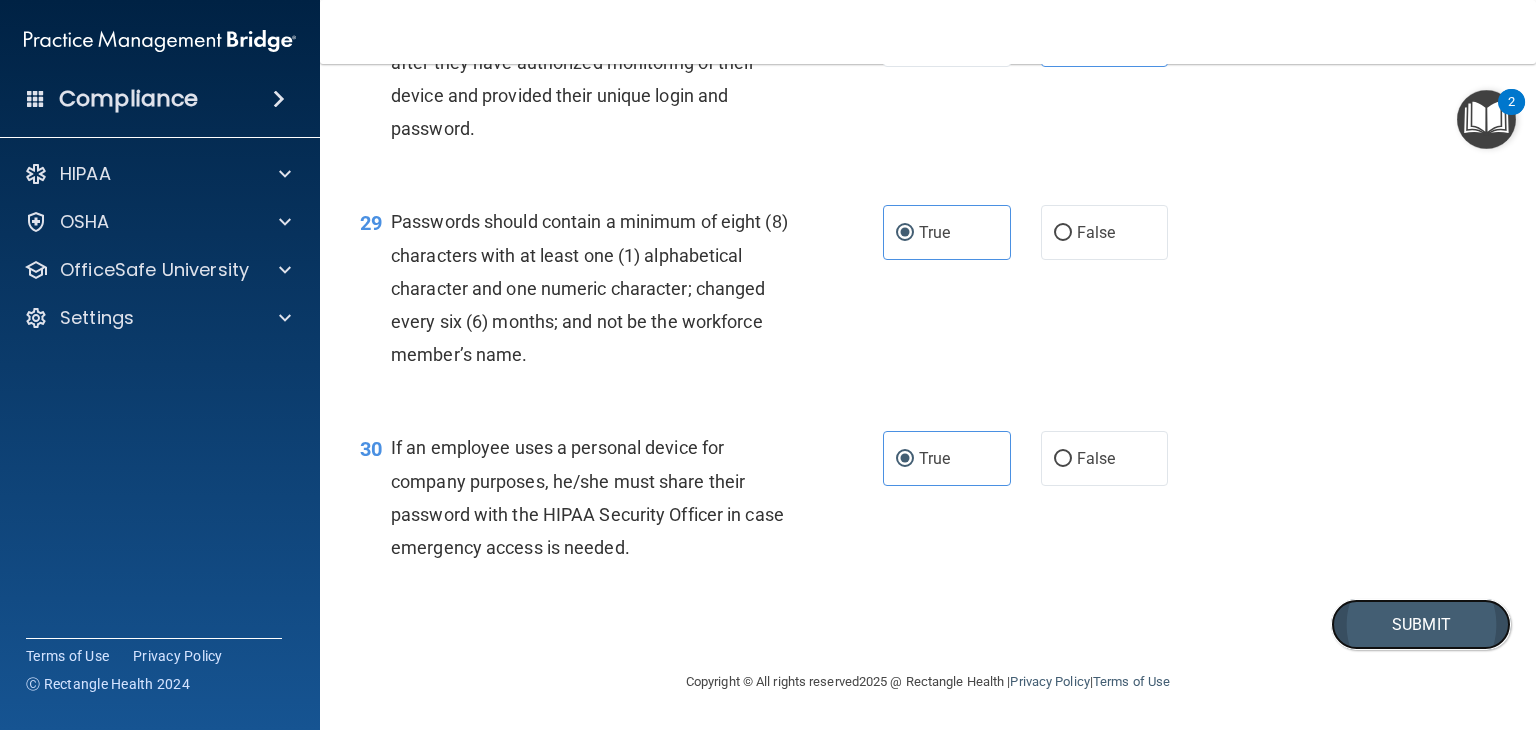 click on "Submit" at bounding box center (1421, 624) 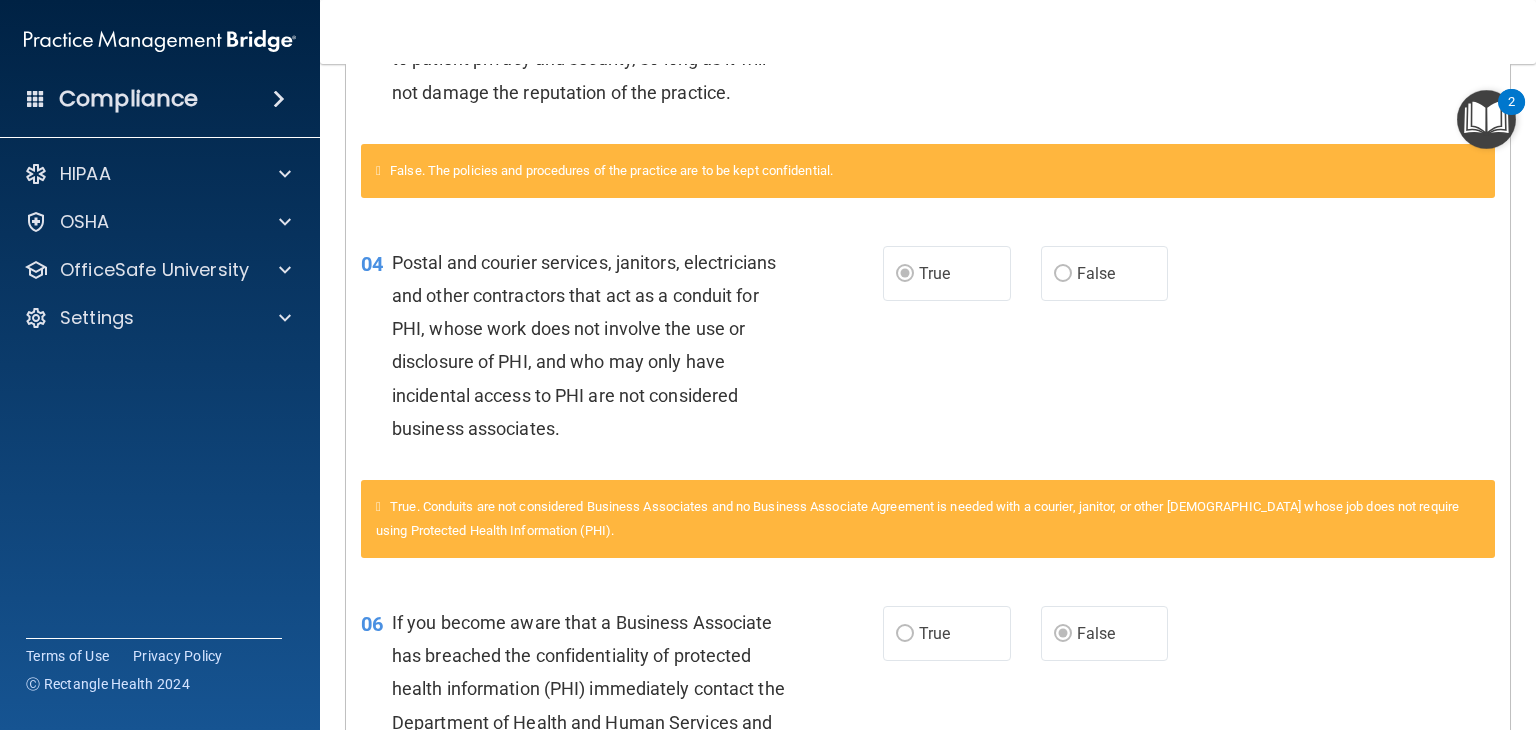 scroll, scrollTop: 0, scrollLeft: 0, axis: both 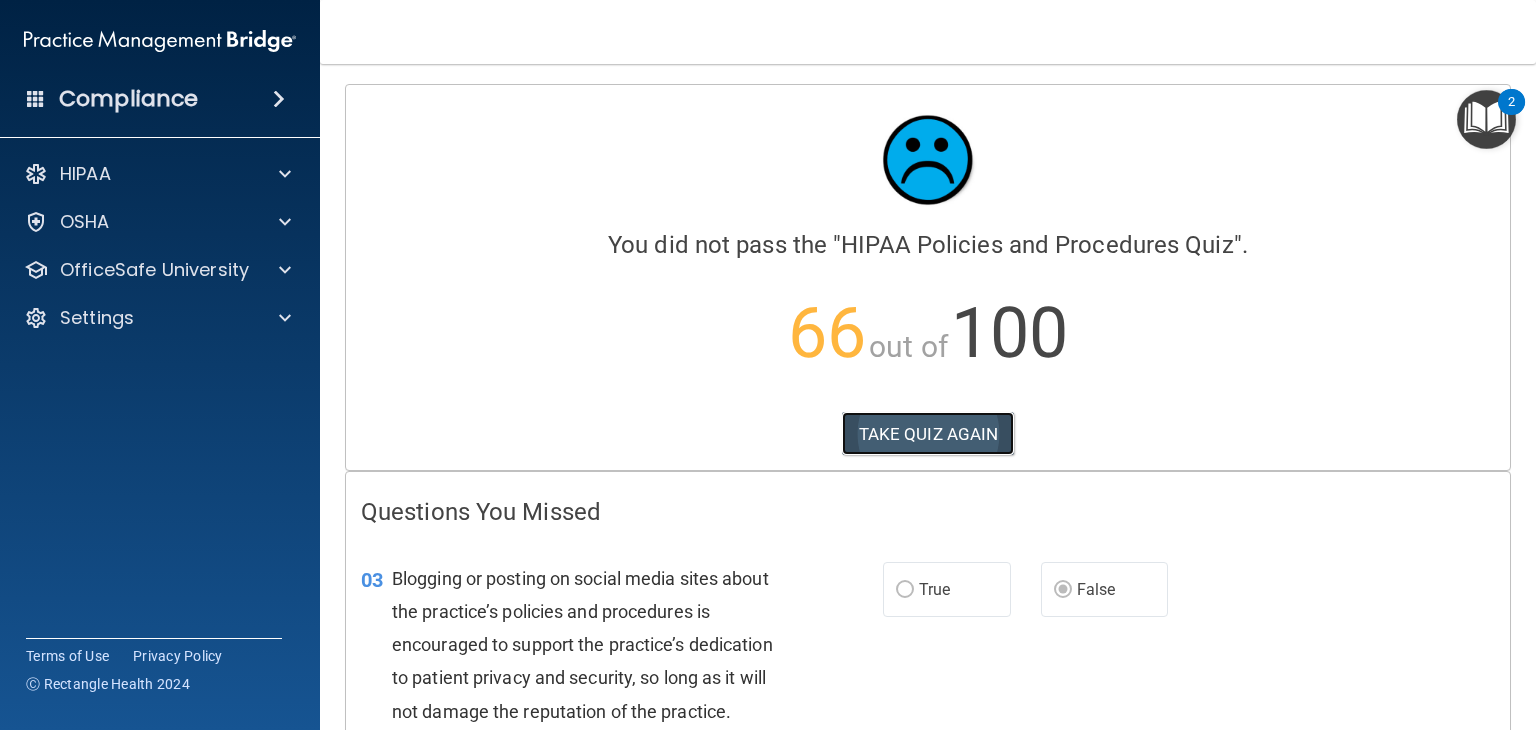 click on "TAKE QUIZ AGAIN" at bounding box center [928, 434] 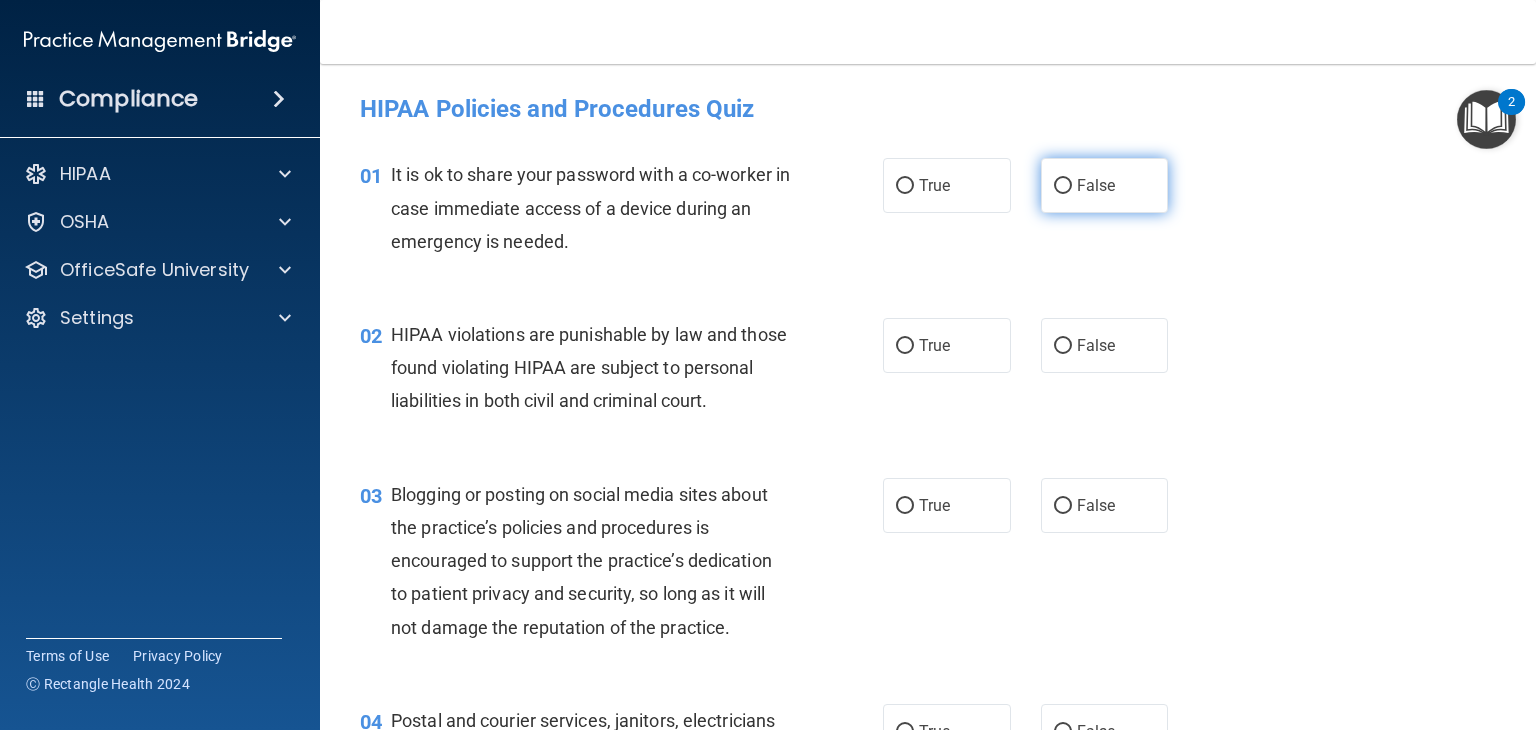 click on "False" at bounding box center (1063, 186) 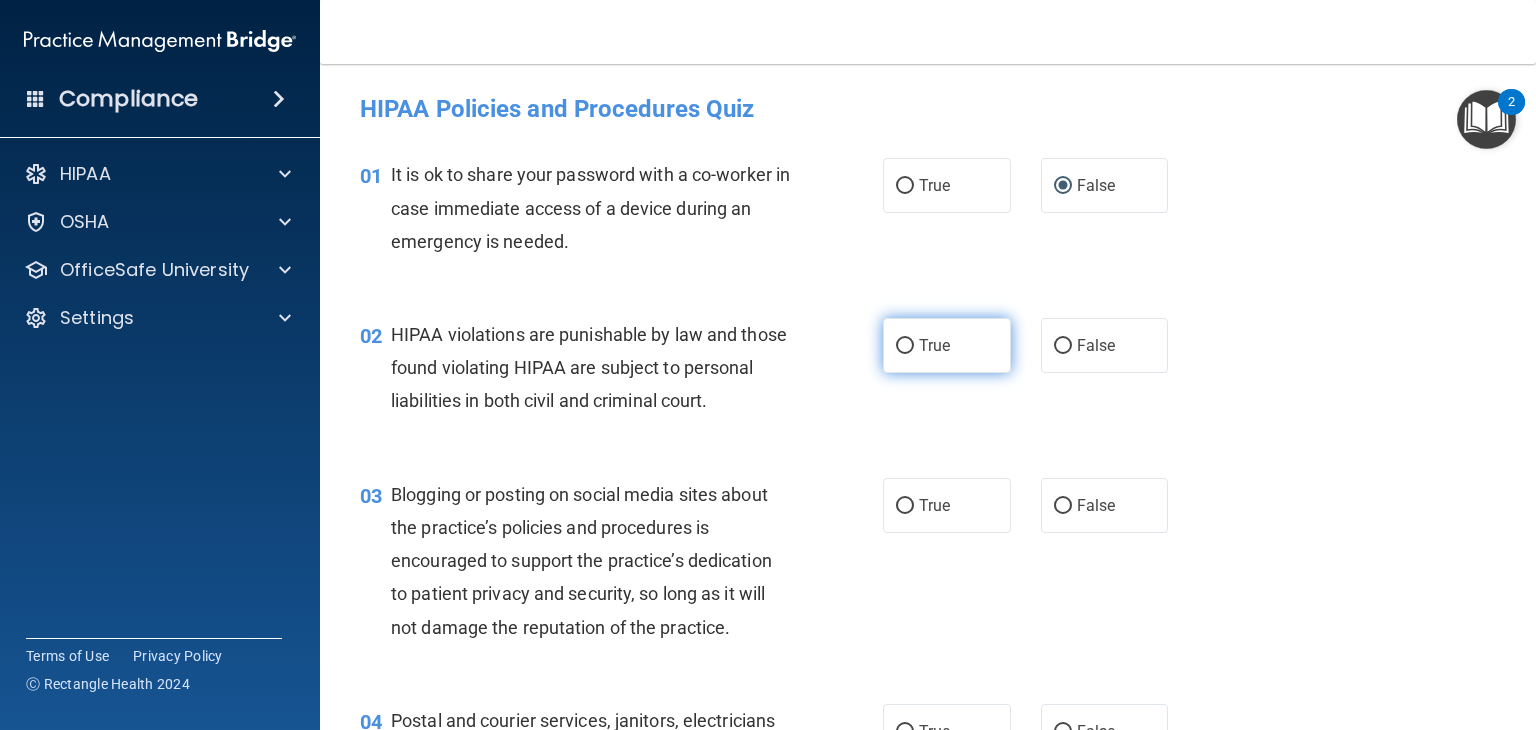 click on "True" at bounding box center (905, 346) 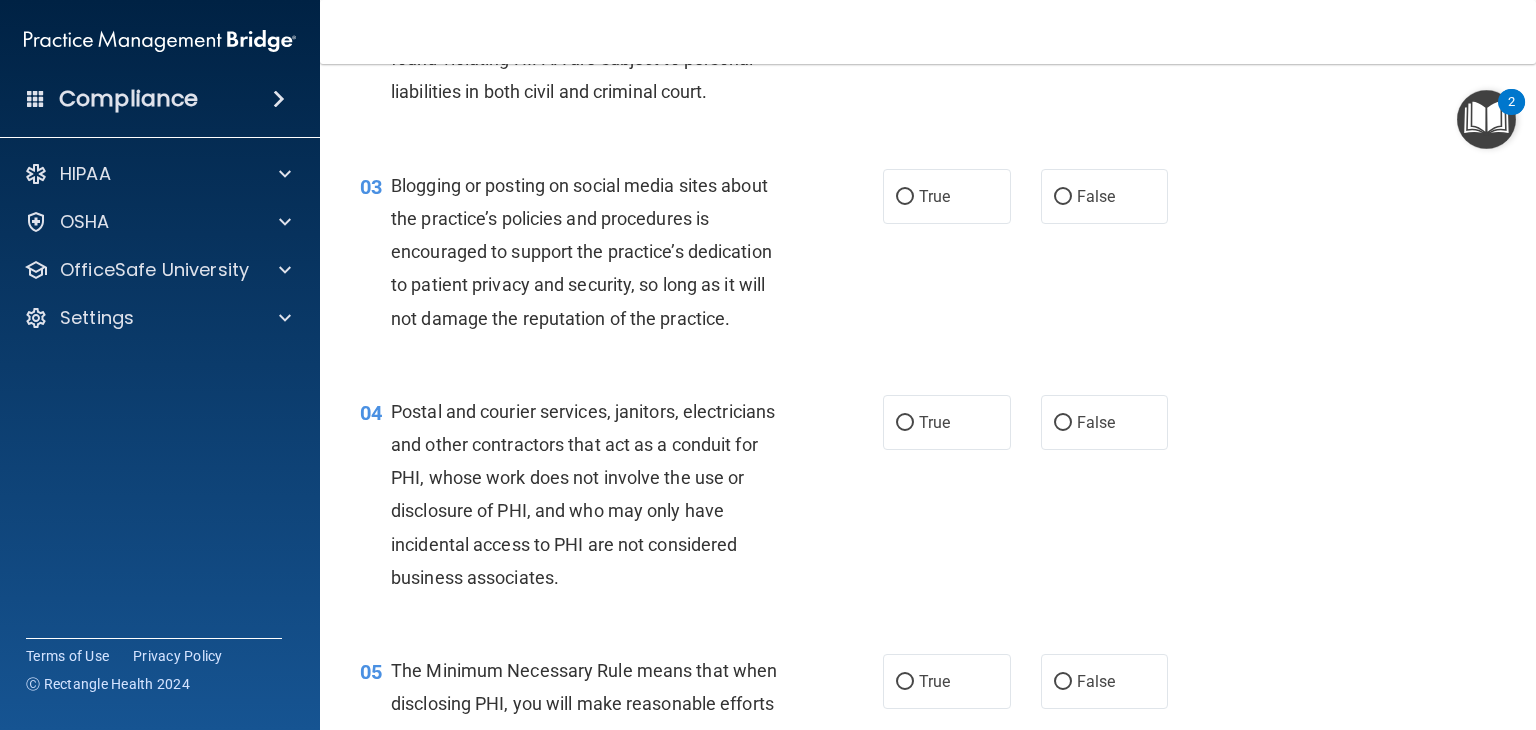 scroll, scrollTop: 319, scrollLeft: 0, axis: vertical 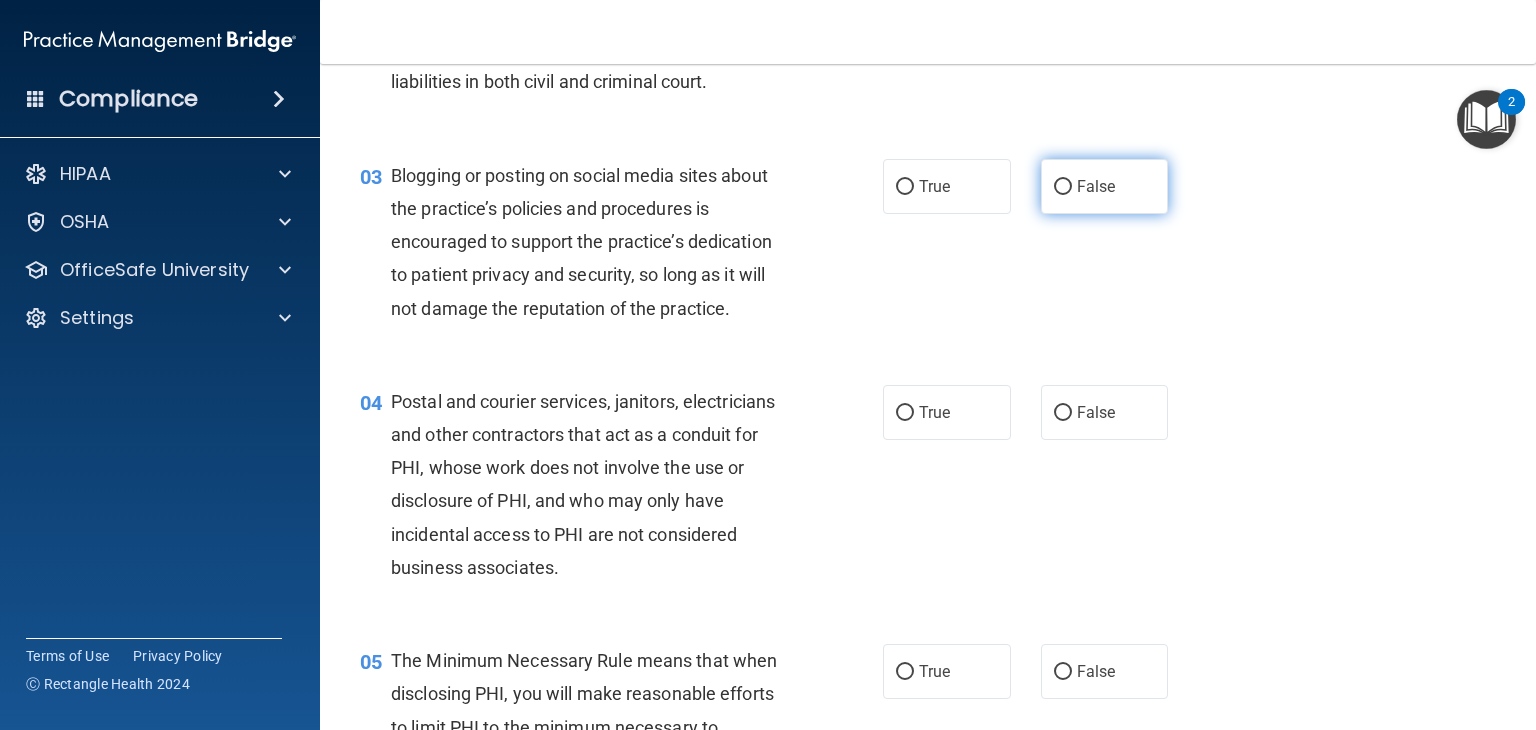 click on "False" at bounding box center (1105, 186) 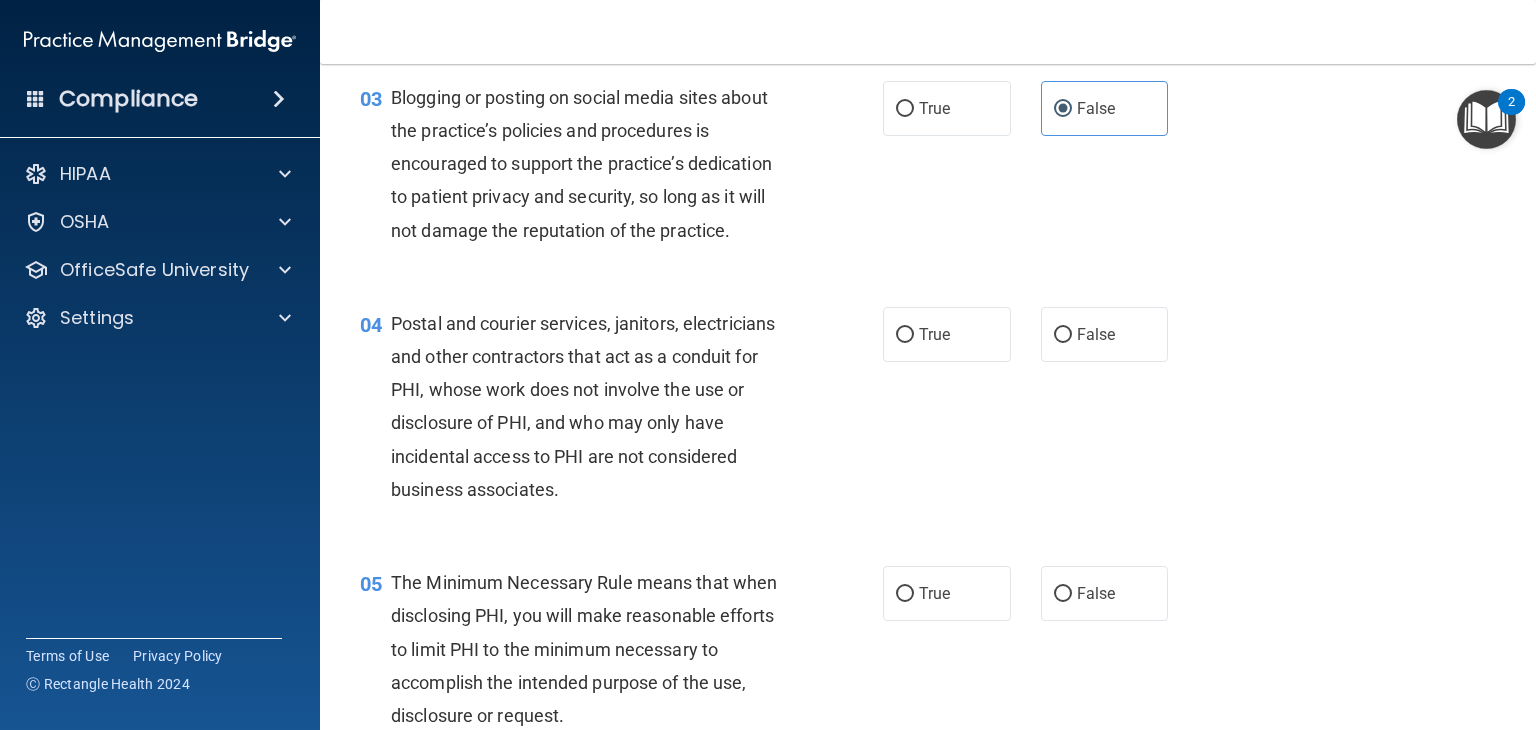 scroll, scrollTop: 400, scrollLeft: 0, axis: vertical 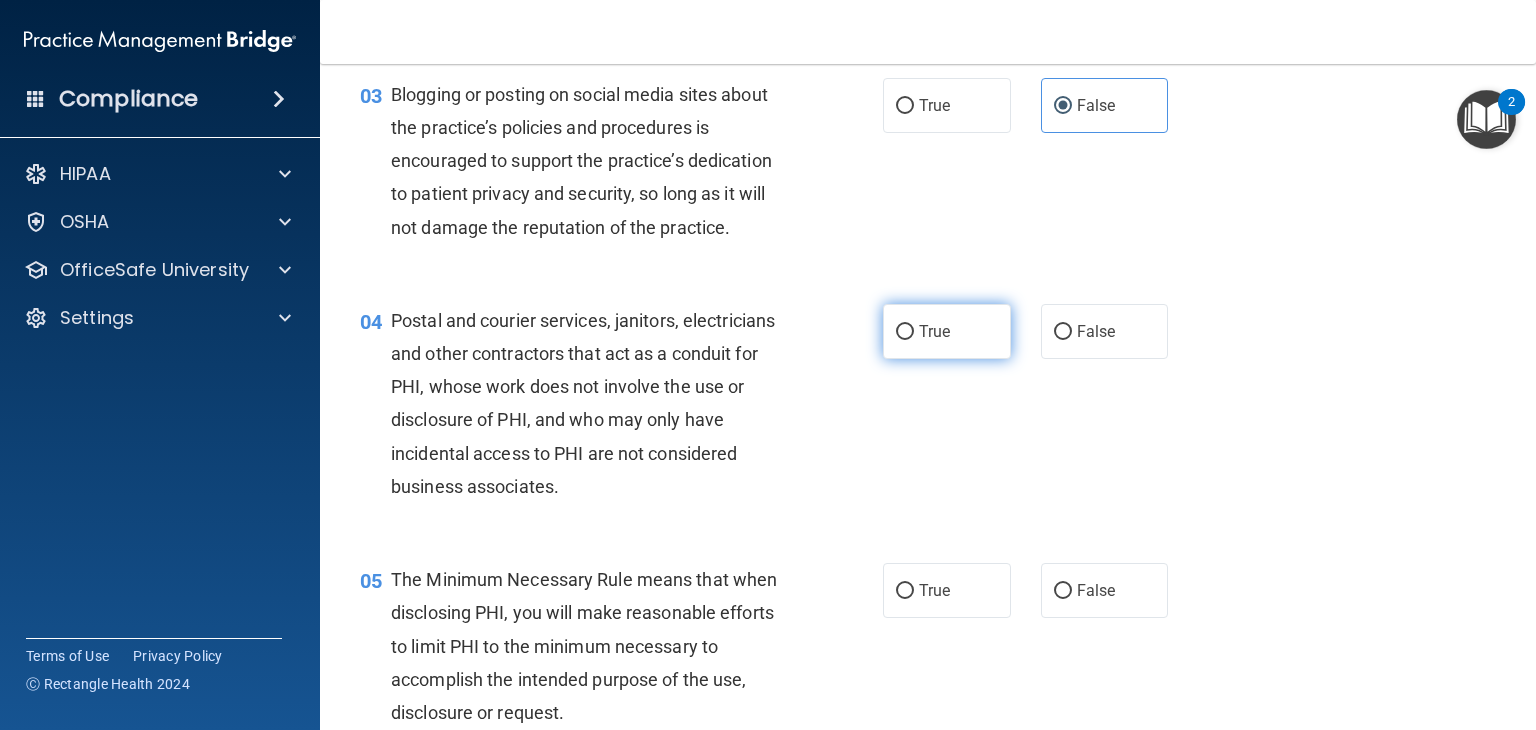 click on "True" at bounding box center [905, 332] 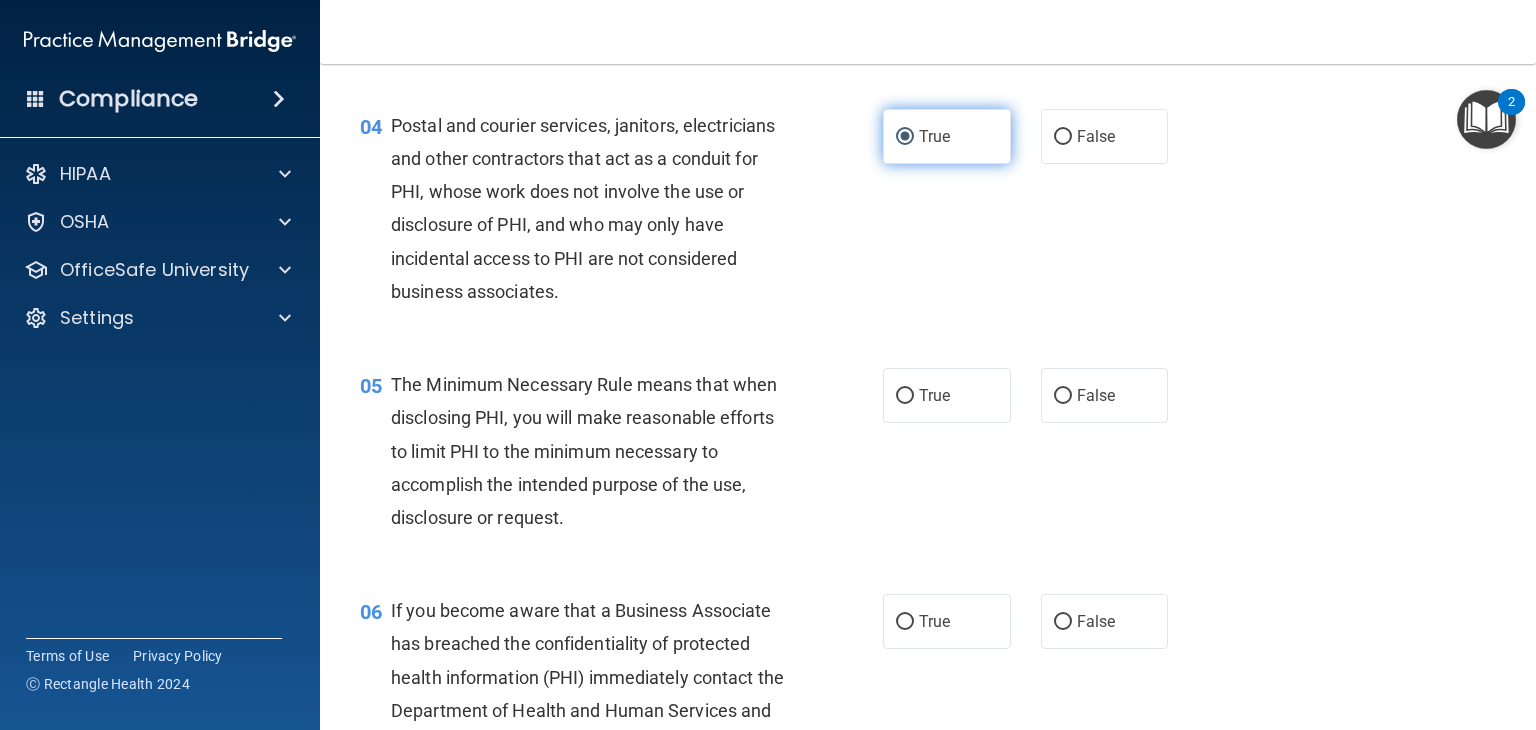 scroll, scrollTop: 631, scrollLeft: 0, axis: vertical 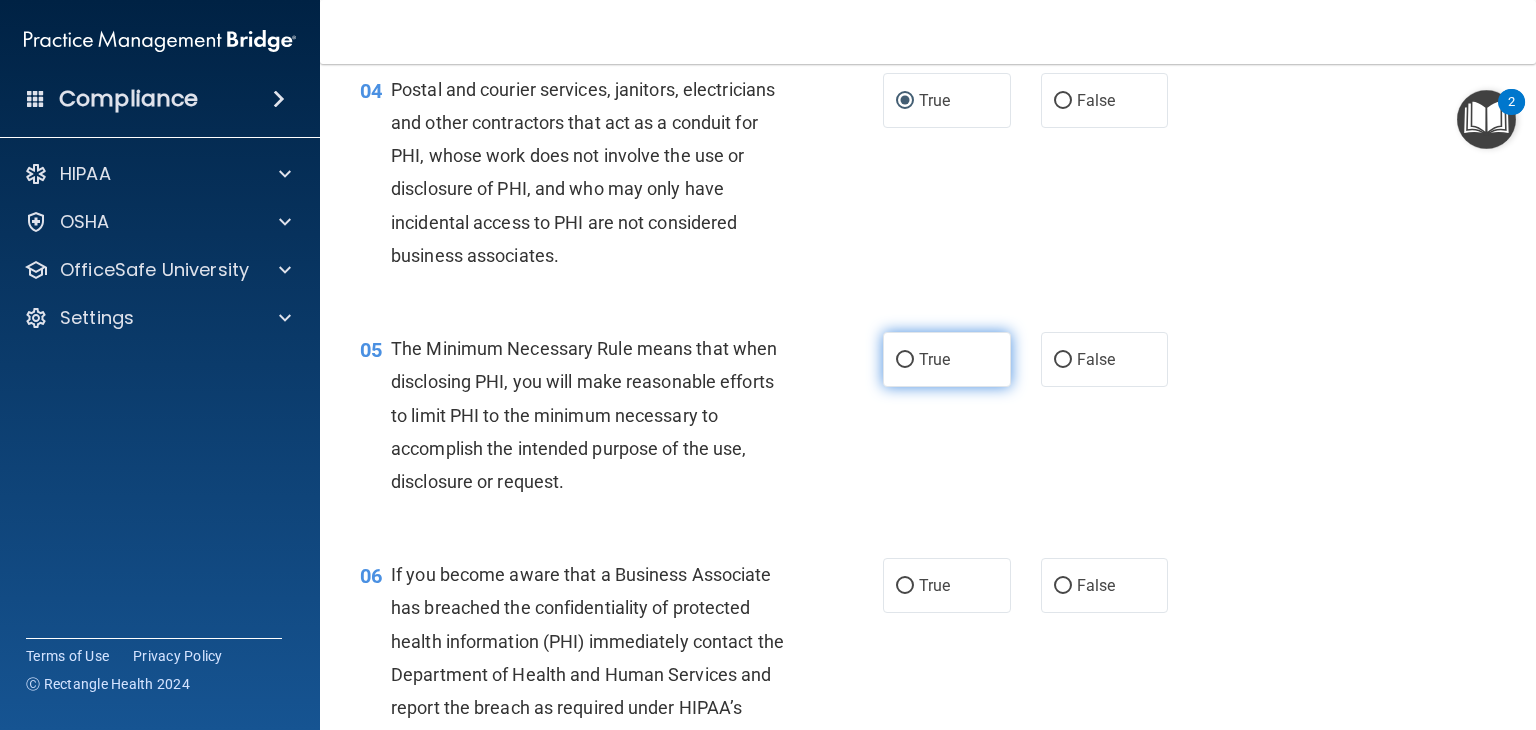 click on "True" at bounding box center (947, 359) 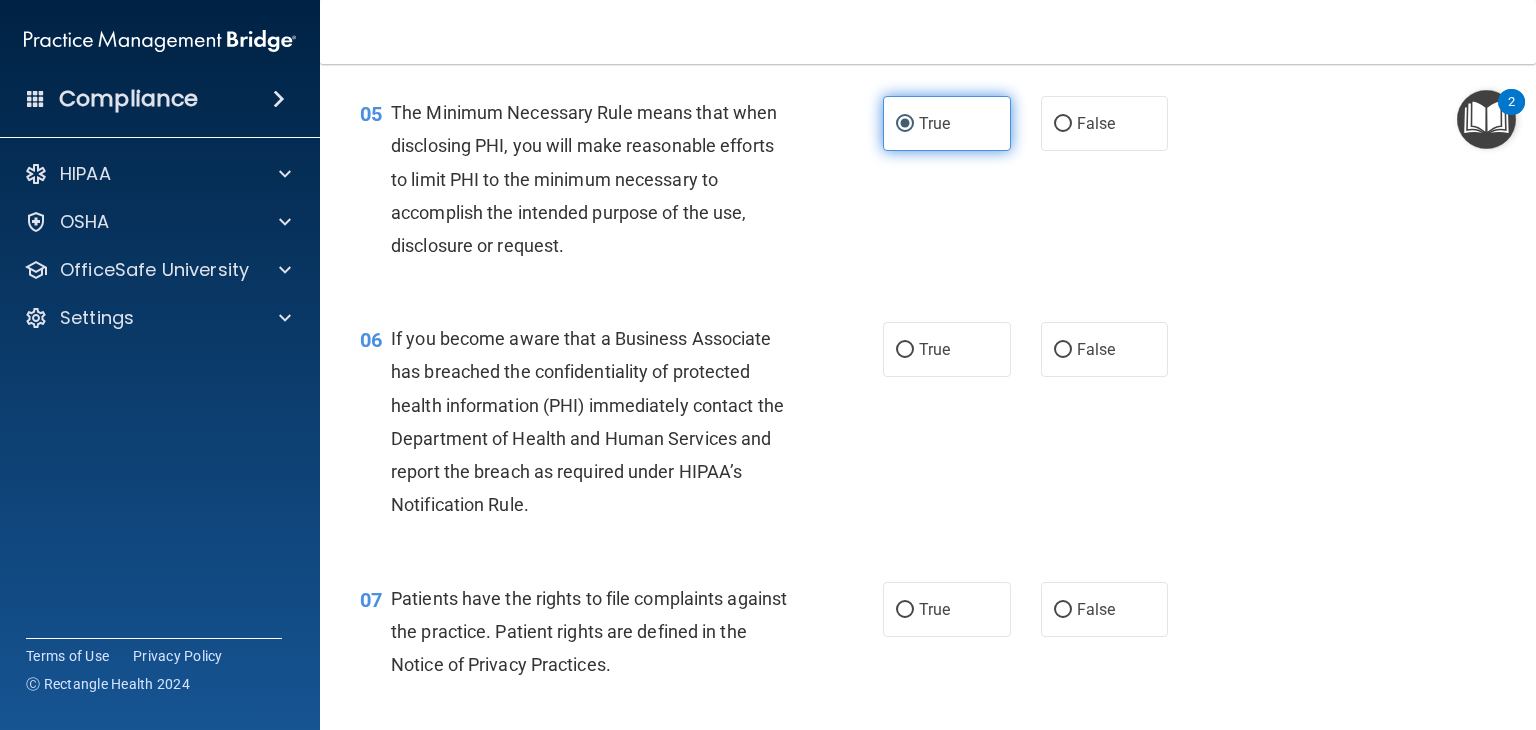 scroll, scrollTop: 892, scrollLeft: 0, axis: vertical 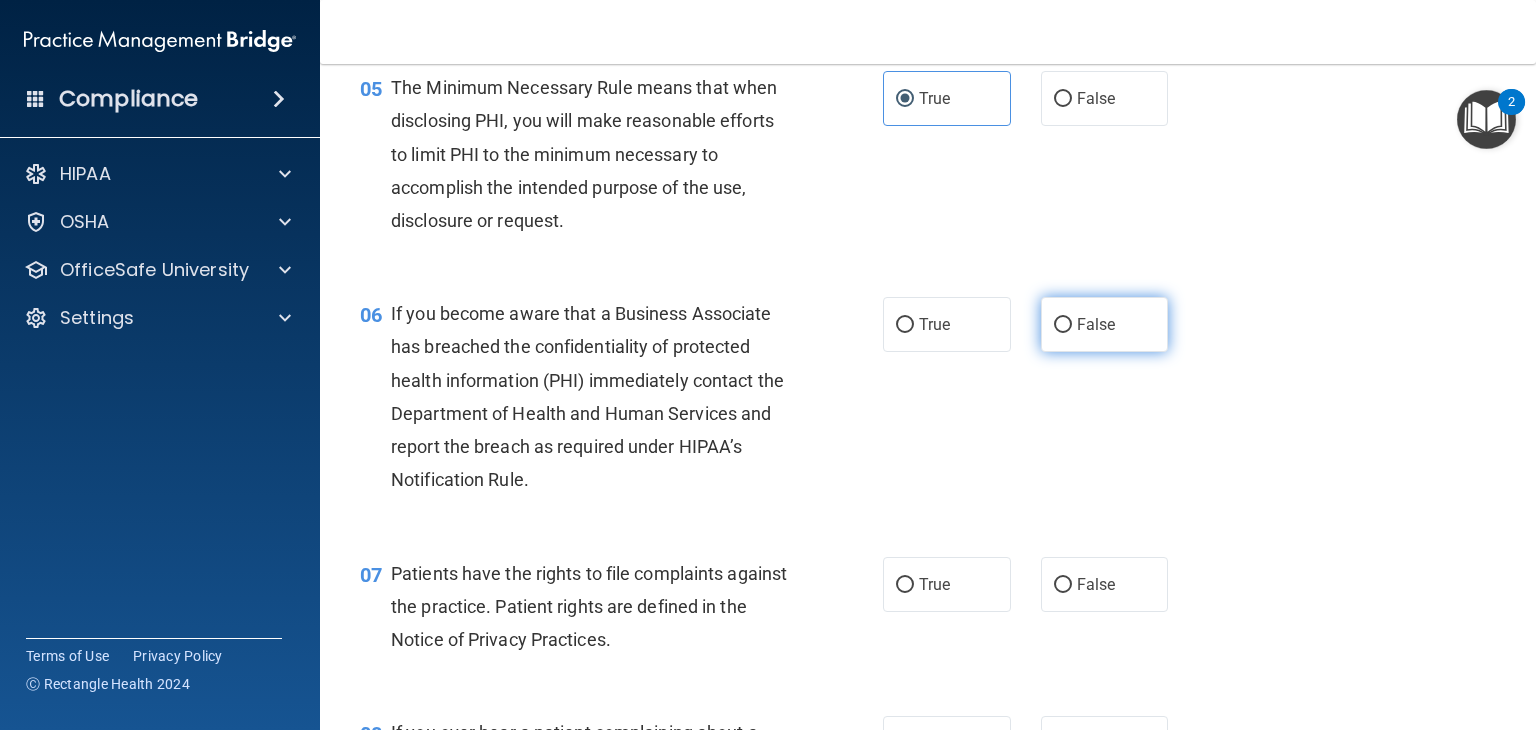 click on "False" at bounding box center (1063, 325) 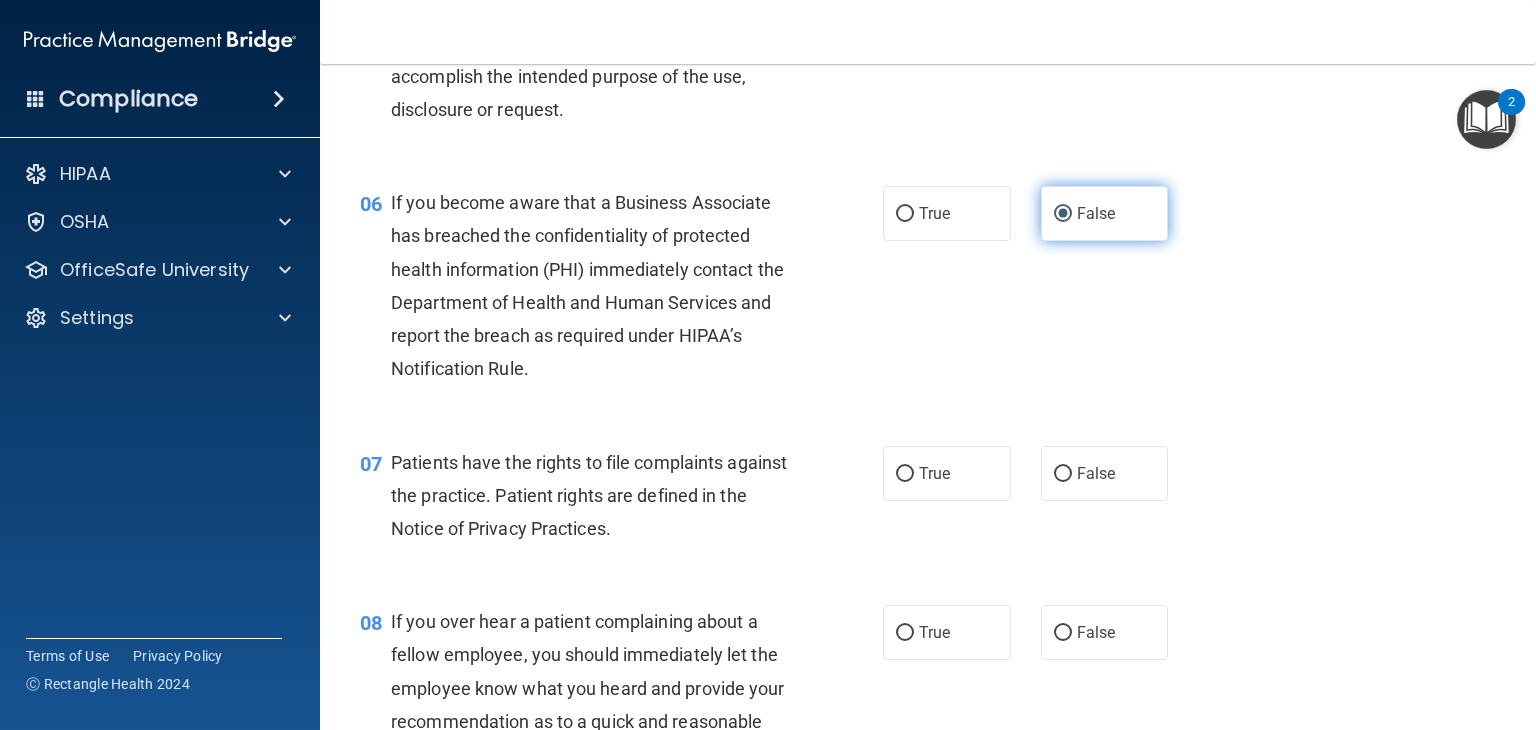 scroll, scrollTop: 1003, scrollLeft: 0, axis: vertical 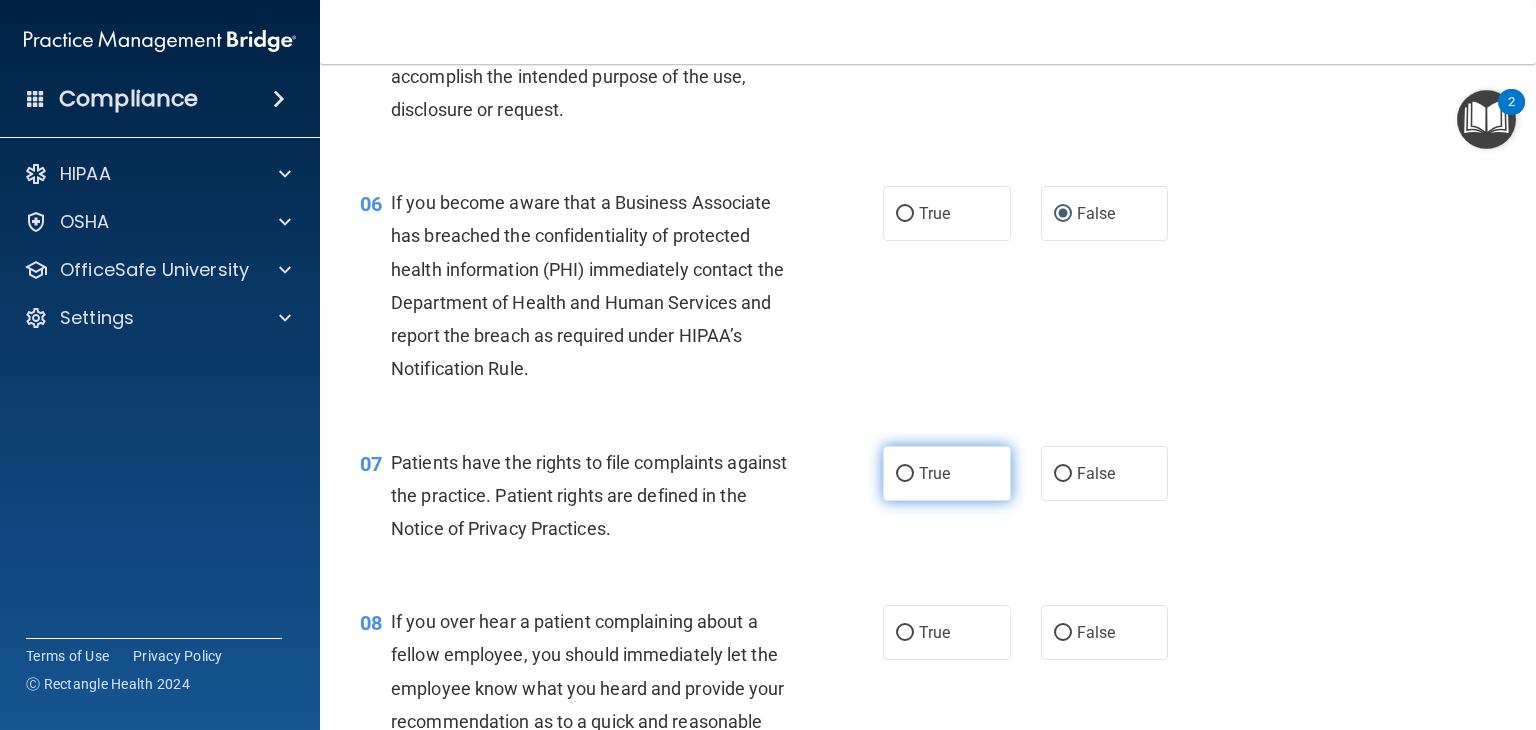click on "True" at bounding box center [905, 474] 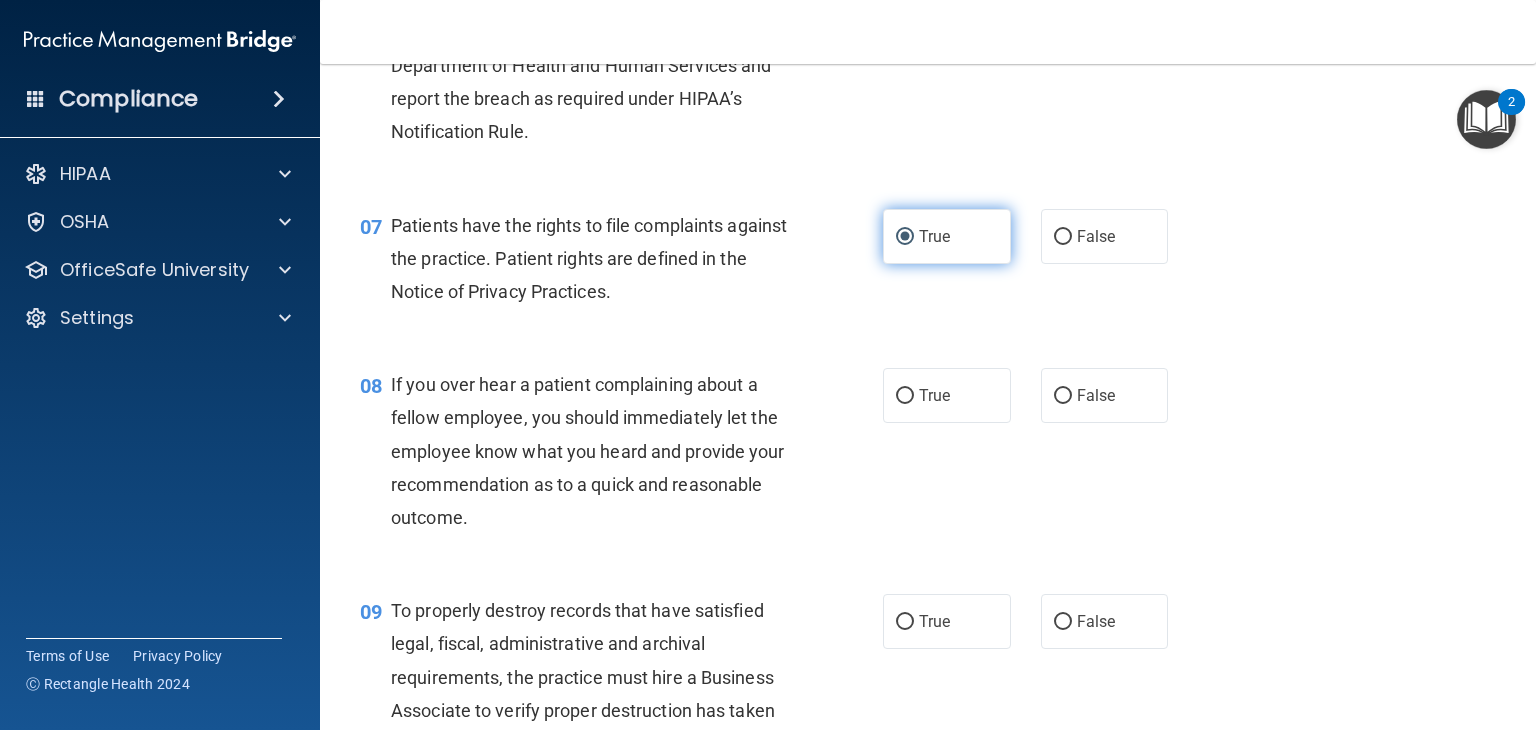 scroll, scrollTop: 1244, scrollLeft: 0, axis: vertical 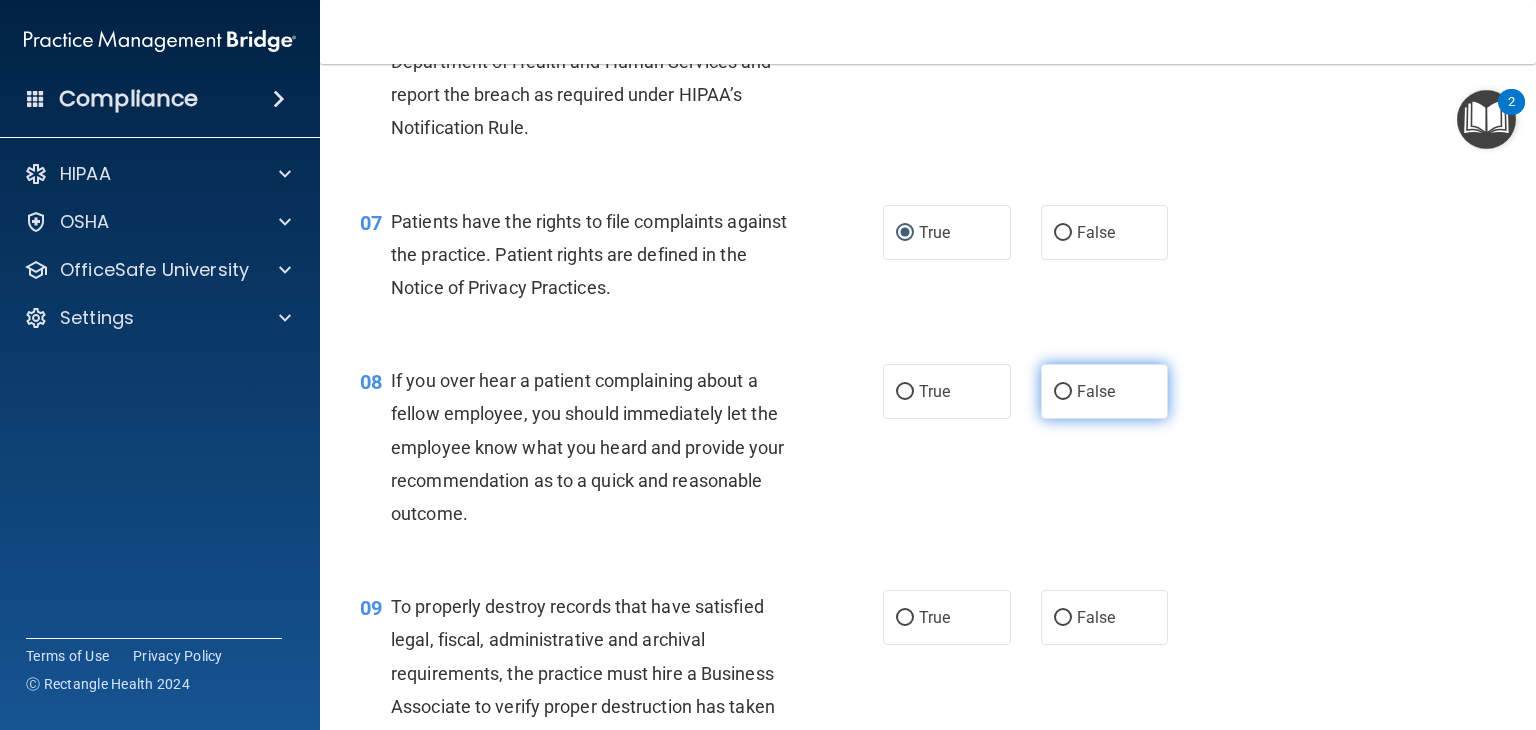 click on "False" at bounding box center (1063, 392) 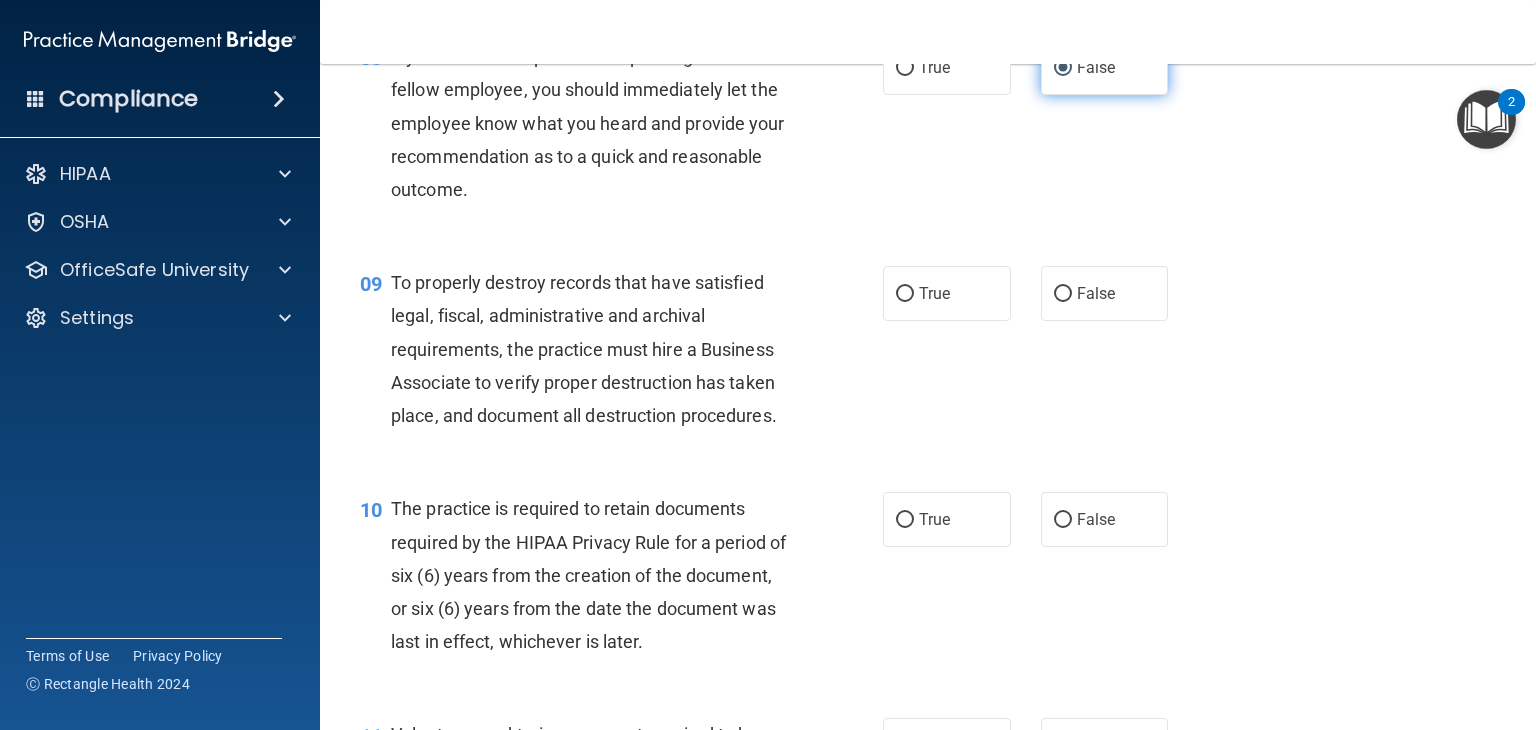 scroll, scrollTop: 1571, scrollLeft: 0, axis: vertical 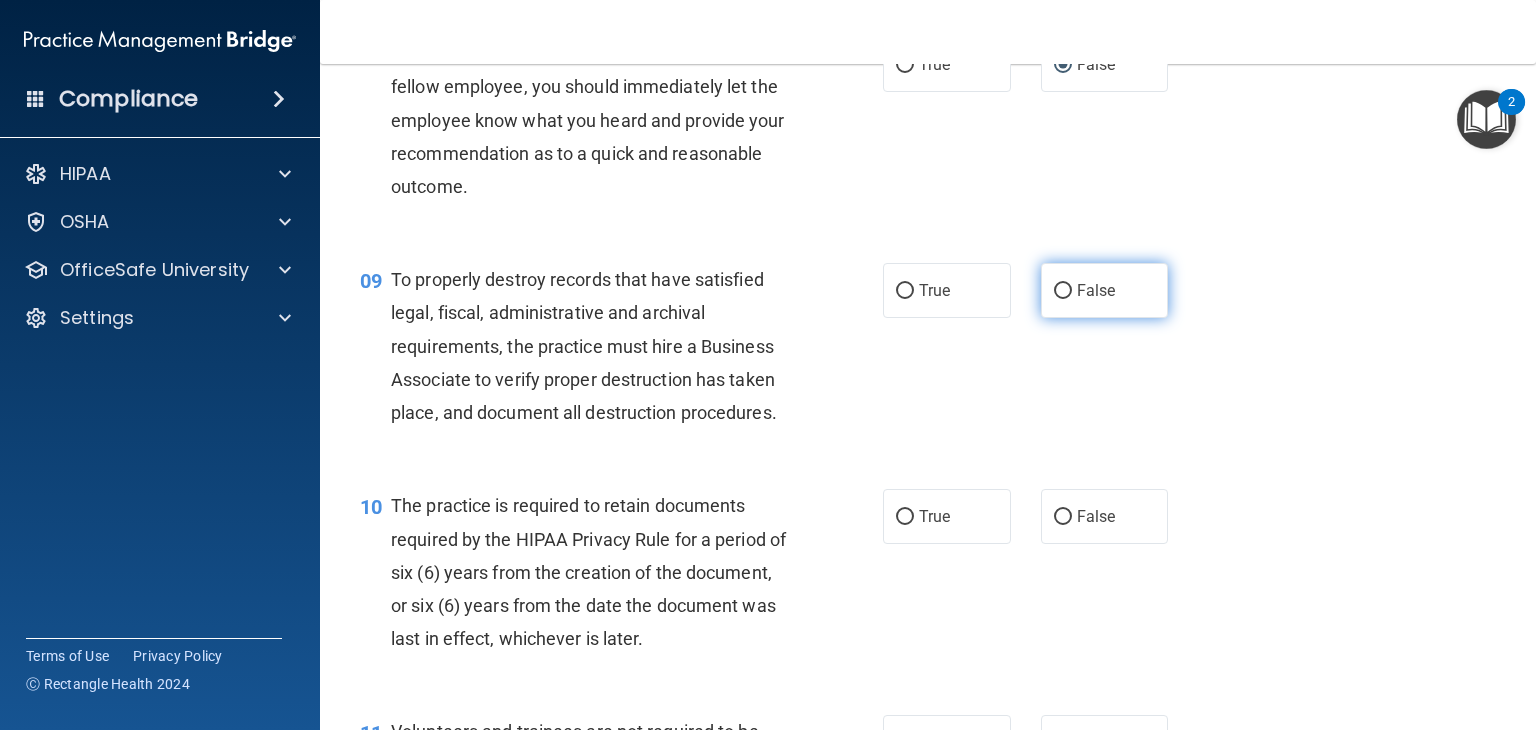click on "False" at bounding box center (1063, 291) 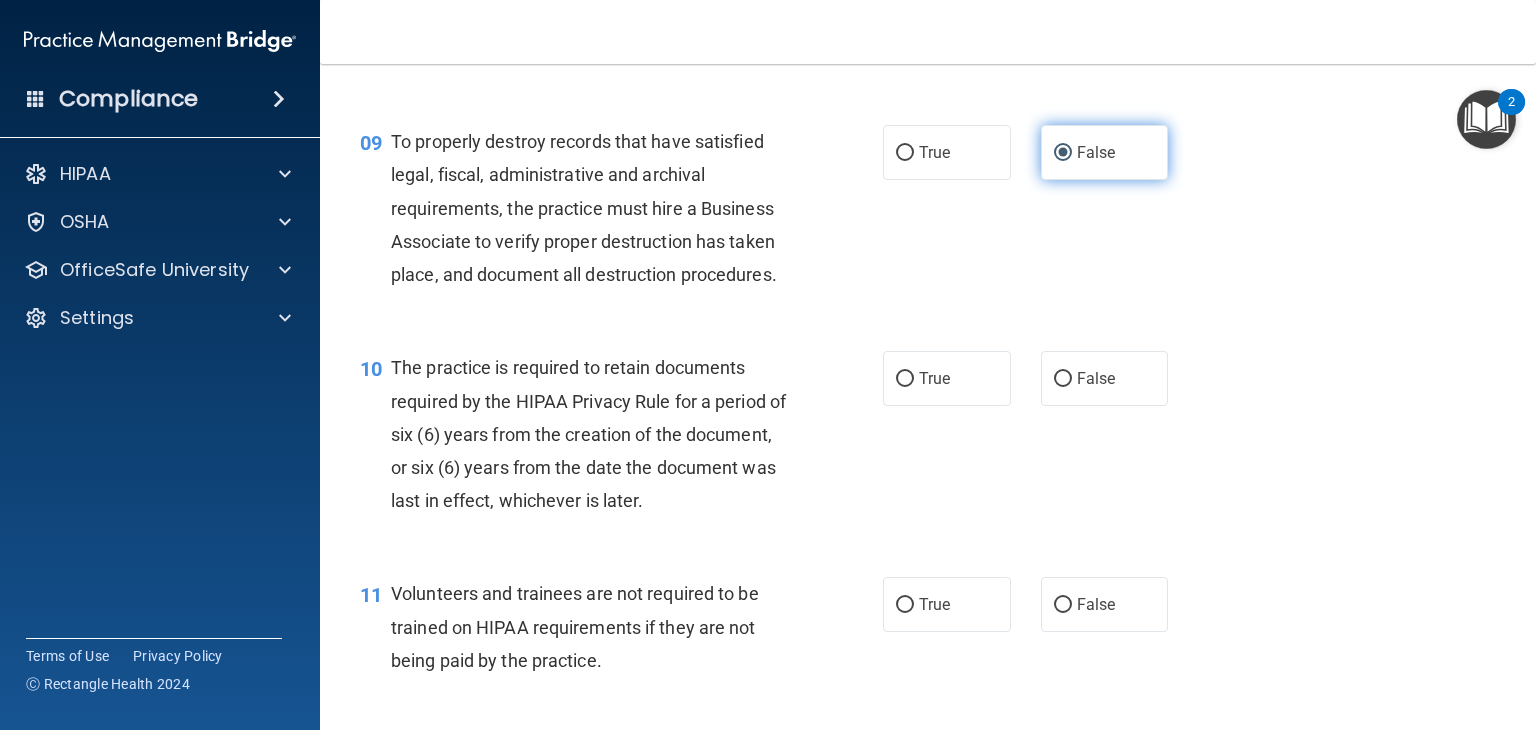 scroll, scrollTop: 1711, scrollLeft: 0, axis: vertical 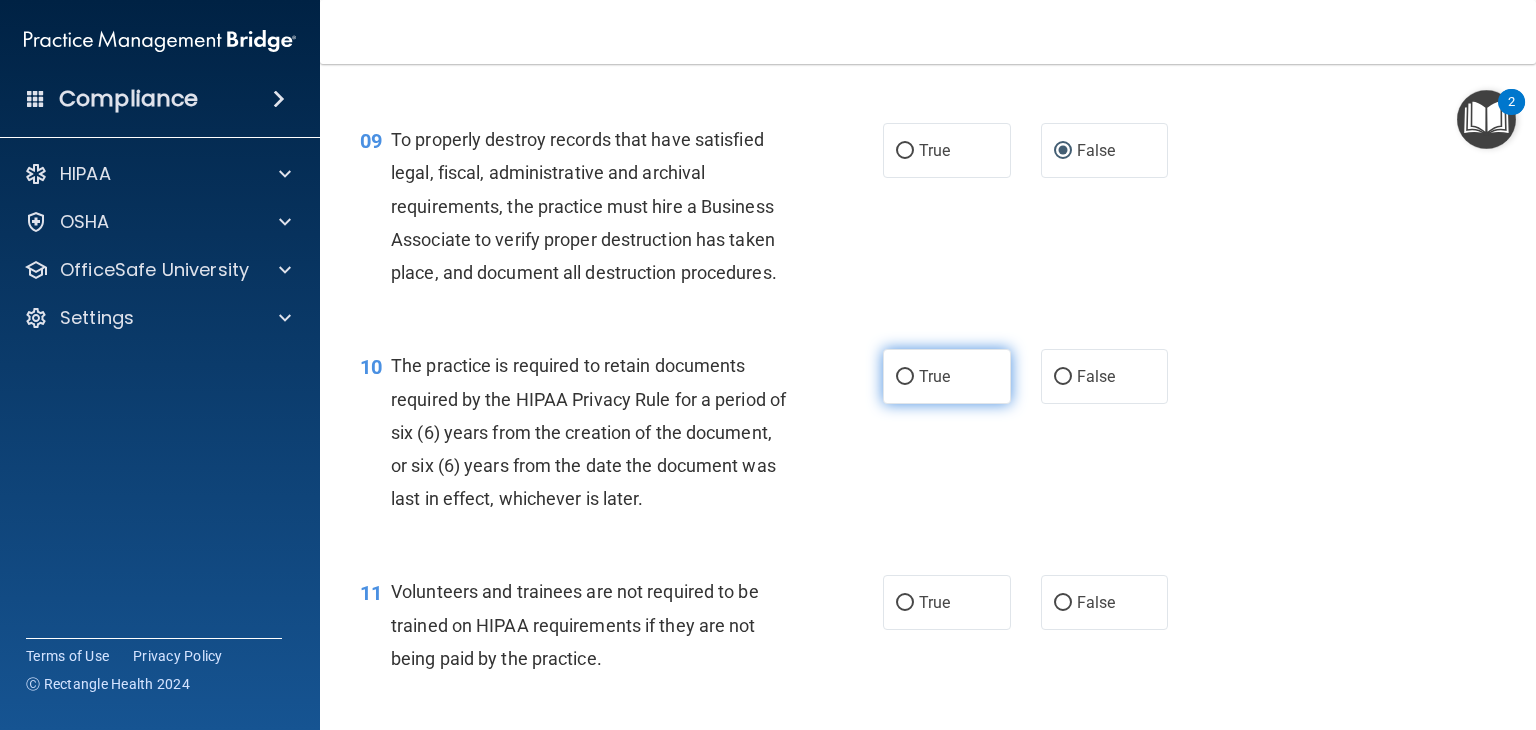 click on "True" at bounding box center (934, 376) 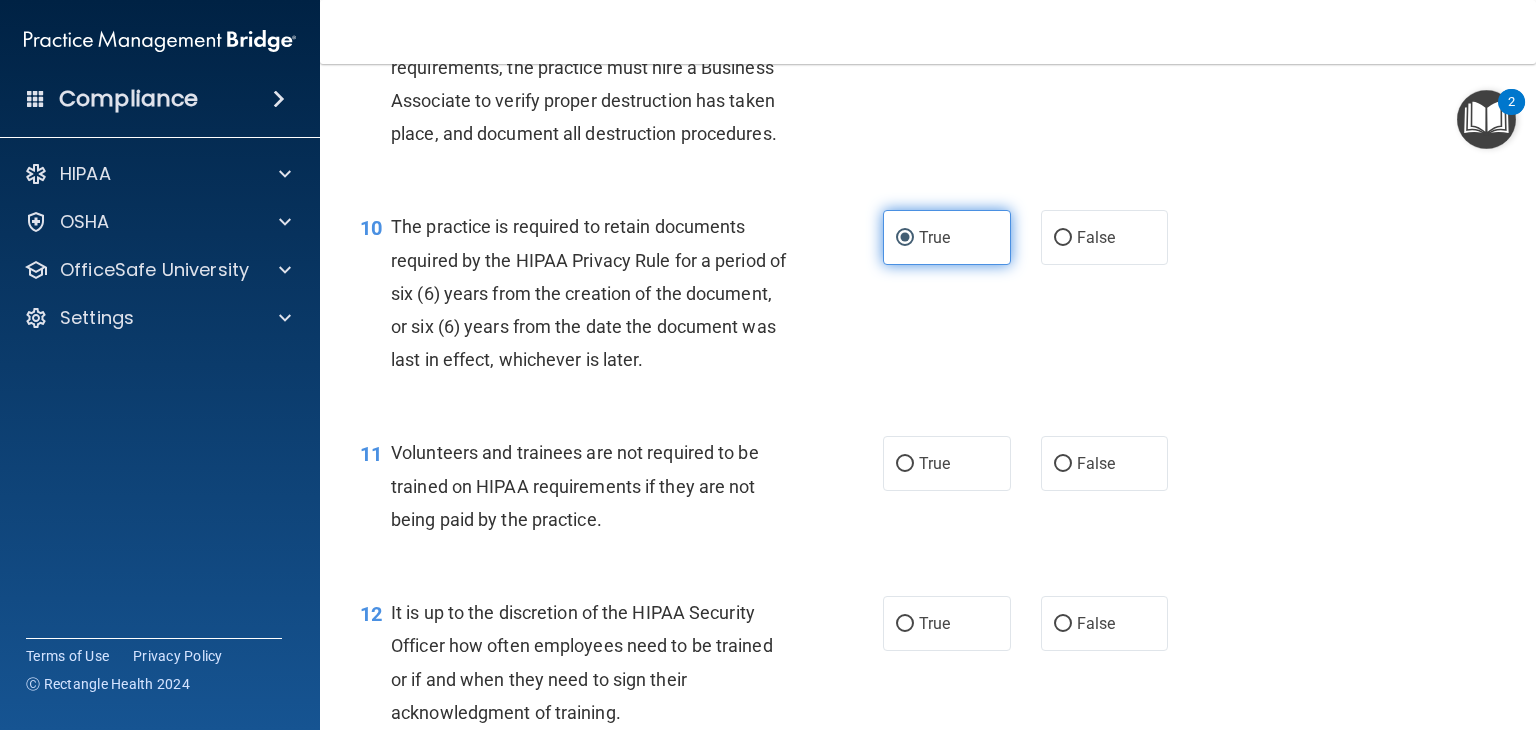scroll, scrollTop: 1878, scrollLeft: 0, axis: vertical 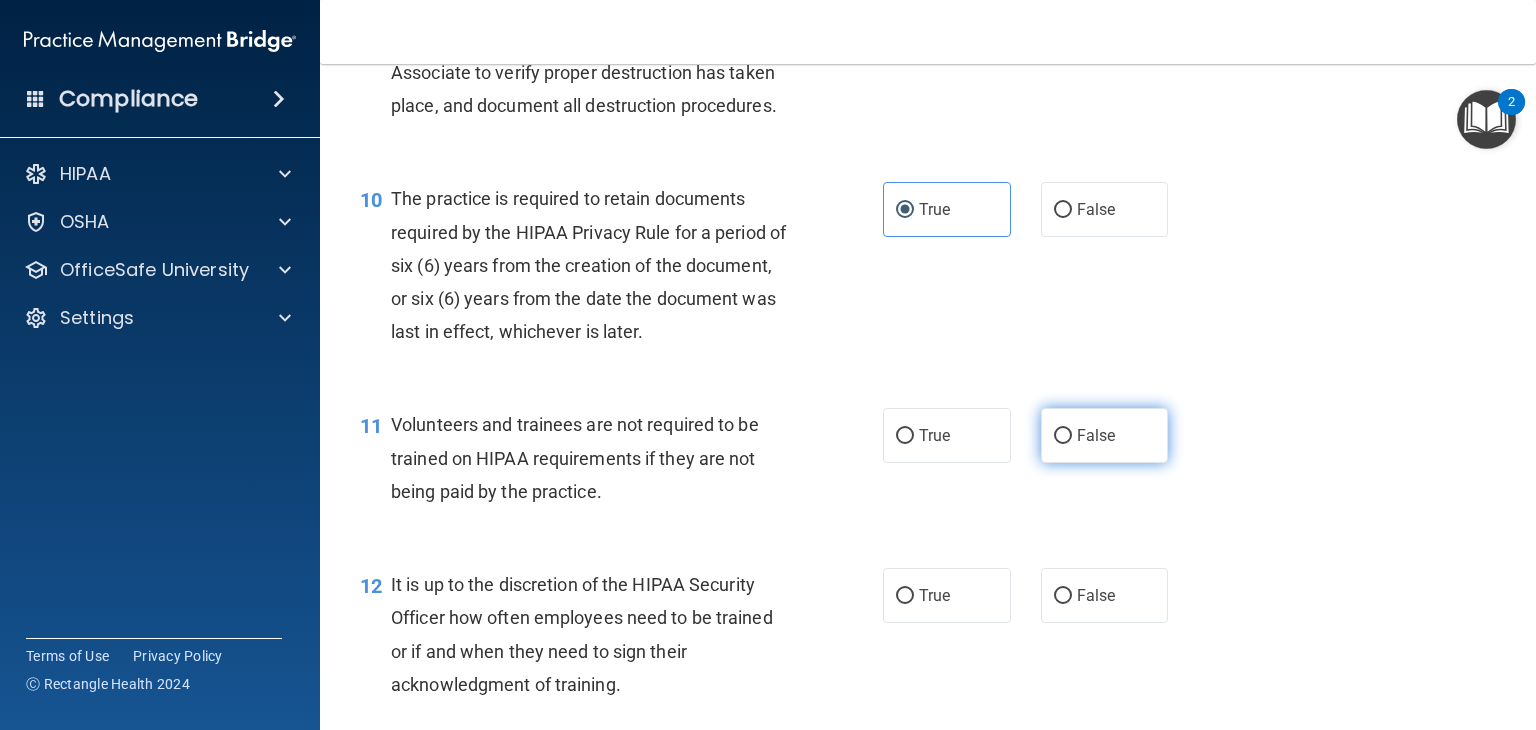 click on "False" at bounding box center [1063, 436] 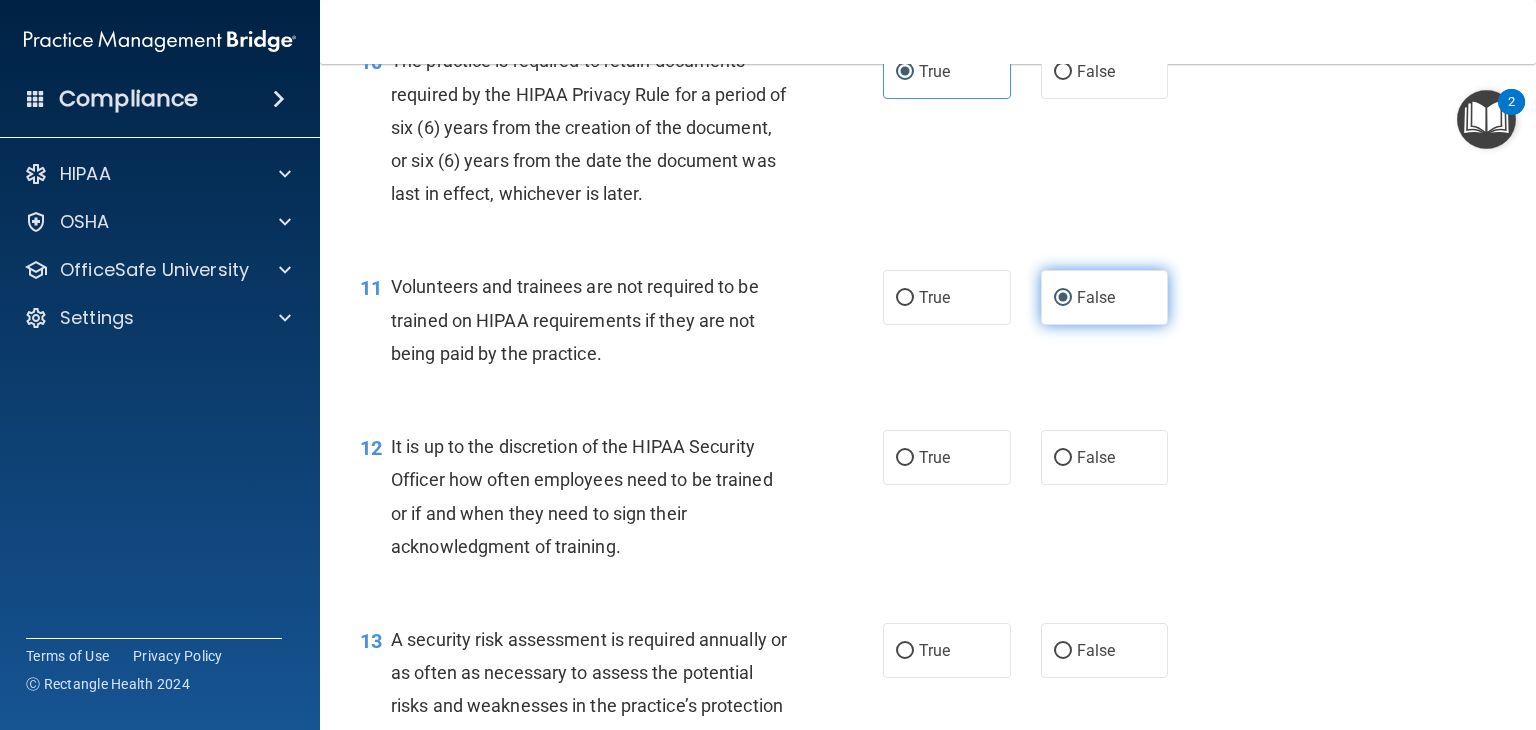 scroll, scrollTop: 2053, scrollLeft: 0, axis: vertical 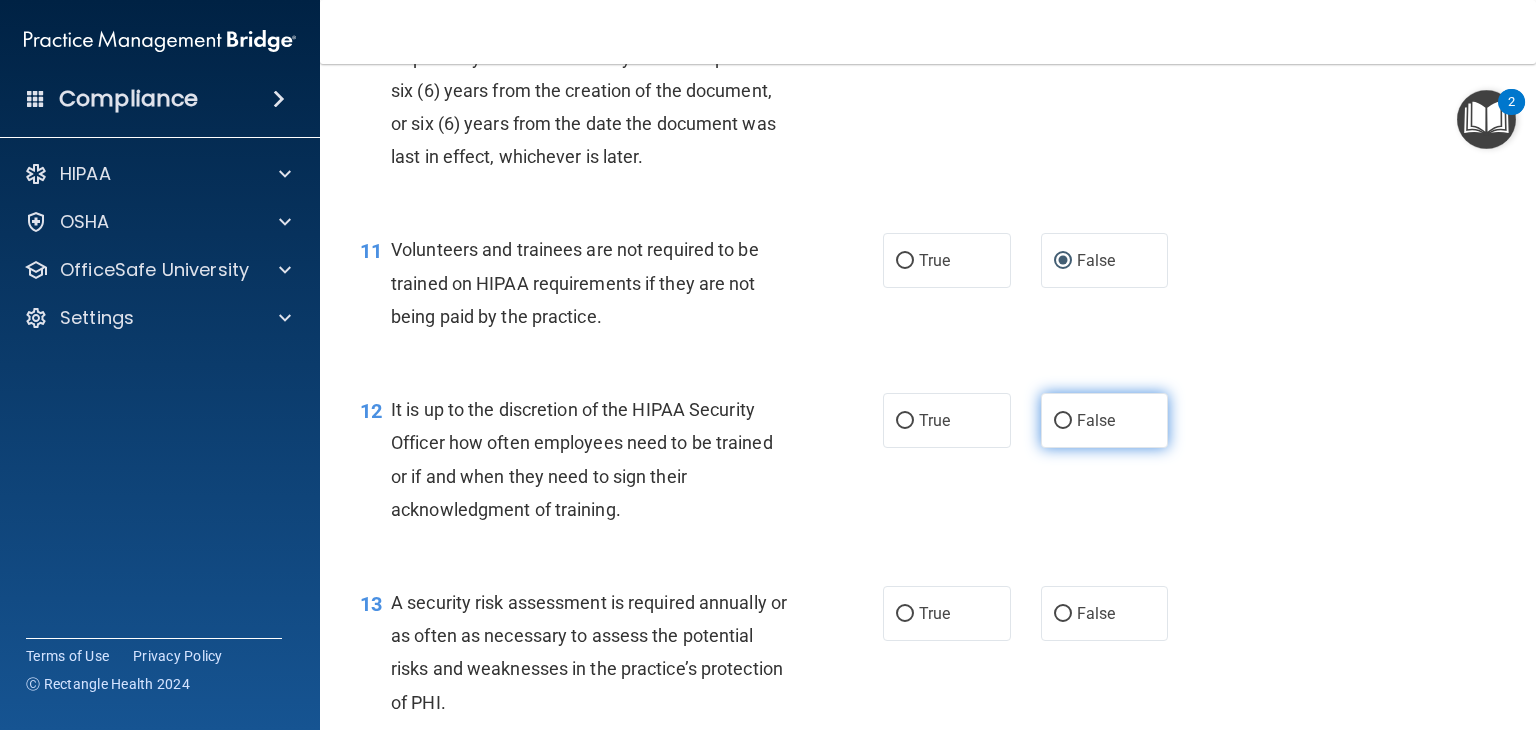 click on "False" at bounding box center [1096, 420] 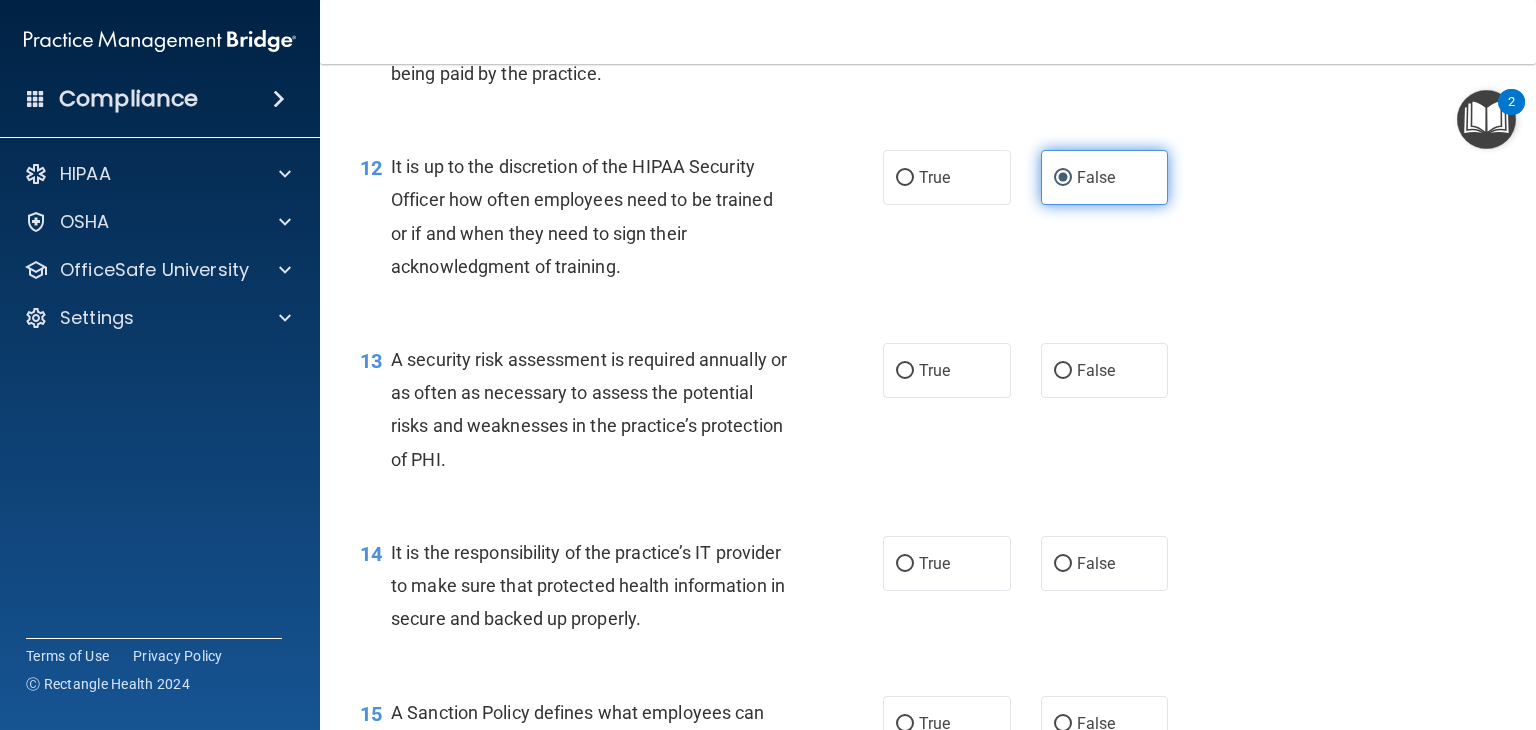 scroll, scrollTop: 2300, scrollLeft: 0, axis: vertical 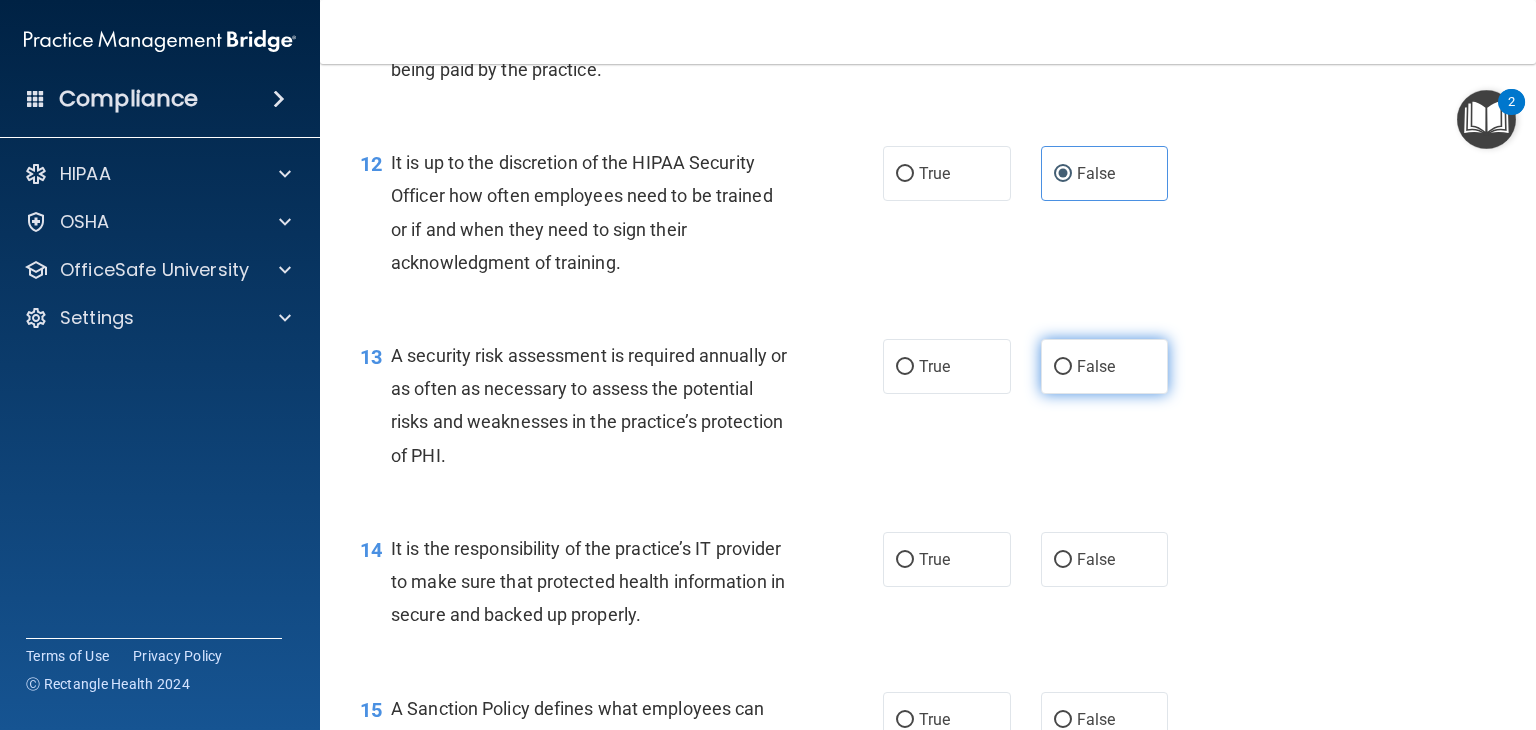 click on "False" at bounding box center [1096, 366] 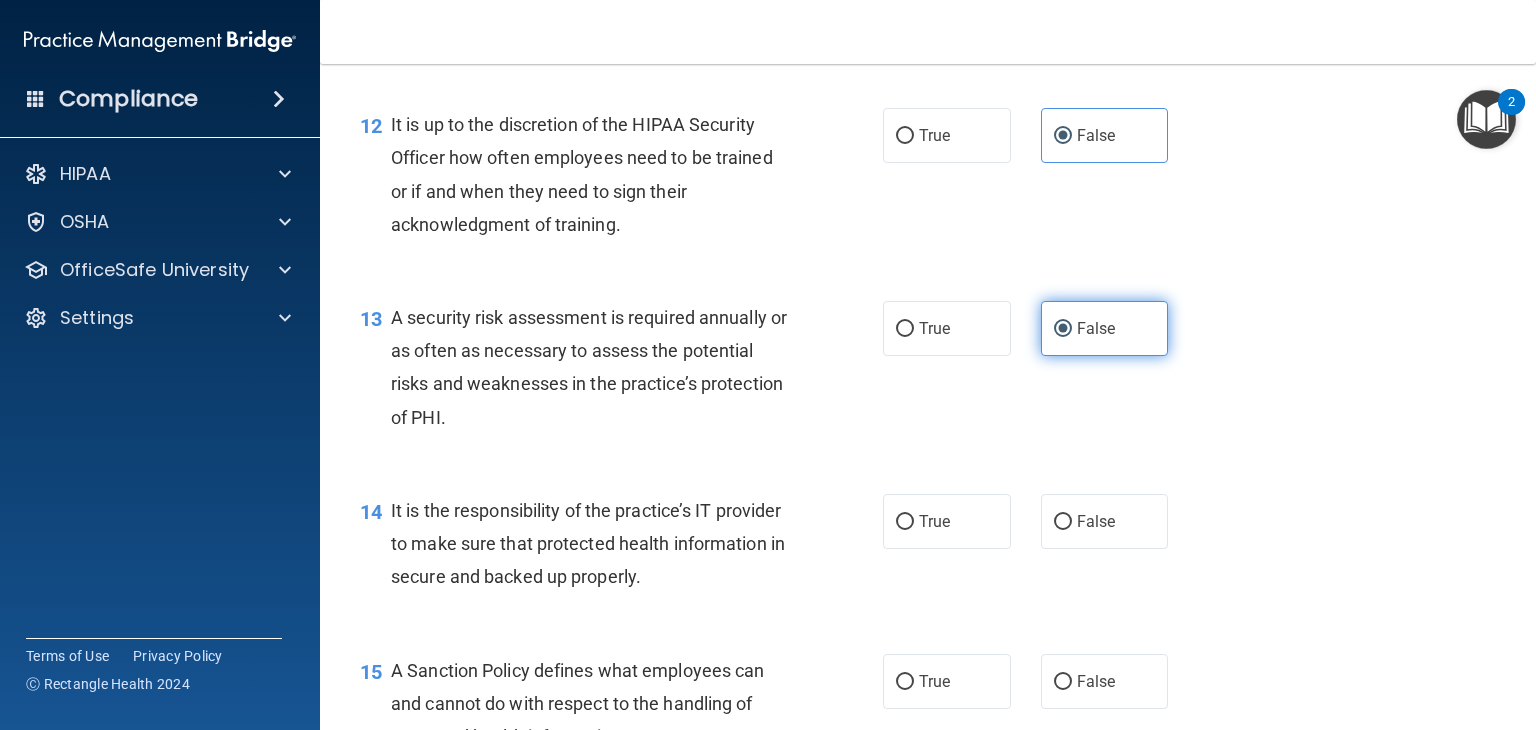scroll, scrollTop: 2340, scrollLeft: 0, axis: vertical 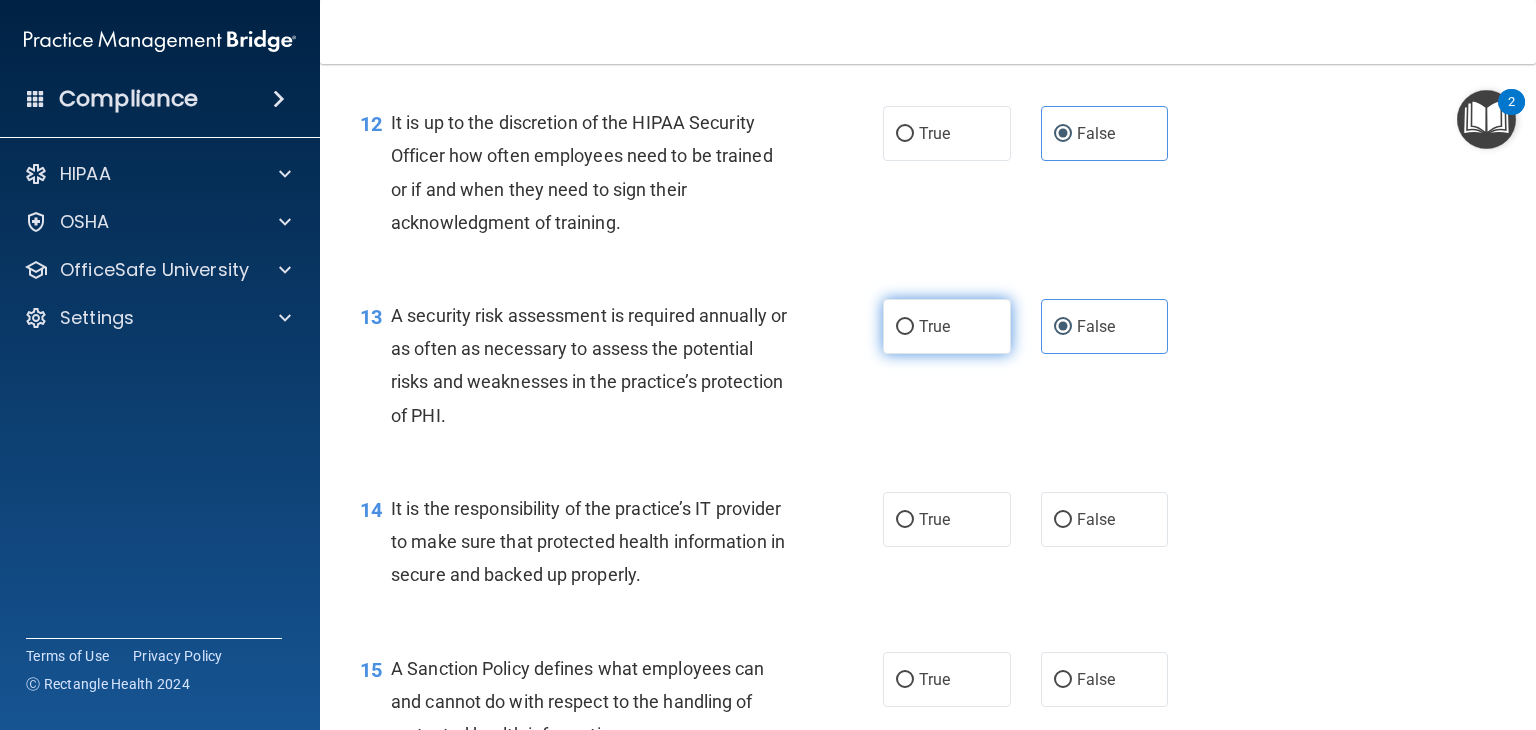 click on "True" at bounding box center (905, 327) 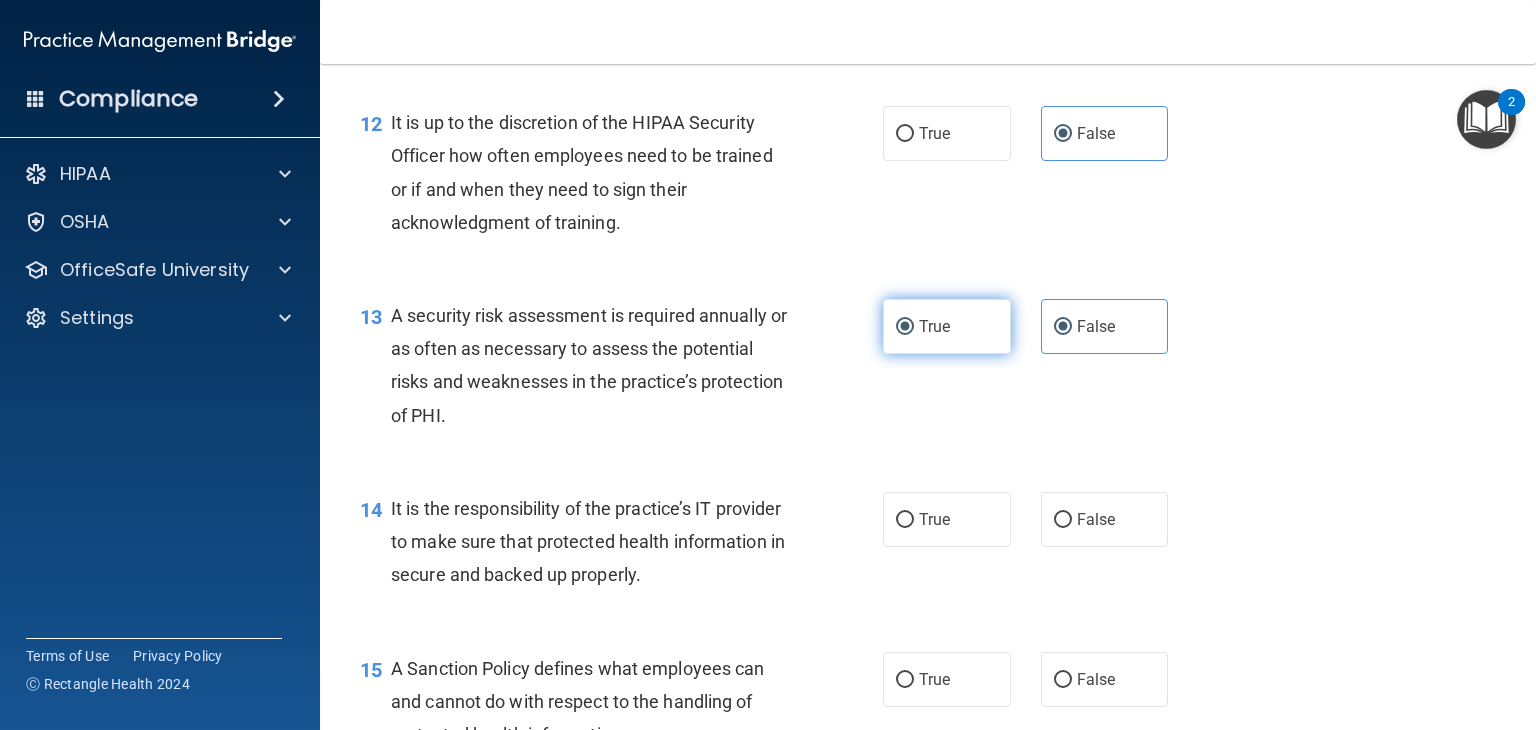 radio on "false" 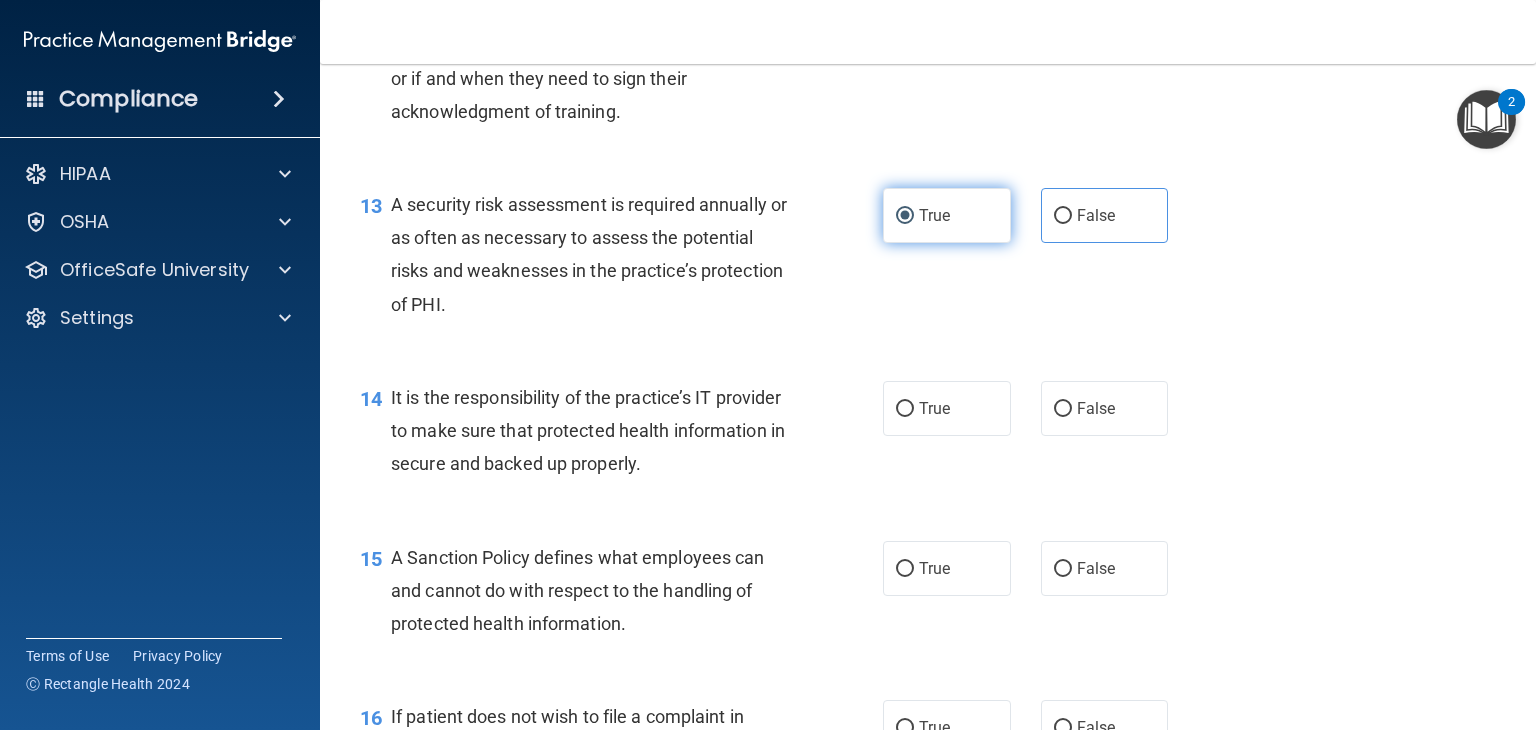 scroll, scrollTop: 2458, scrollLeft: 0, axis: vertical 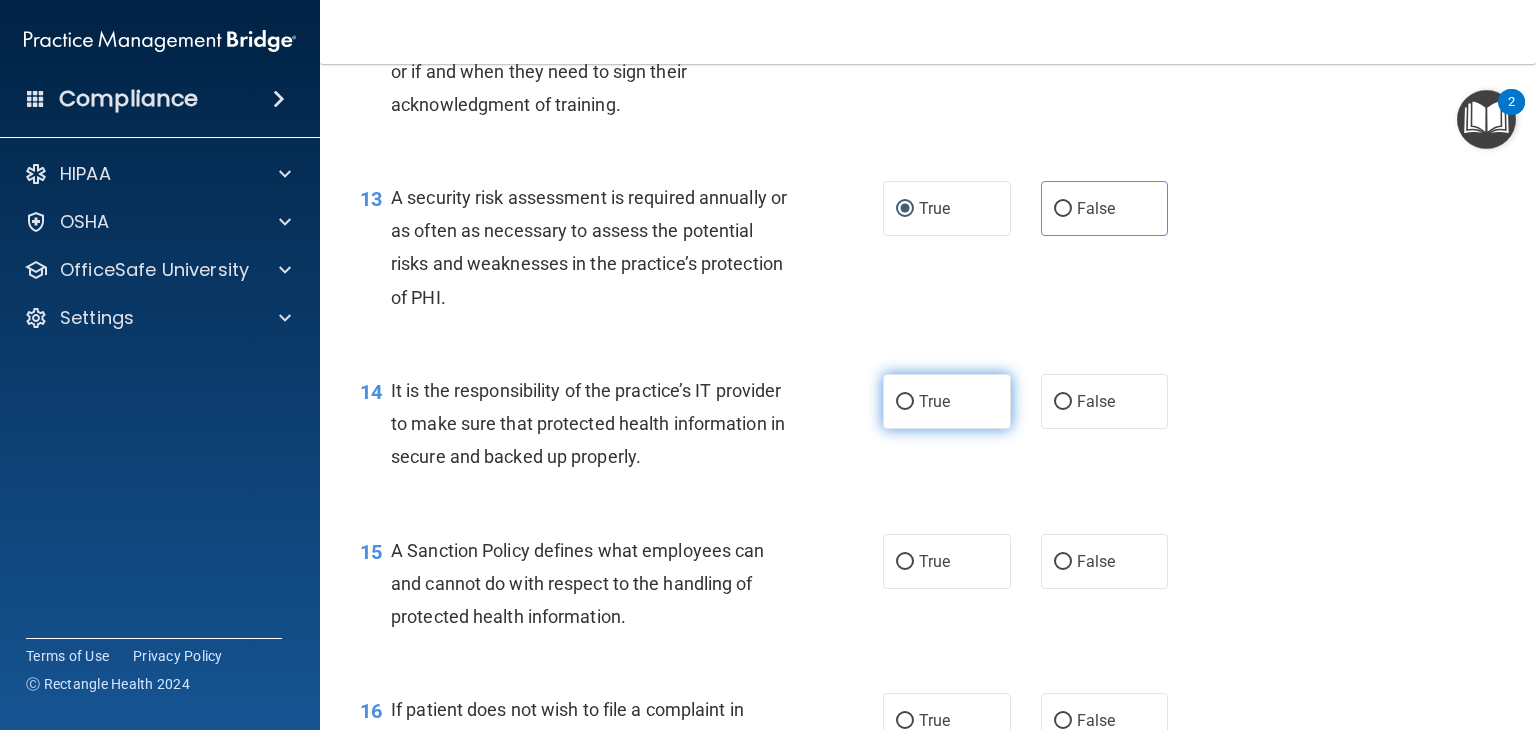 click on "True" at bounding box center [947, 401] 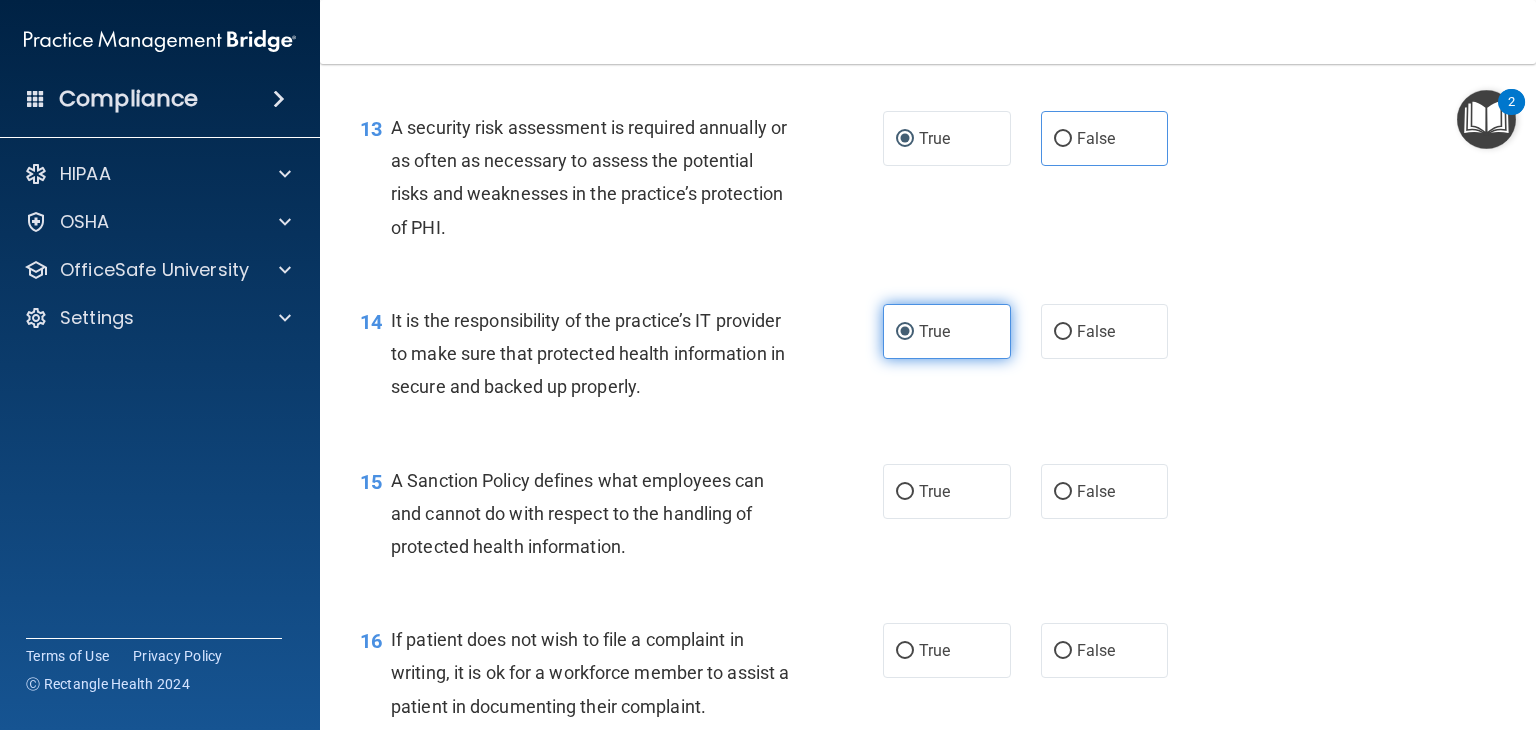 scroll, scrollTop: 2529, scrollLeft: 0, axis: vertical 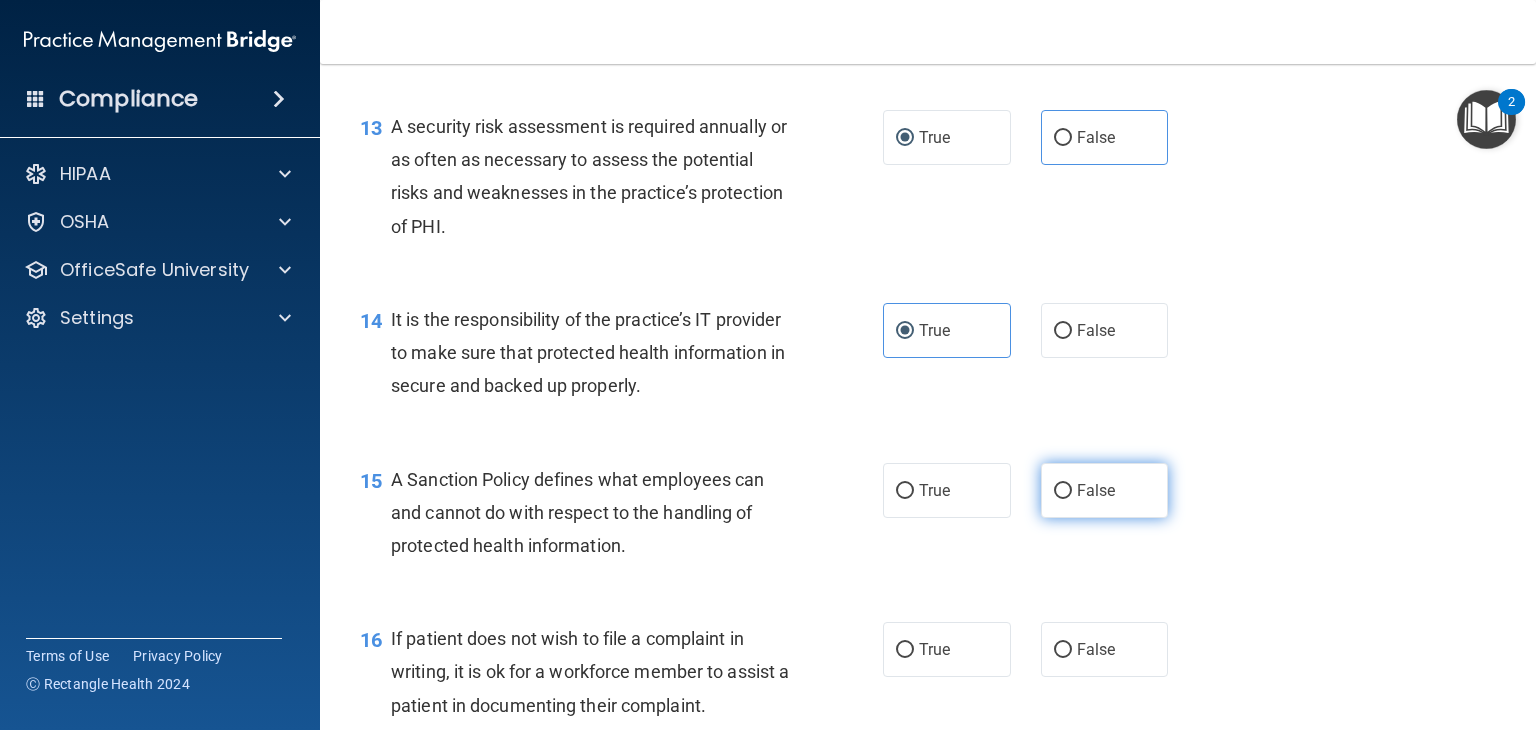 click on "False" at bounding box center [1063, 491] 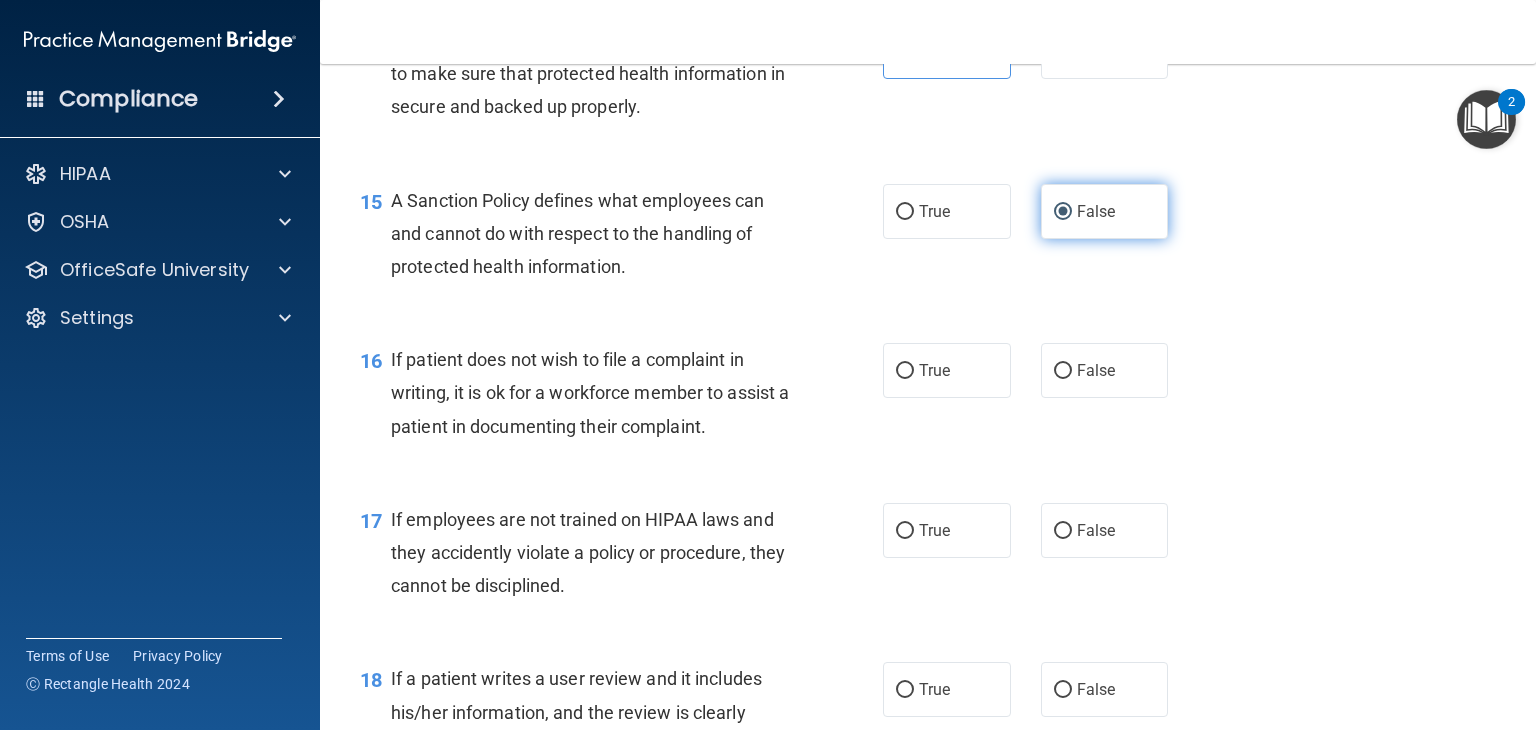 scroll, scrollTop: 2814, scrollLeft: 0, axis: vertical 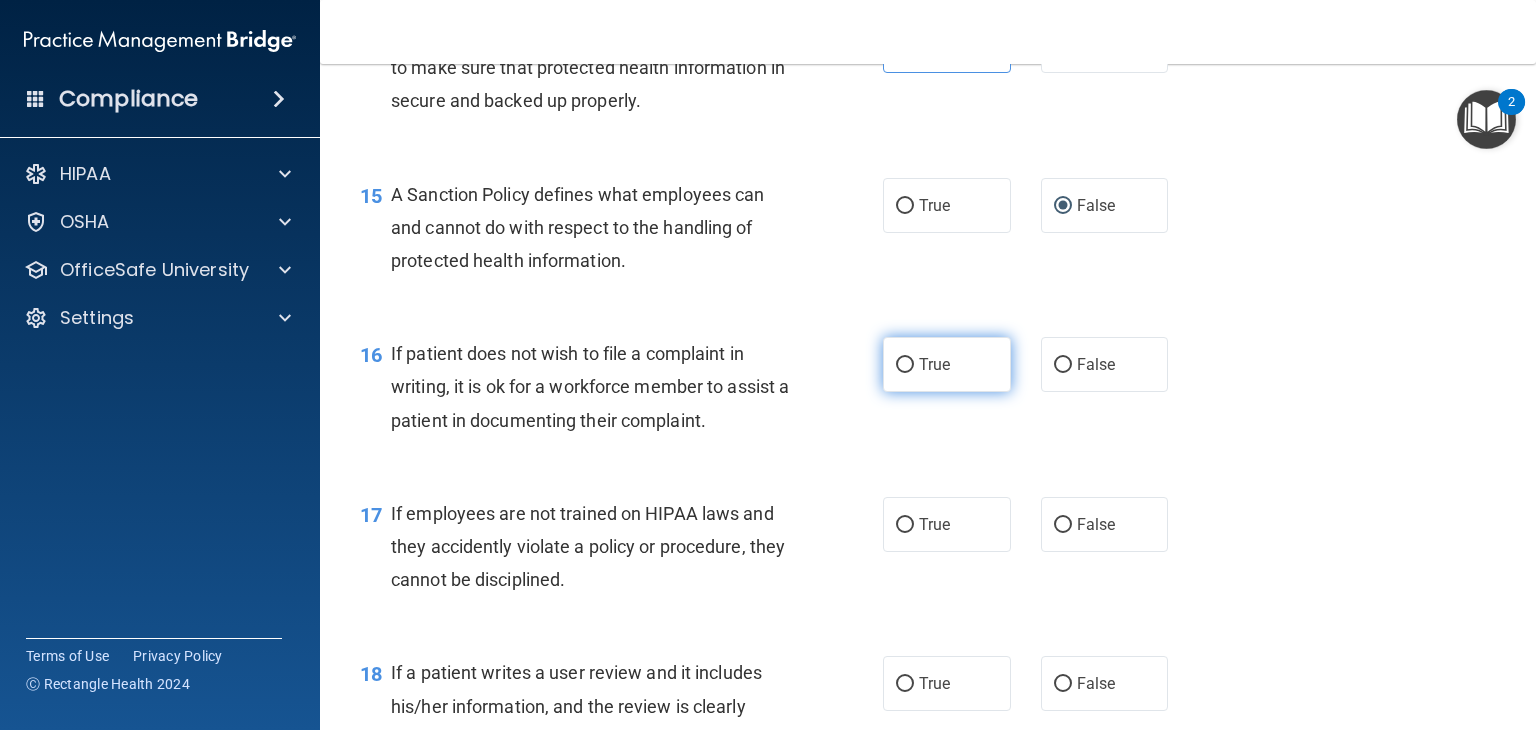 click on "True" at bounding box center [905, 365] 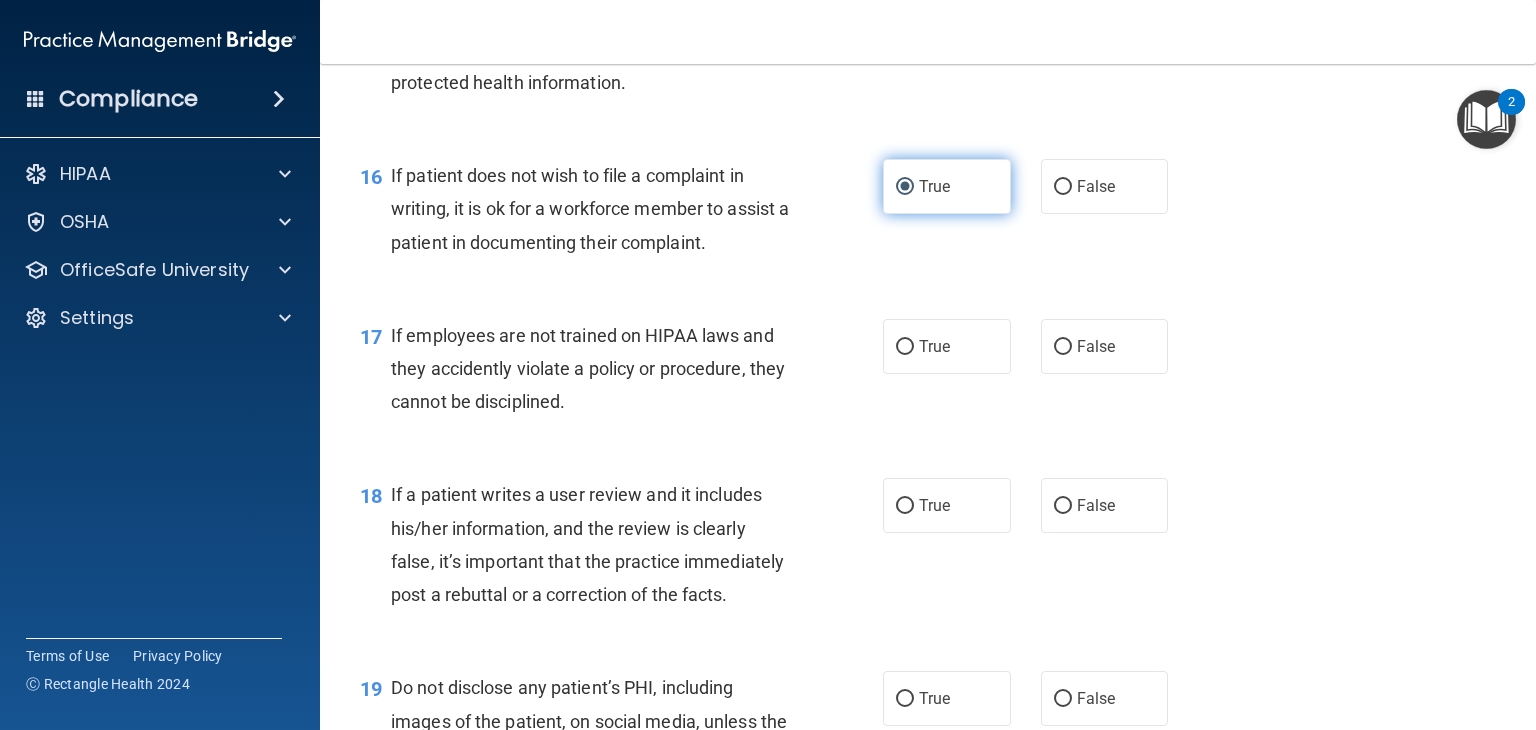 scroll, scrollTop: 3015, scrollLeft: 0, axis: vertical 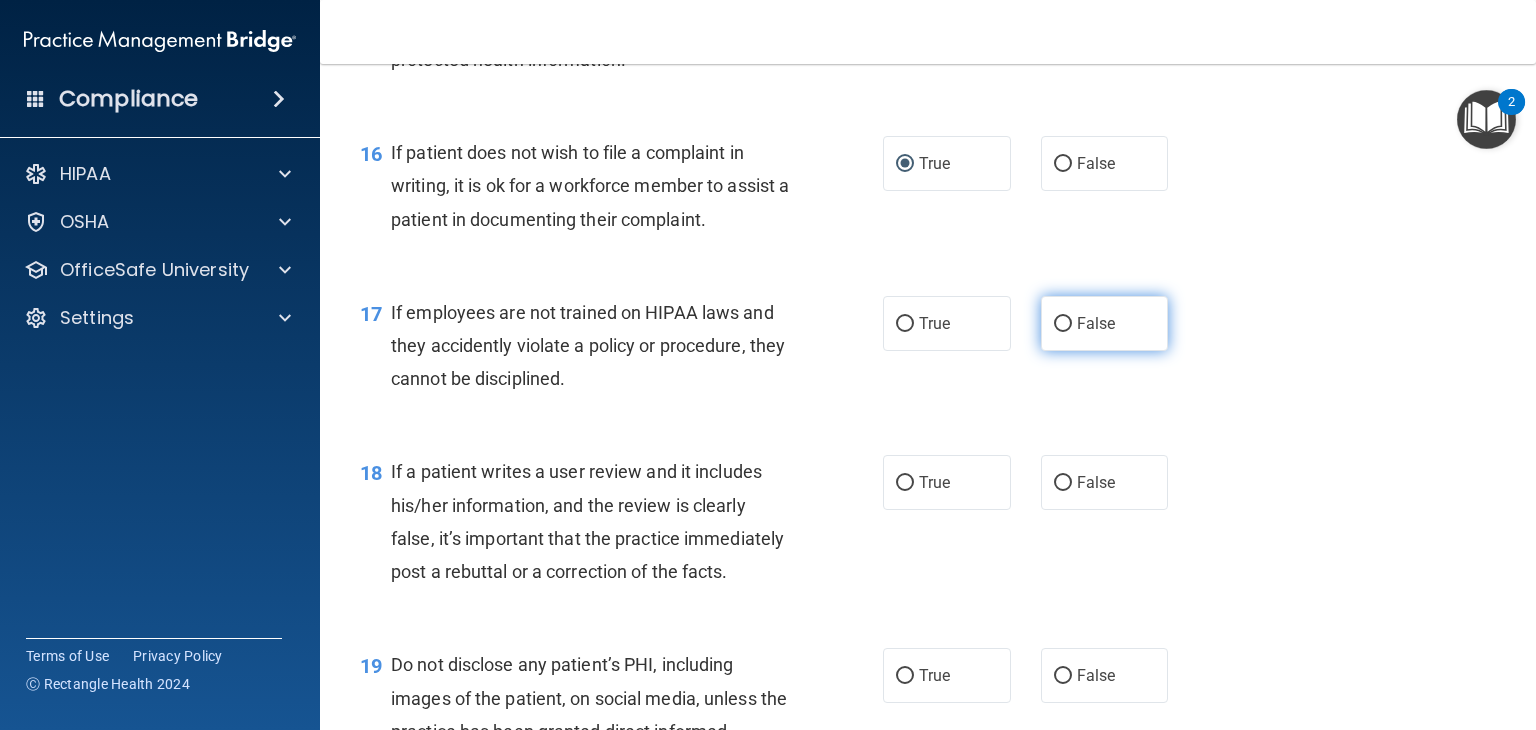 click on "False" at bounding box center [1063, 324] 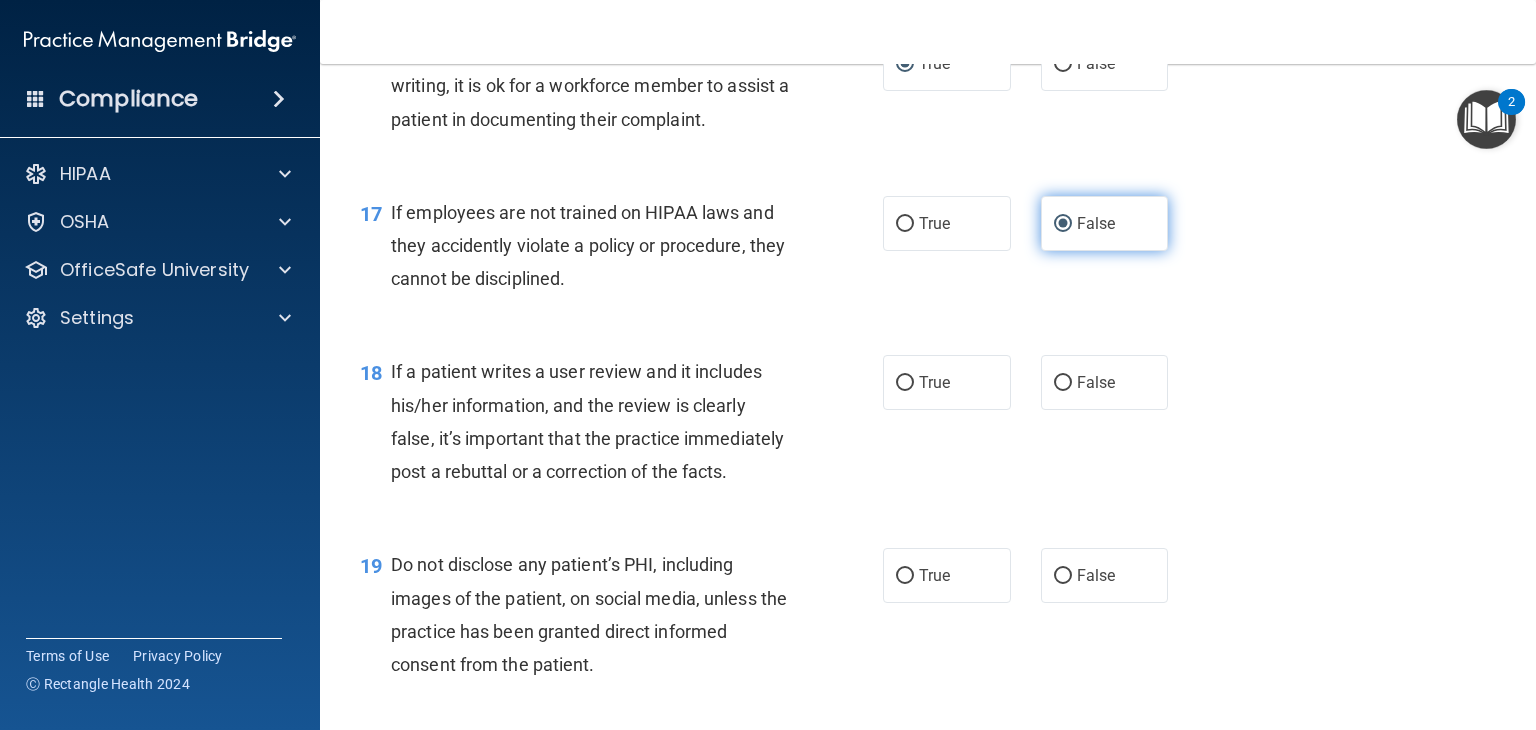 scroll, scrollTop: 3118, scrollLeft: 0, axis: vertical 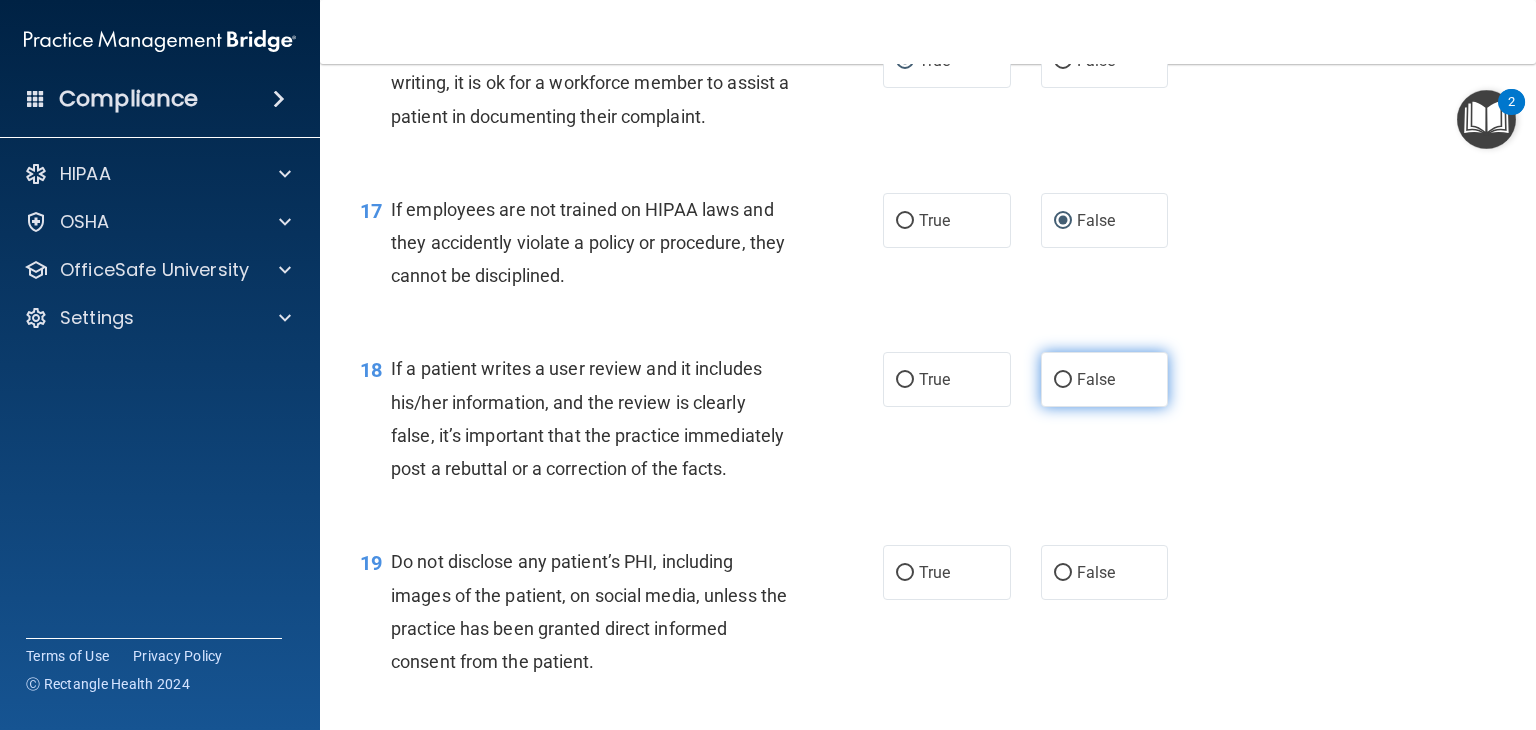 click on "False" at bounding box center [1096, 379] 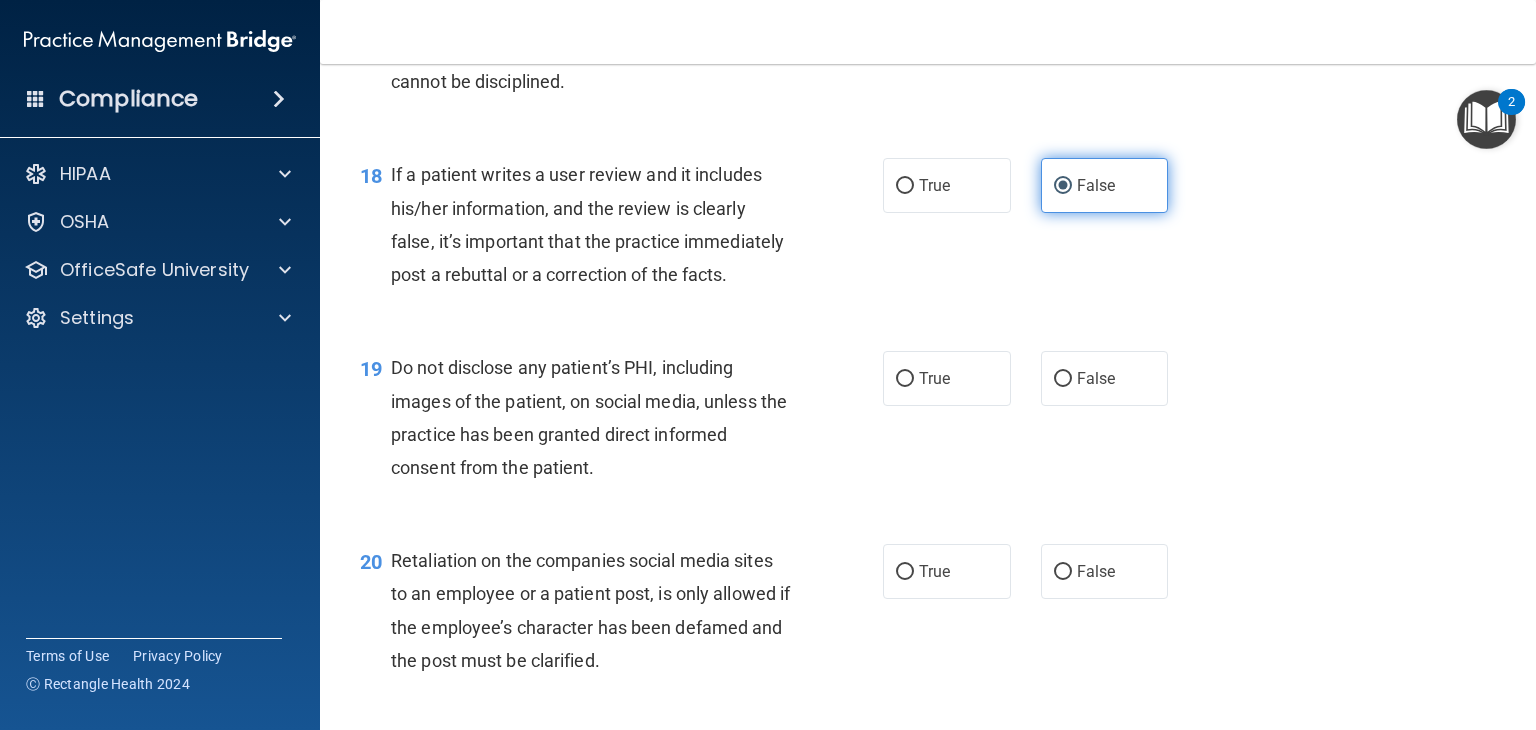 scroll, scrollTop: 3316, scrollLeft: 0, axis: vertical 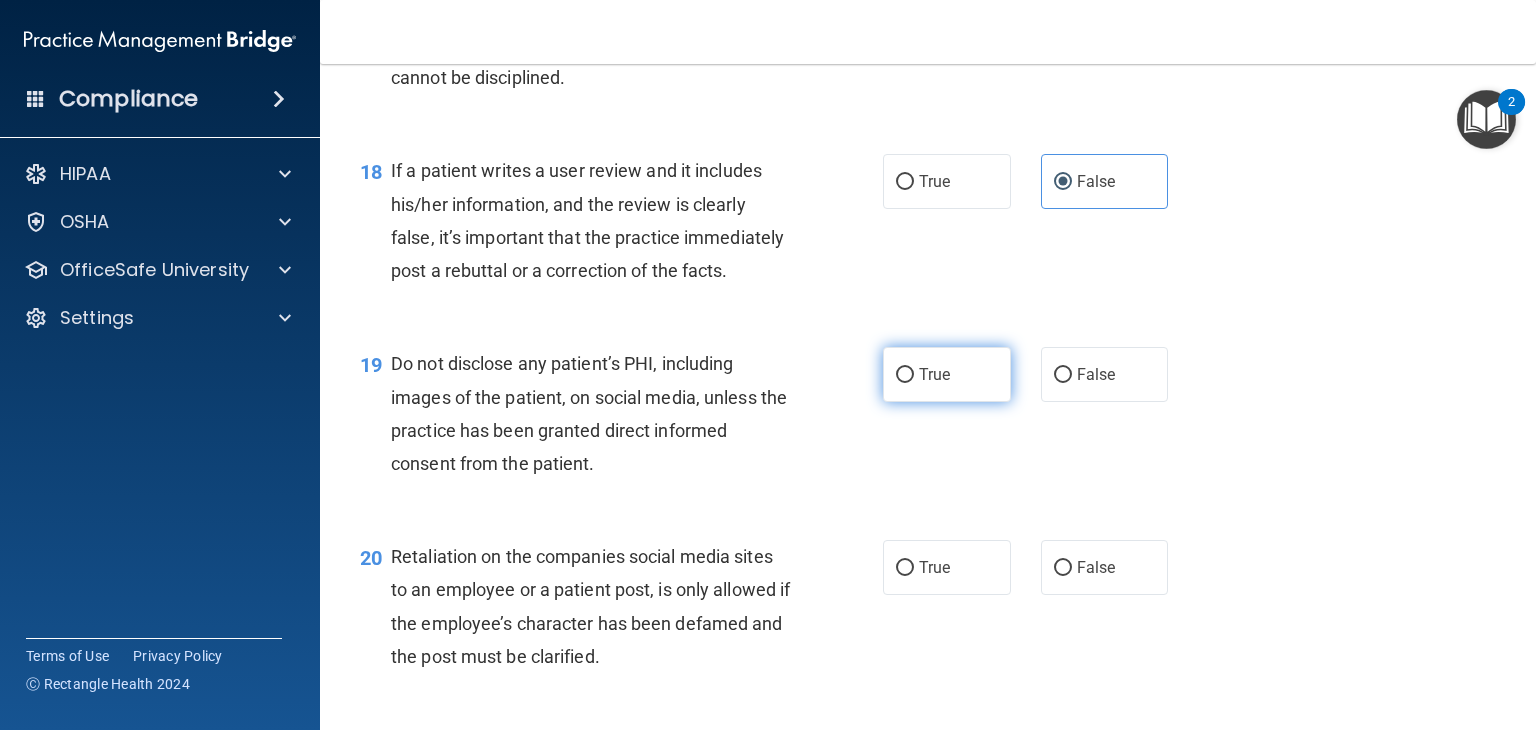 click on "True" at bounding box center (905, 375) 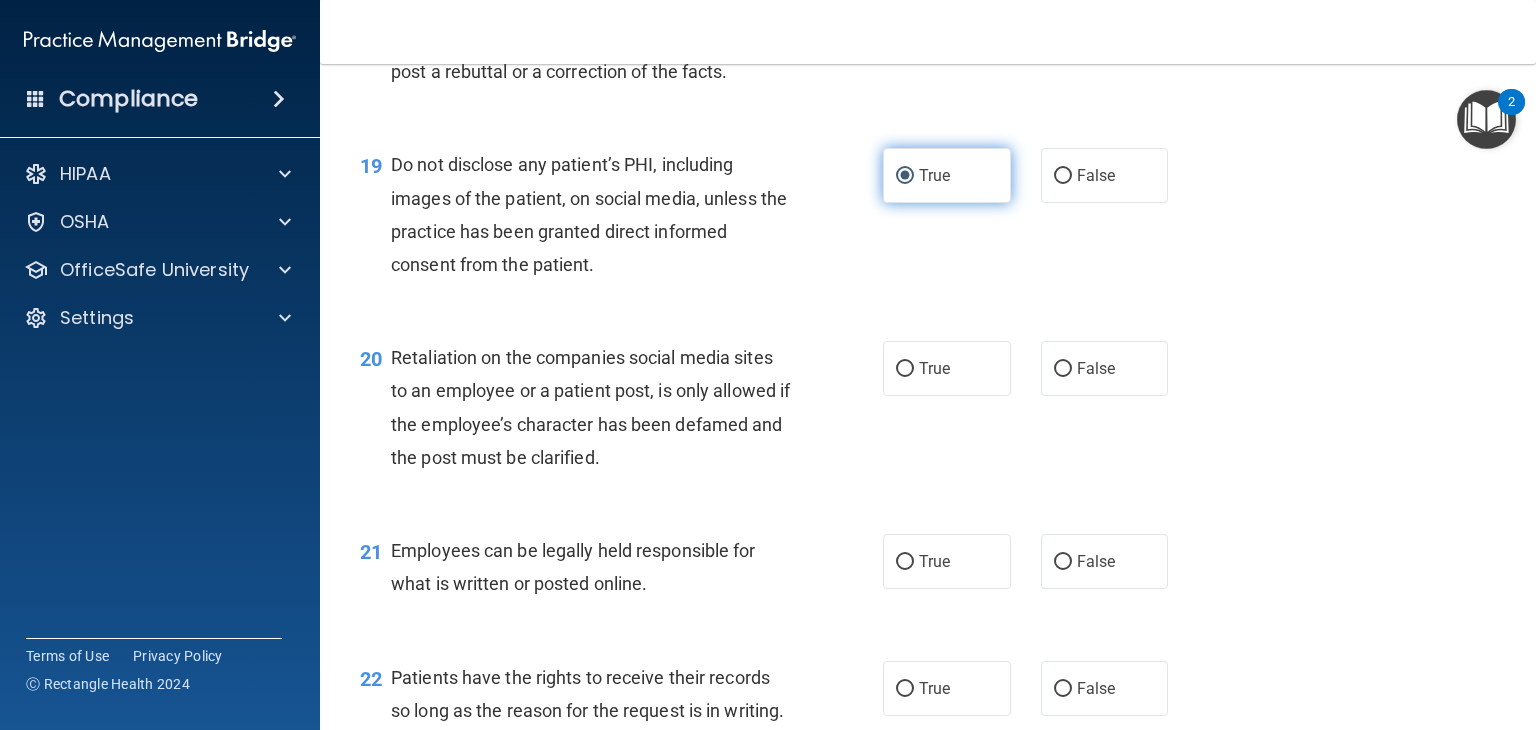 scroll, scrollTop: 3520, scrollLeft: 0, axis: vertical 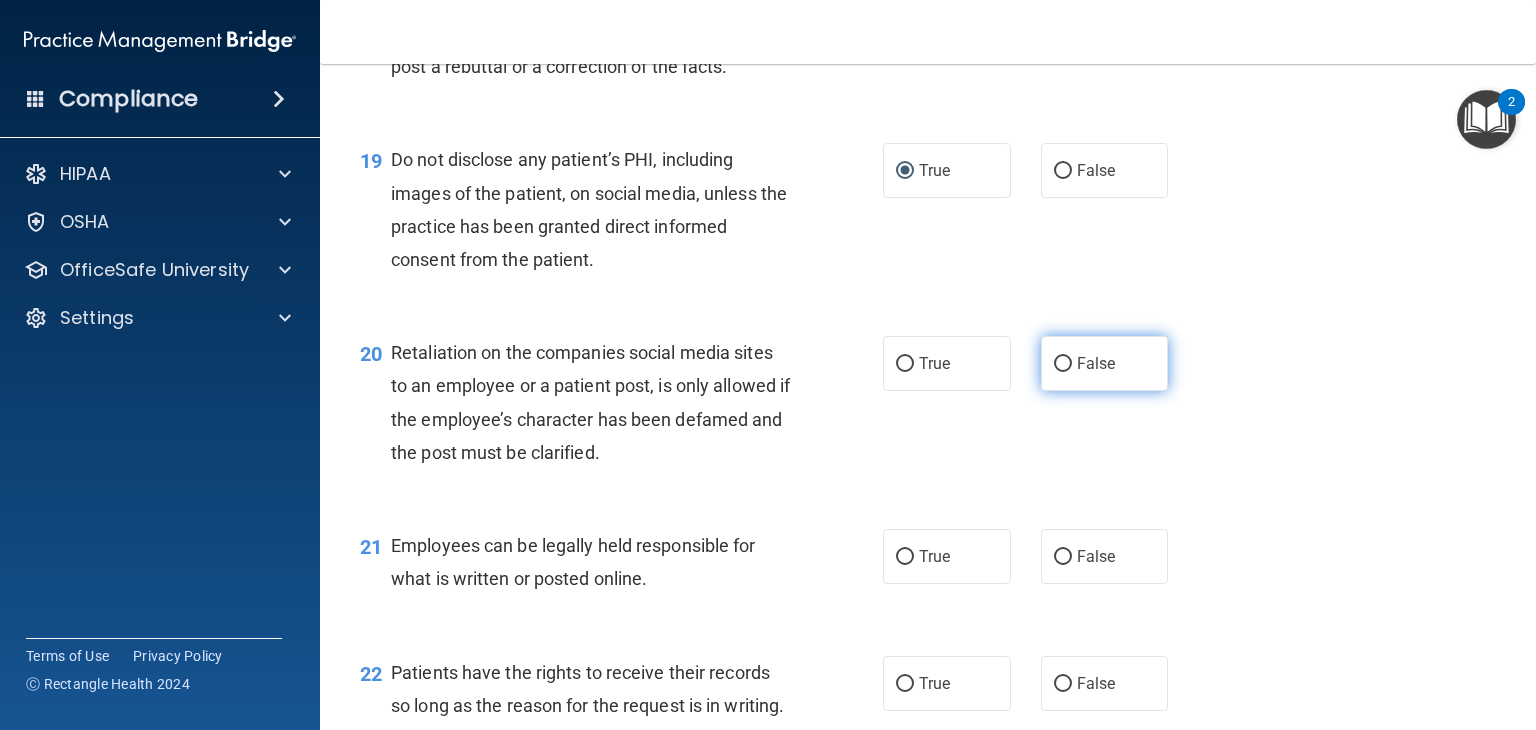 click on "False" at bounding box center [1096, 363] 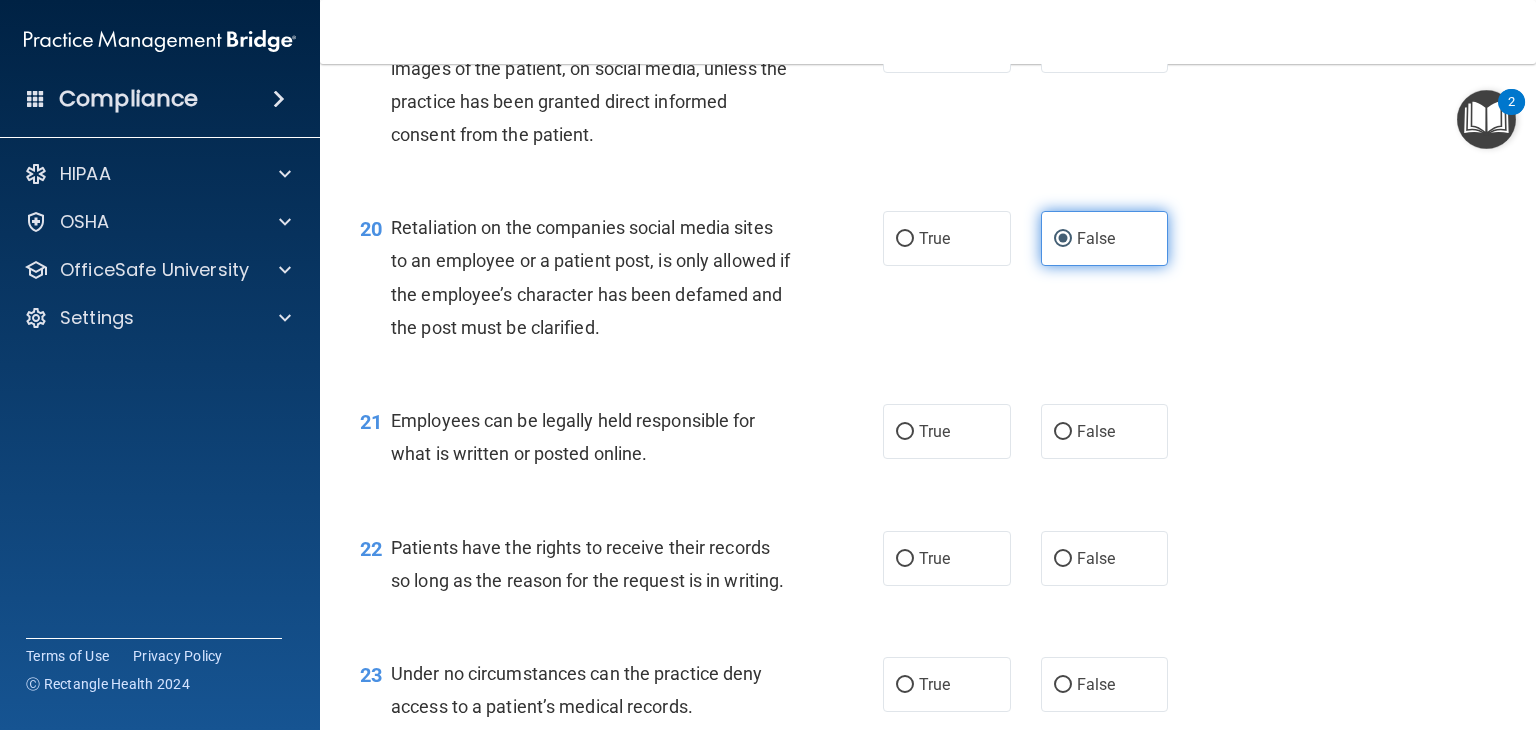 scroll, scrollTop: 3647, scrollLeft: 0, axis: vertical 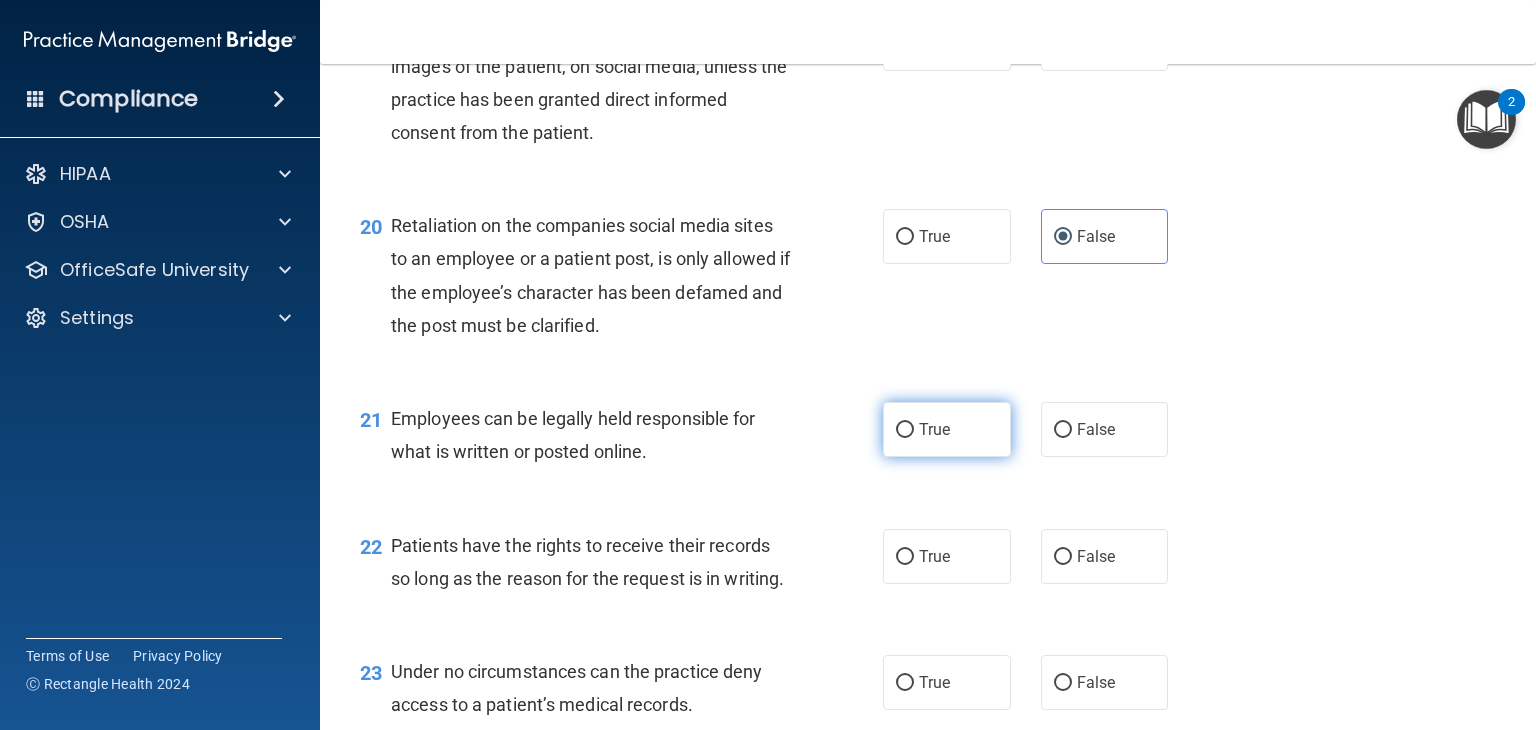 click on "True" at bounding box center (905, 430) 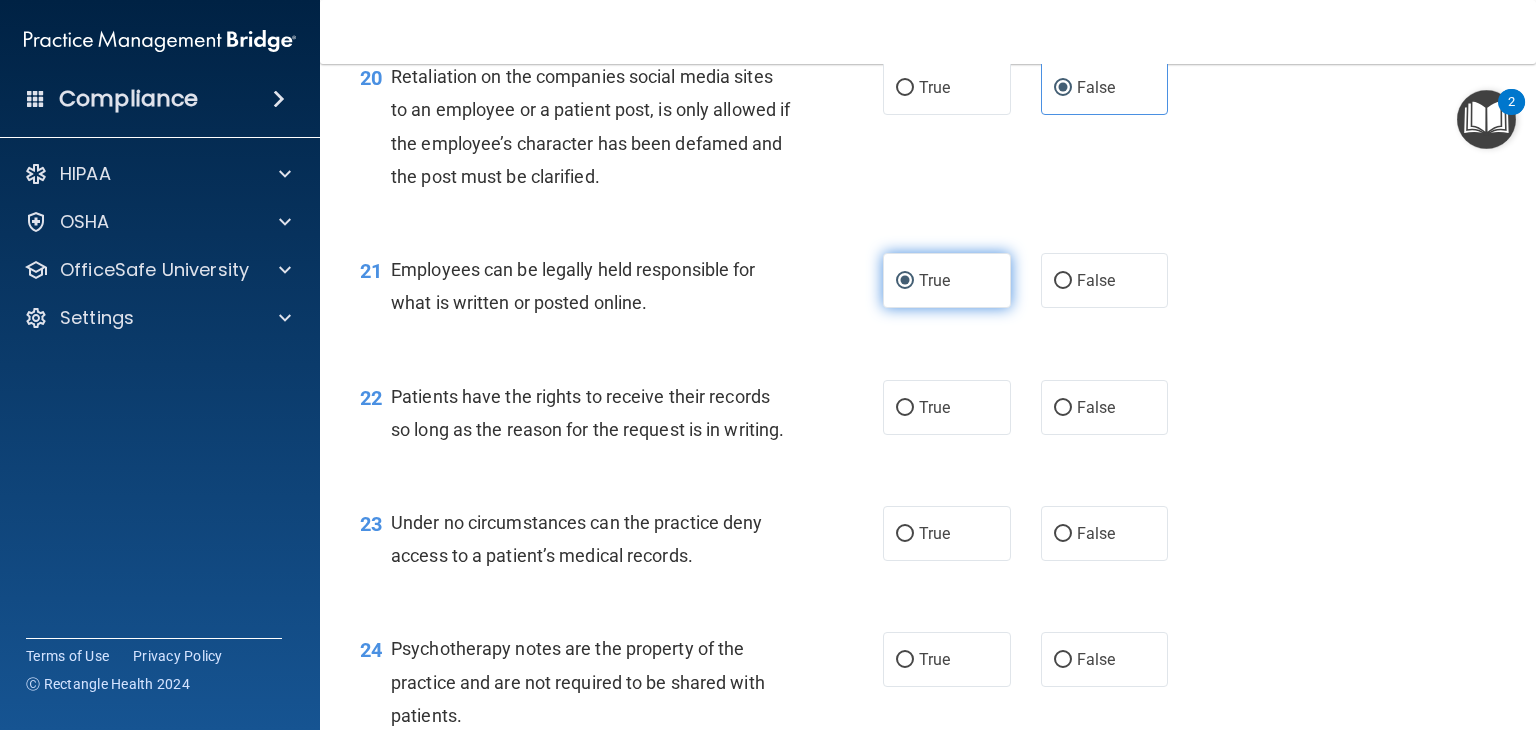 scroll, scrollTop: 3797, scrollLeft: 0, axis: vertical 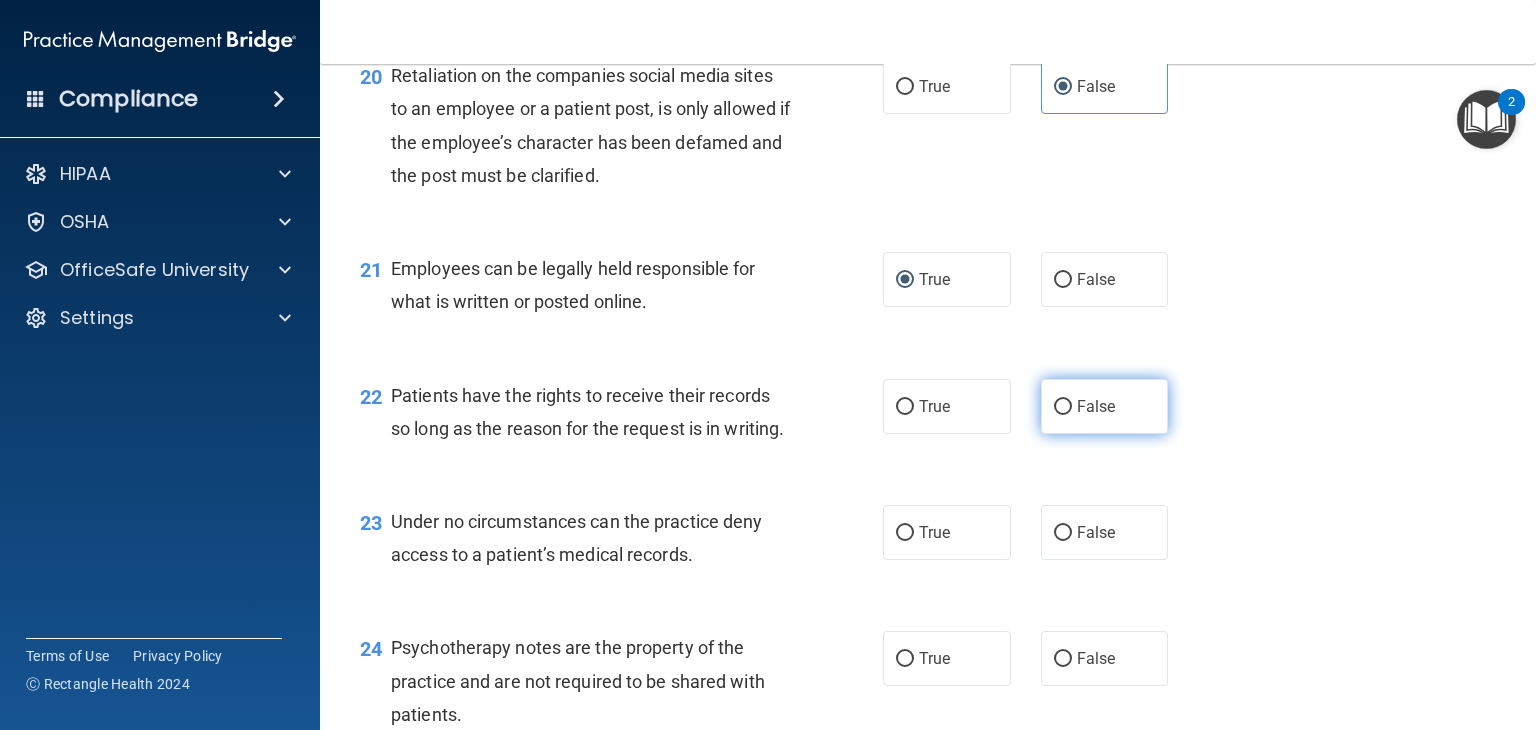 click on "False" at bounding box center [1096, 406] 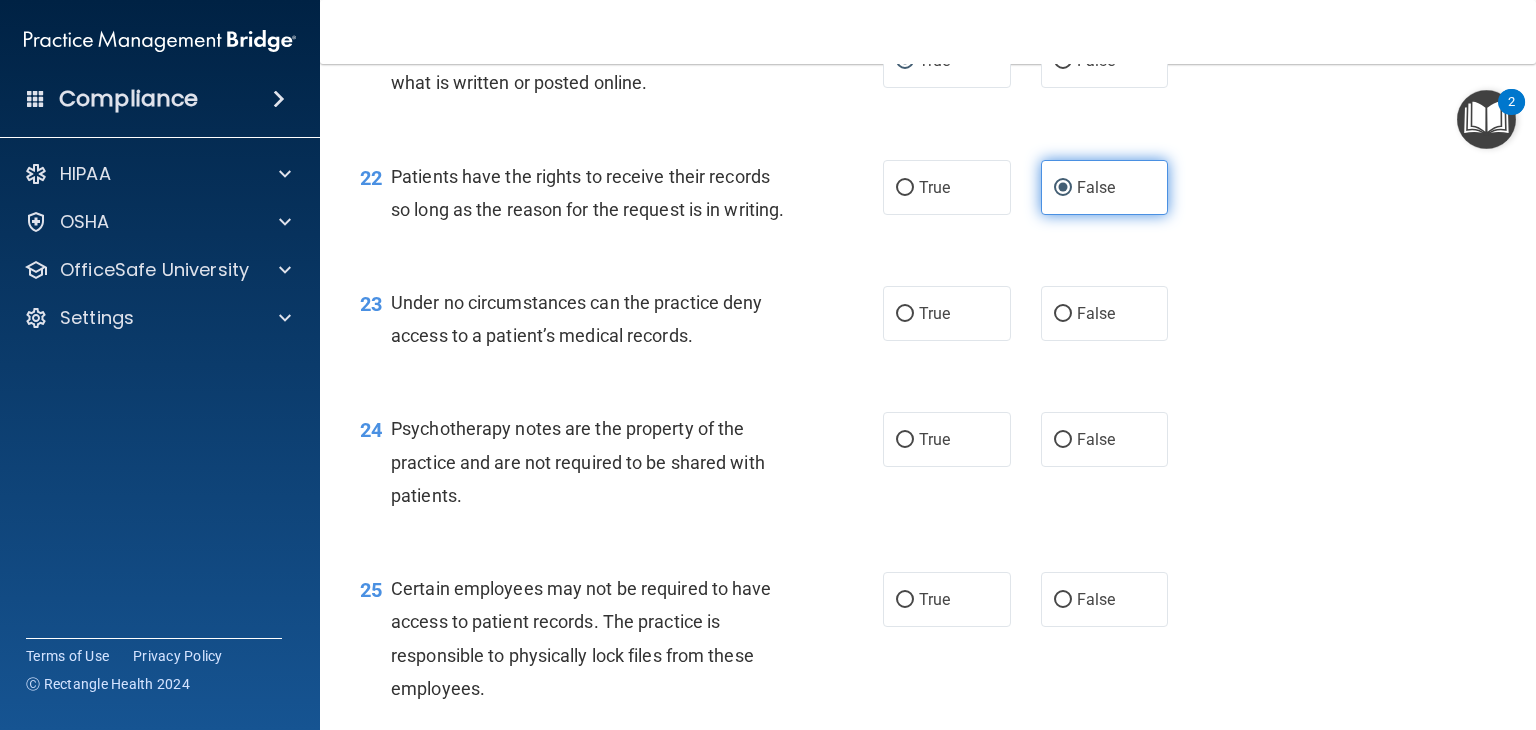 scroll, scrollTop: 4016, scrollLeft: 0, axis: vertical 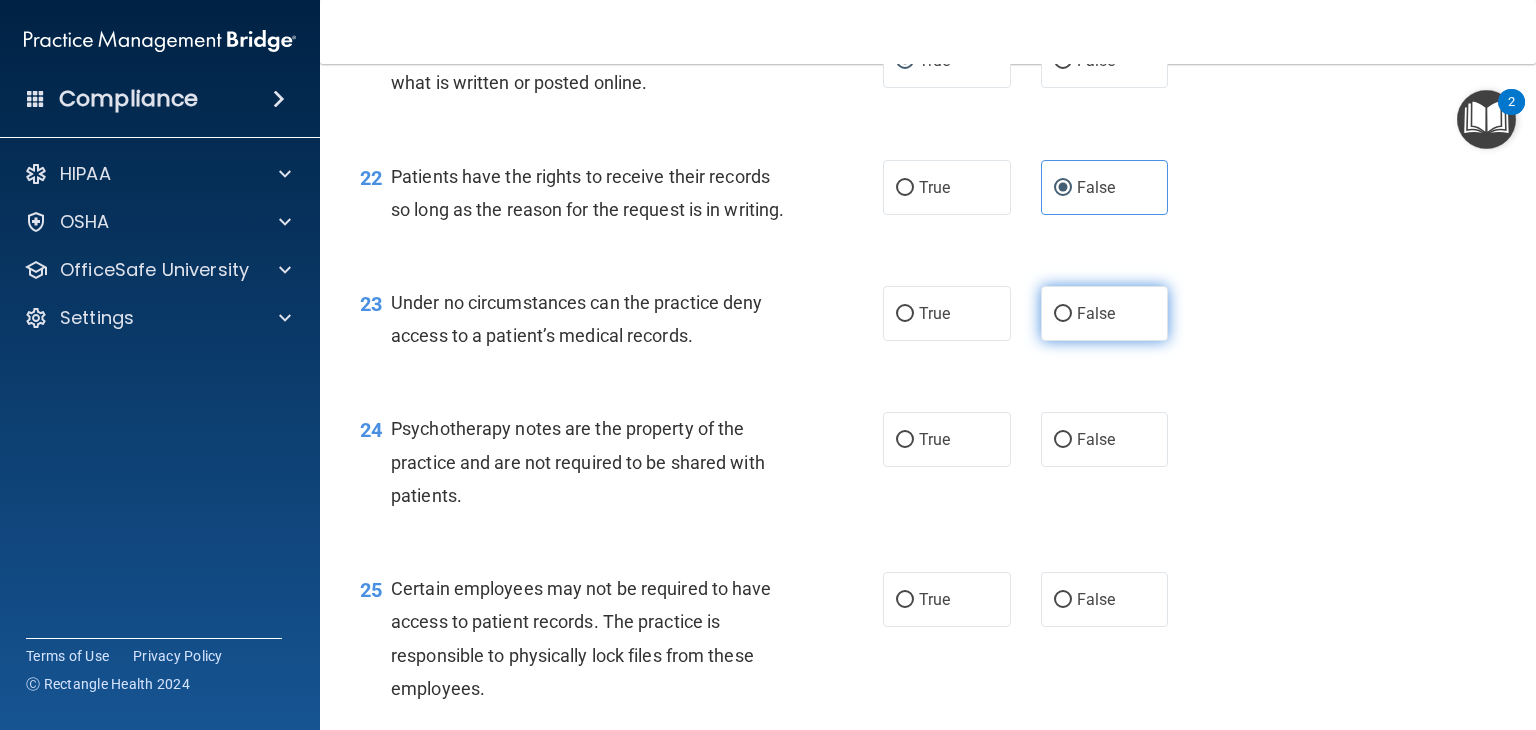 click on "False" at bounding box center [1063, 314] 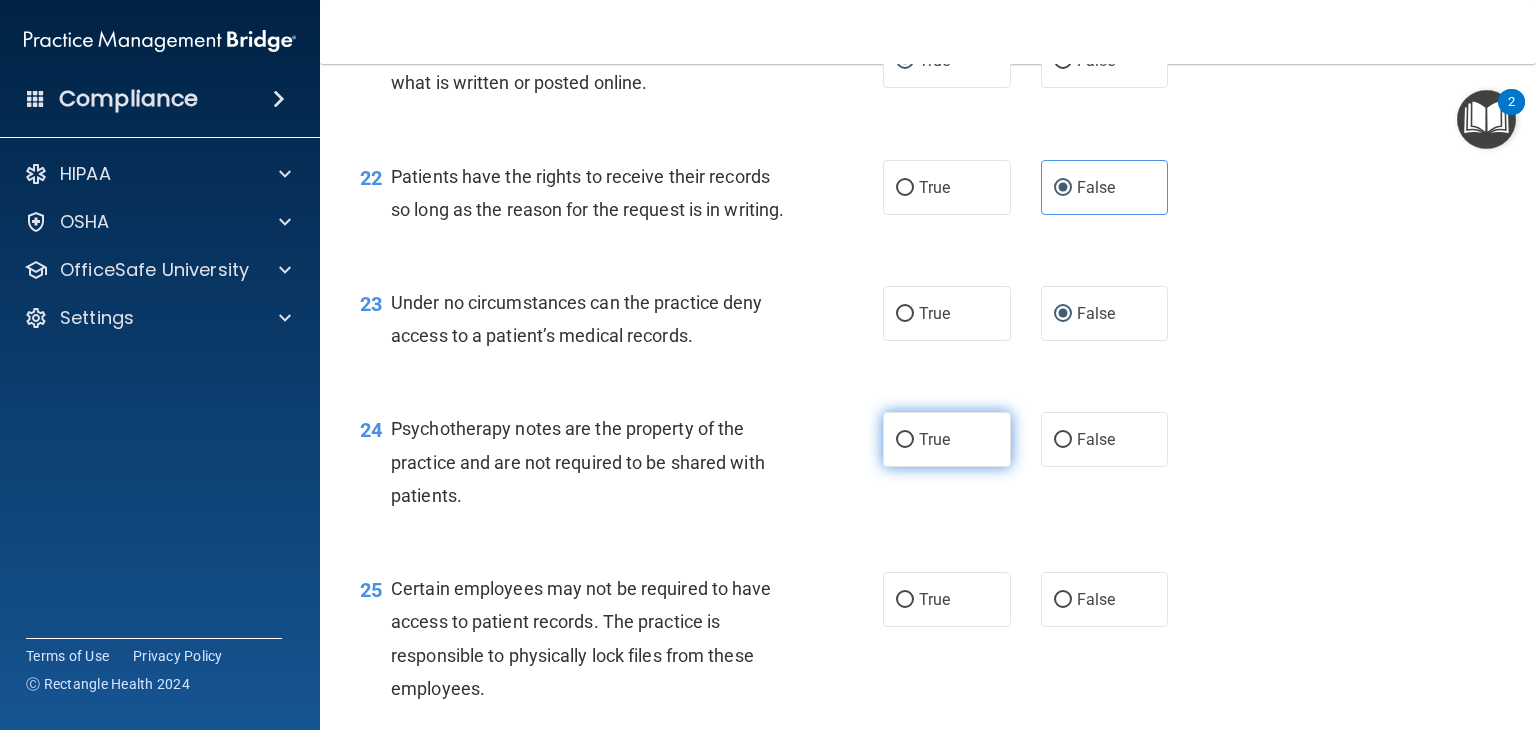 click on "True" at bounding box center [905, 440] 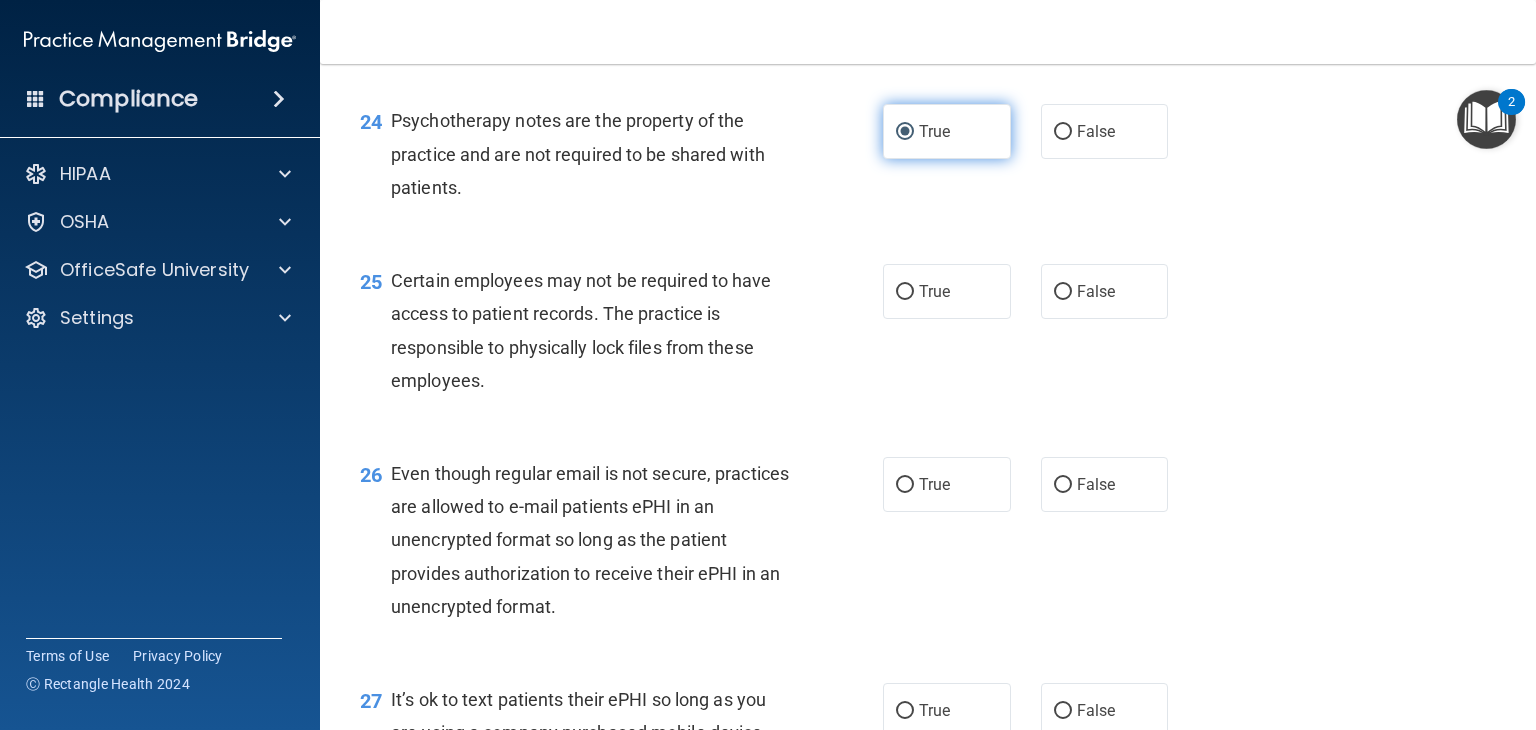 scroll, scrollTop: 4324, scrollLeft: 0, axis: vertical 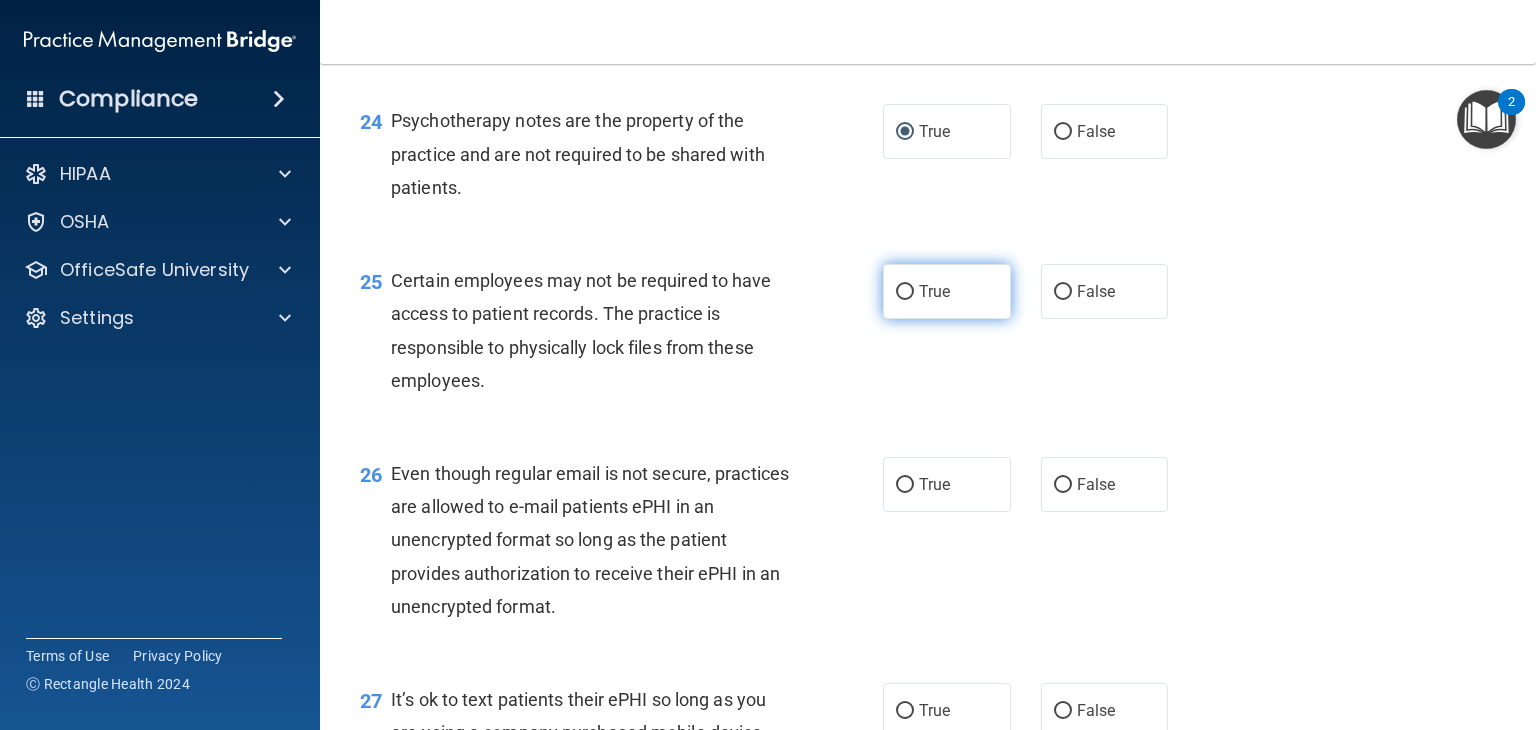 click on "True" at bounding box center [905, 292] 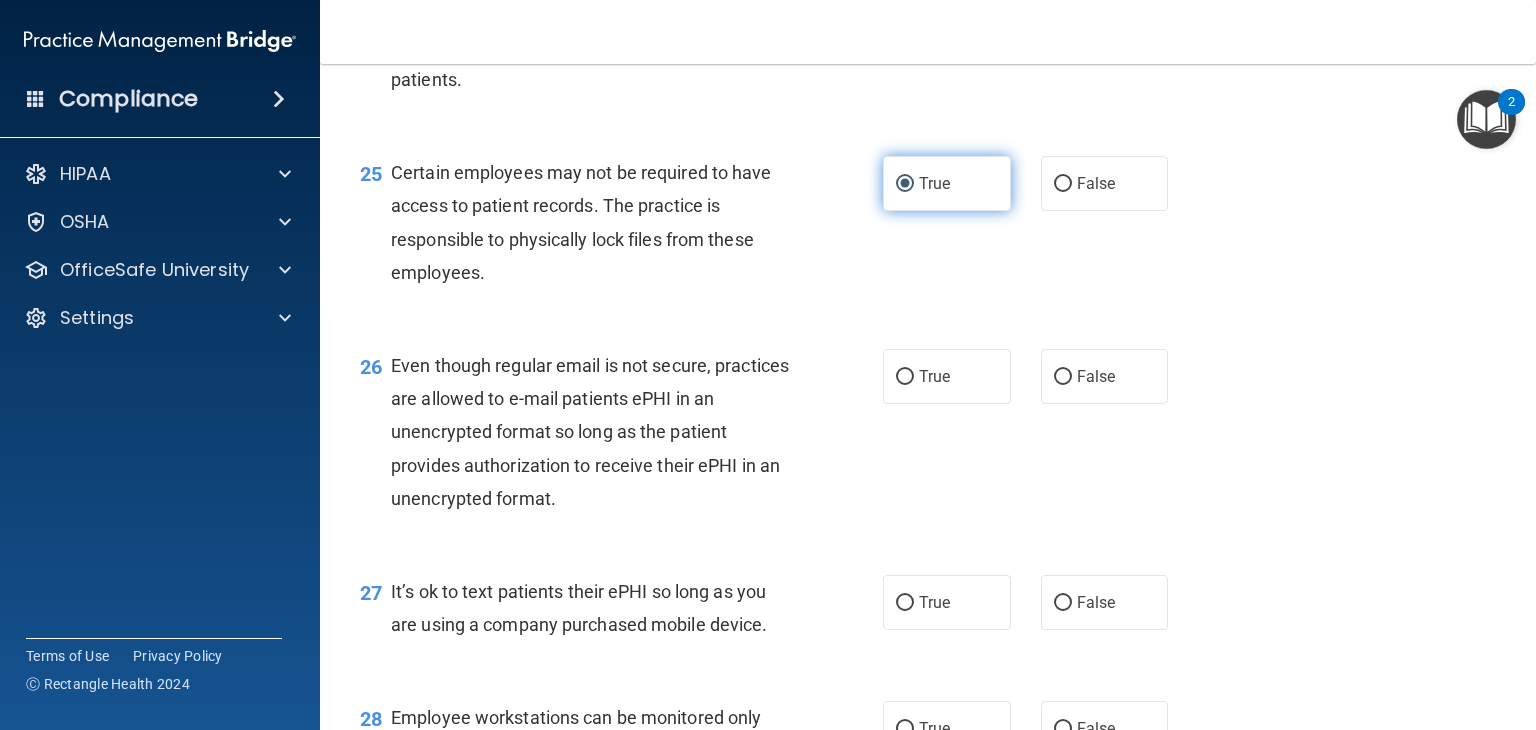 scroll, scrollTop: 4439, scrollLeft: 0, axis: vertical 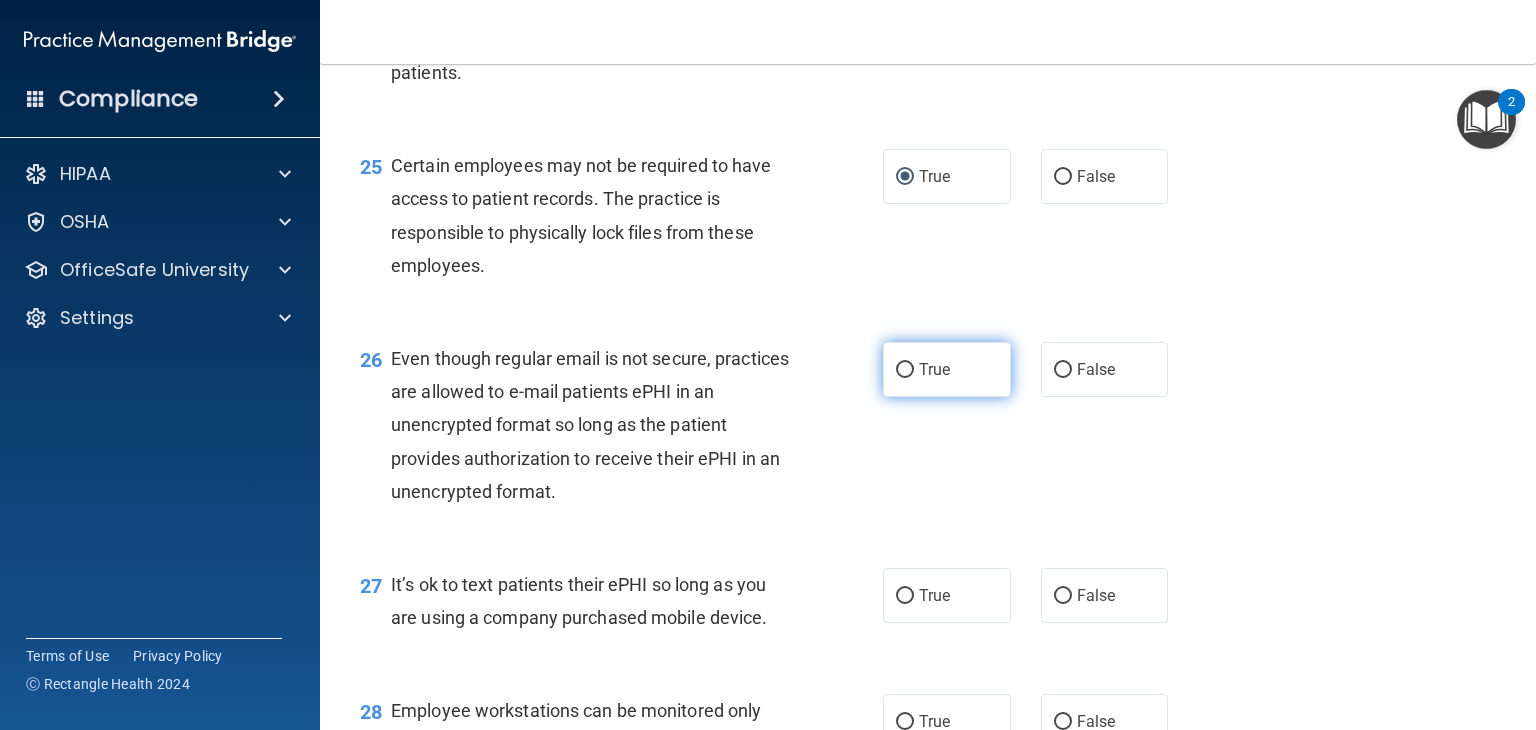 click on "True" at bounding box center [905, 370] 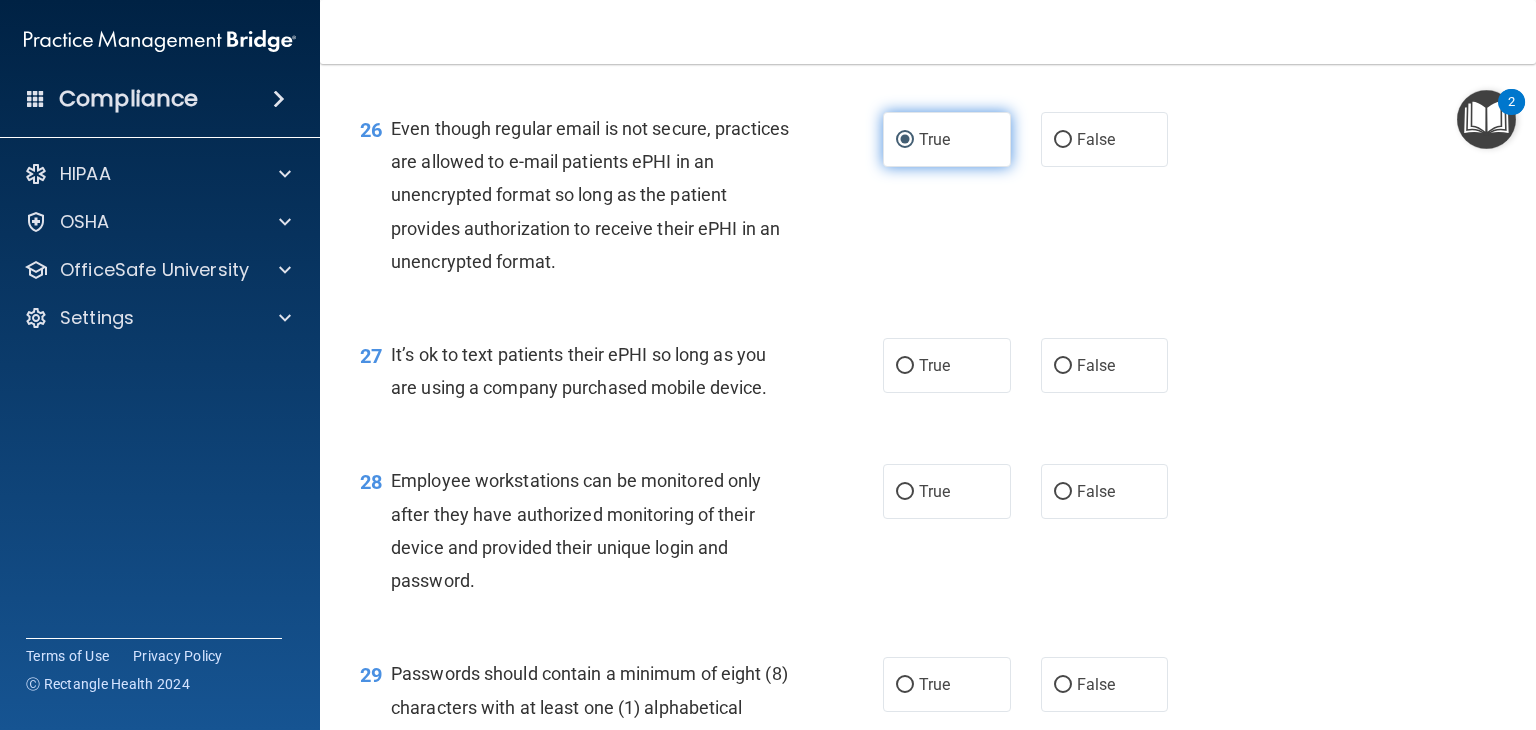scroll, scrollTop: 4674, scrollLeft: 0, axis: vertical 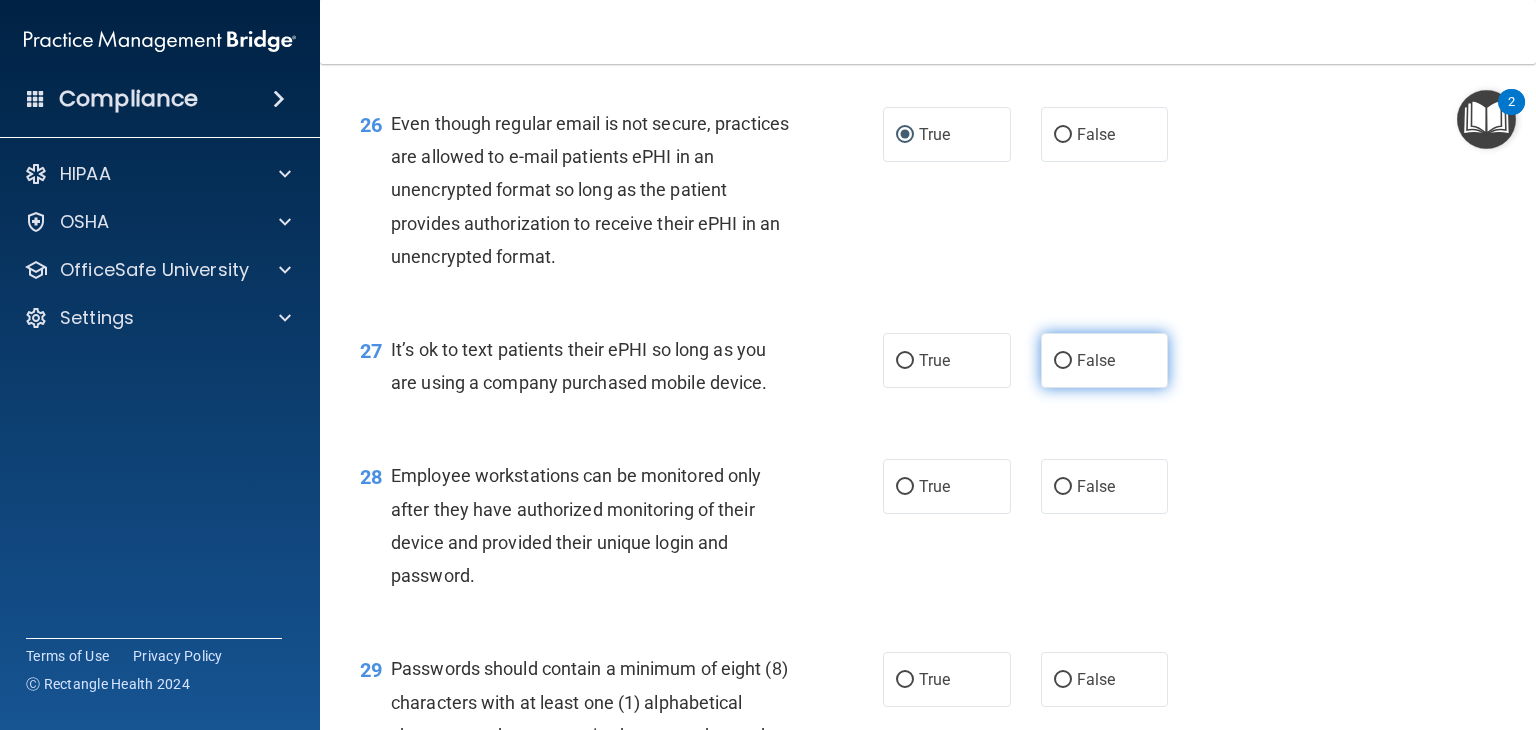 click on "False" at bounding box center (1096, 360) 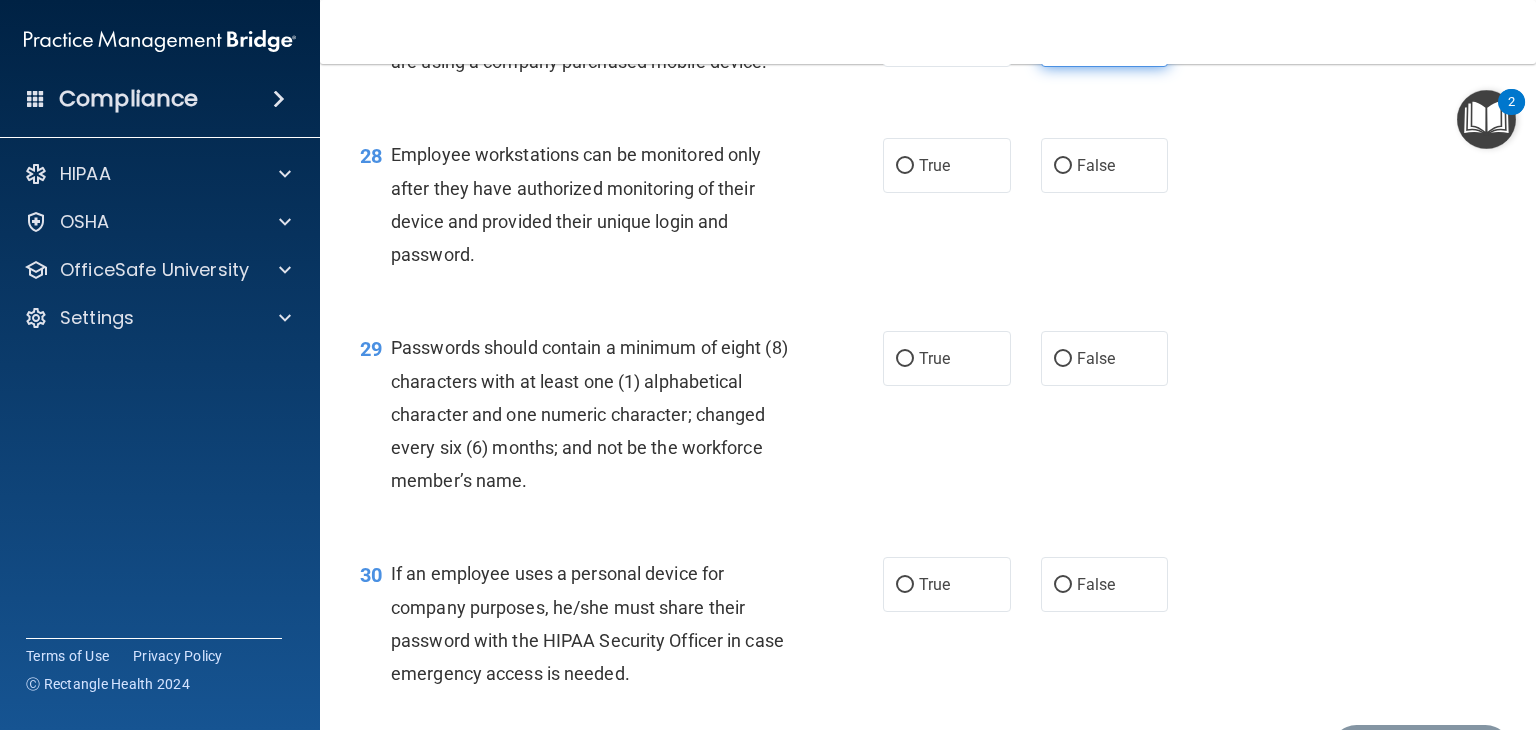 scroll, scrollTop: 4996, scrollLeft: 0, axis: vertical 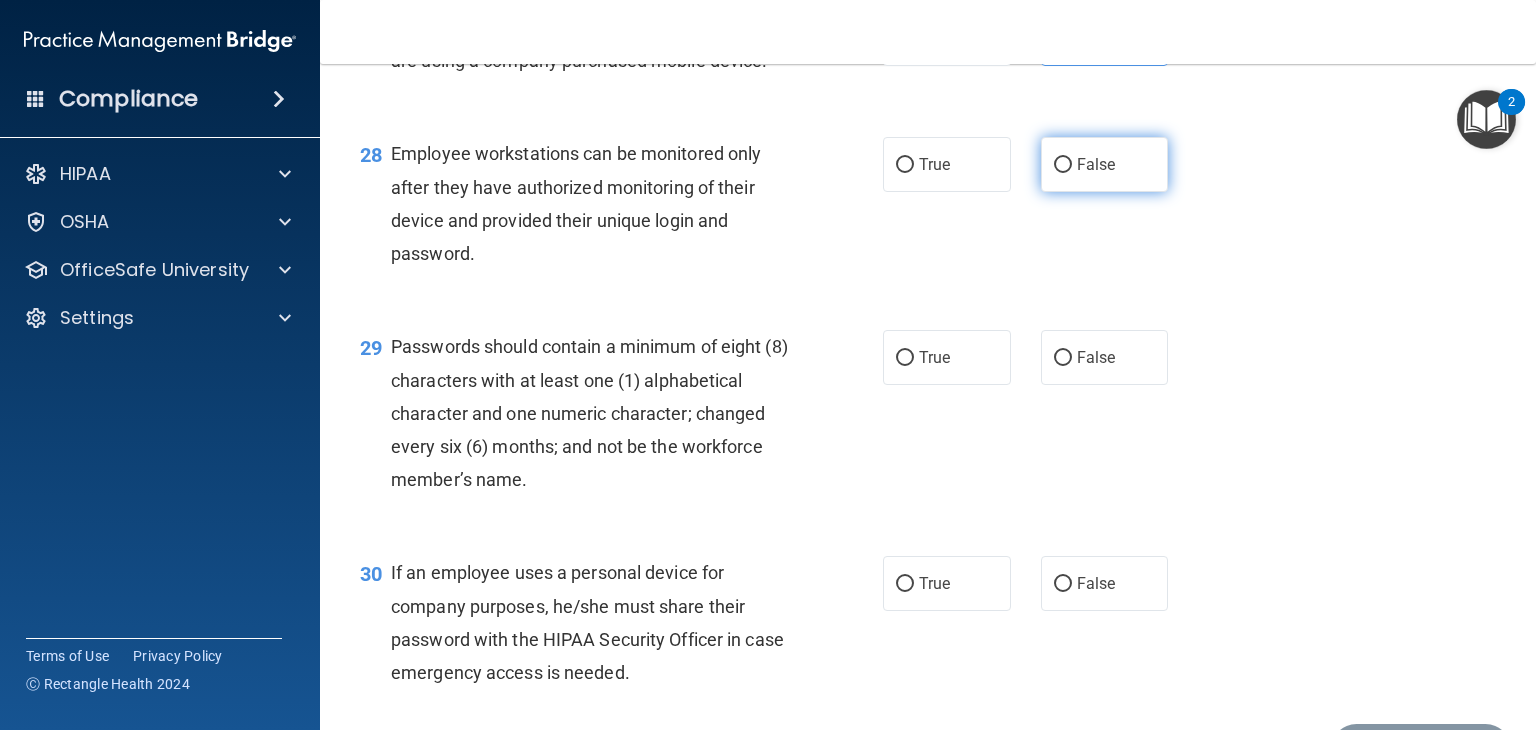 click on "False" at bounding box center (1096, 164) 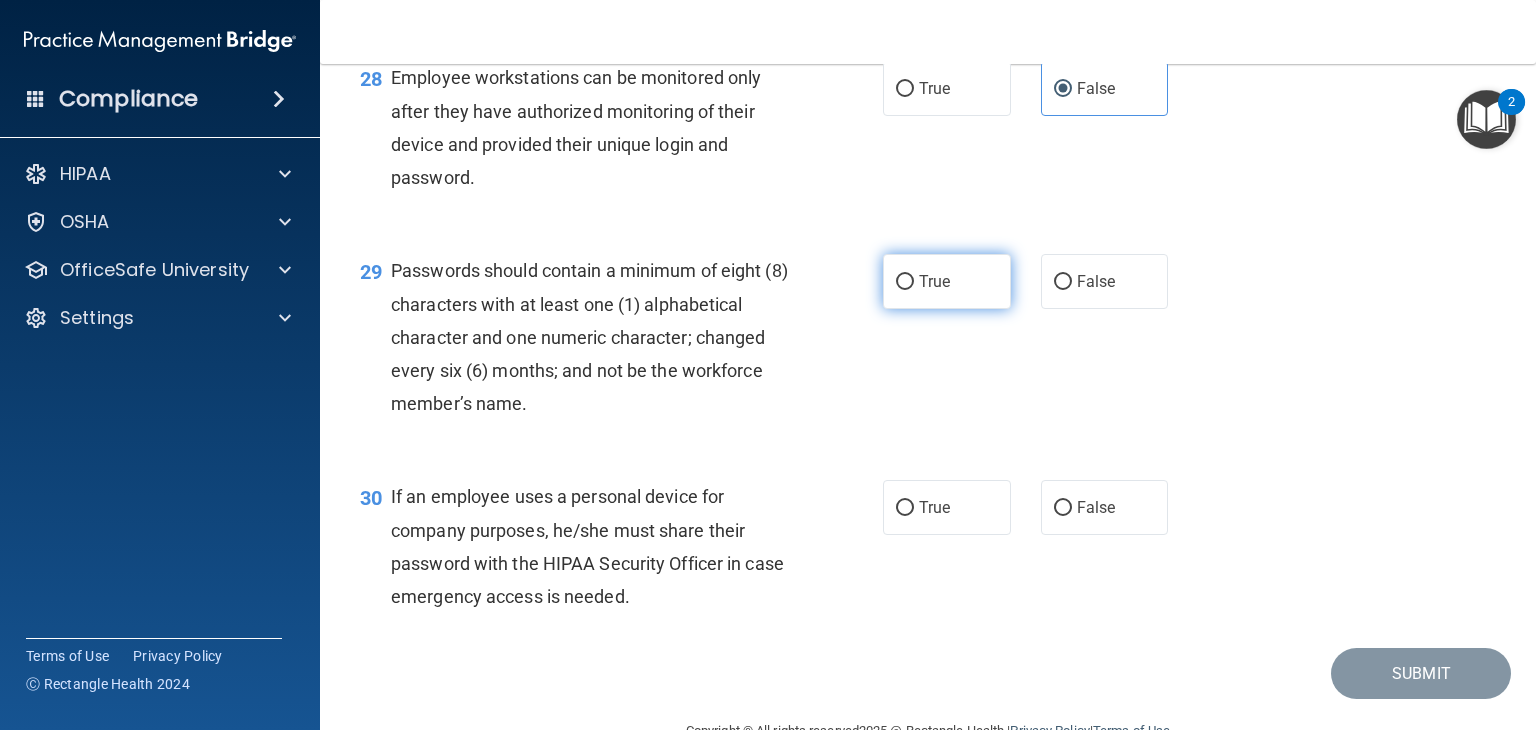 click on "True" at bounding box center [905, 282] 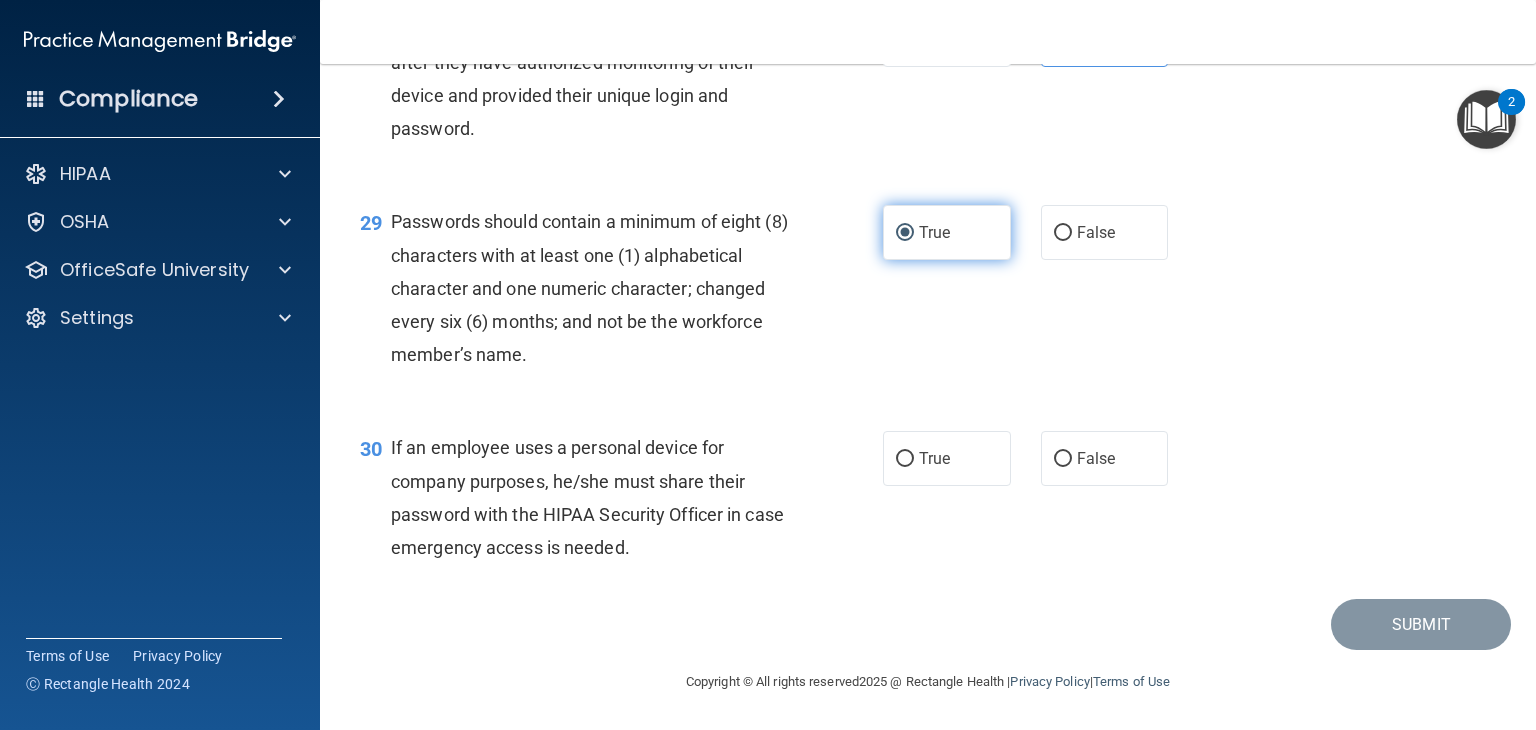 scroll, scrollTop: 5184, scrollLeft: 0, axis: vertical 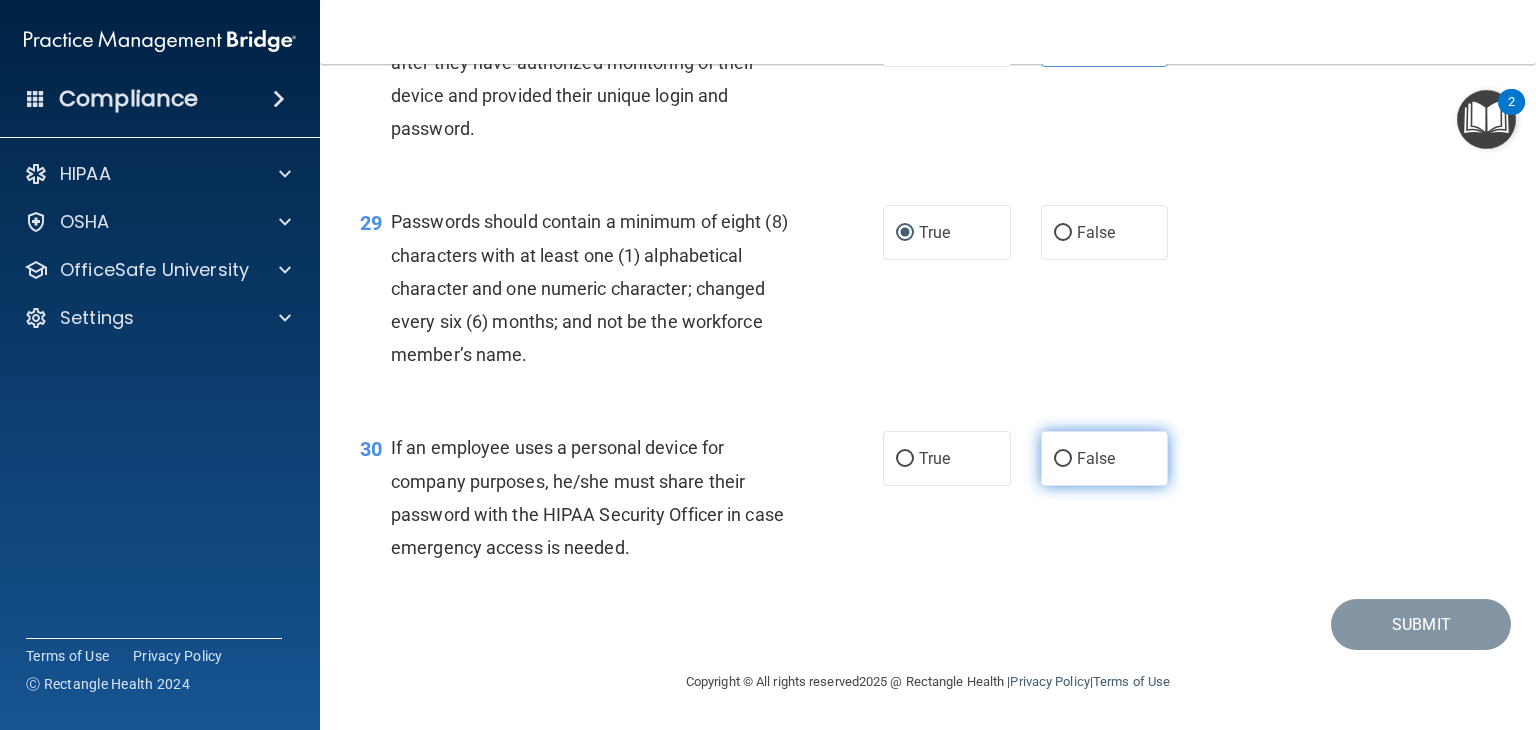 click on "False" at bounding box center [1063, 459] 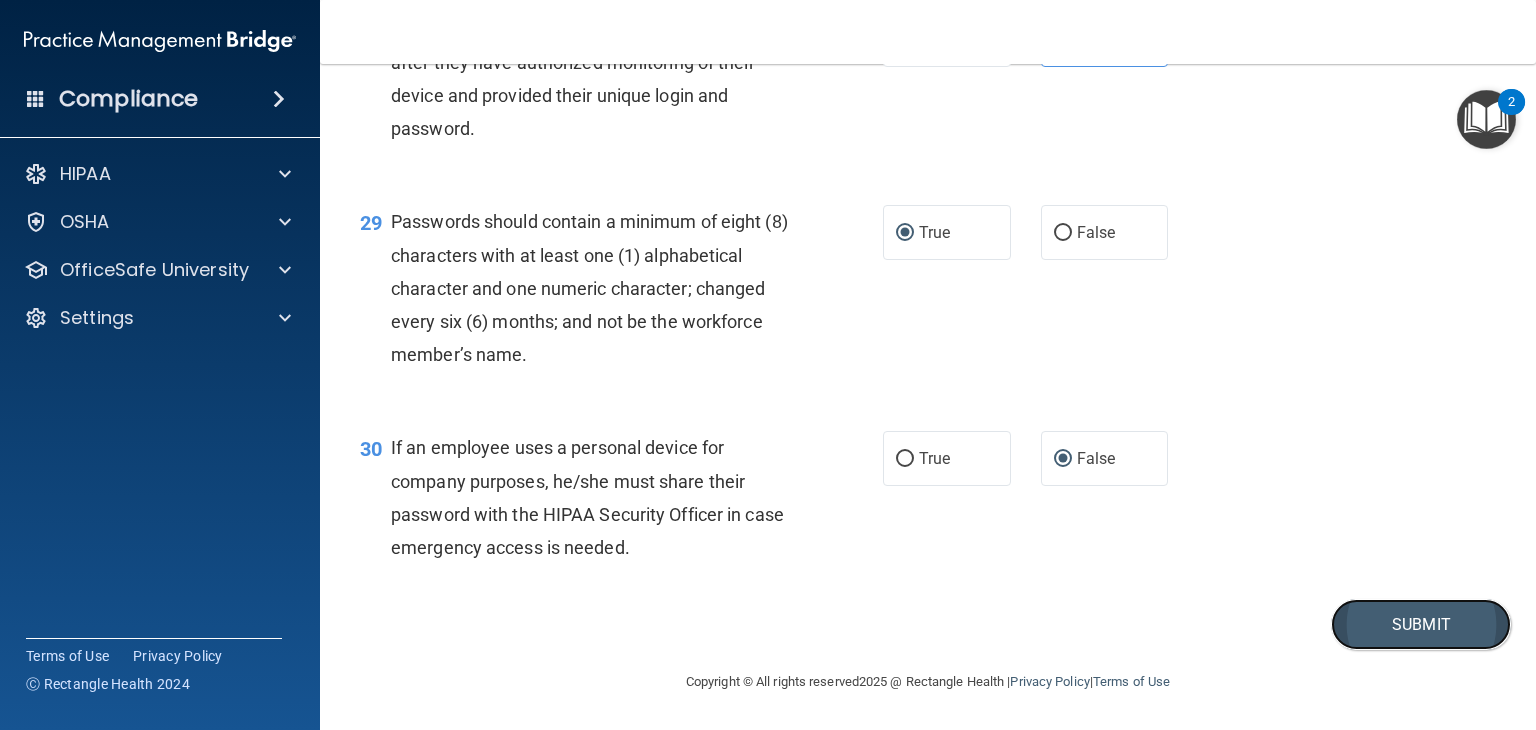 click on "Submit" at bounding box center (1421, 624) 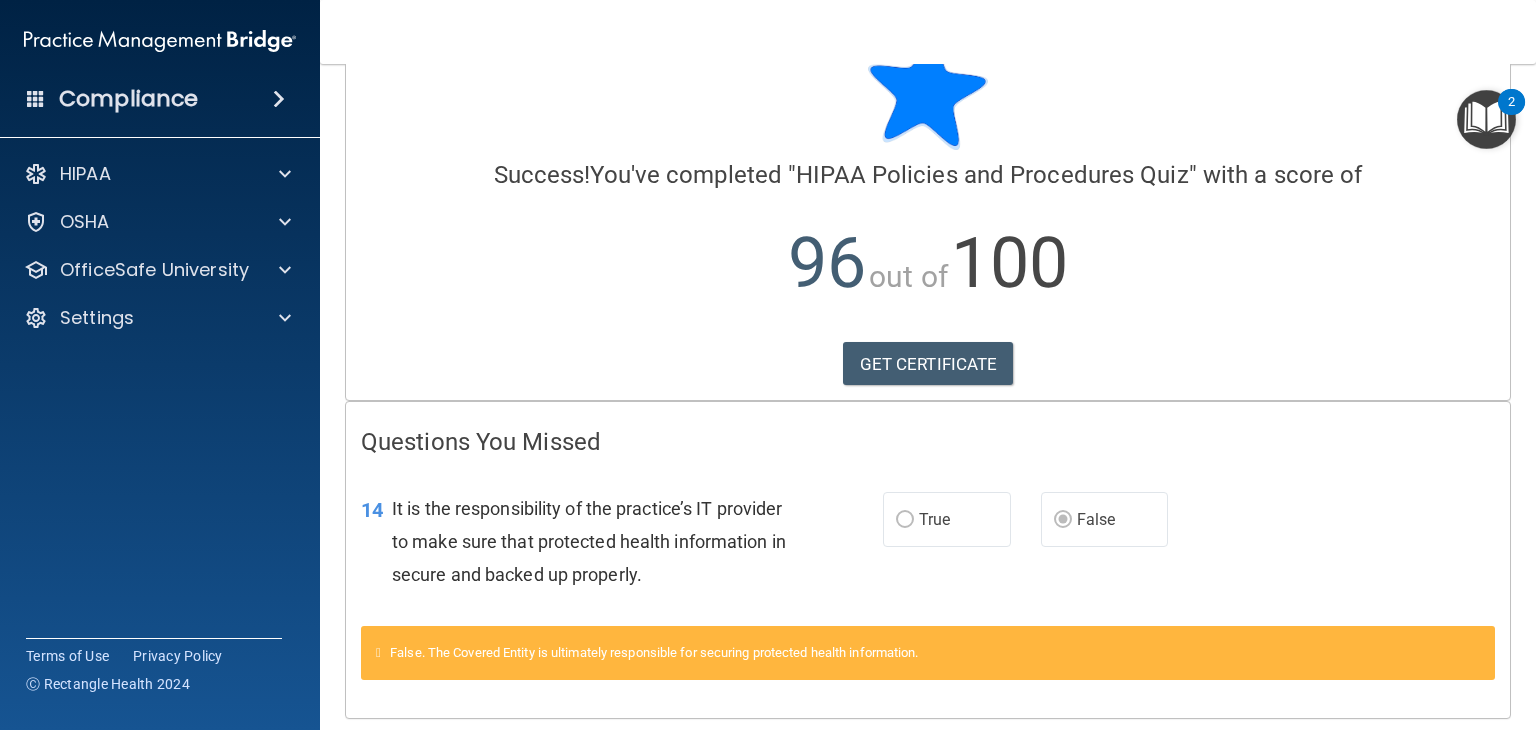 scroll, scrollTop: 138, scrollLeft: 0, axis: vertical 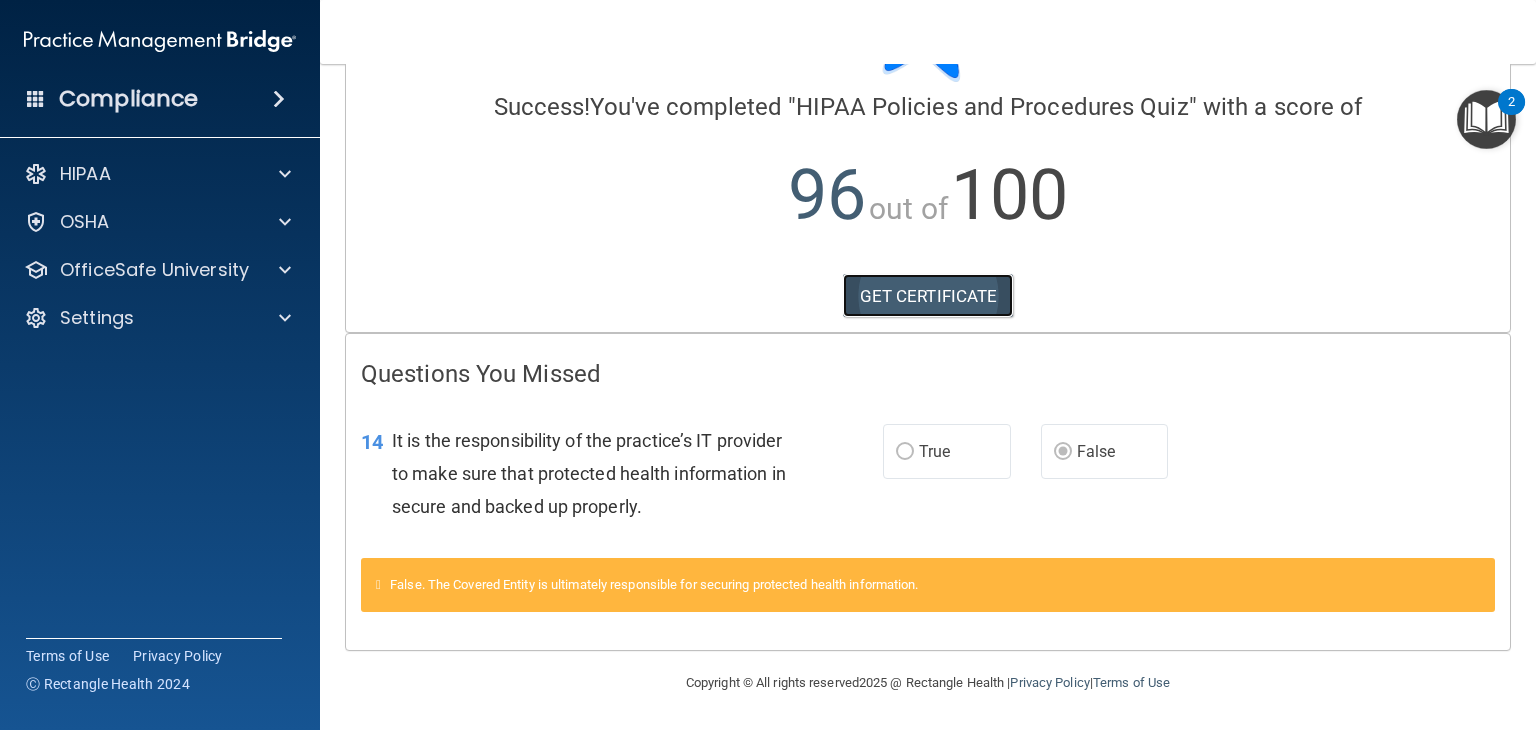 click on "GET CERTIFICATE" at bounding box center (928, 296) 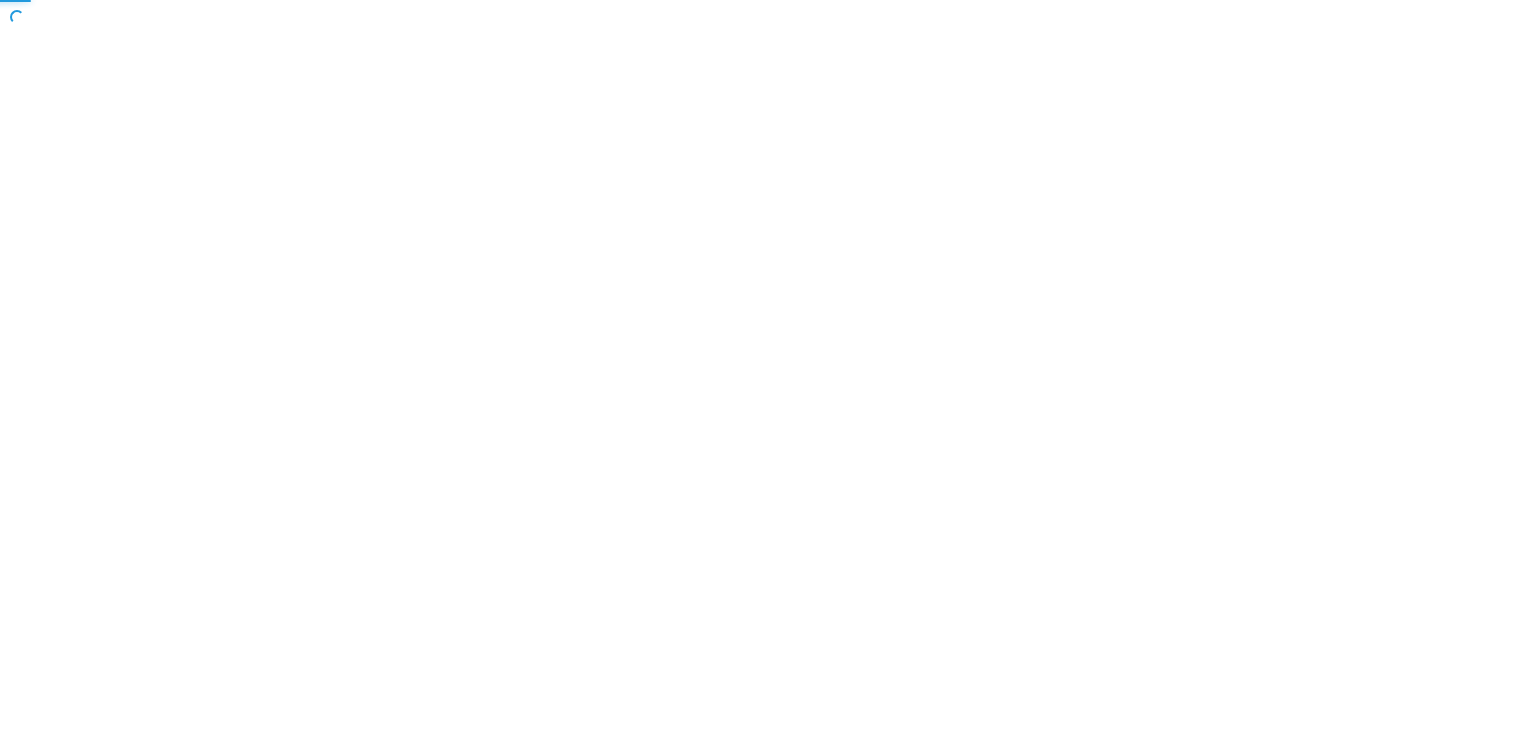 scroll, scrollTop: 0, scrollLeft: 0, axis: both 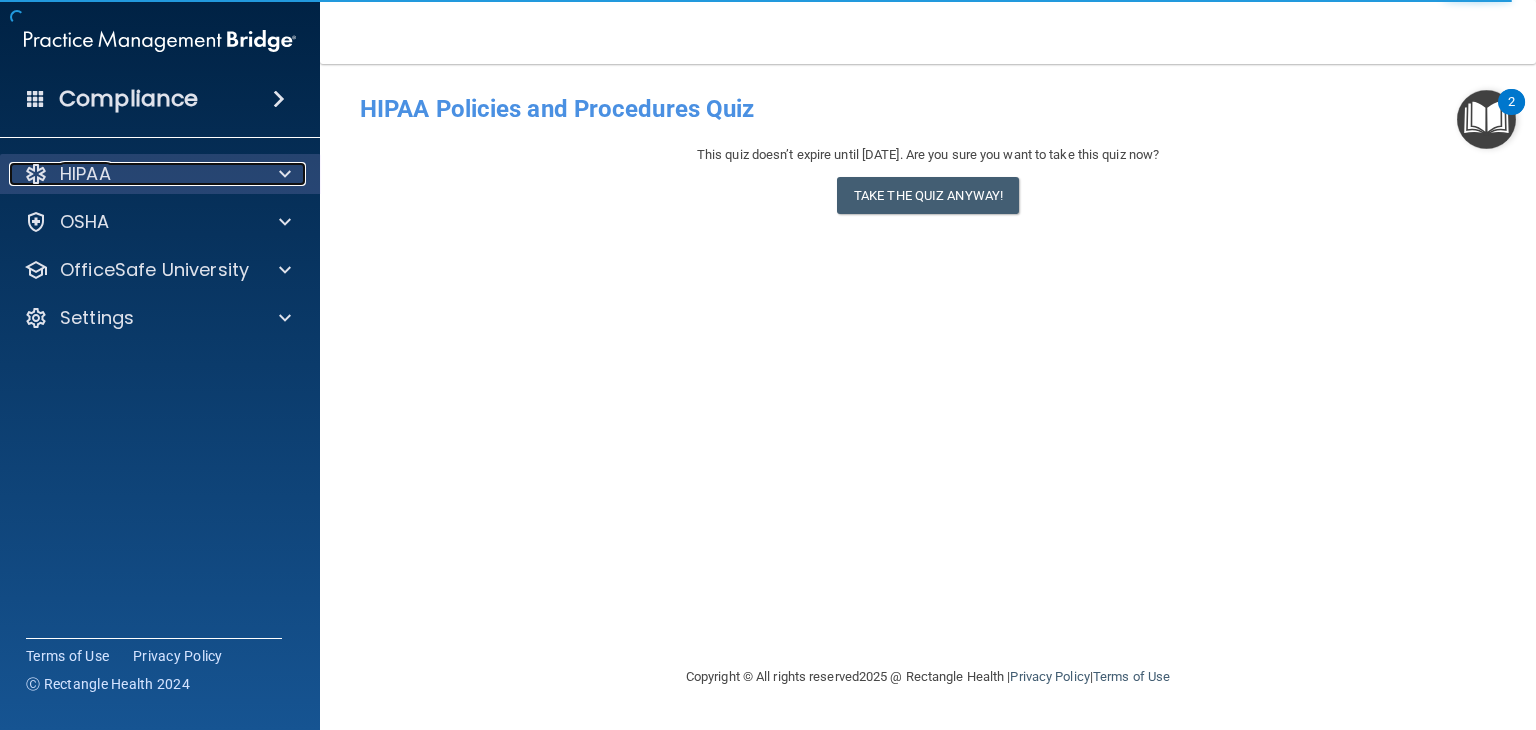 click on "HIPAA" at bounding box center (133, 174) 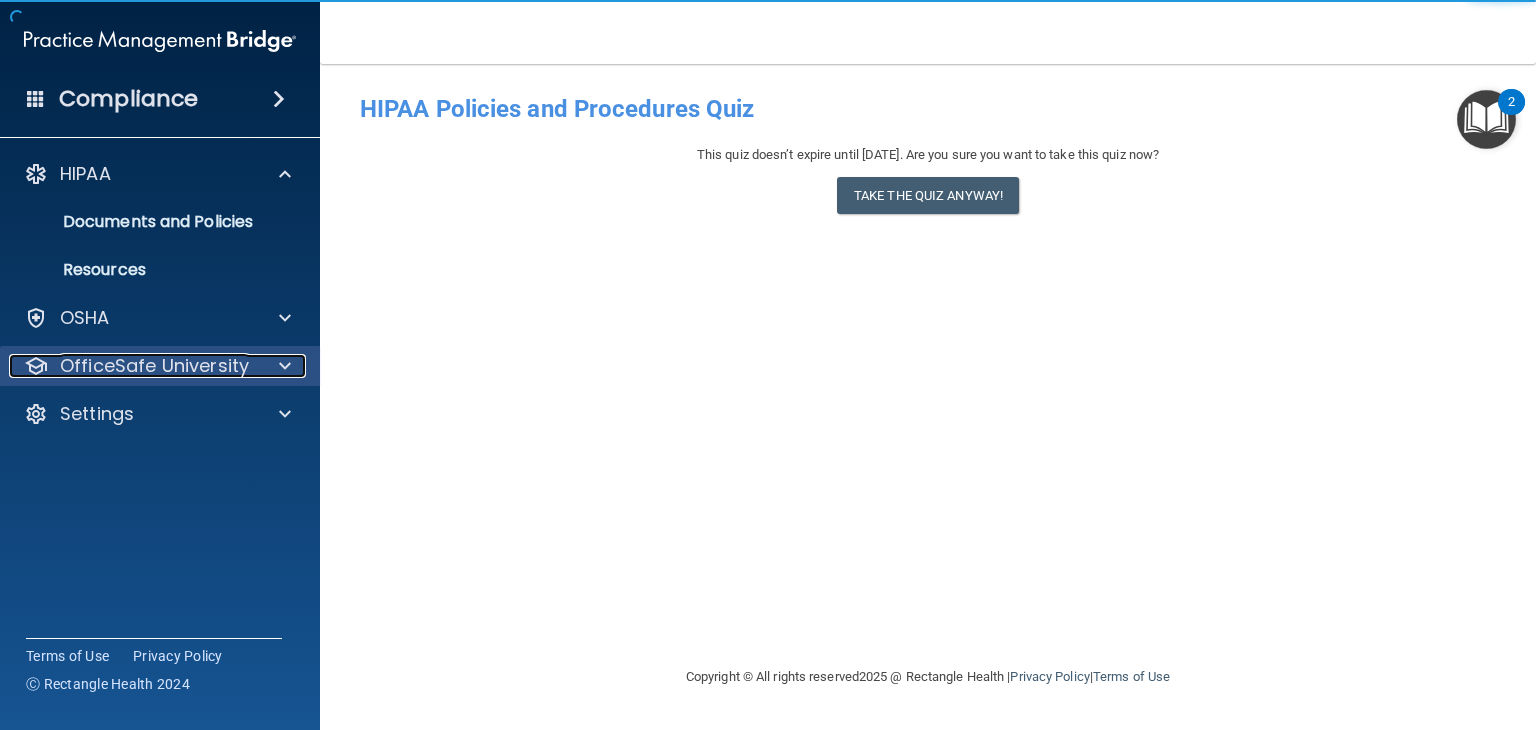 click on "OfficeSafe University" at bounding box center (154, 366) 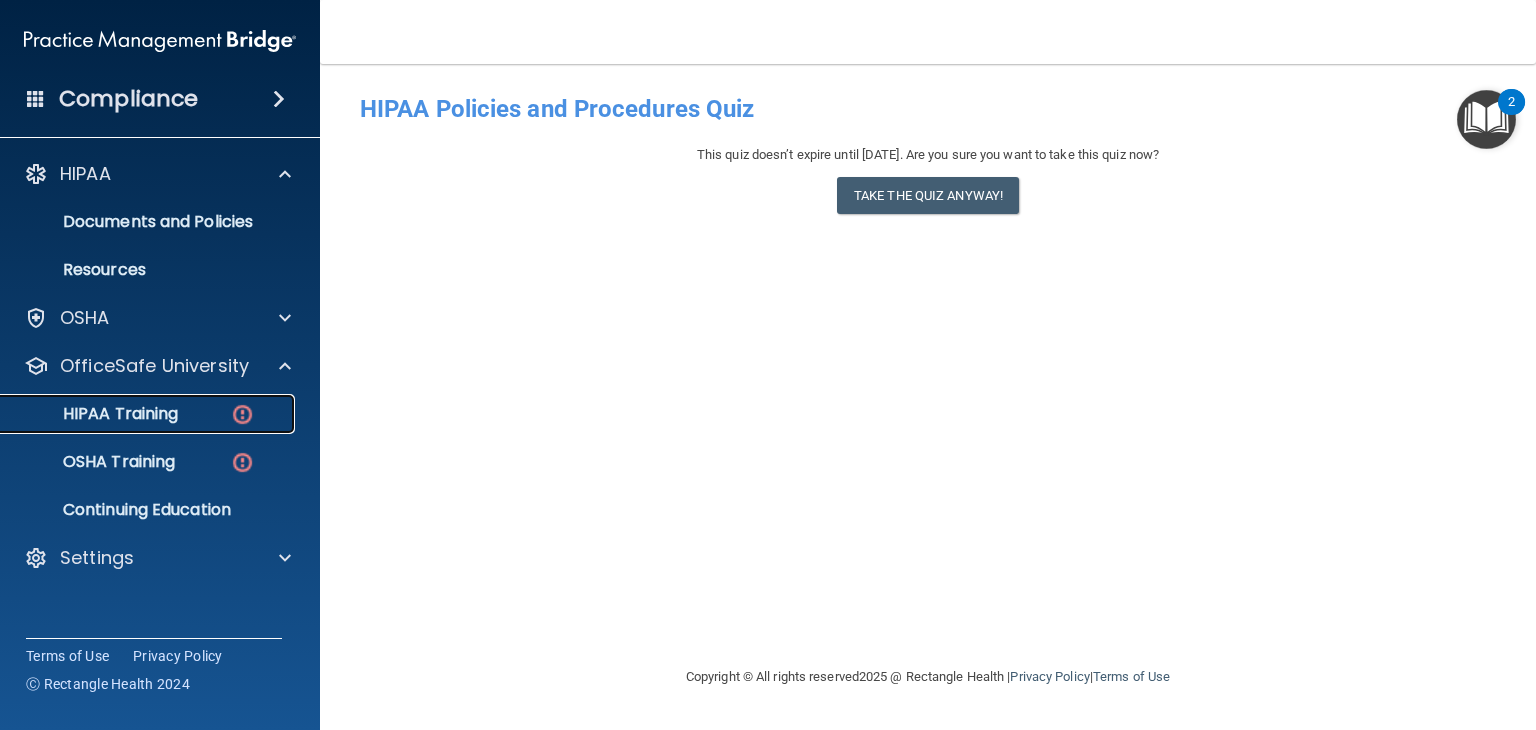 click on "HIPAA Training" at bounding box center (95, 414) 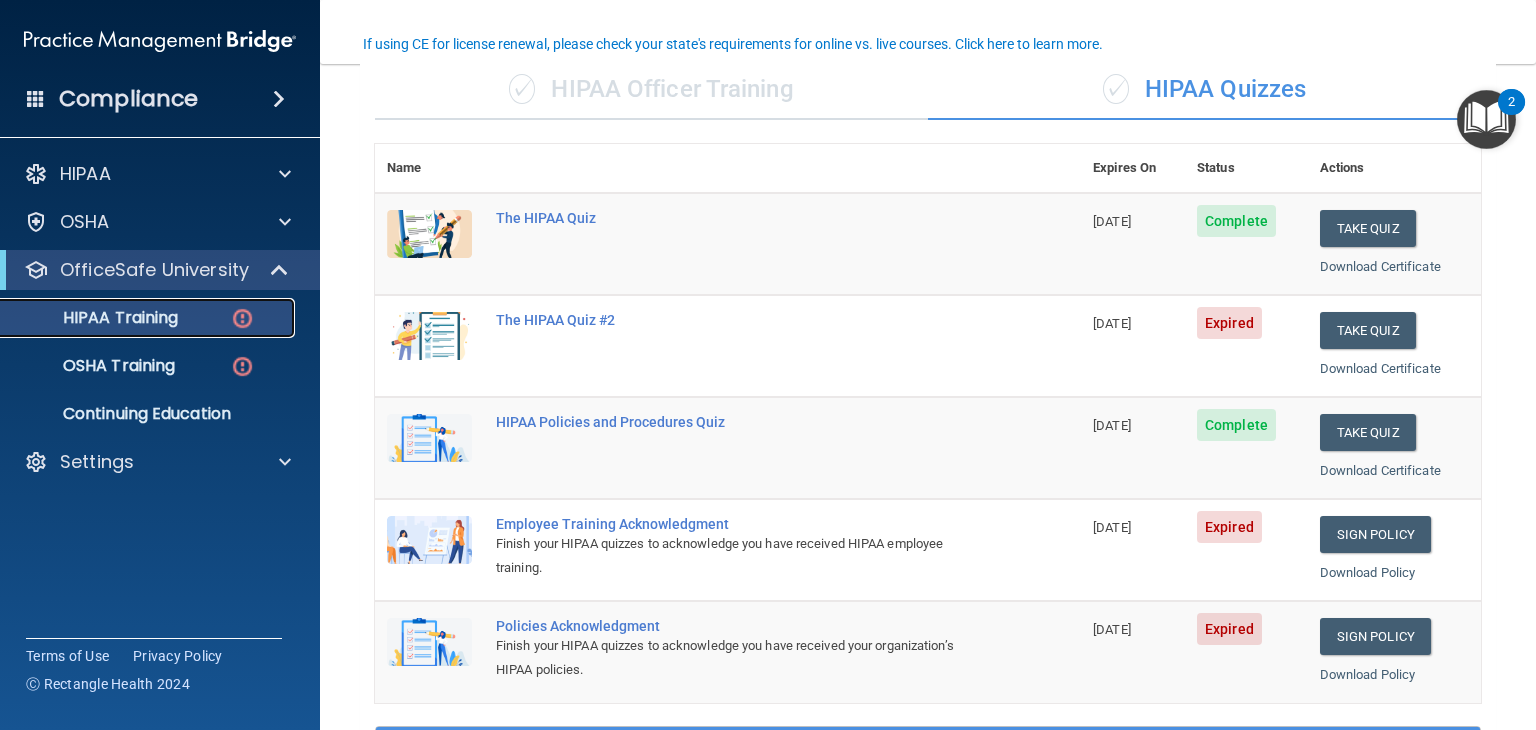 scroll, scrollTop: 163, scrollLeft: 0, axis: vertical 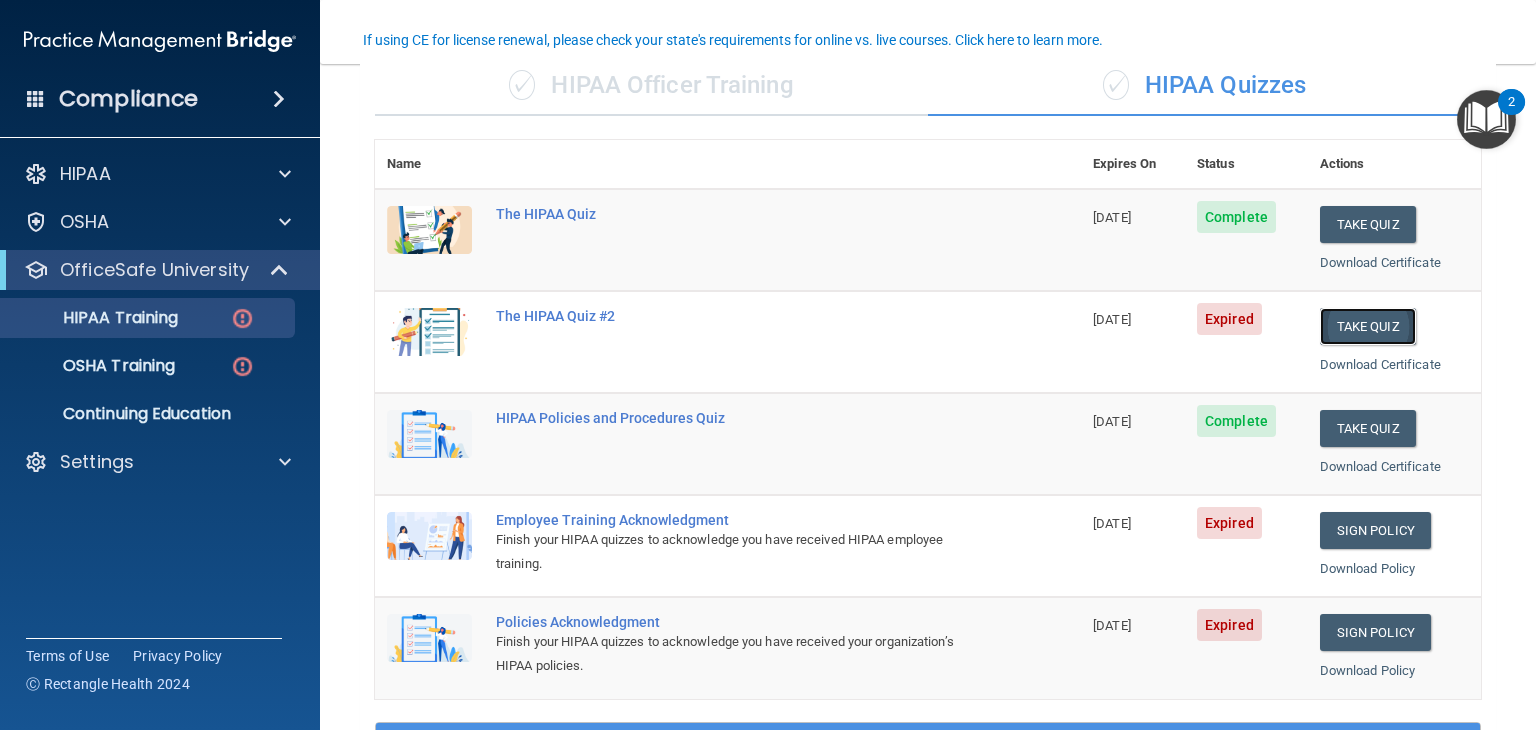 click on "Take Quiz" at bounding box center (1368, 326) 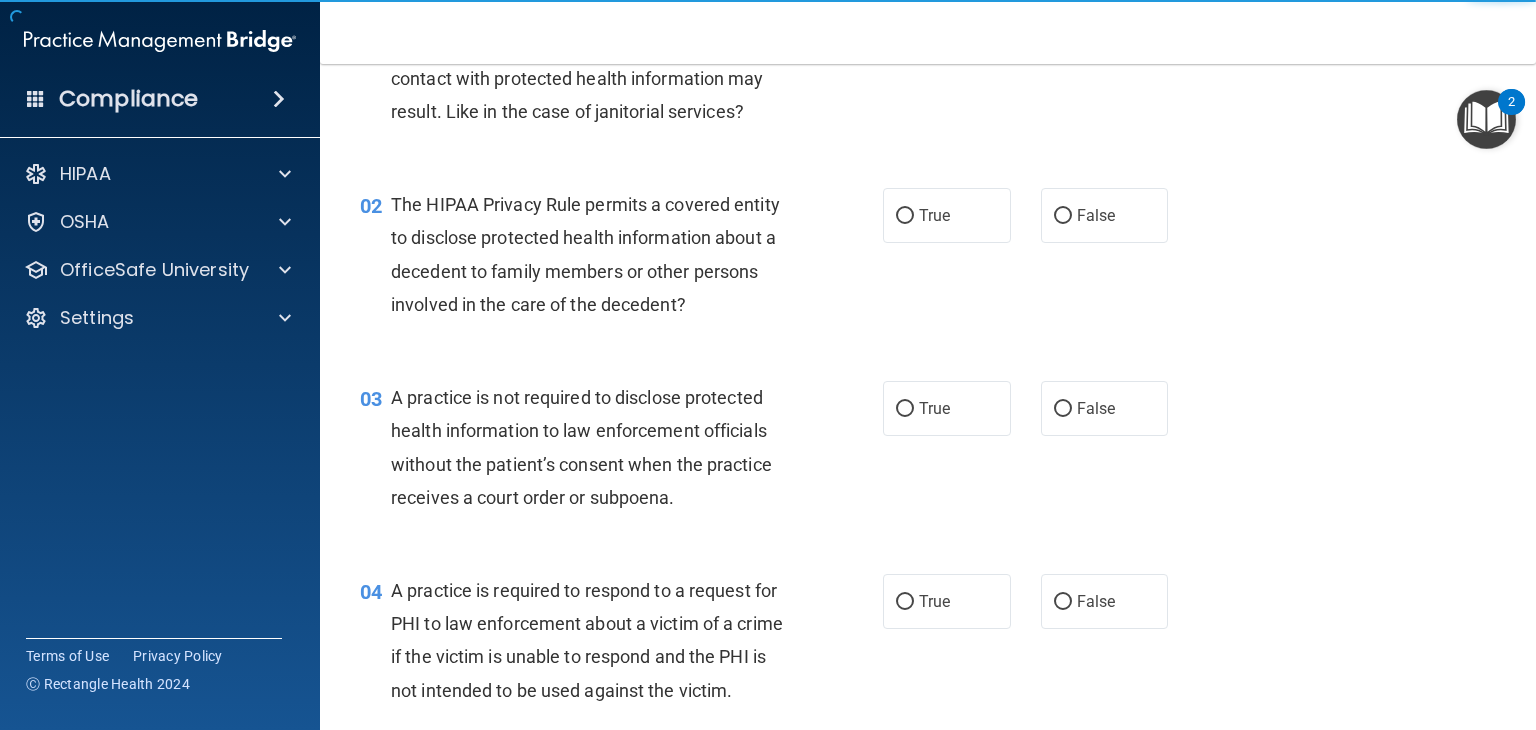 scroll, scrollTop: 0, scrollLeft: 0, axis: both 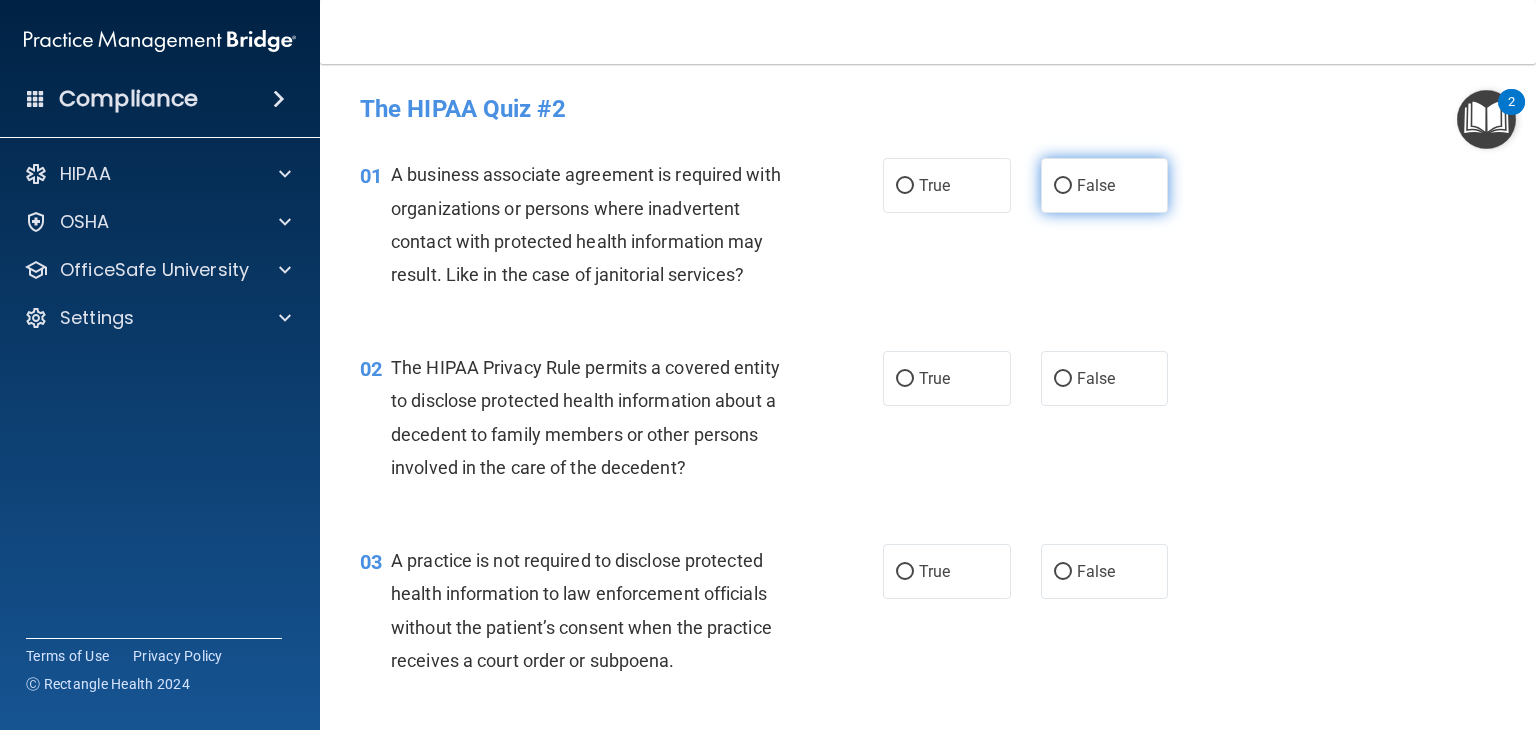 click on "False" at bounding box center [1063, 186] 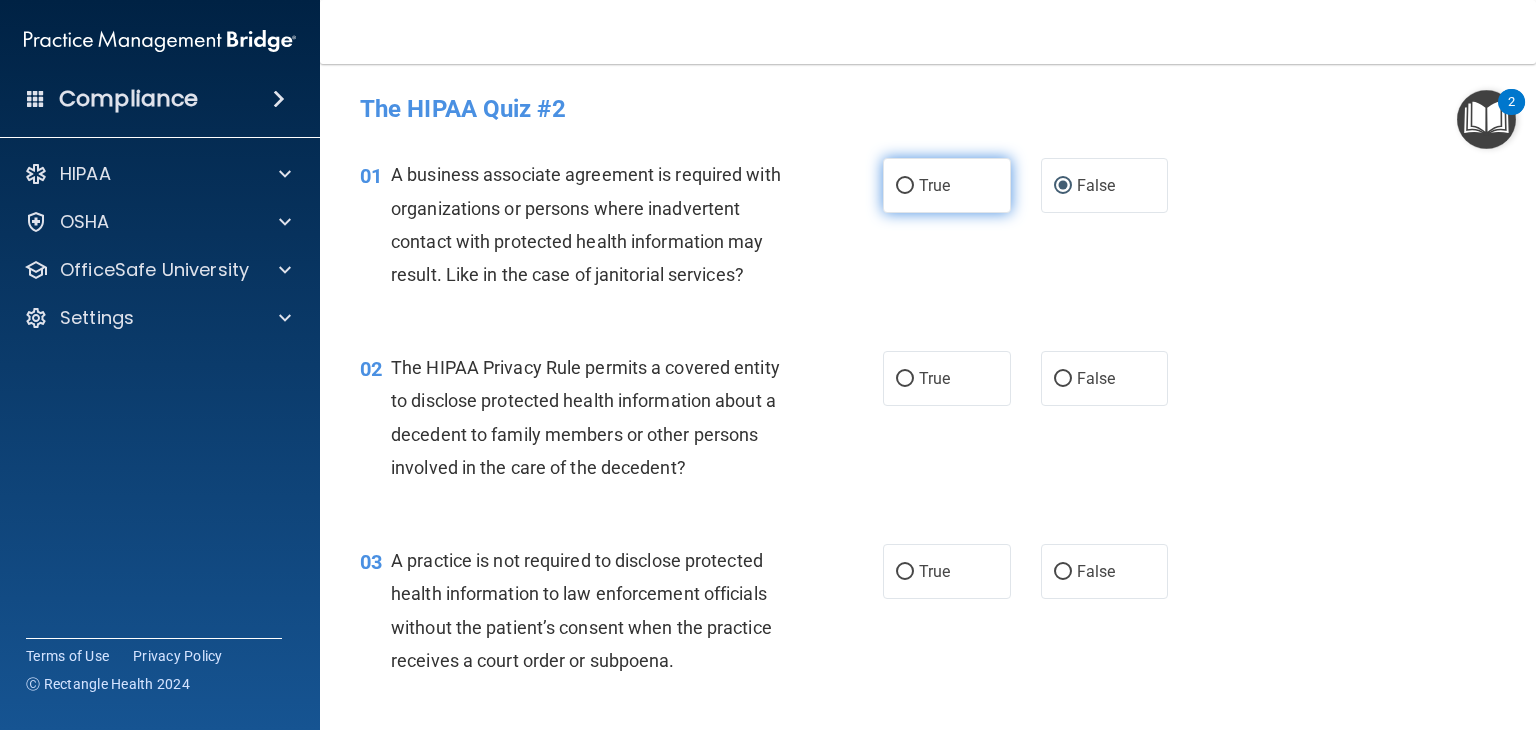 click on "True" at bounding box center (905, 186) 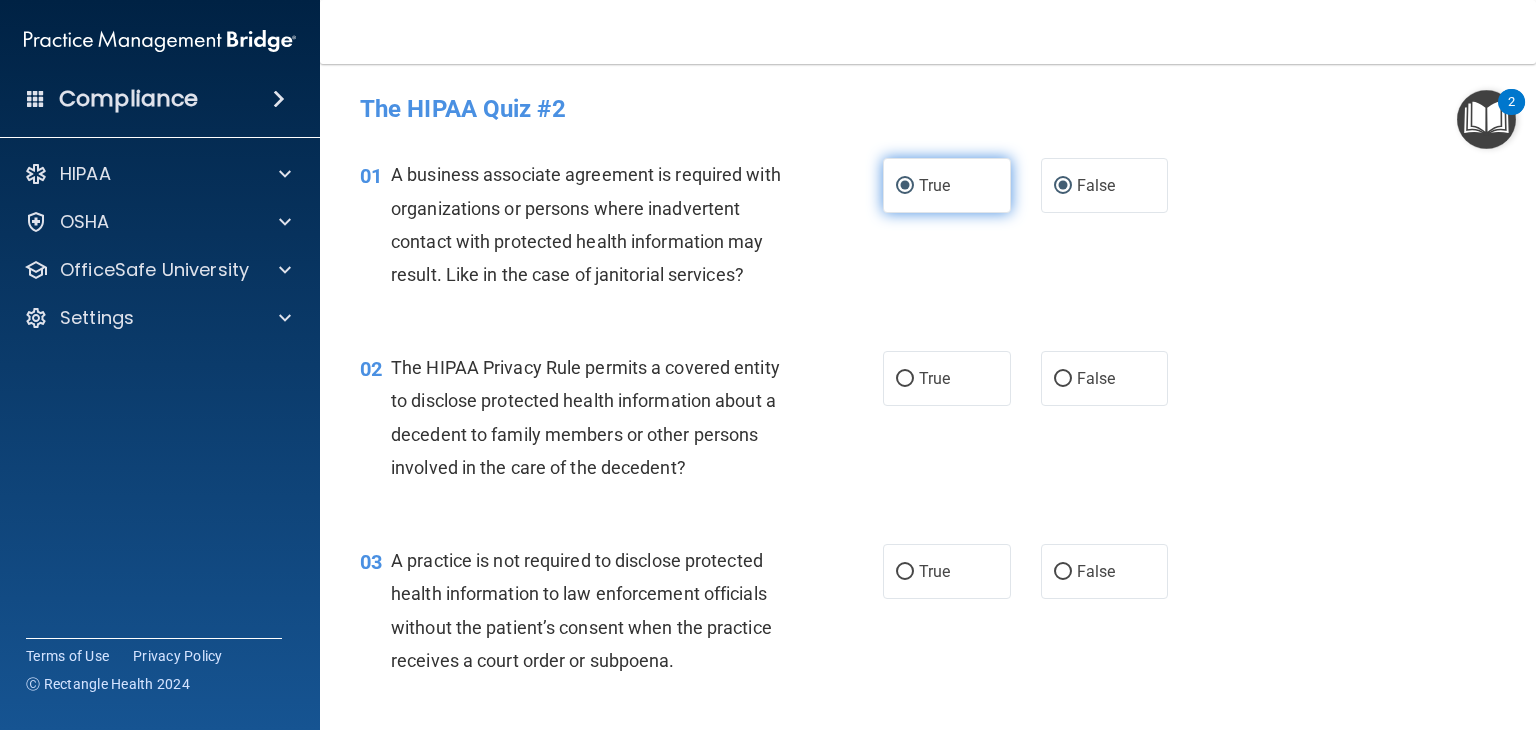 radio on "false" 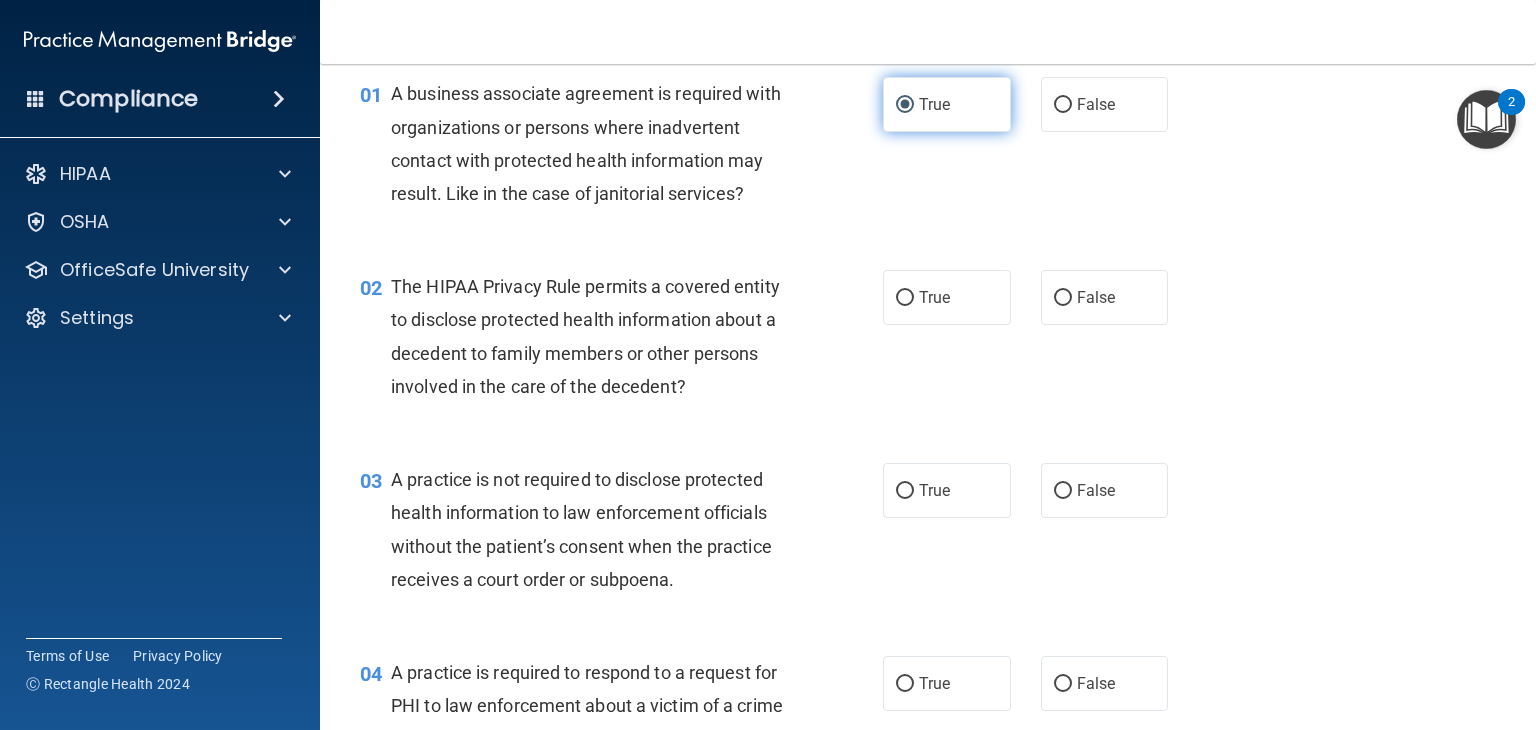 scroll, scrollTop: 85, scrollLeft: 0, axis: vertical 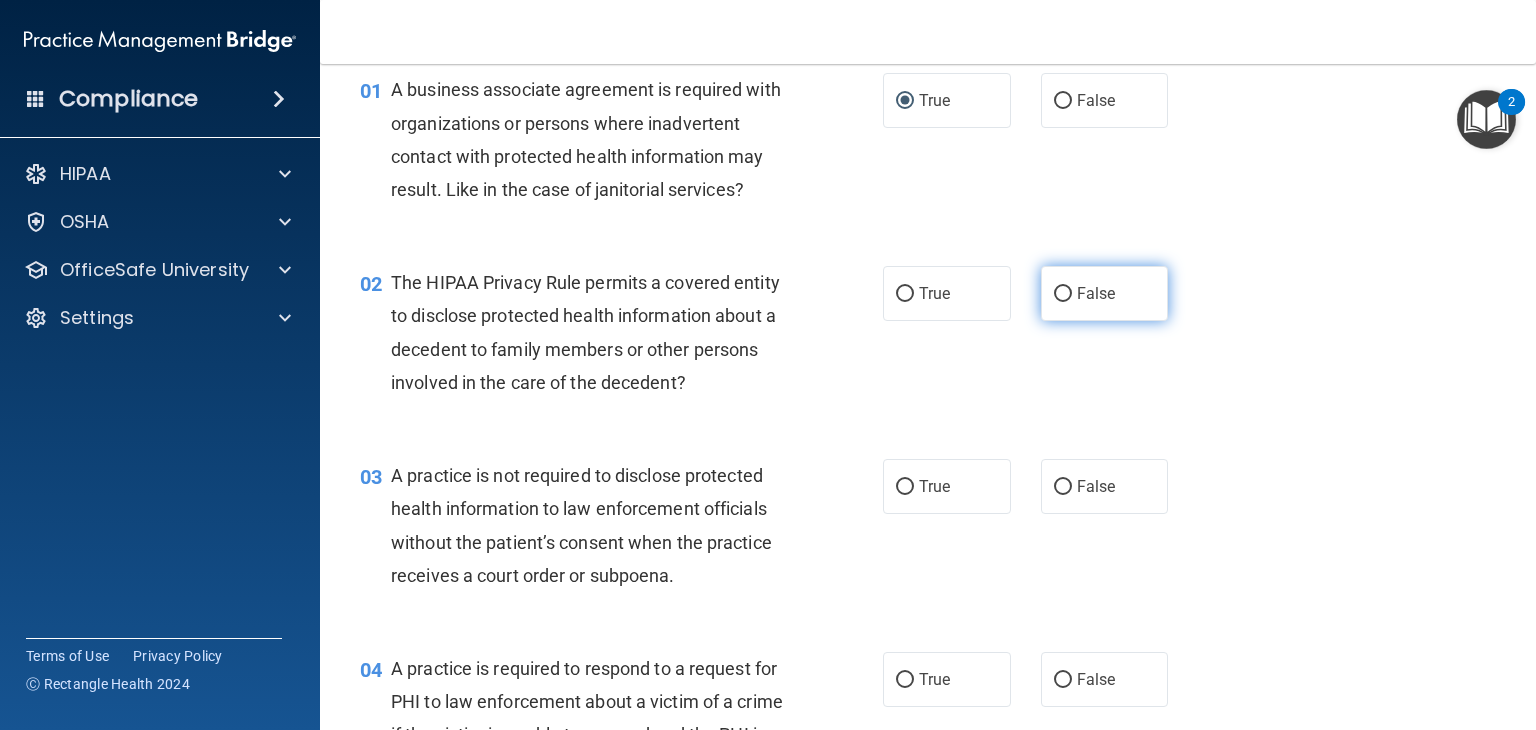 click on "False" at bounding box center [1096, 293] 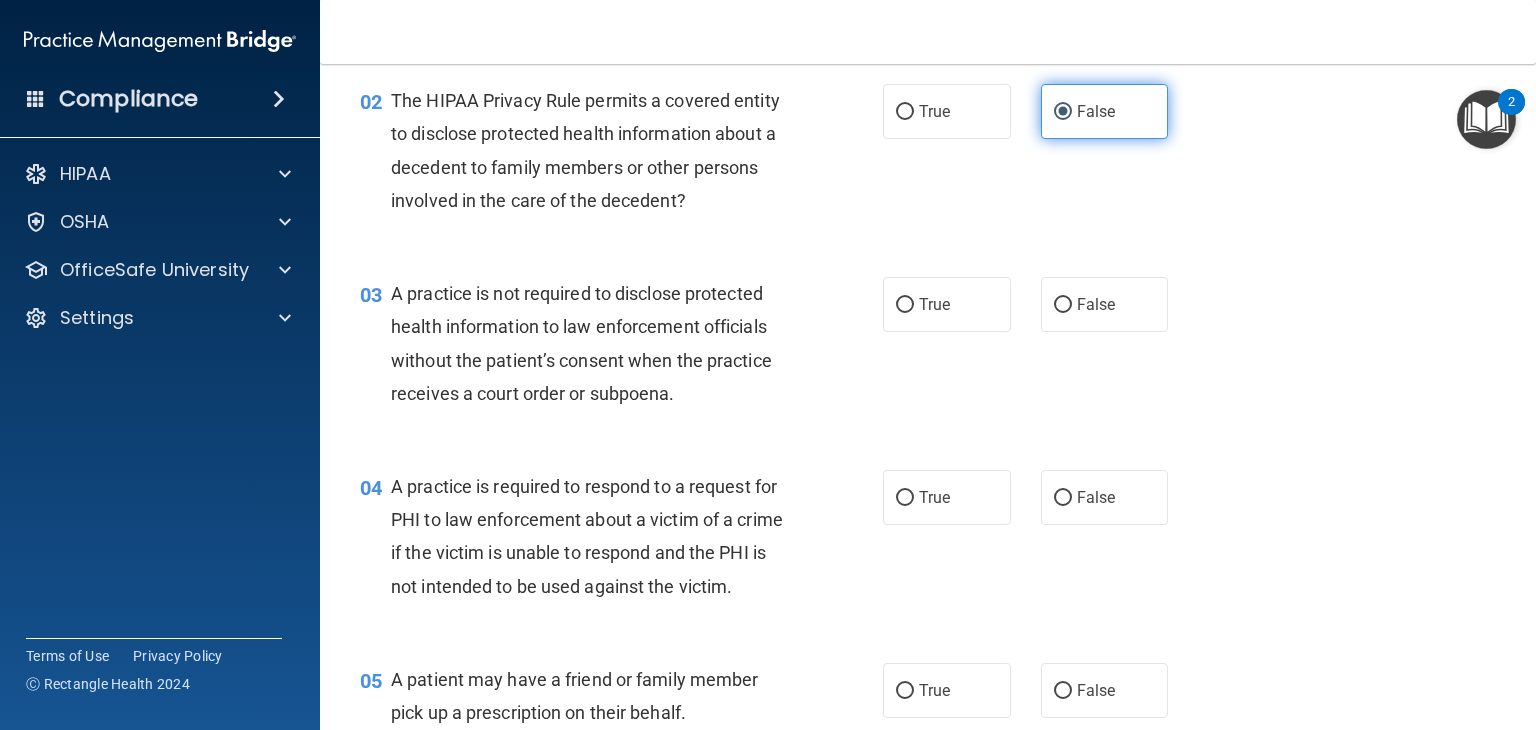 scroll, scrollTop: 263, scrollLeft: 0, axis: vertical 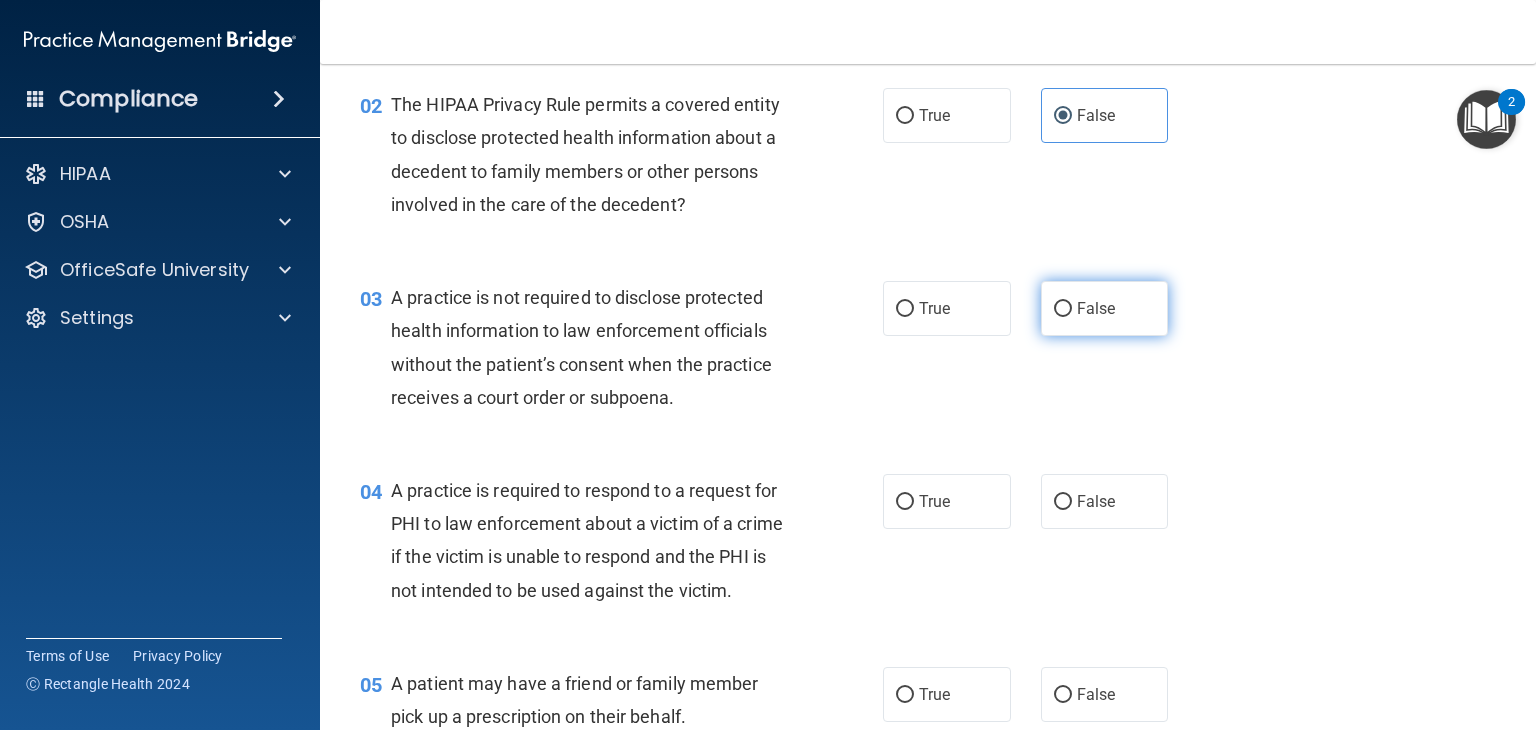 click on "False" at bounding box center (1063, 309) 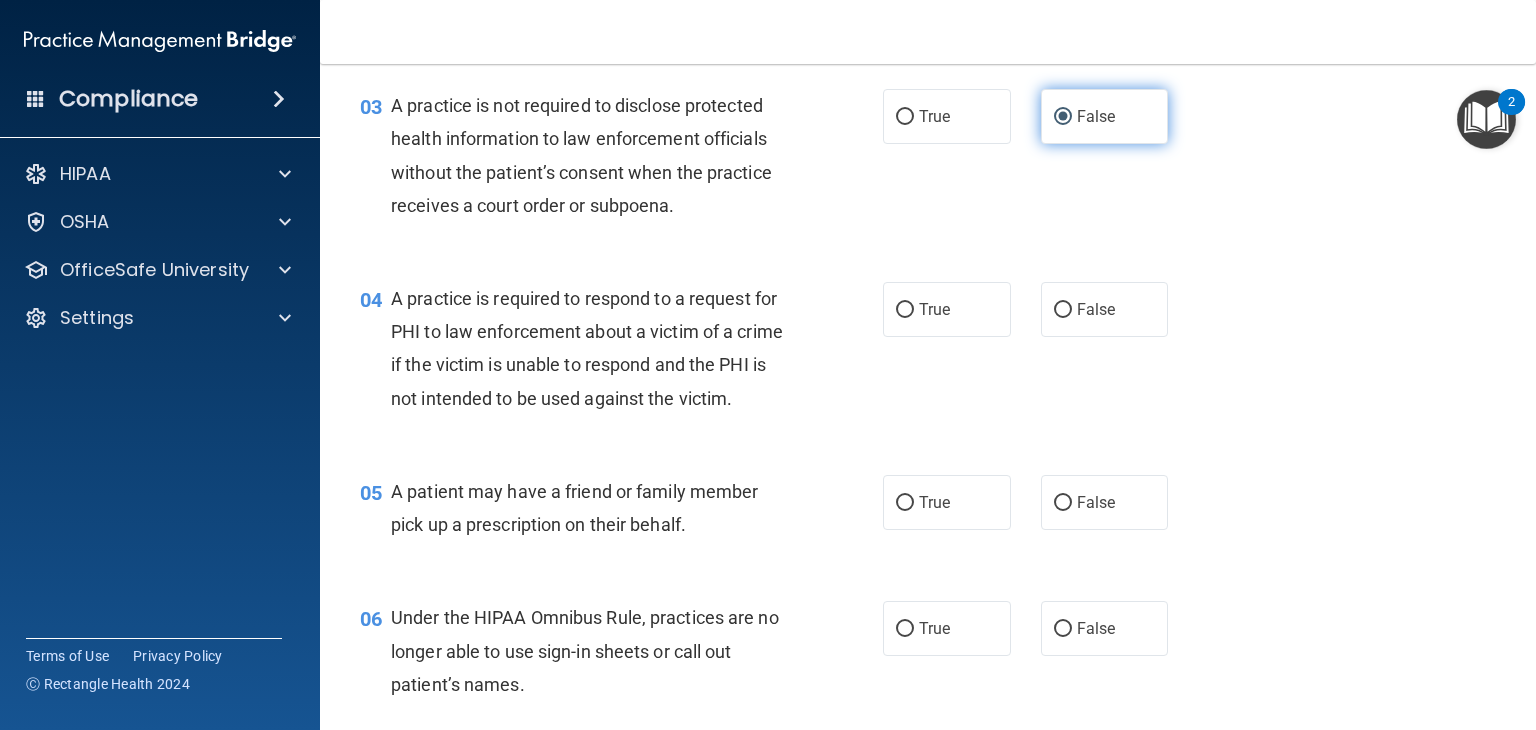 scroll, scrollTop: 448, scrollLeft: 0, axis: vertical 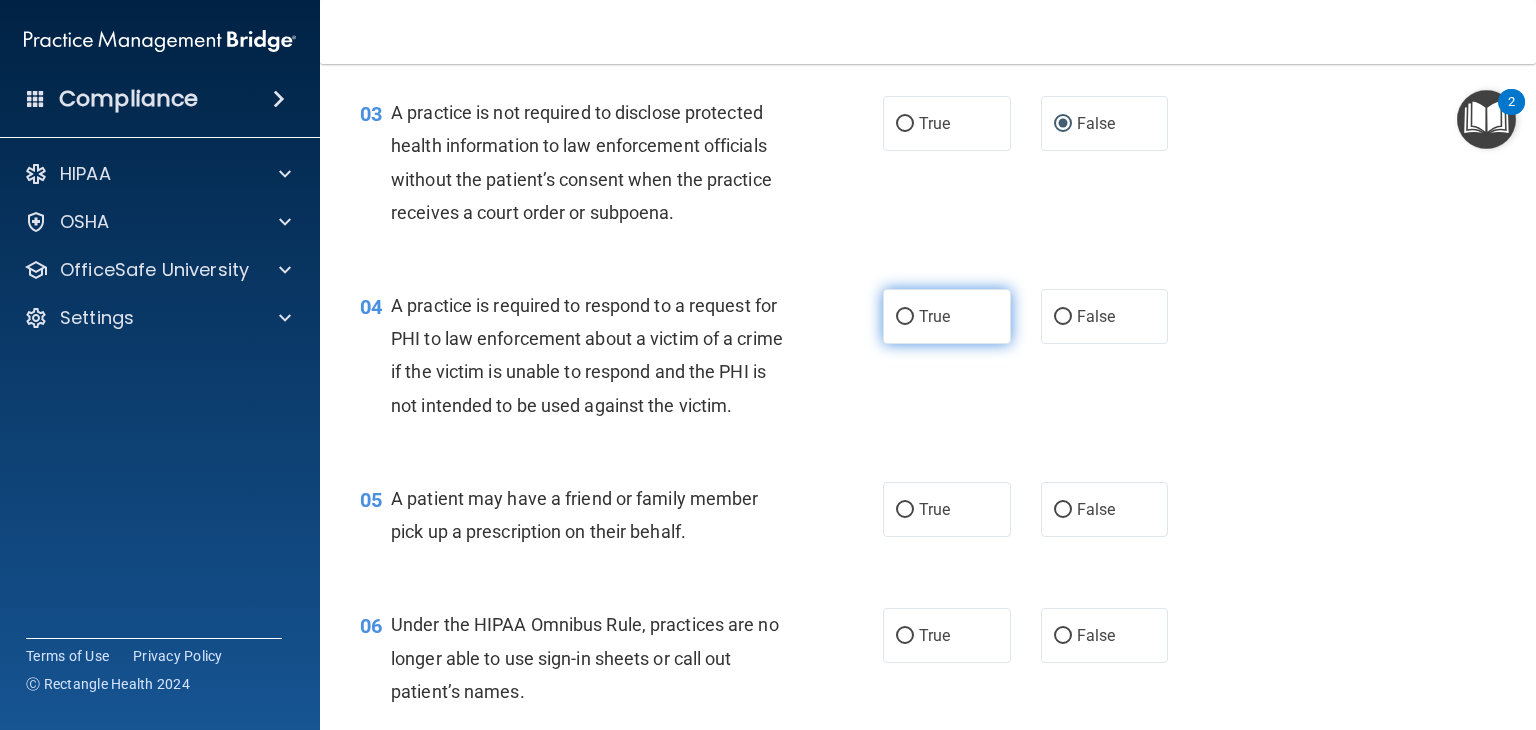 click on "True" at bounding box center (905, 317) 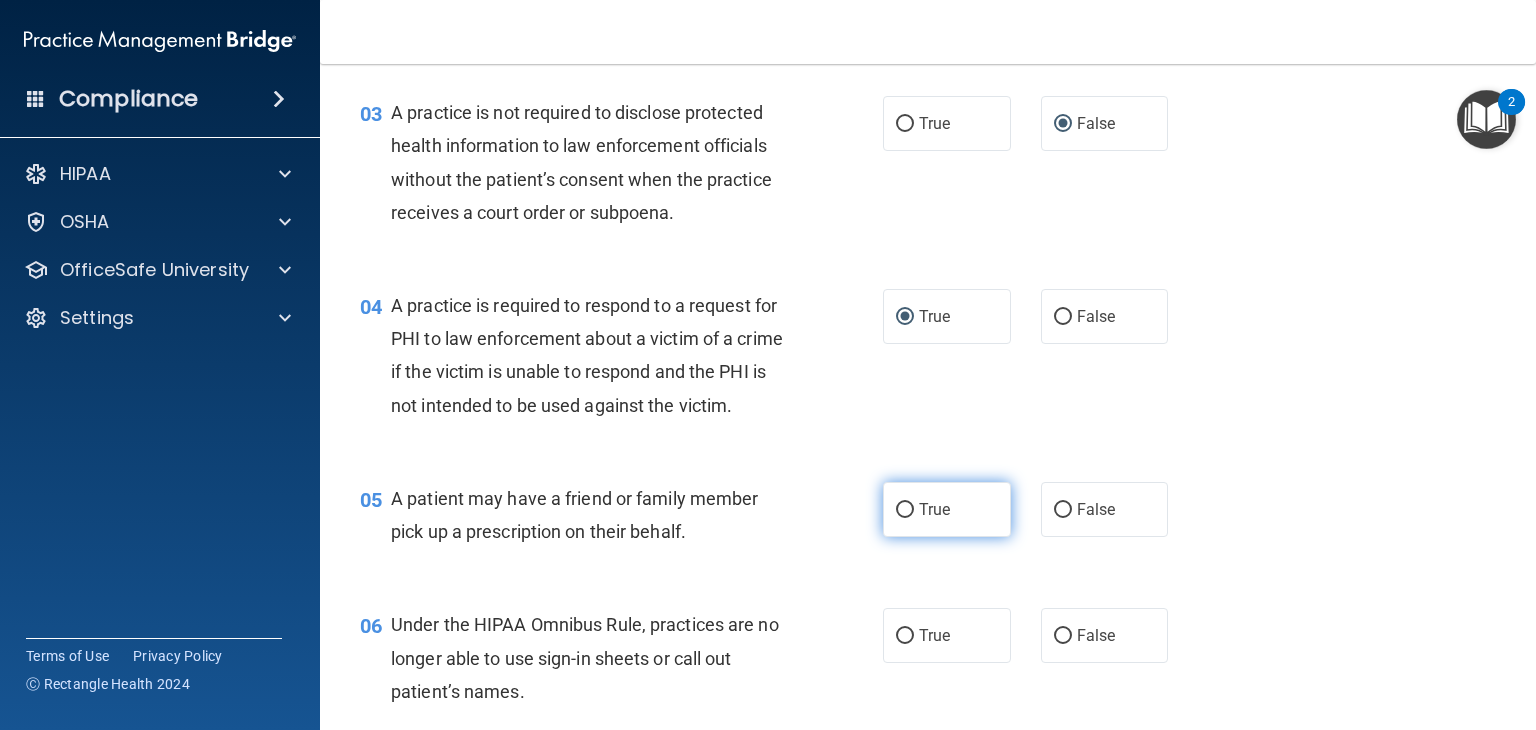 click on "True" at bounding box center (905, 510) 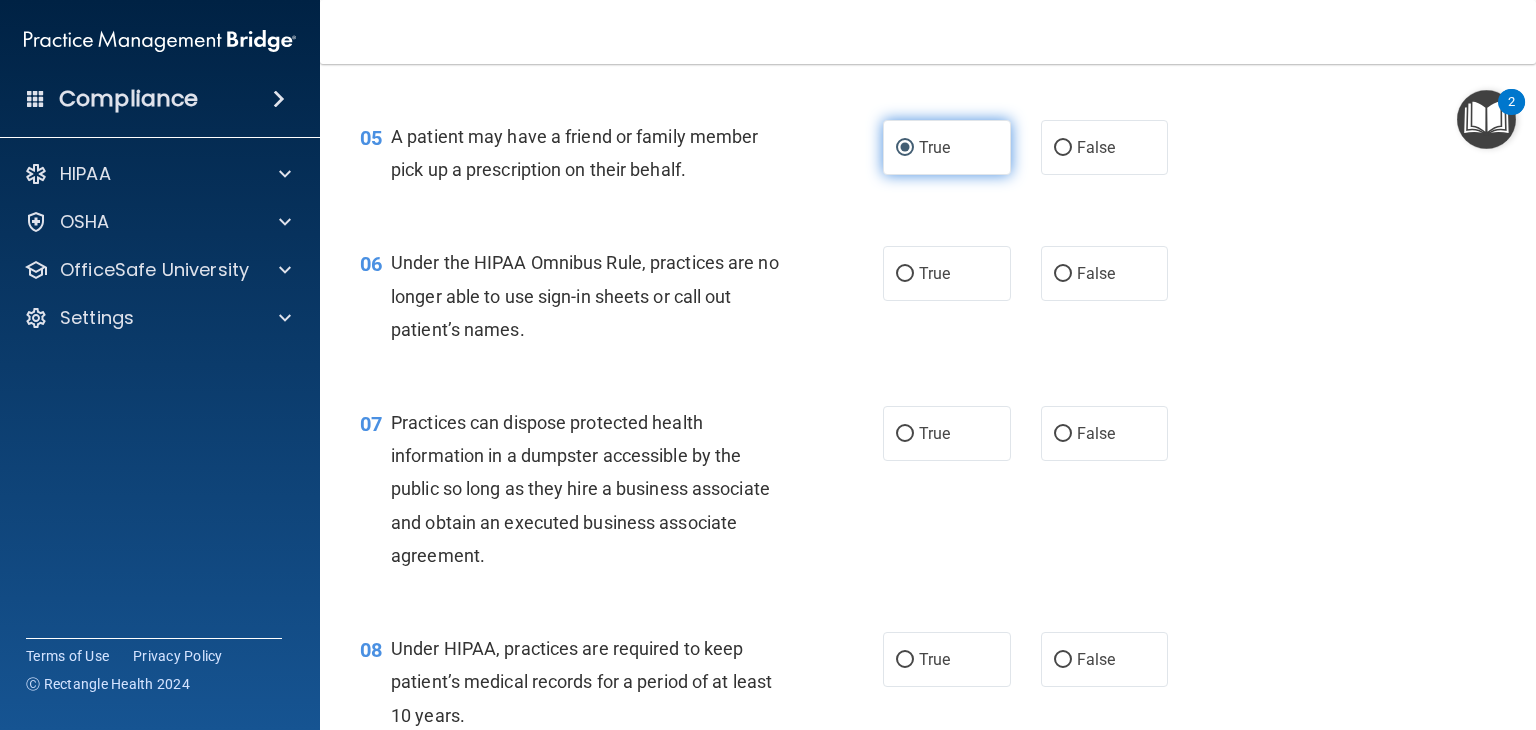 scroll, scrollTop: 813, scrollLeft: 0, axis: vertical 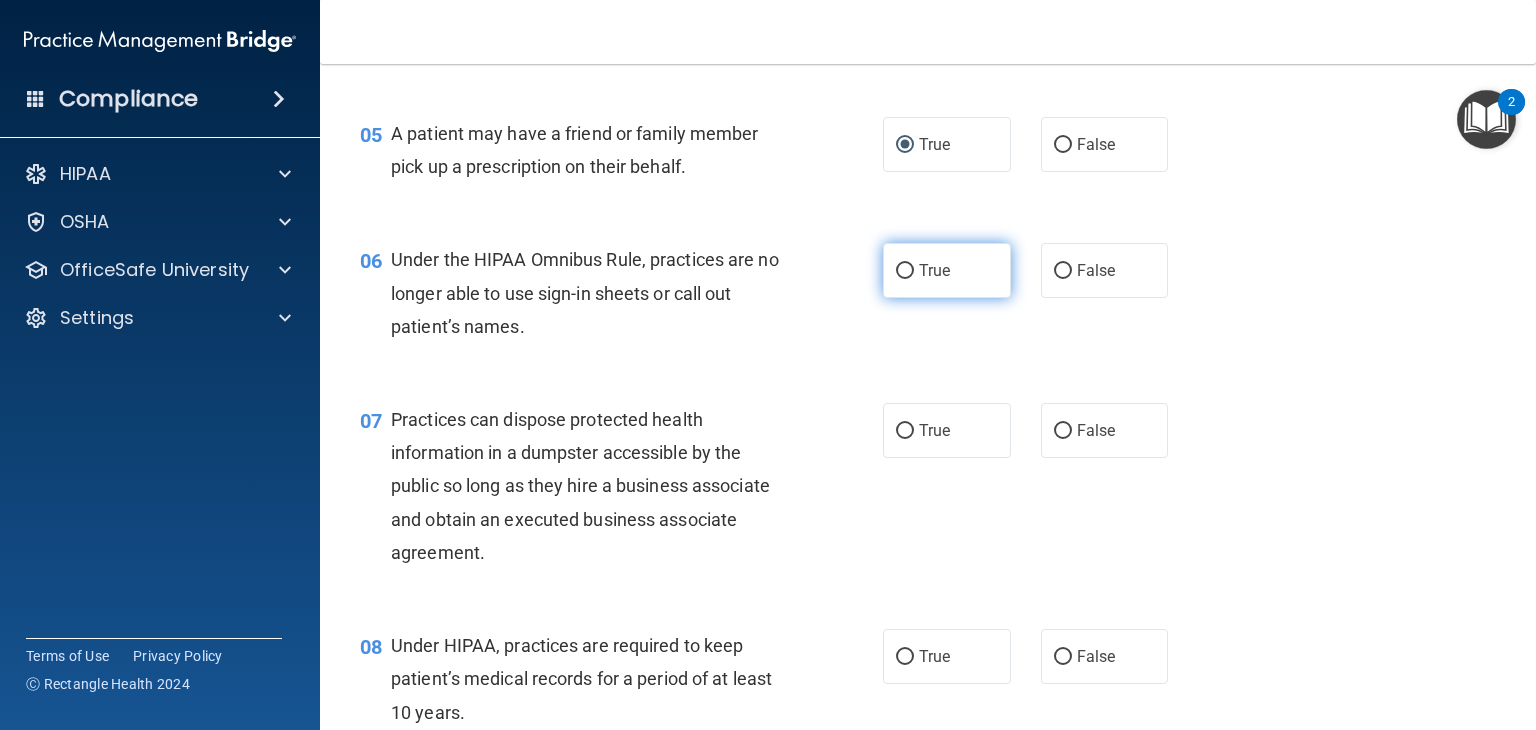 click on "True" at bounding box center [947, 270] 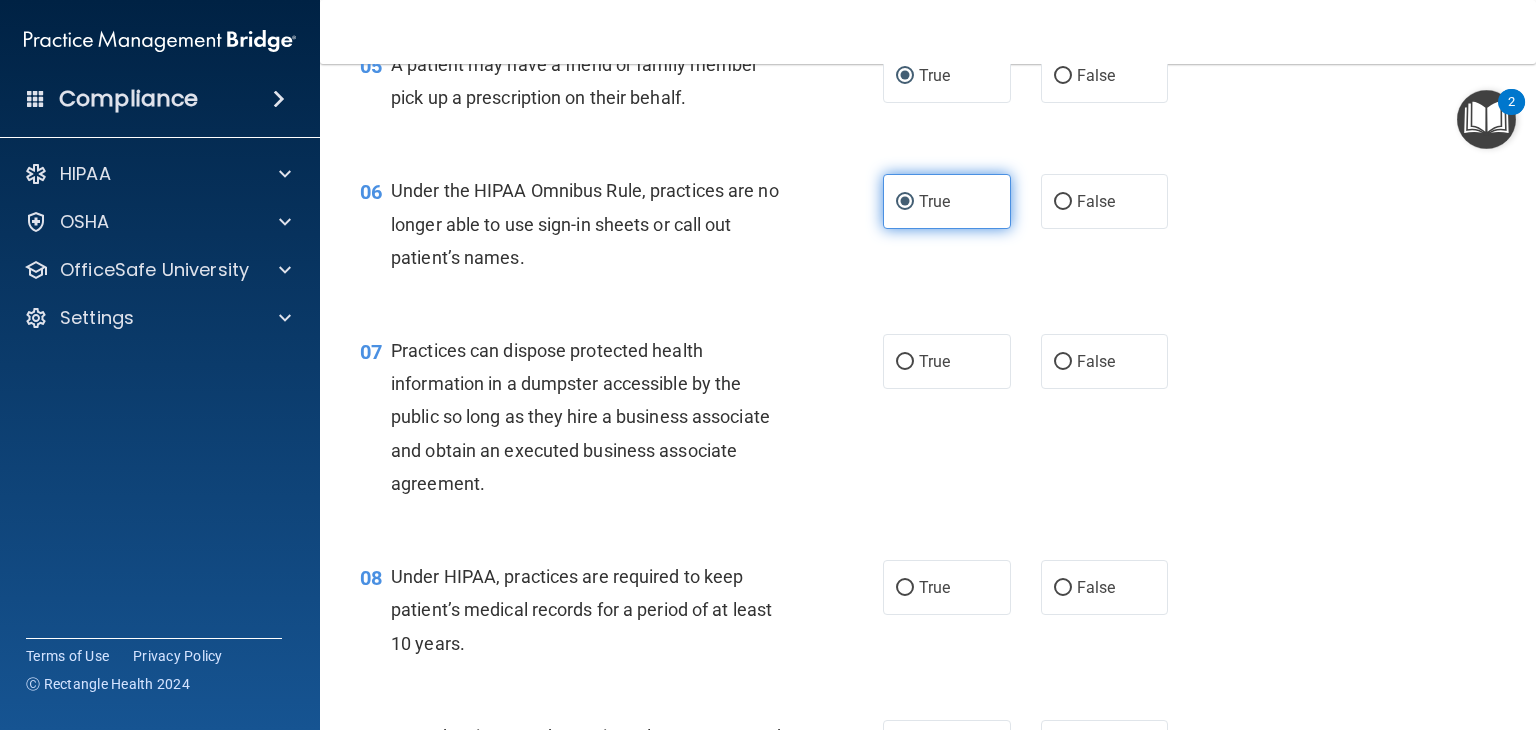 scroll, scrollTop: 883, scrollLeft: 0, axis: vertical 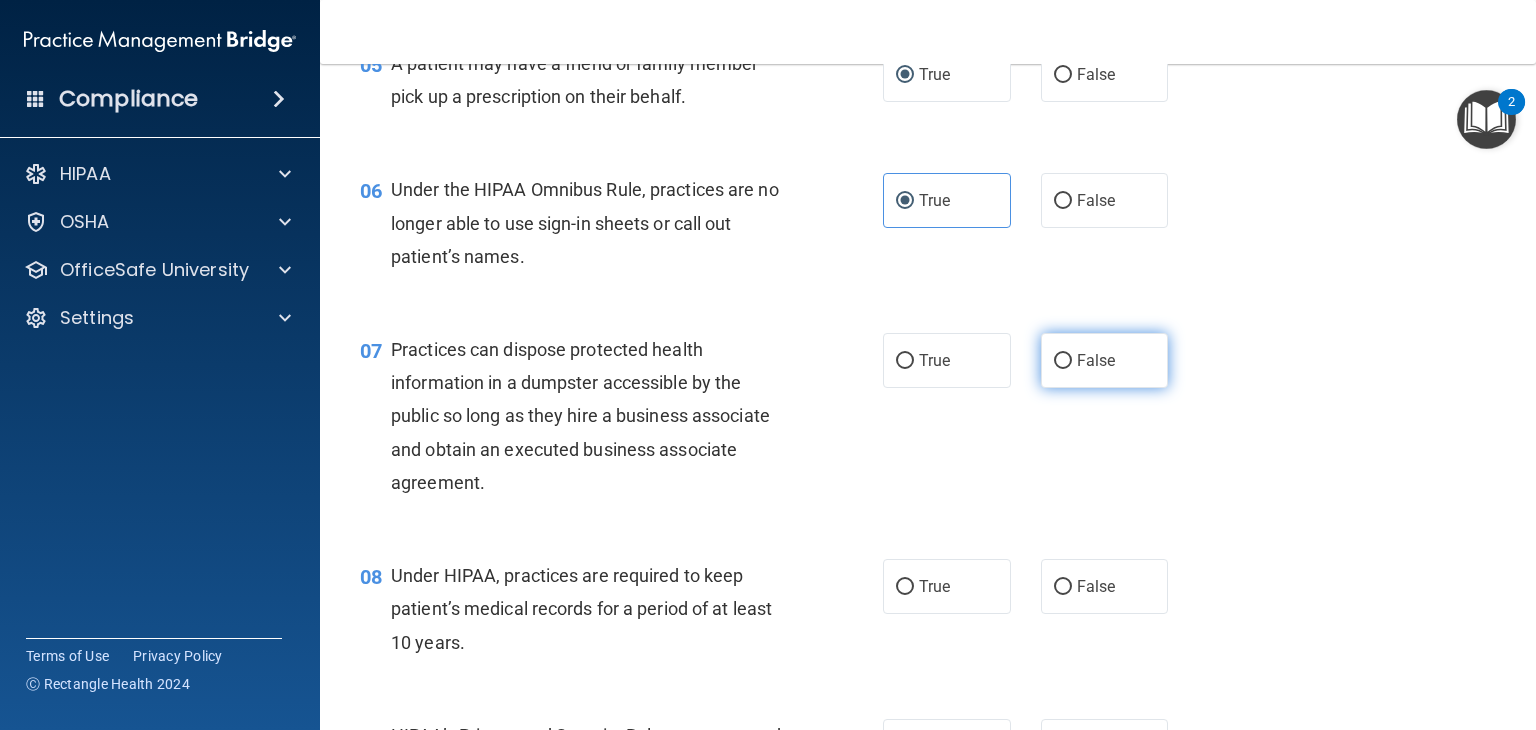click on "False" at bounding box center [1063, 361] 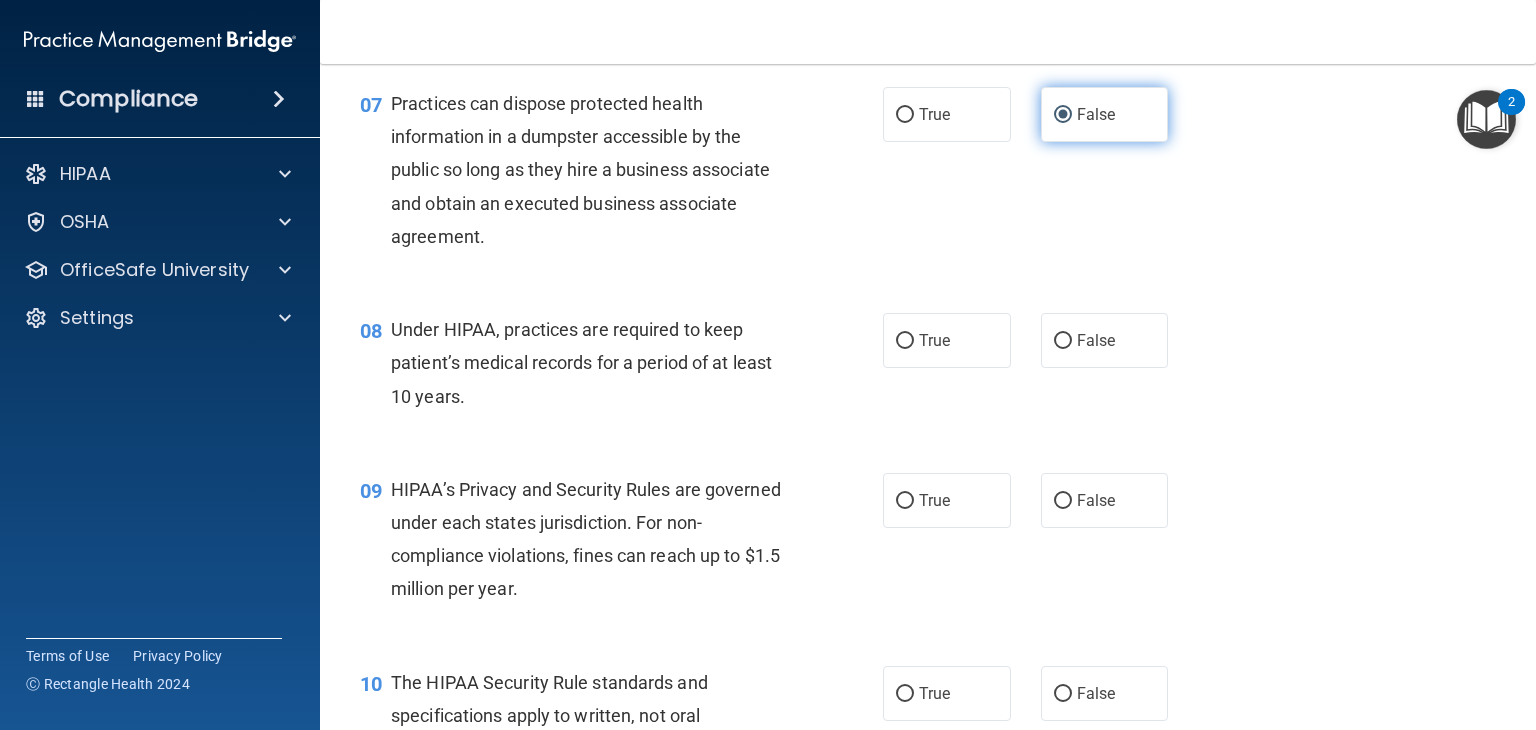 scroll, scrollTop: 1135, scrollLeft: 0, axis: vertical 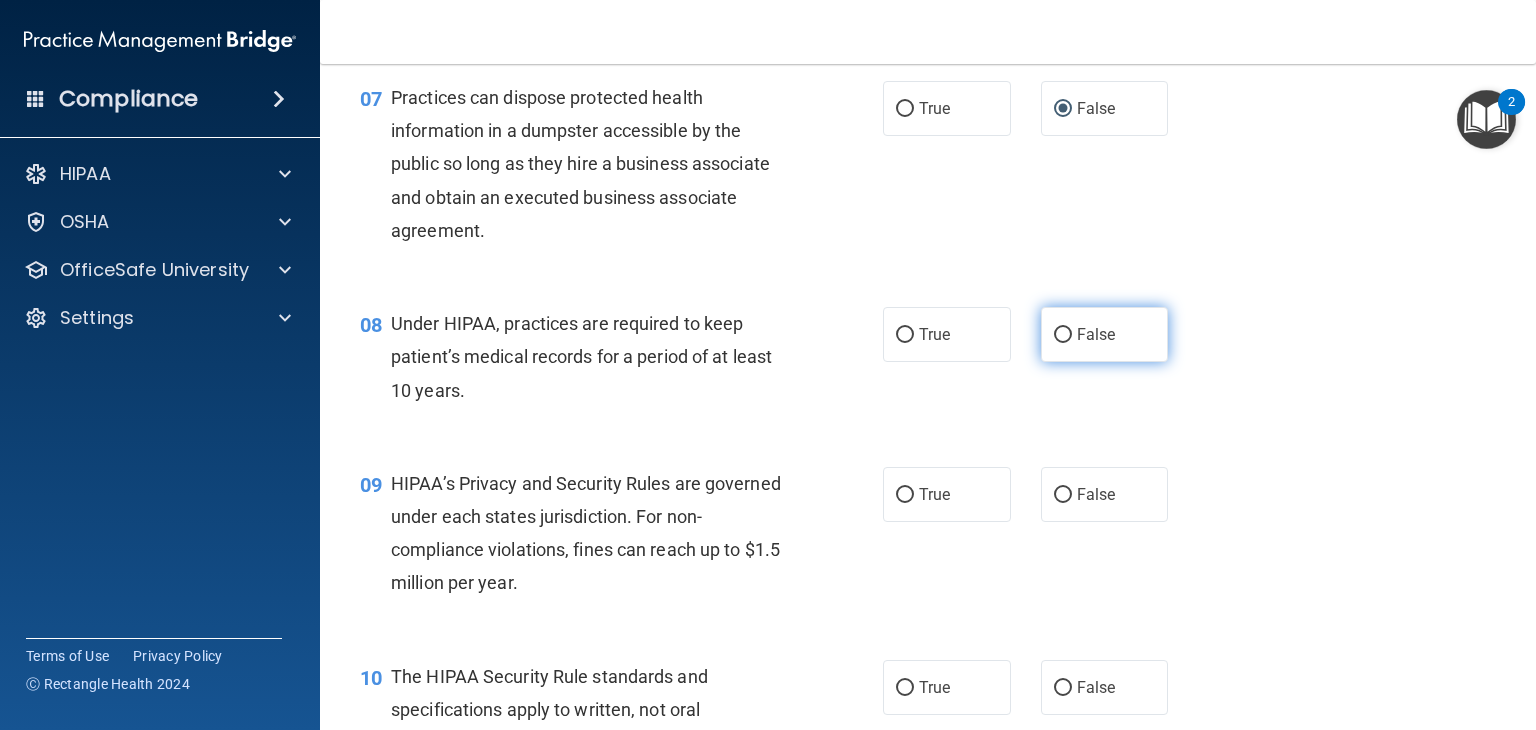 click on "False" at bounding box center [1063, 335] 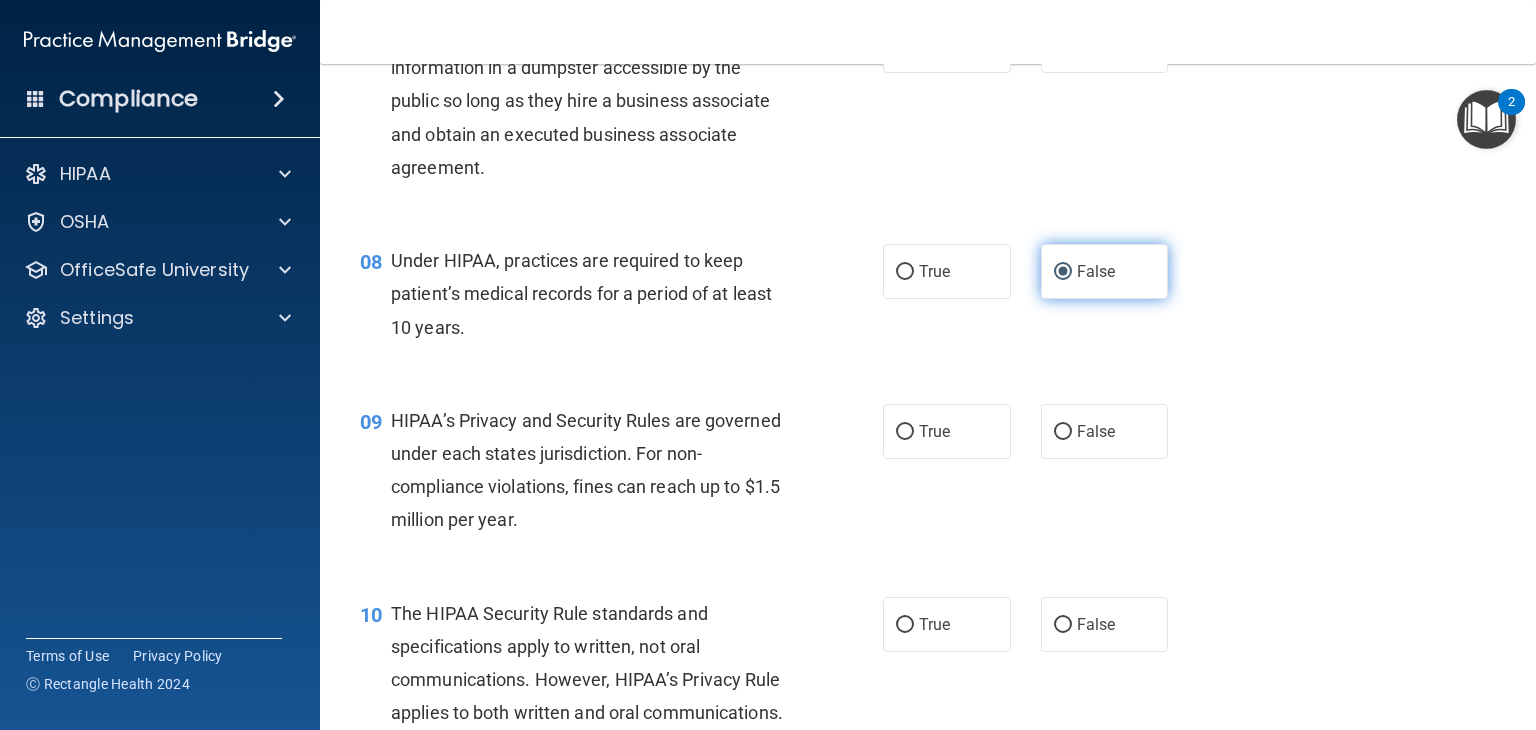 scroll, scrollTop: 1204, scrollLeft: 0, axis: vertical 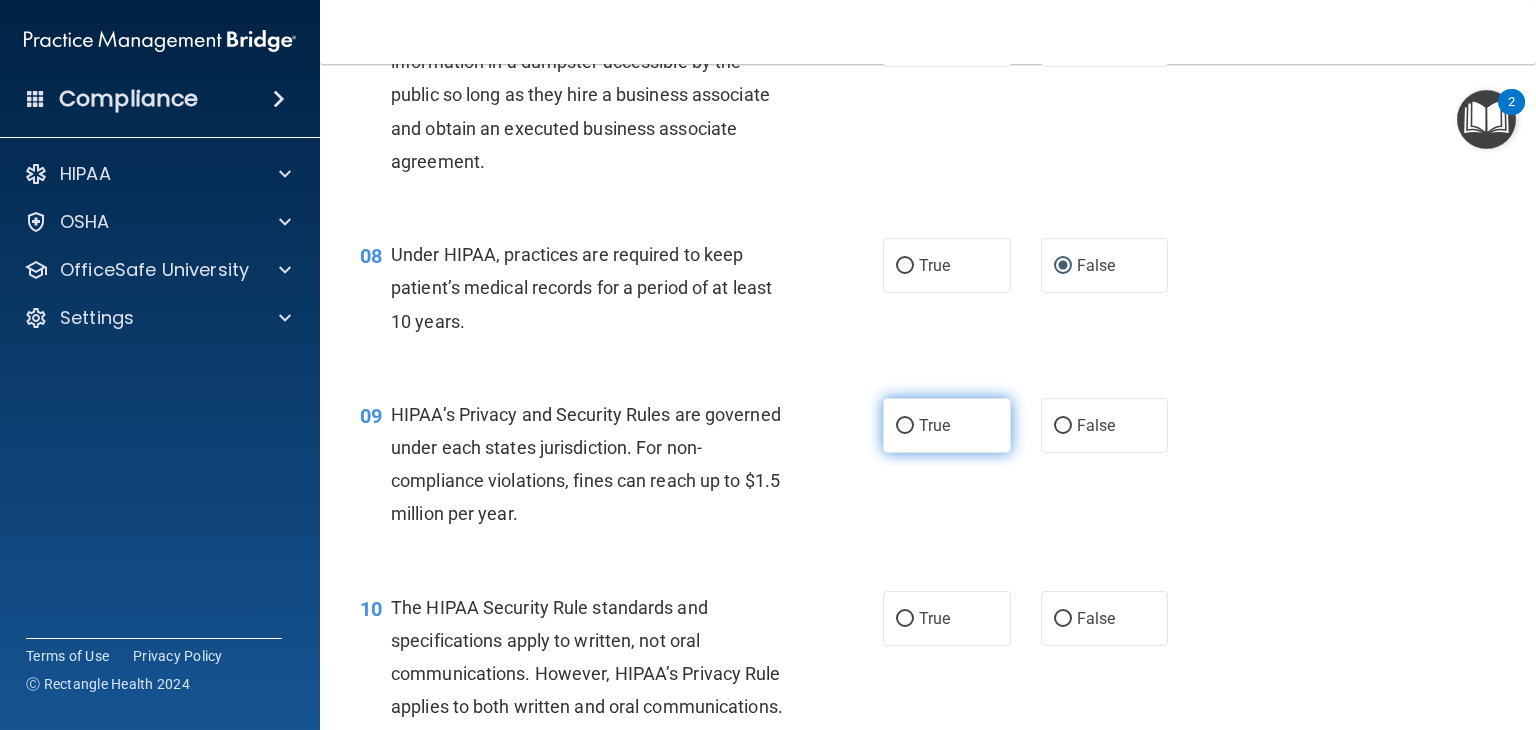 click on "True" at bounding box center (905, 426) 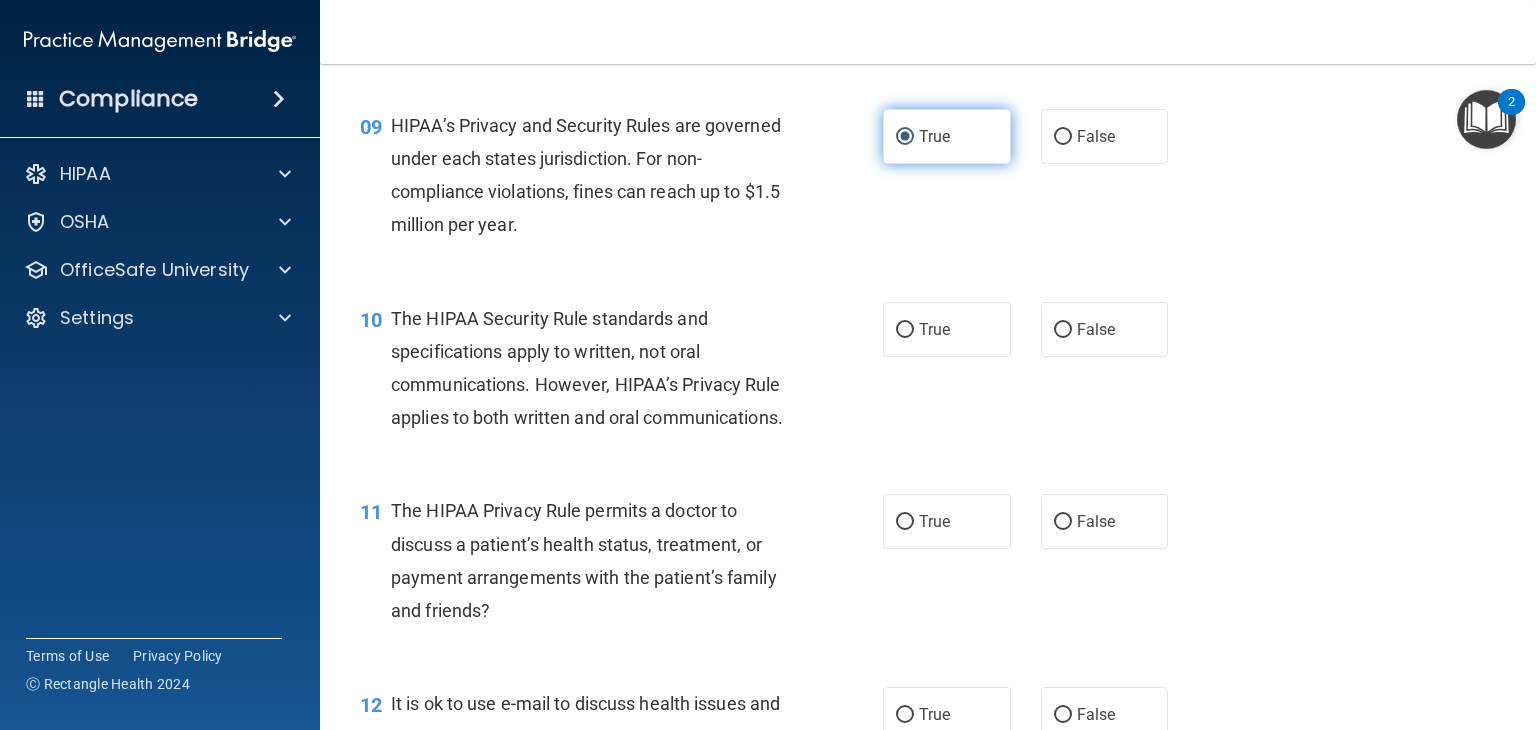 scroll, scrollTop: 1494, scrollLeft: 0, axis: vertical 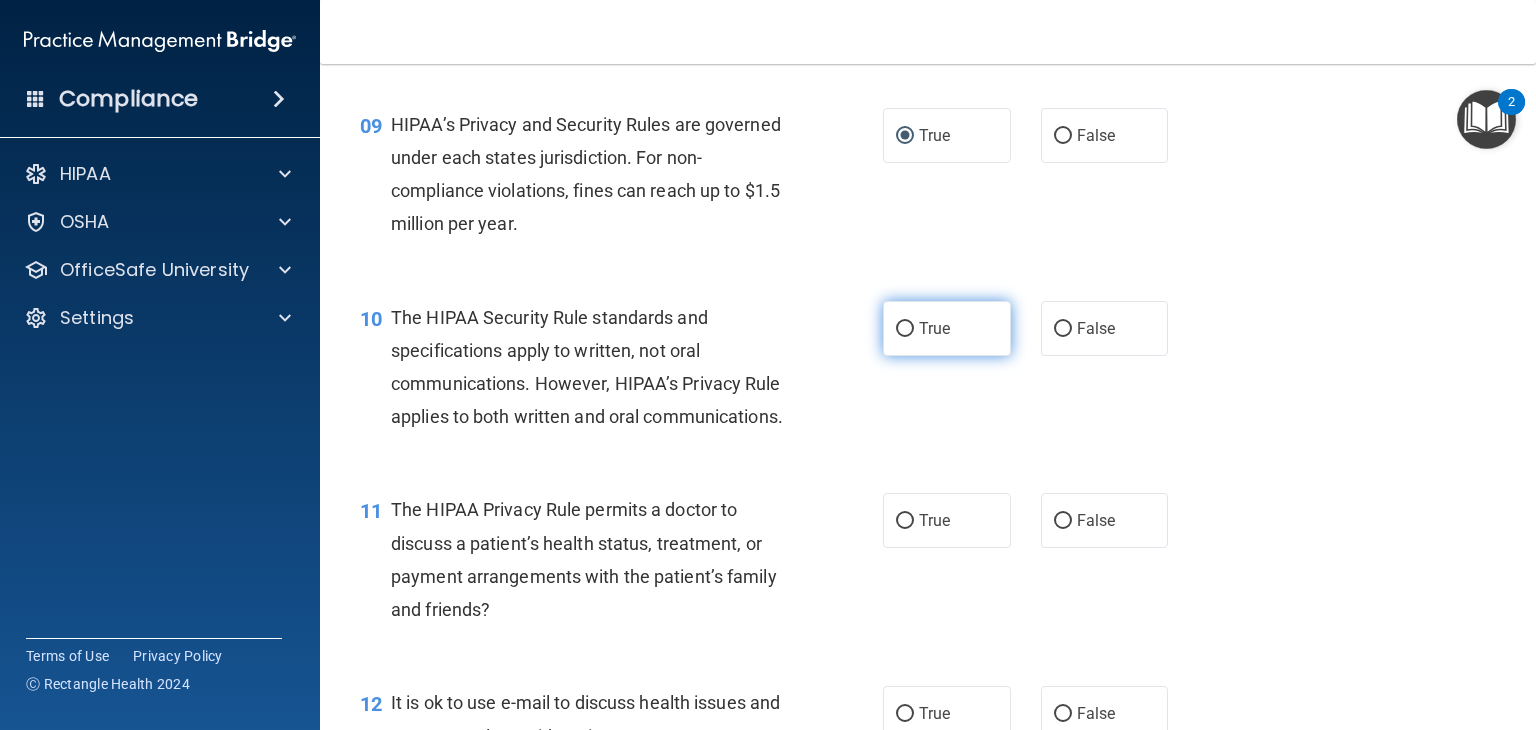 click on "True" at bounding box center (934, 328) 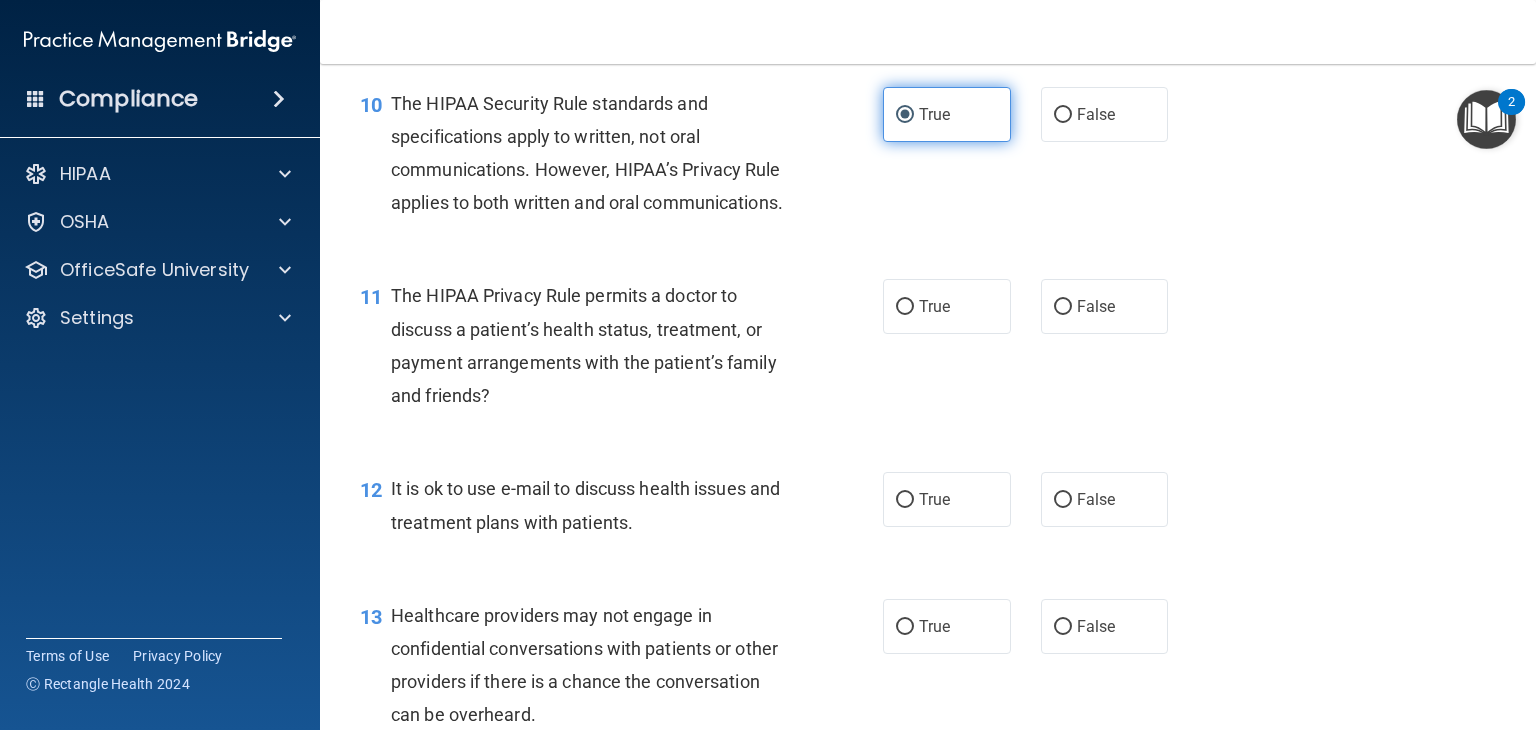 scroll, scrollTop: 1710, scrollLeft: 0, axis: vertical 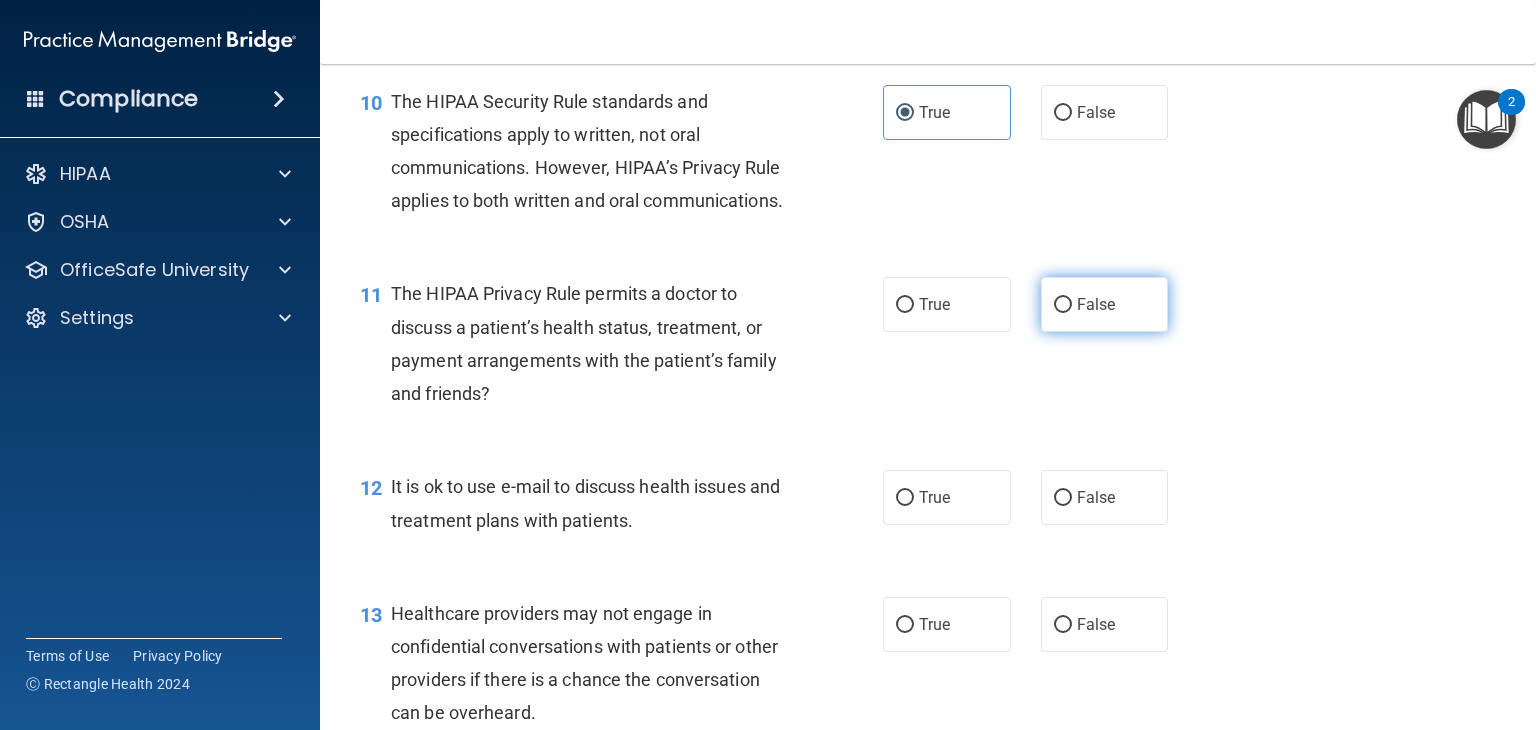 click on "False" at bounding box center [1063, 305] 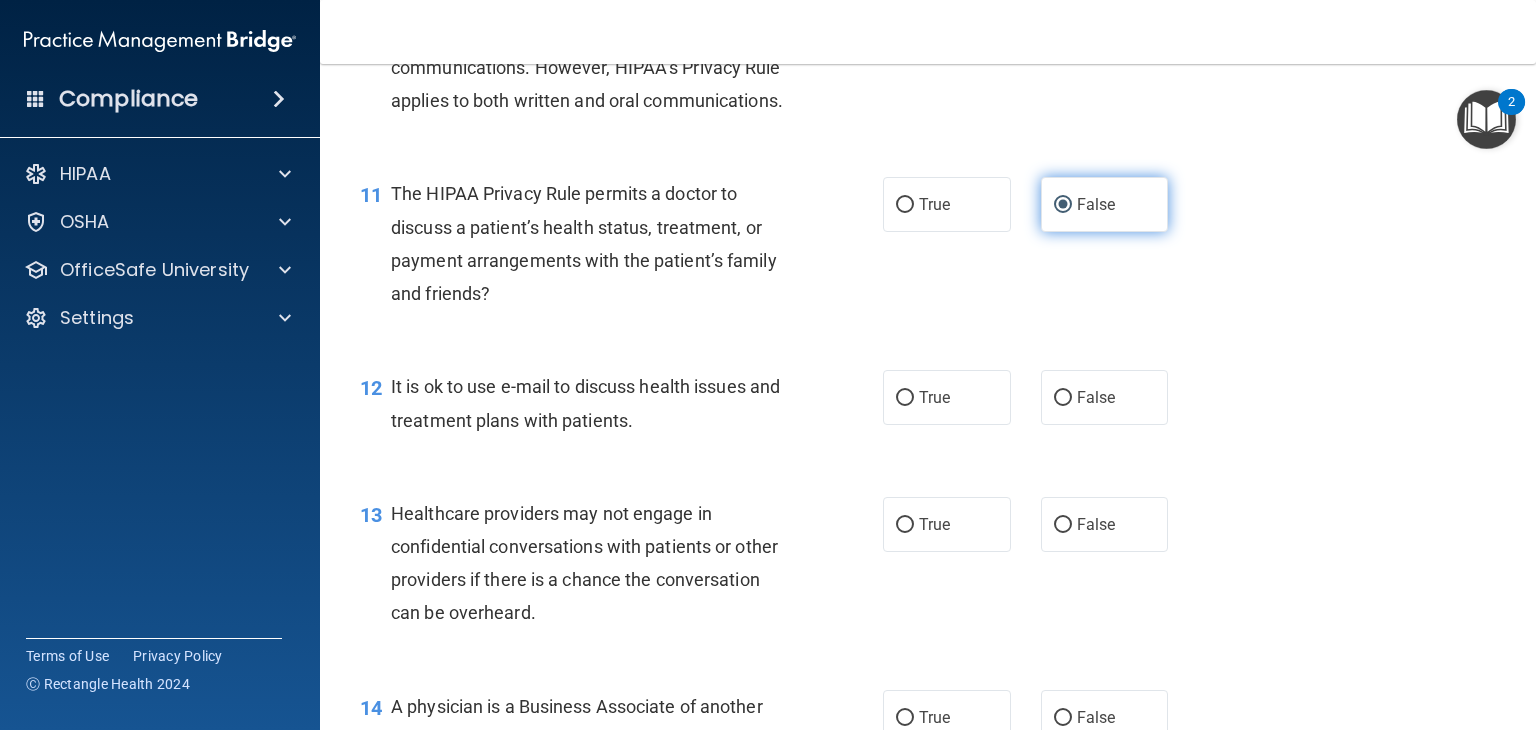 scroll, scrollTop: 1814, scrollLeft: 0, axis: vertical 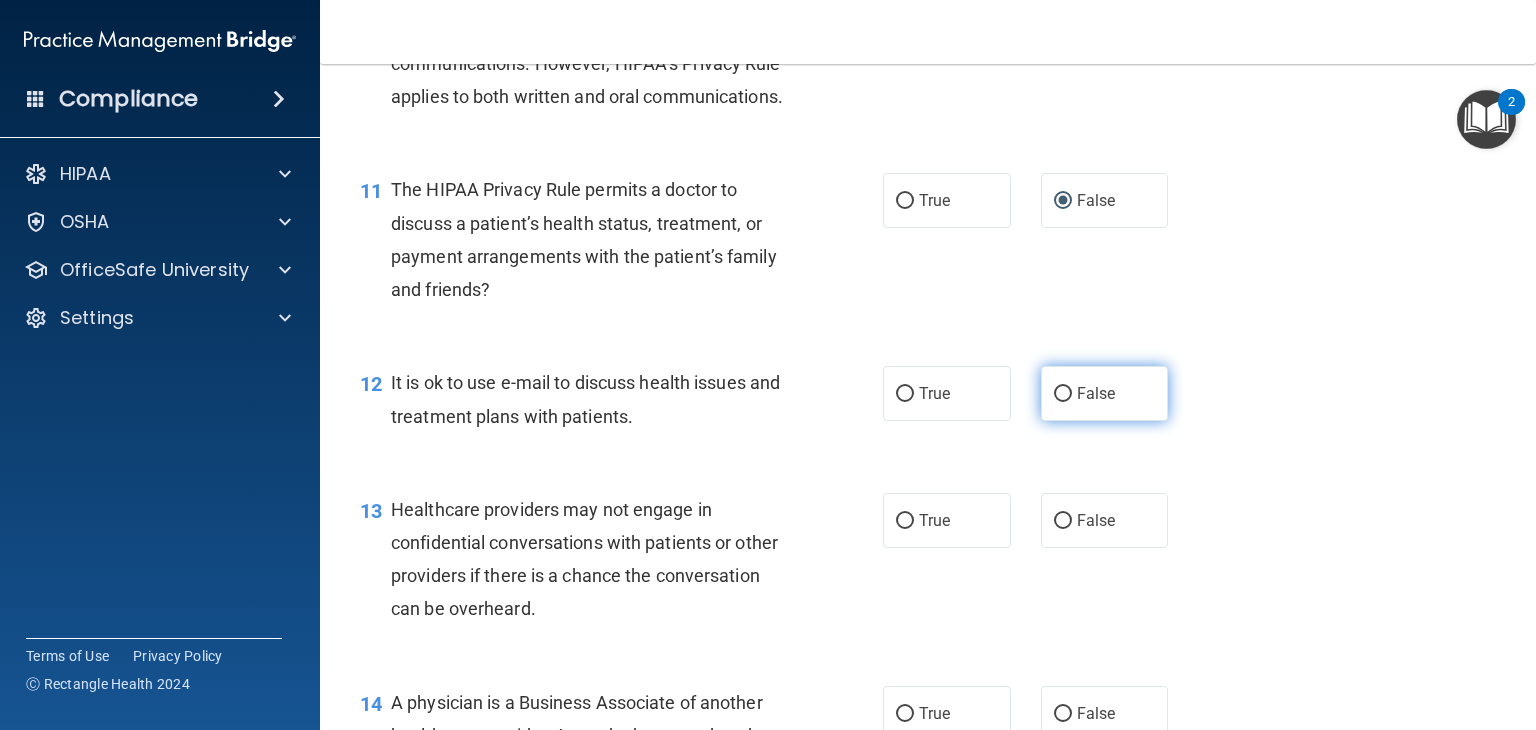 click on "False" at bounding box center (1063, 394) 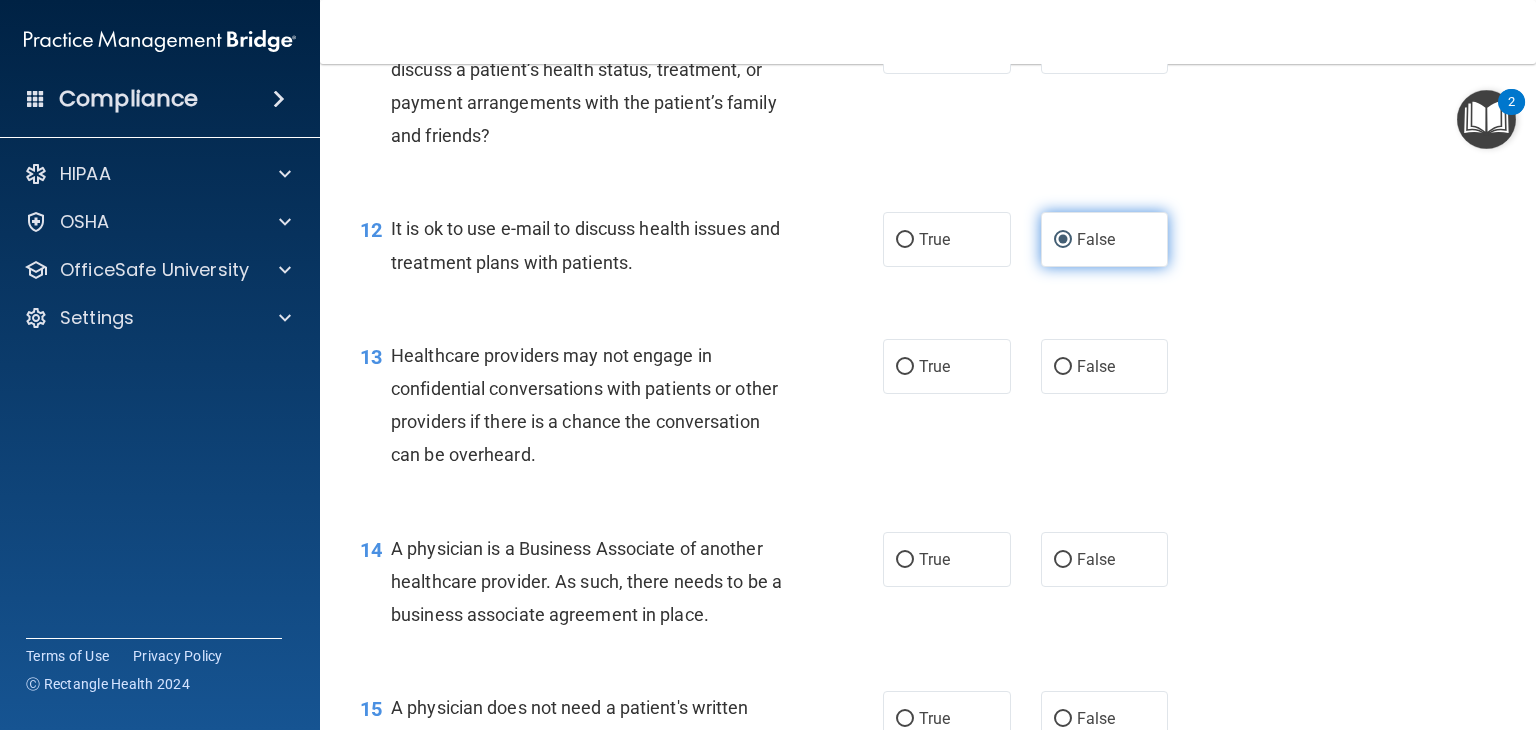 scroll, scrollTop: 1968, scrollLeft: 0, axis: vertical 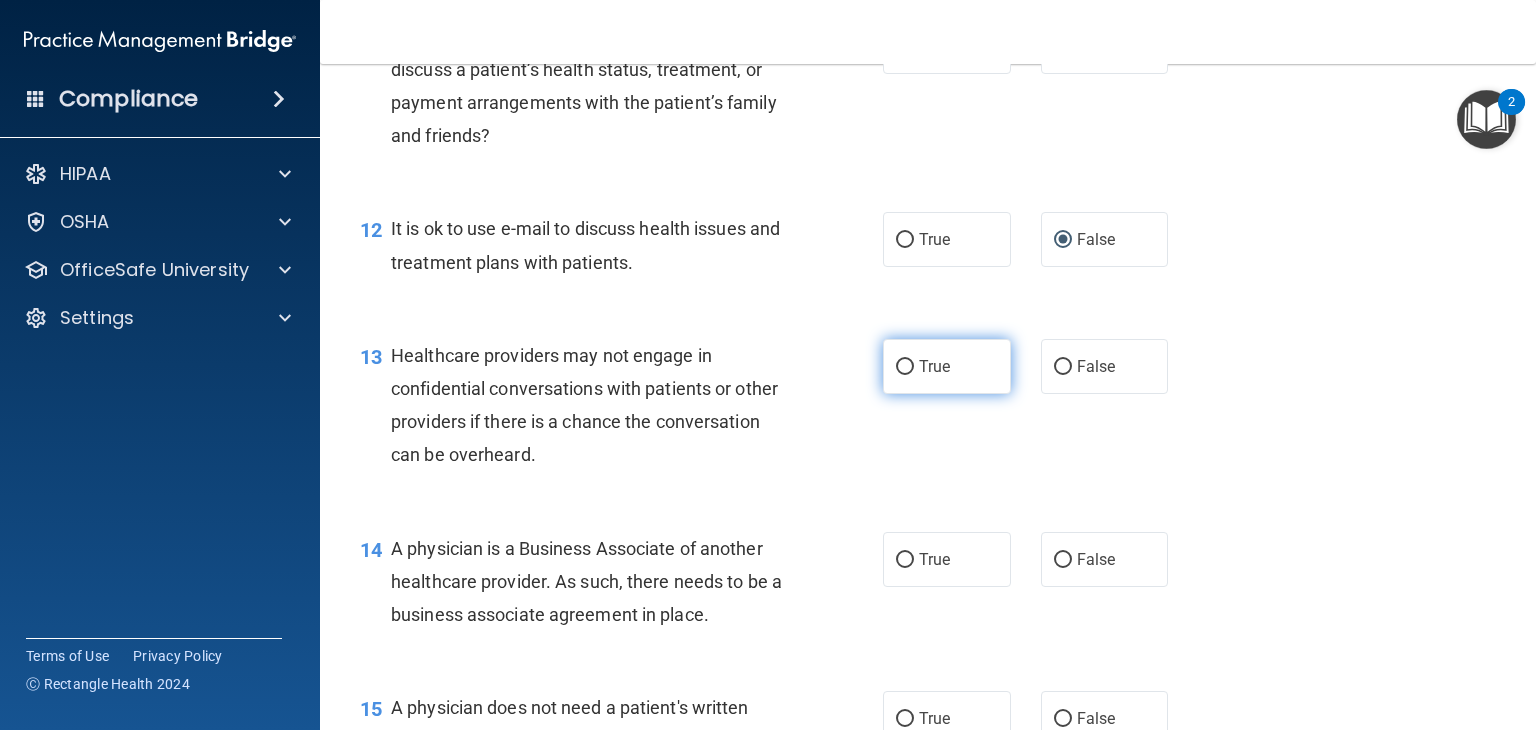 click on "True" at bounding box center [905, 367] 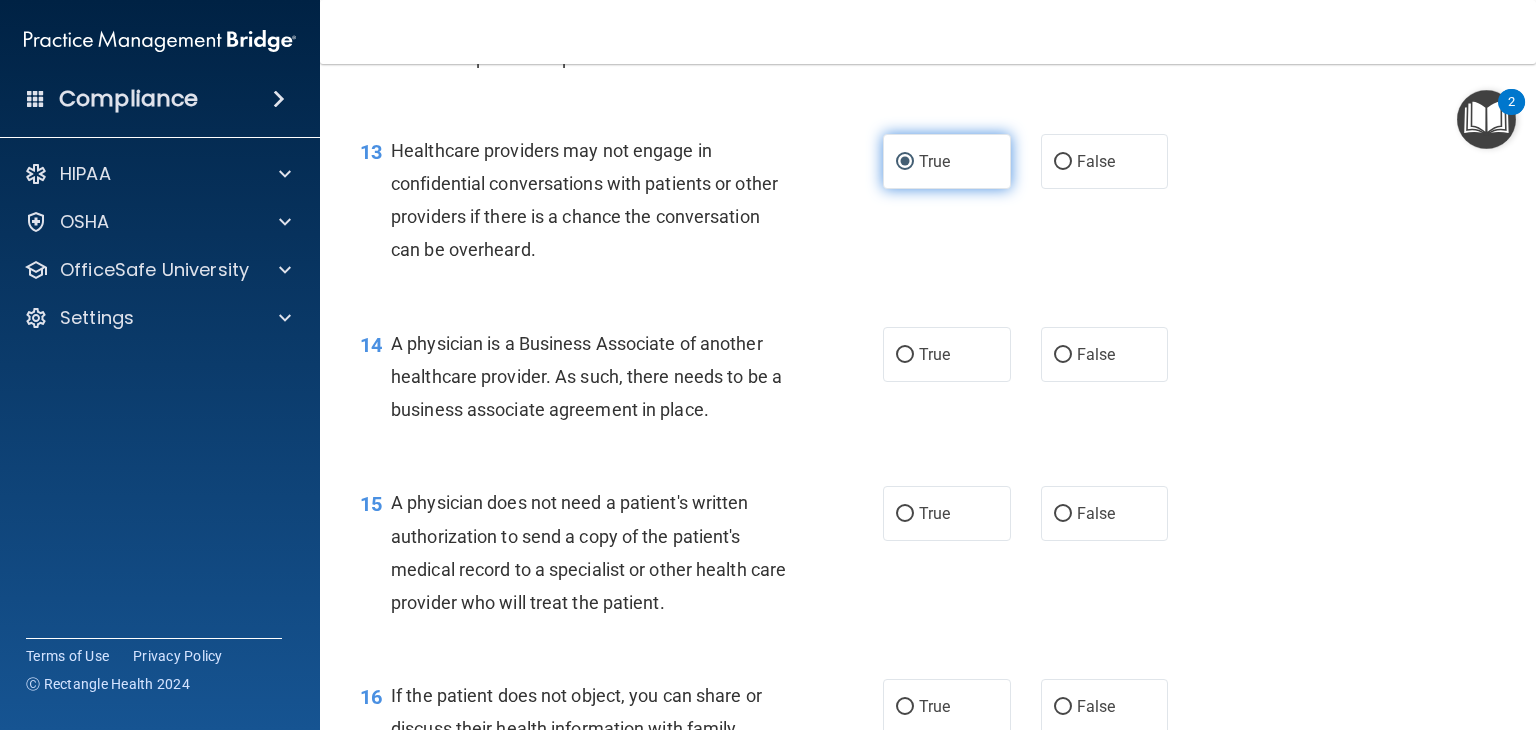 scroll, scrollTop: 2174, scrollLeft: 0, axis: vertical 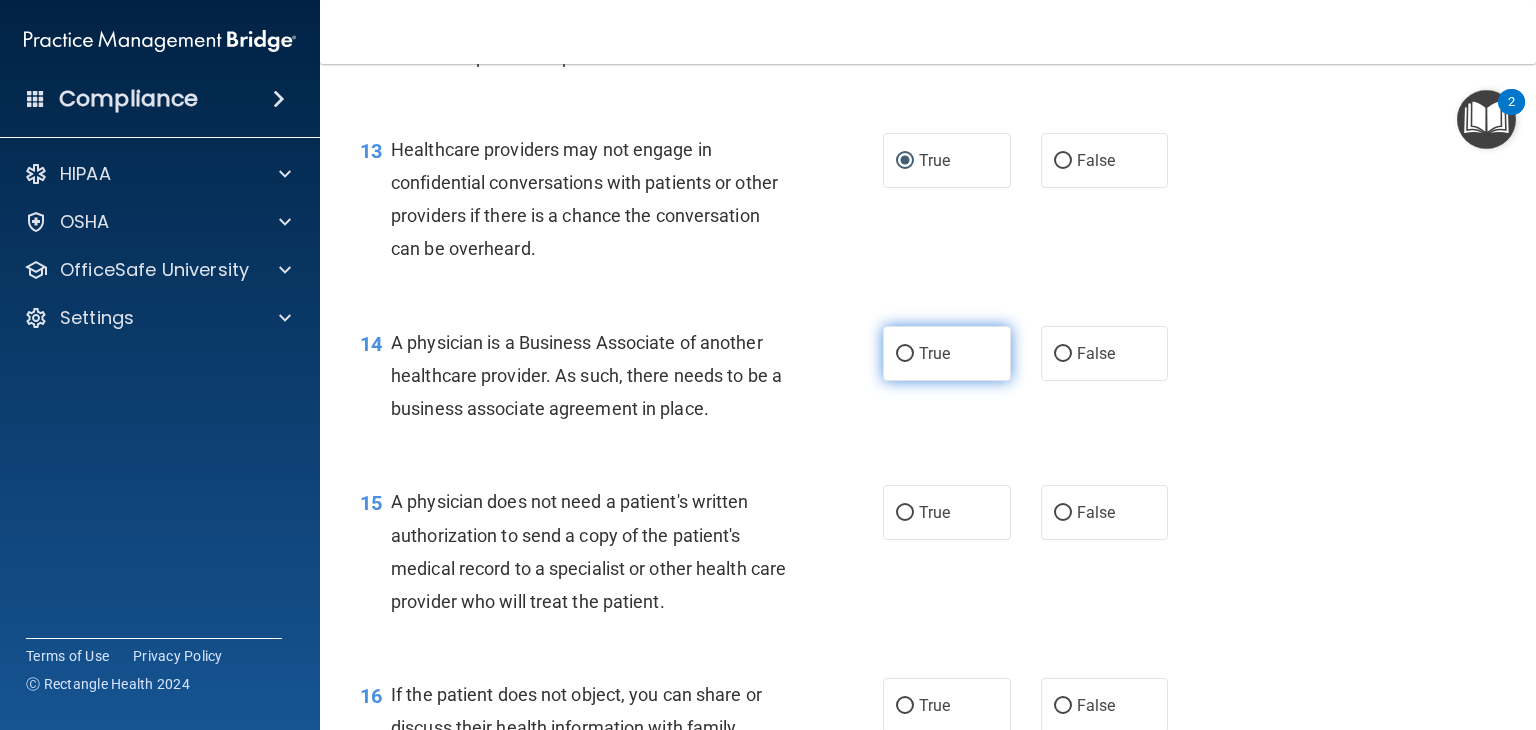click on "True" at bounding box center [905, 354] 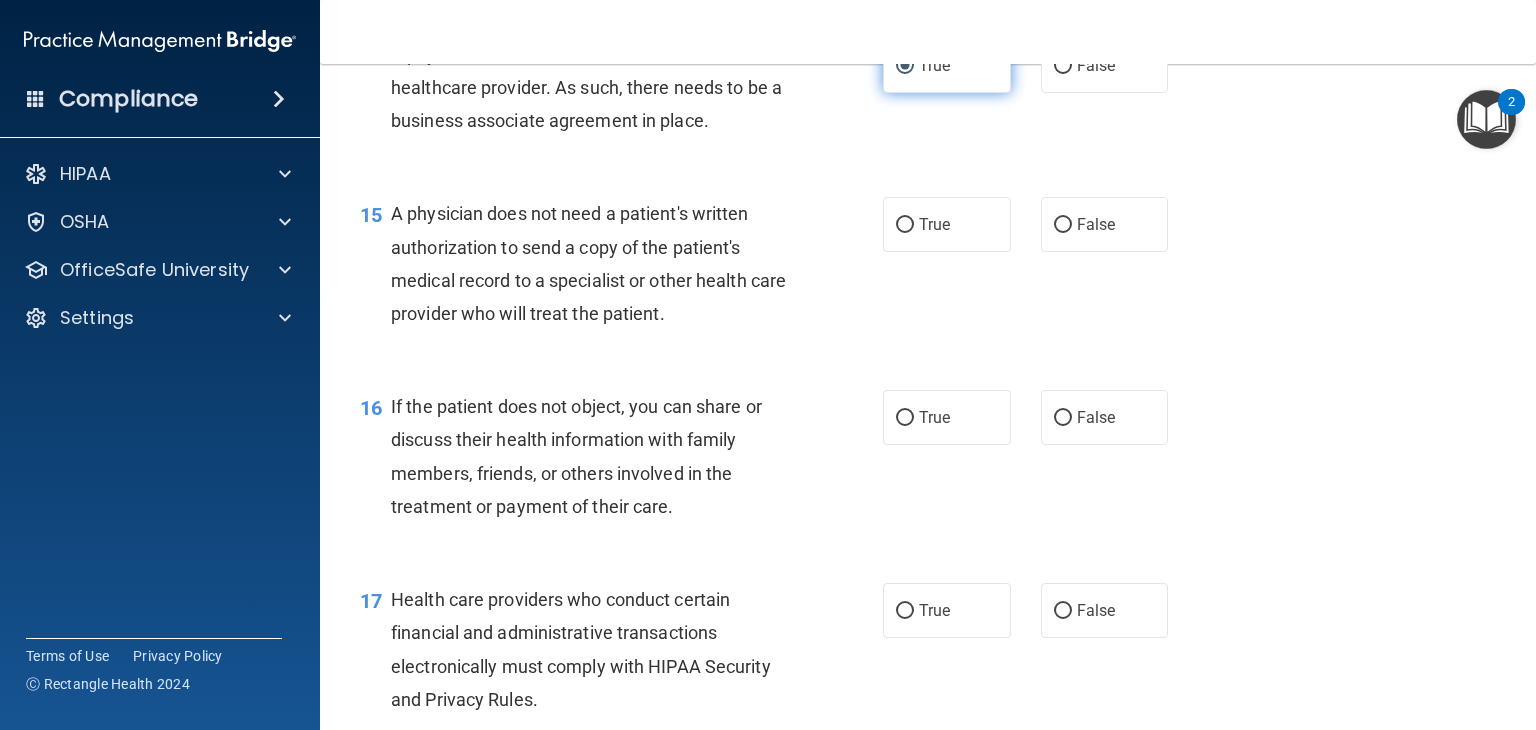 scroll, scrollTop: 2466, scrollLeft: 0, axis: vertical 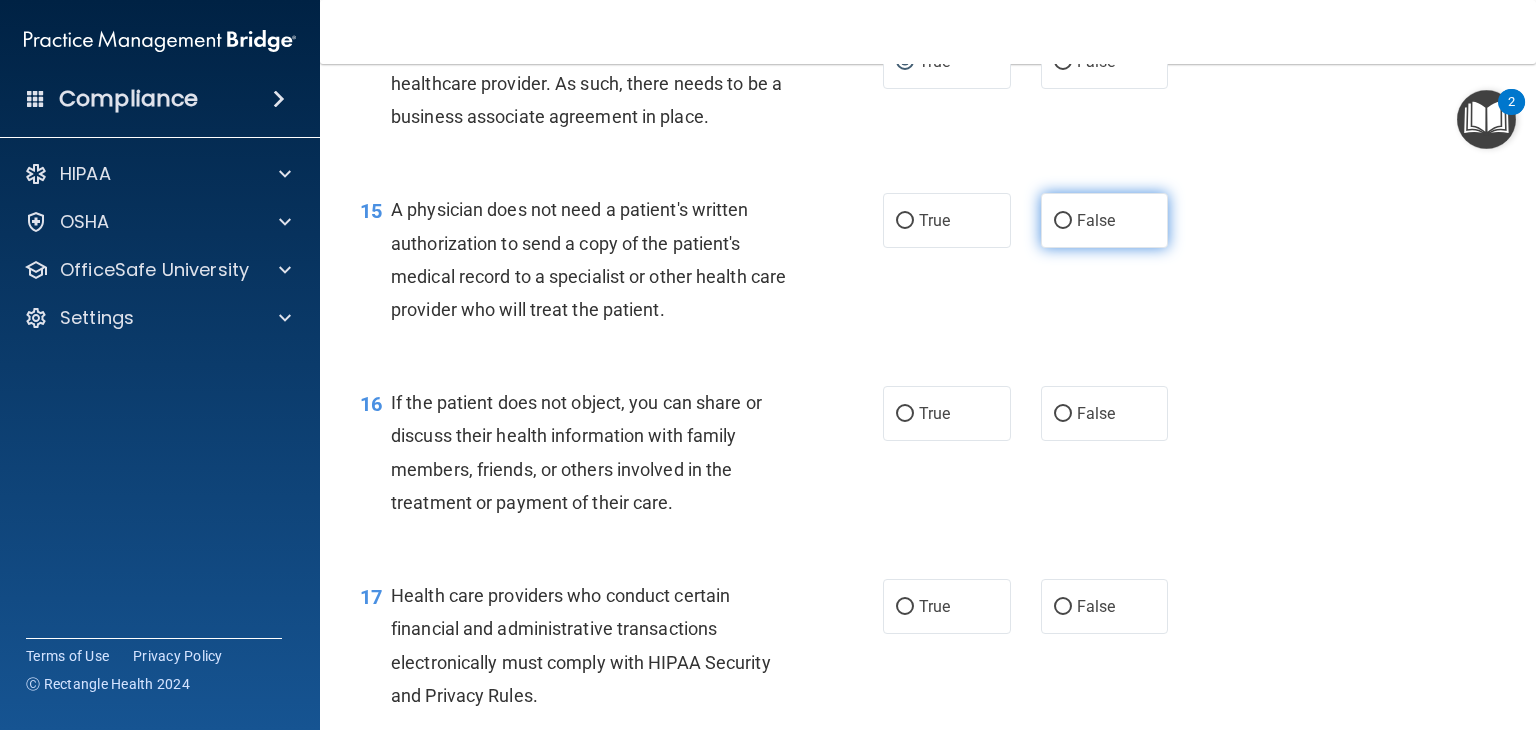 click on "False" at bounding box center [1105, 220] 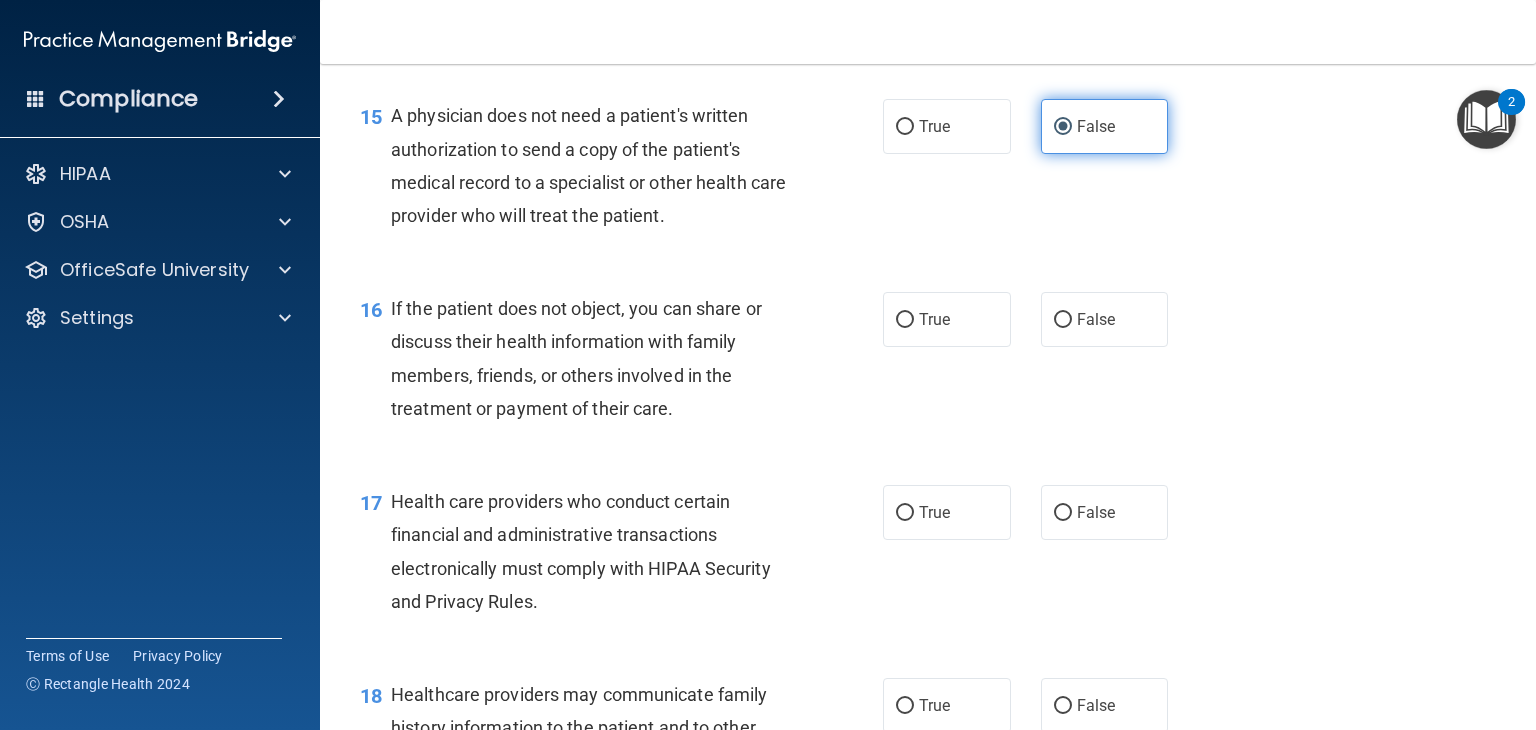 scroll, scrollTop: 2562, scrollLeft: 0, axis: vertical 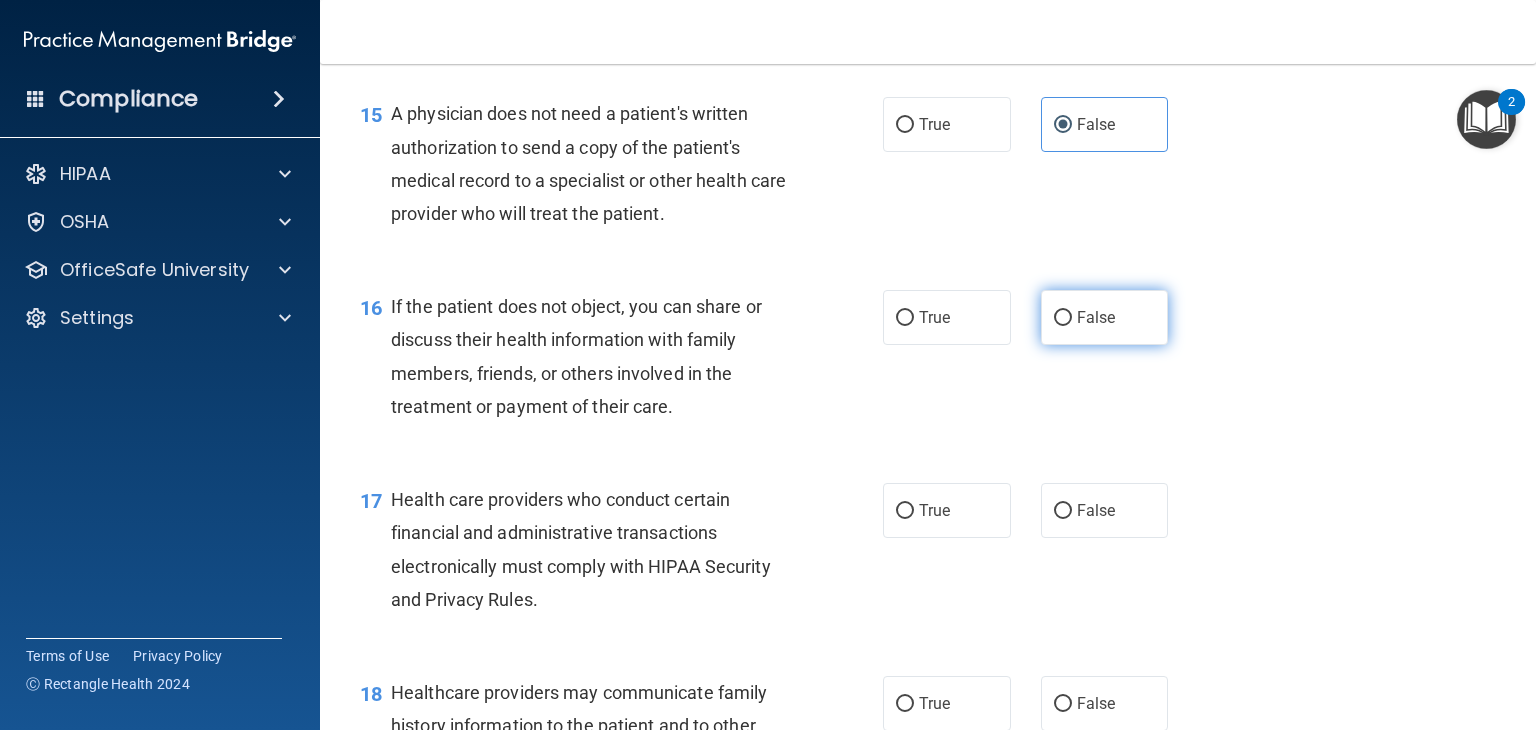 click on "False" at bounding box center [1105, 317] 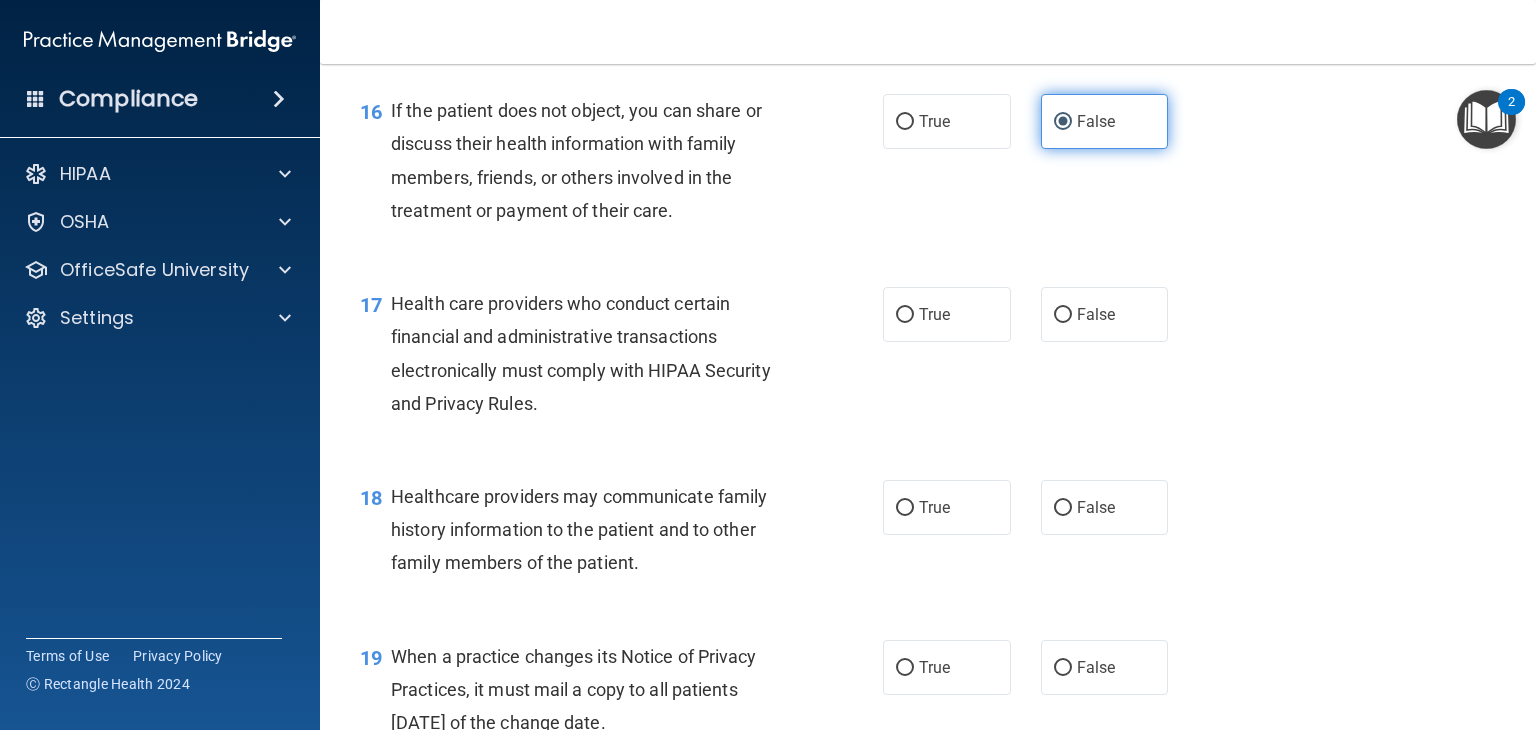scroll, scrollTop: 2760, scrollLeft: 0, axis: vertical 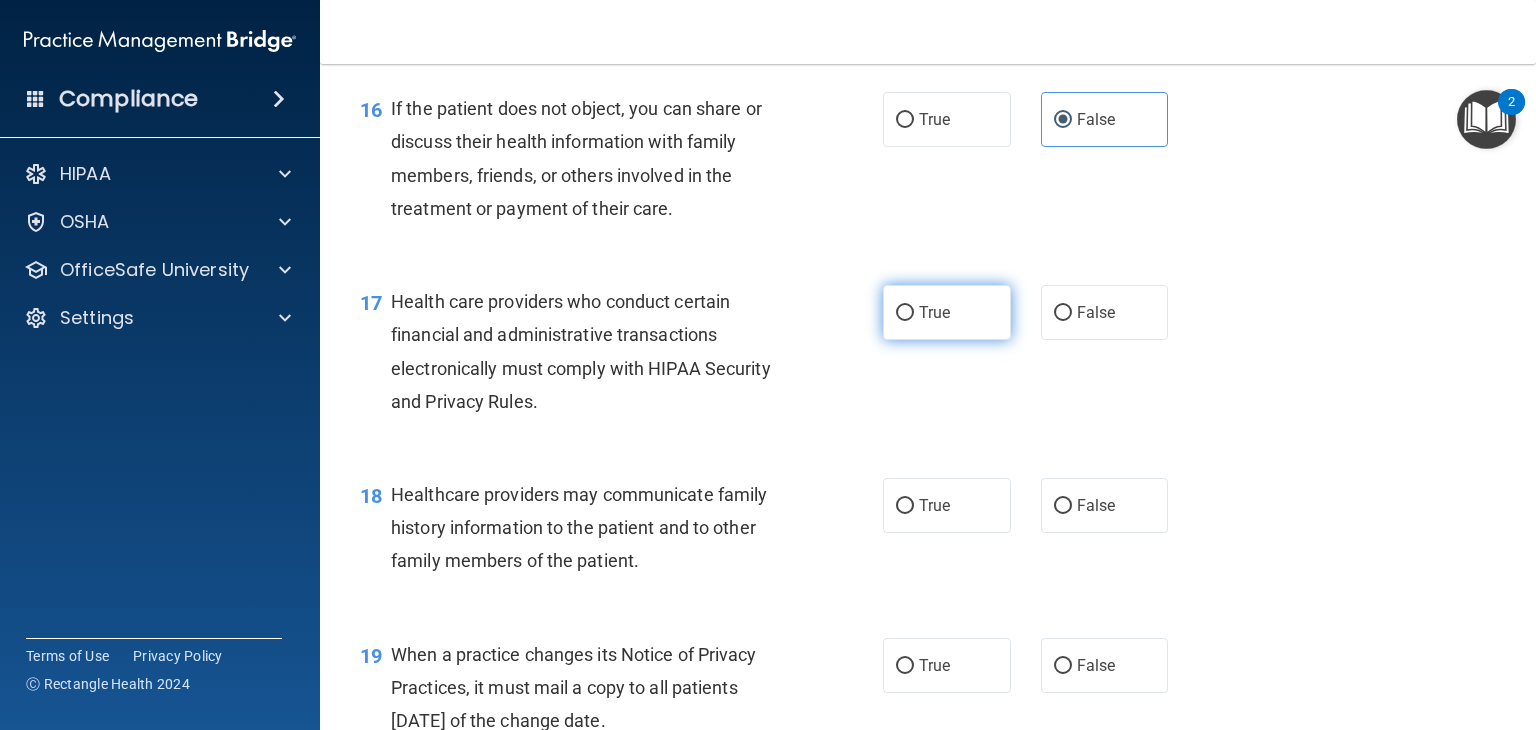 click on "True" at bounding box center (934, 312) 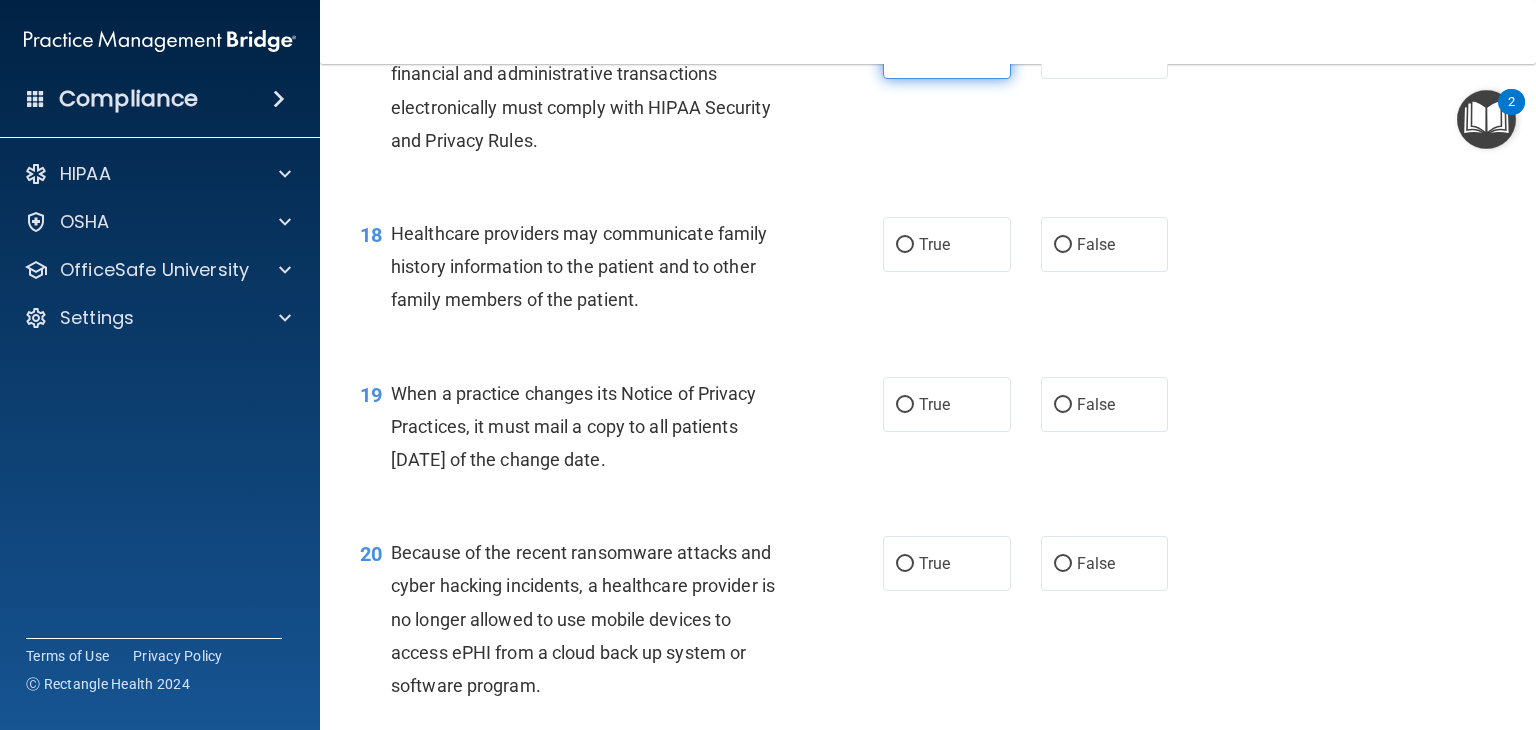 scroll, scrollTop: 3024, scrollLeft: 0, axis: vertical 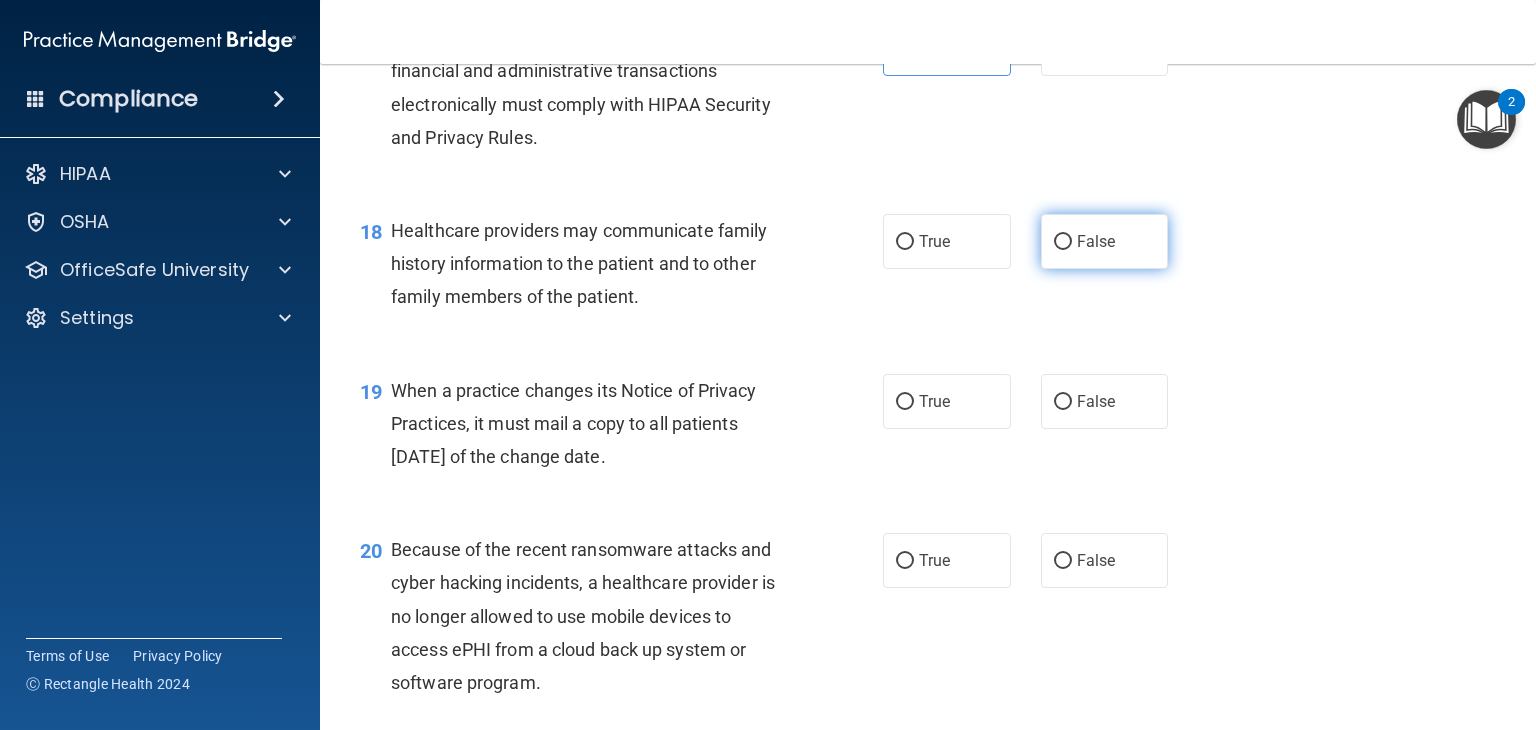 click on "False" at bounding box center (1096, 241) 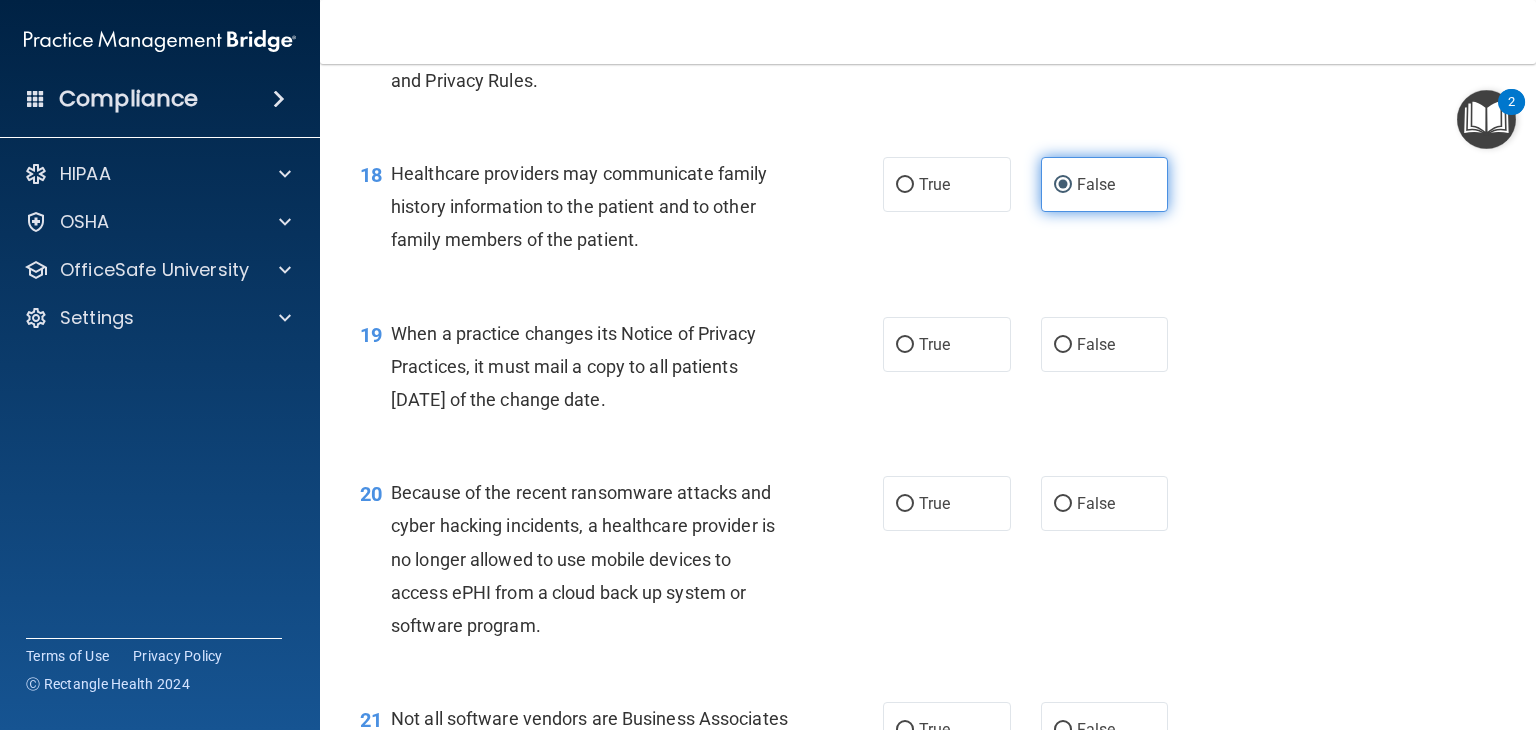 scroll, scrollTop: 3085, scrollLeft: 0, axis: vertical 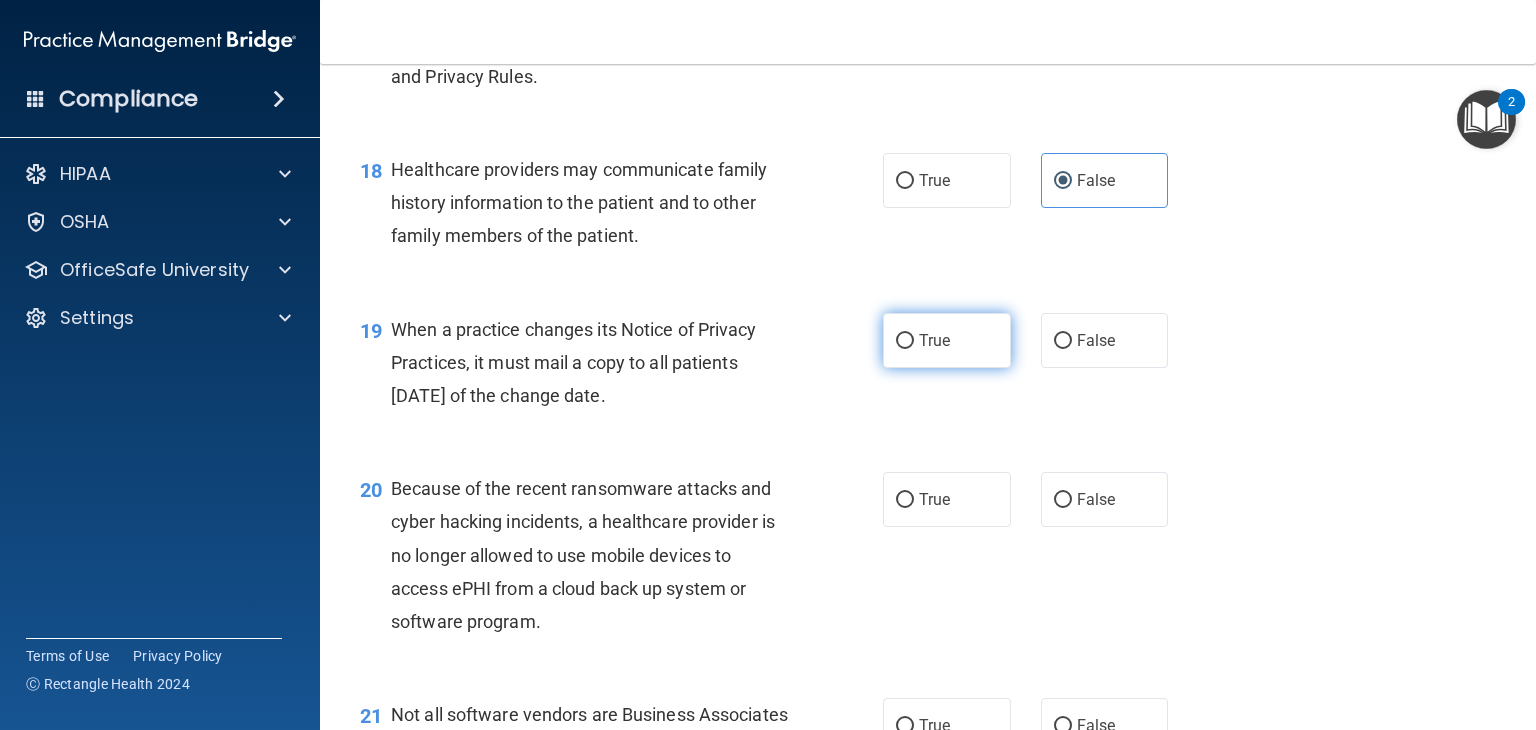 click on "True" at bounding box center [947, 340] 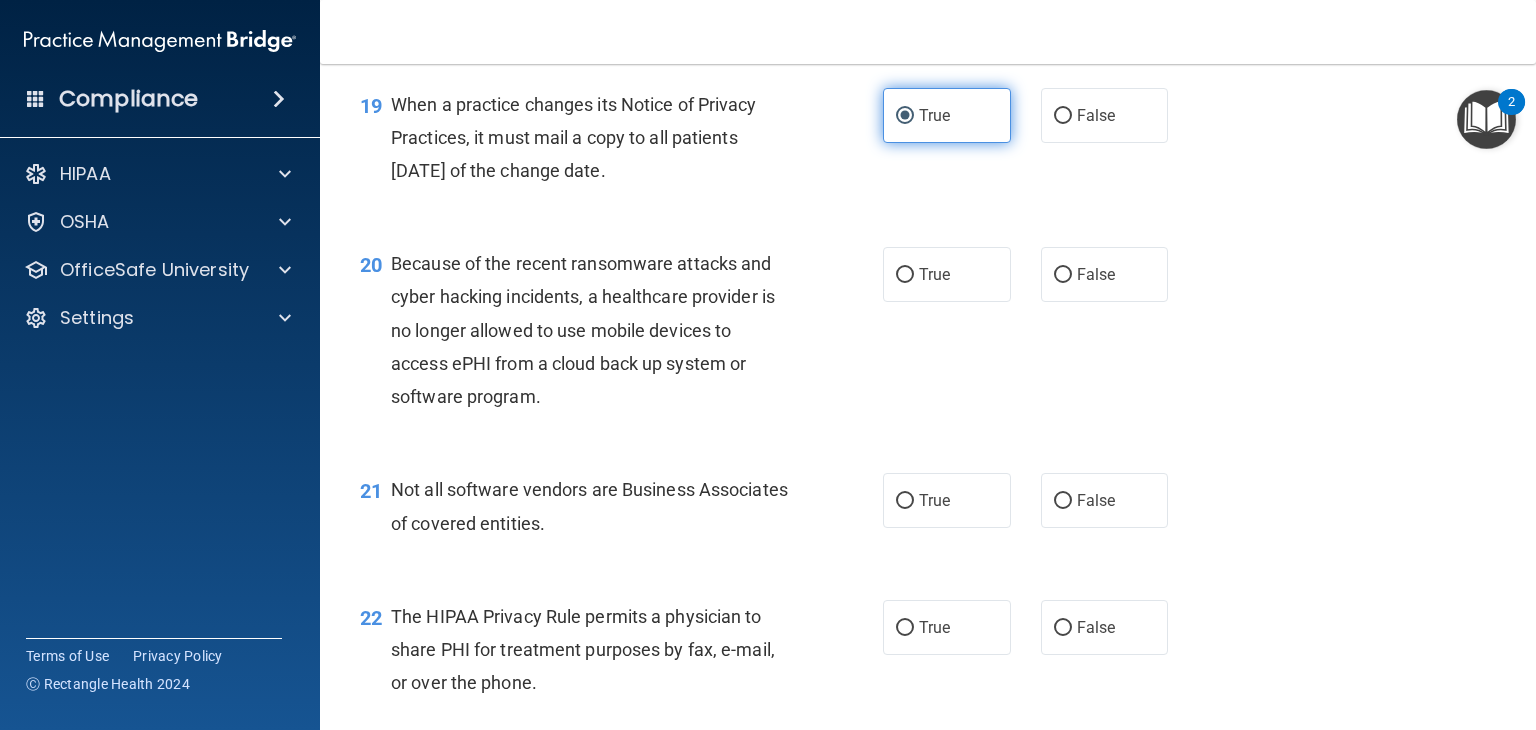 scroll, scrollTop: 3311, scrollLeft: 0, axis: vertical 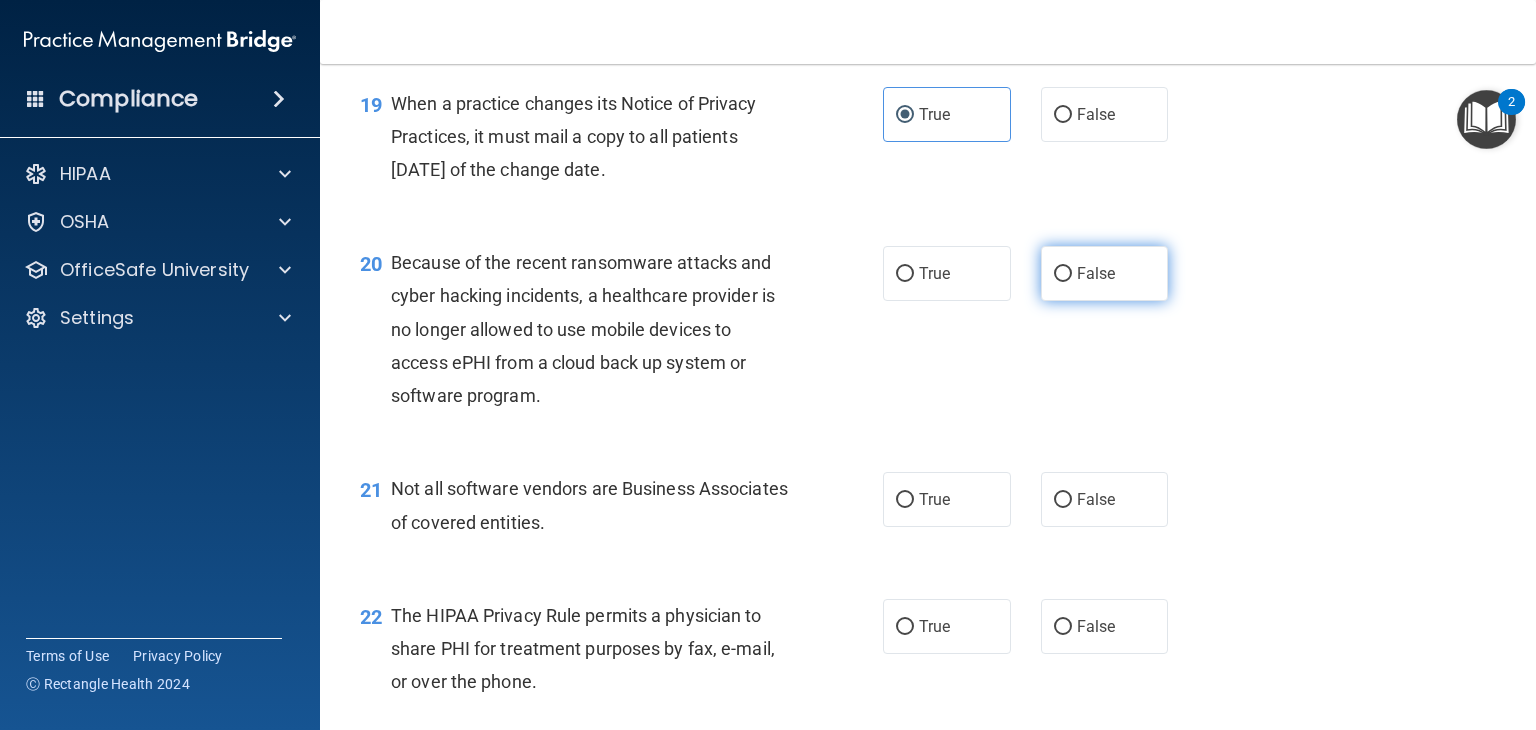 click on "False" at bounding box center (1105, 273) 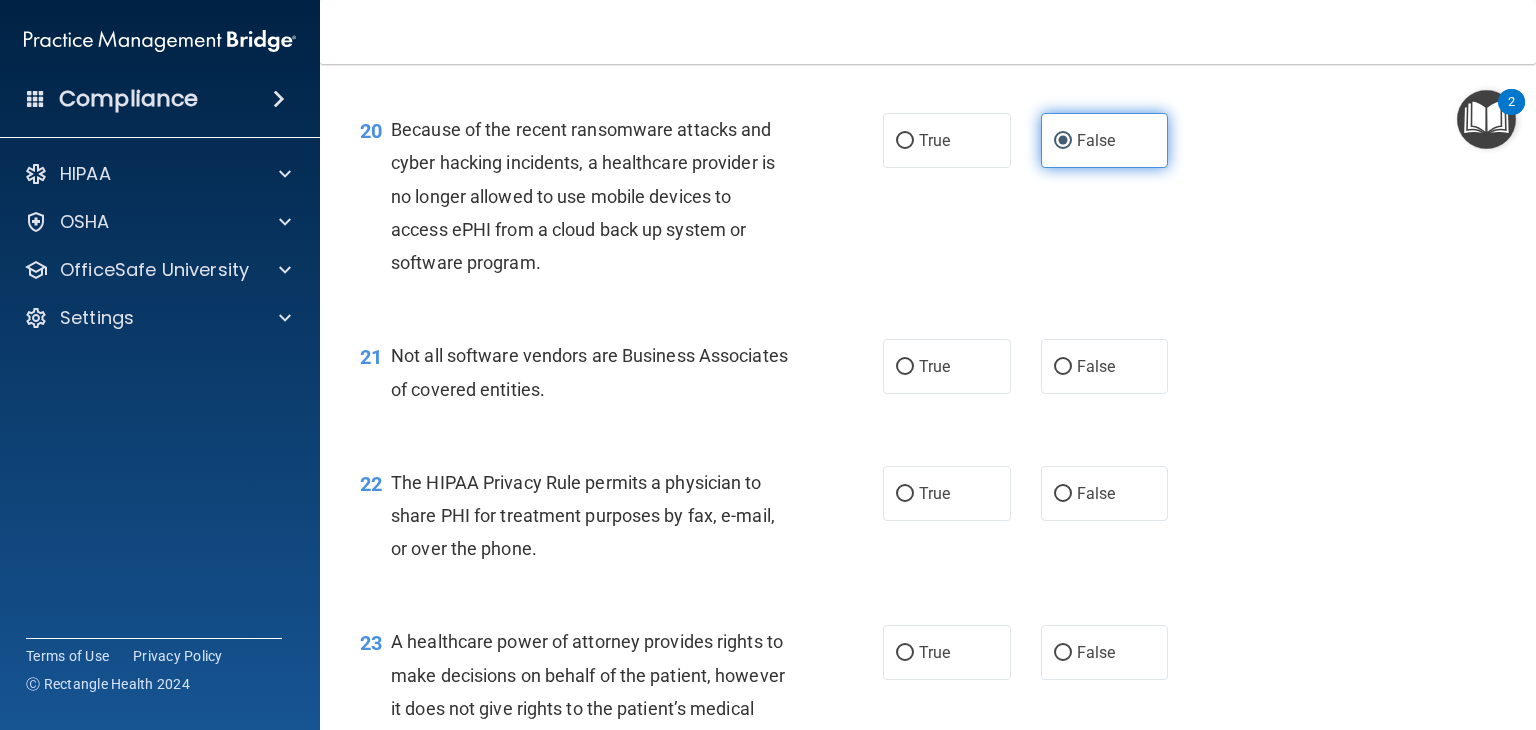 scroll, scrollTop: 3445, scrollLeft: 0, axis: vertical 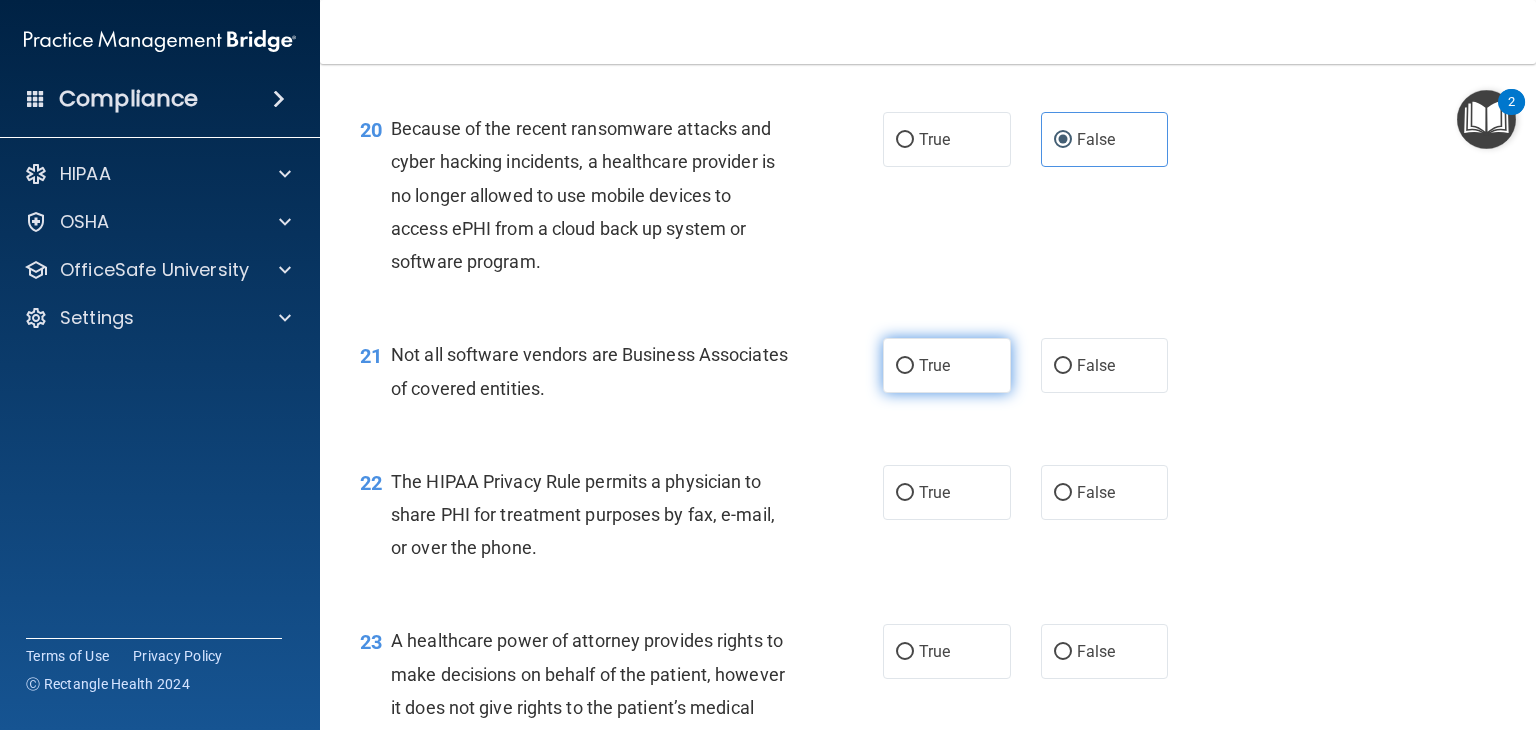 click on "True" at bounding box center (905, 366) 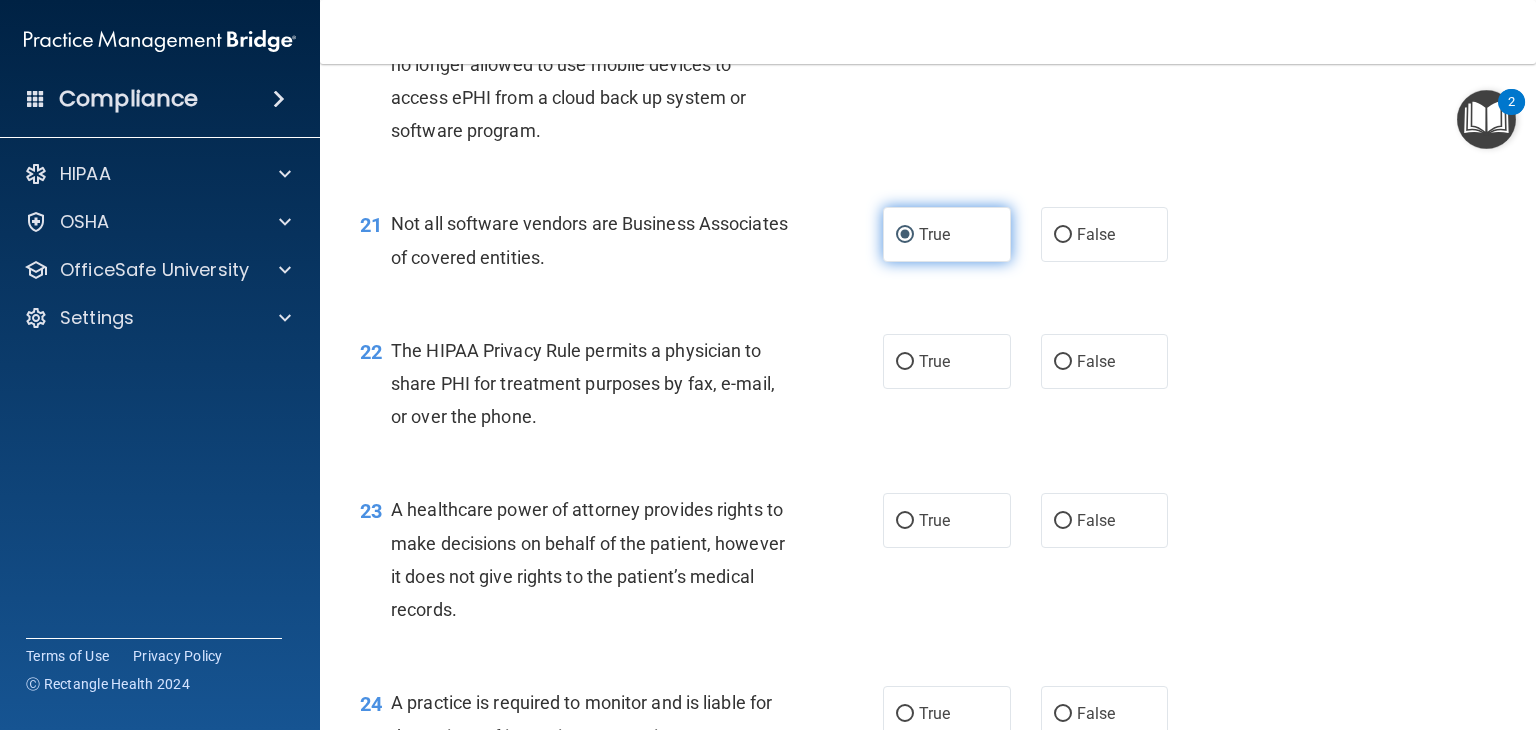 scroll, scrollTop: 3583, scrollLeft: 0, axis: vertical 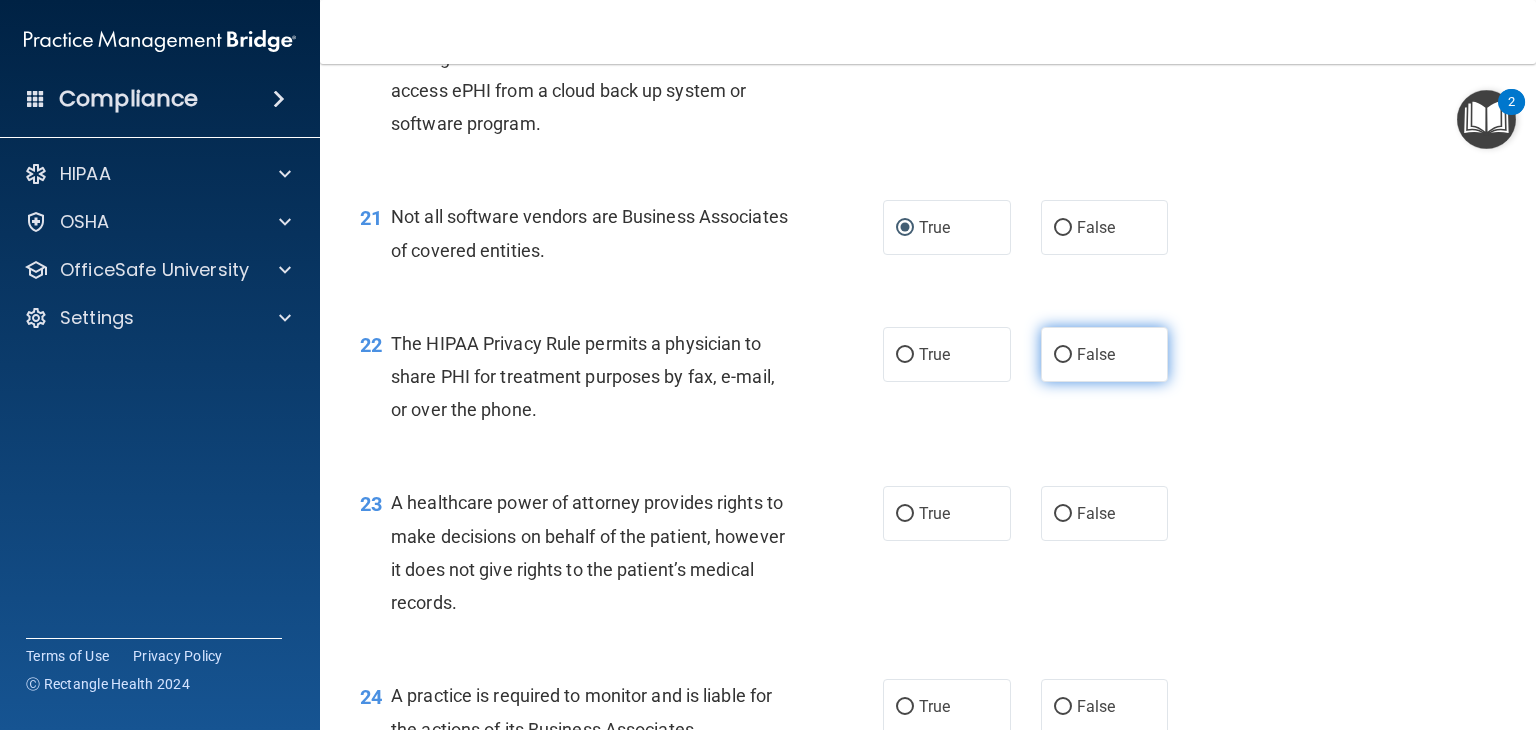 click on "False" at bounding box center (1063, 355) 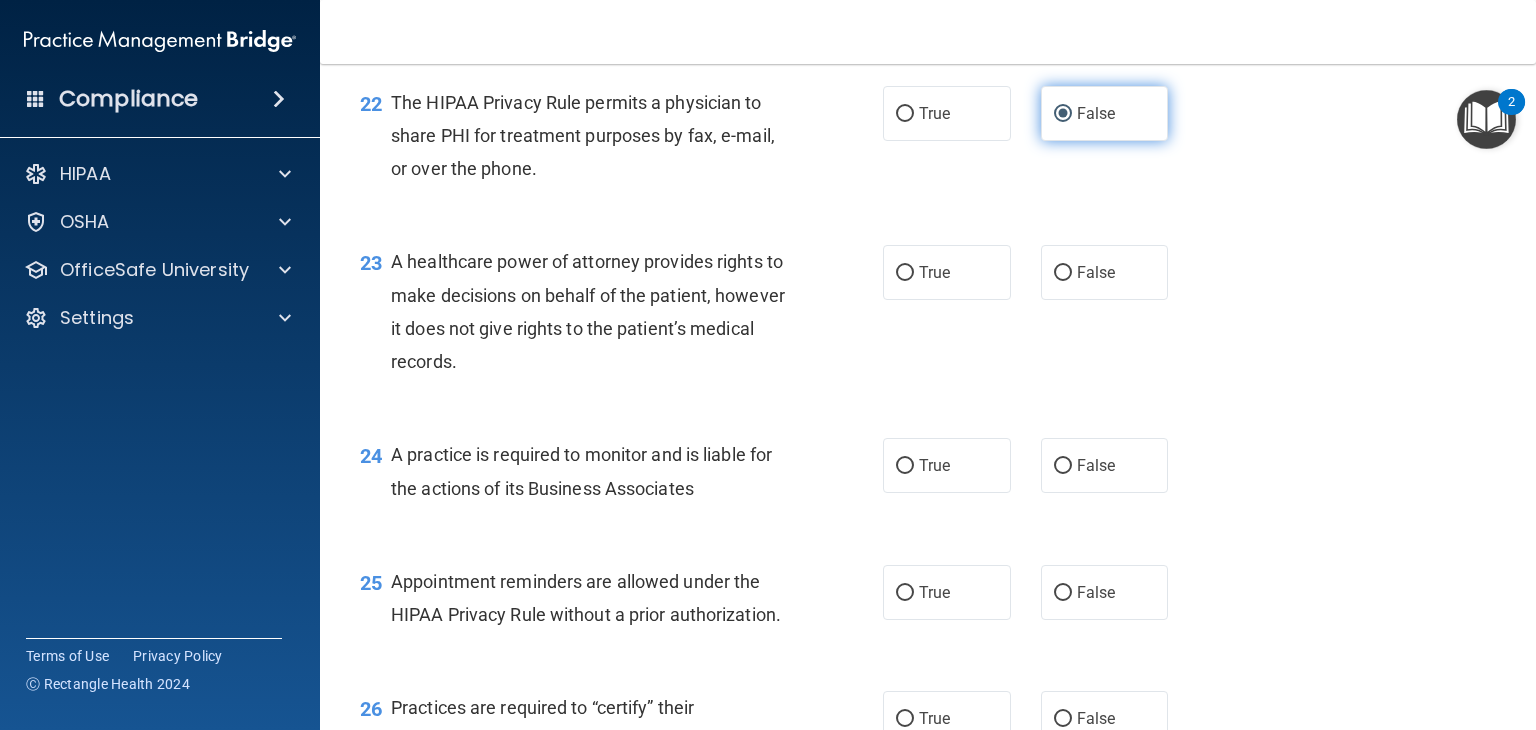 scroll, scrollTop: 3831, scrollLeft: 0, axis: vertical 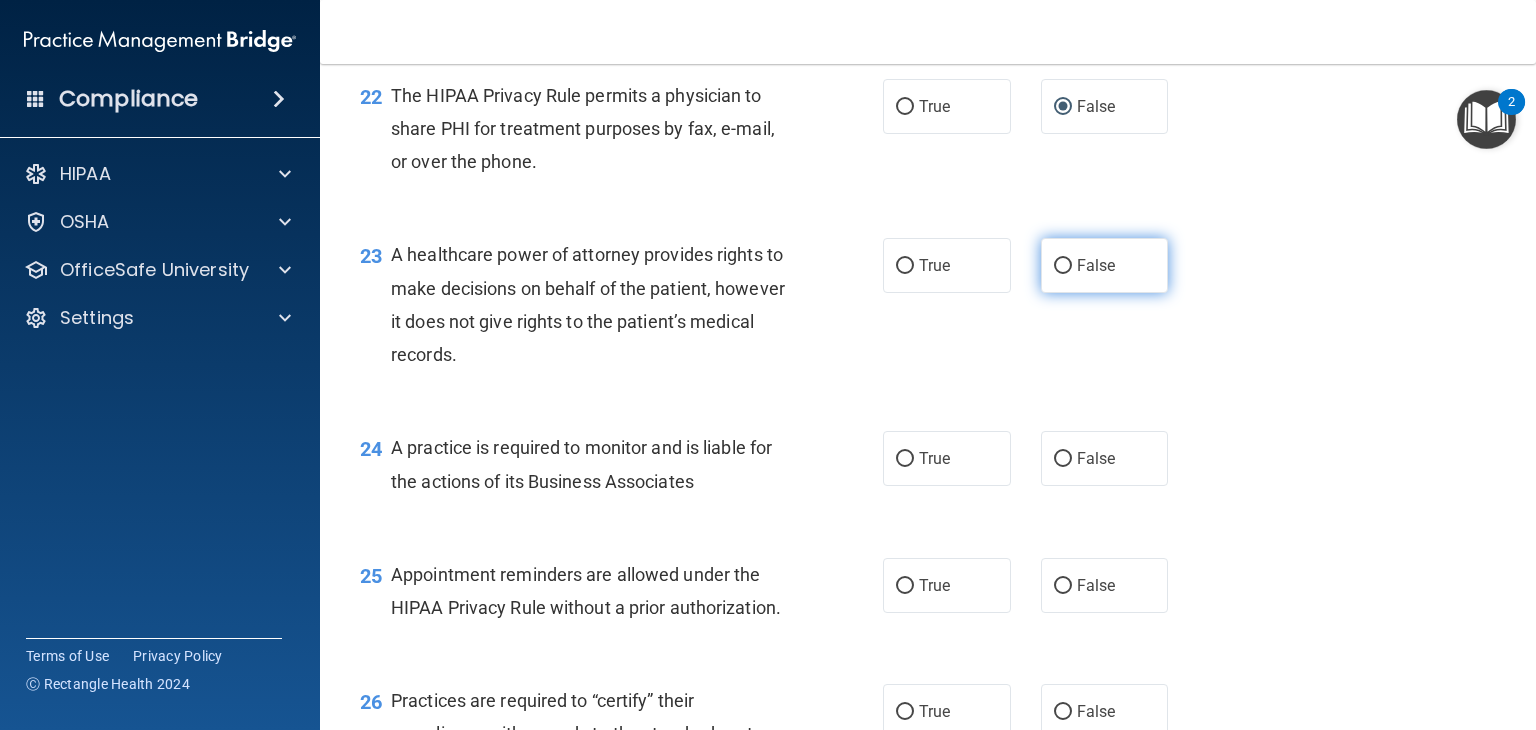 click on "False" at bounding box center (1105, 265) 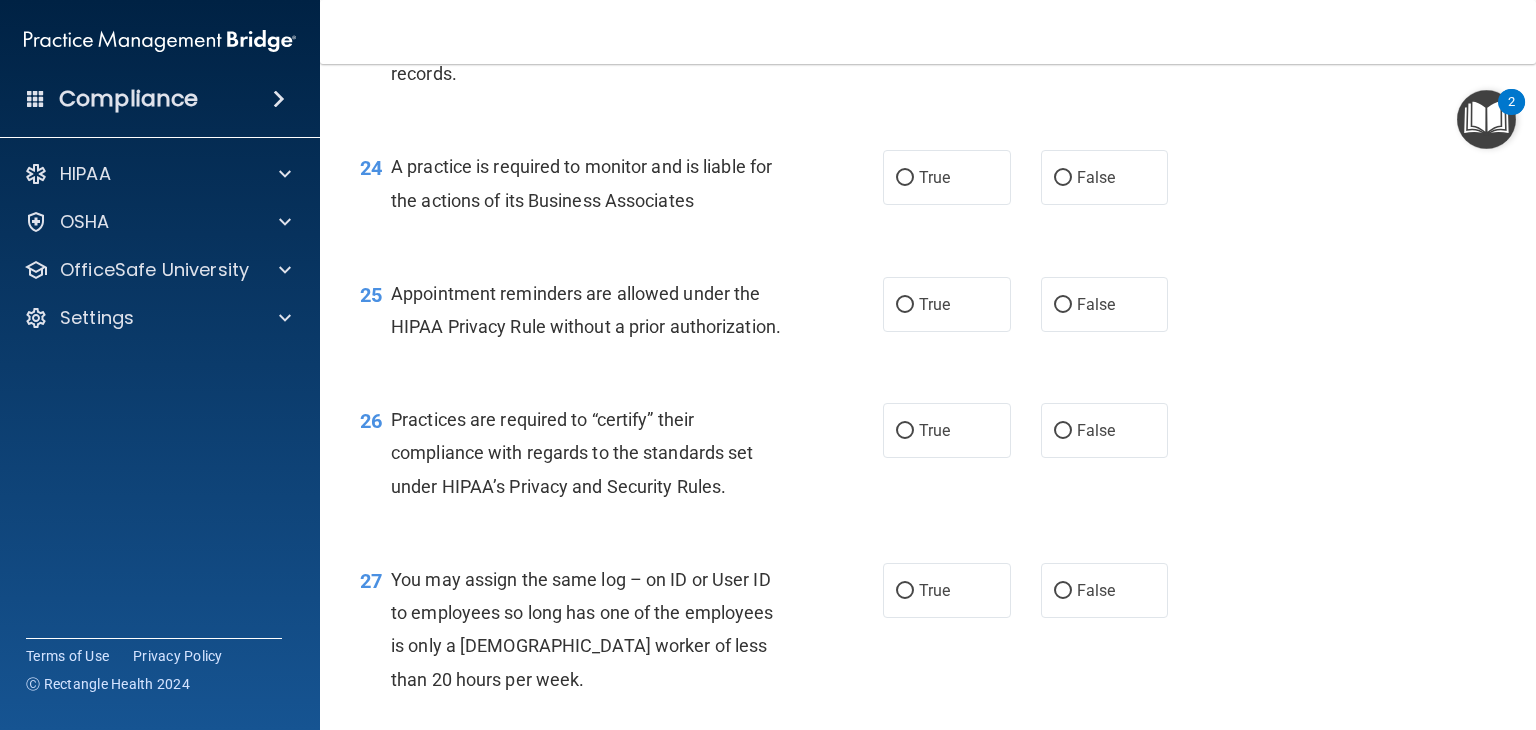 scroll, scrollTop: 4119, scrollLeft: 0, axis: vertical 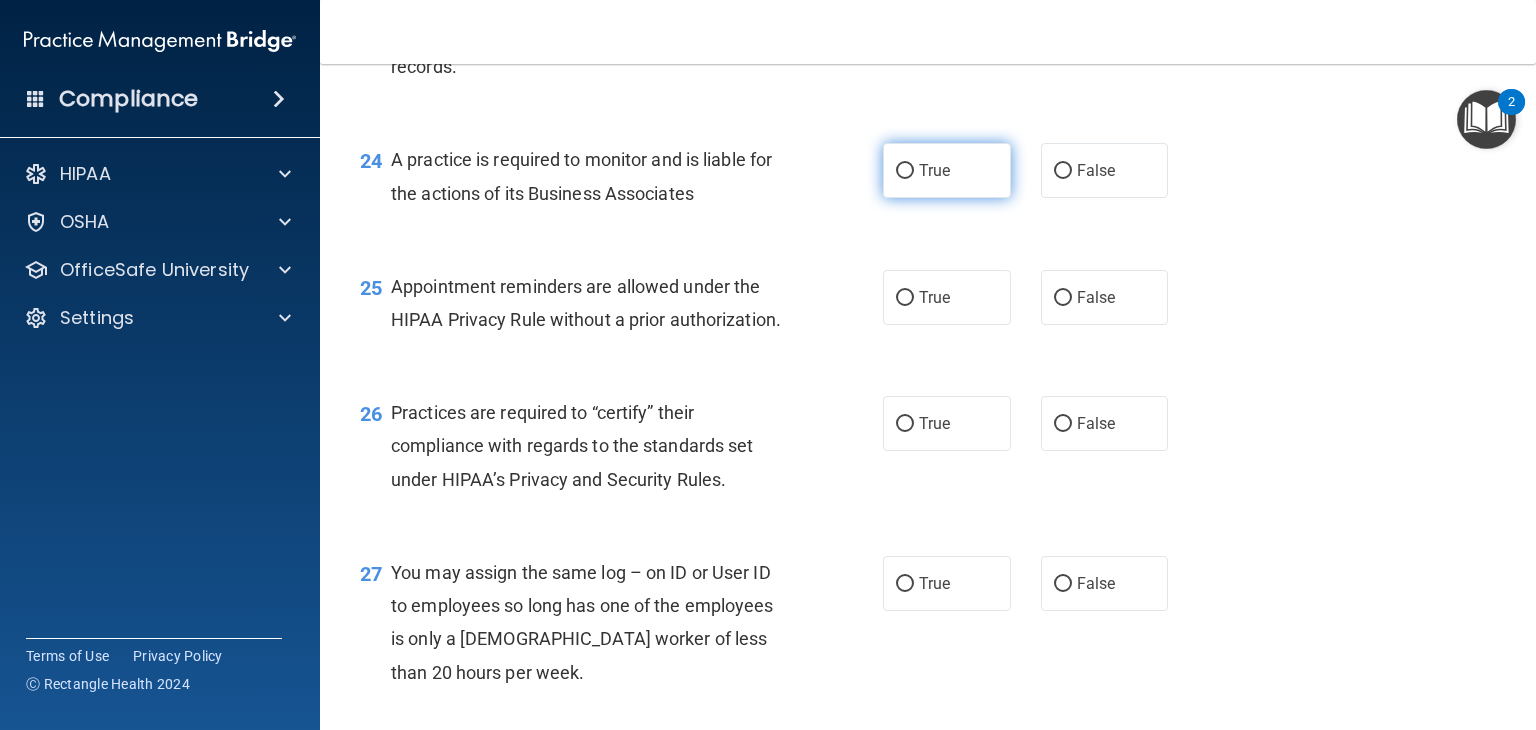 click on "True" at bounding box center (905, 171) 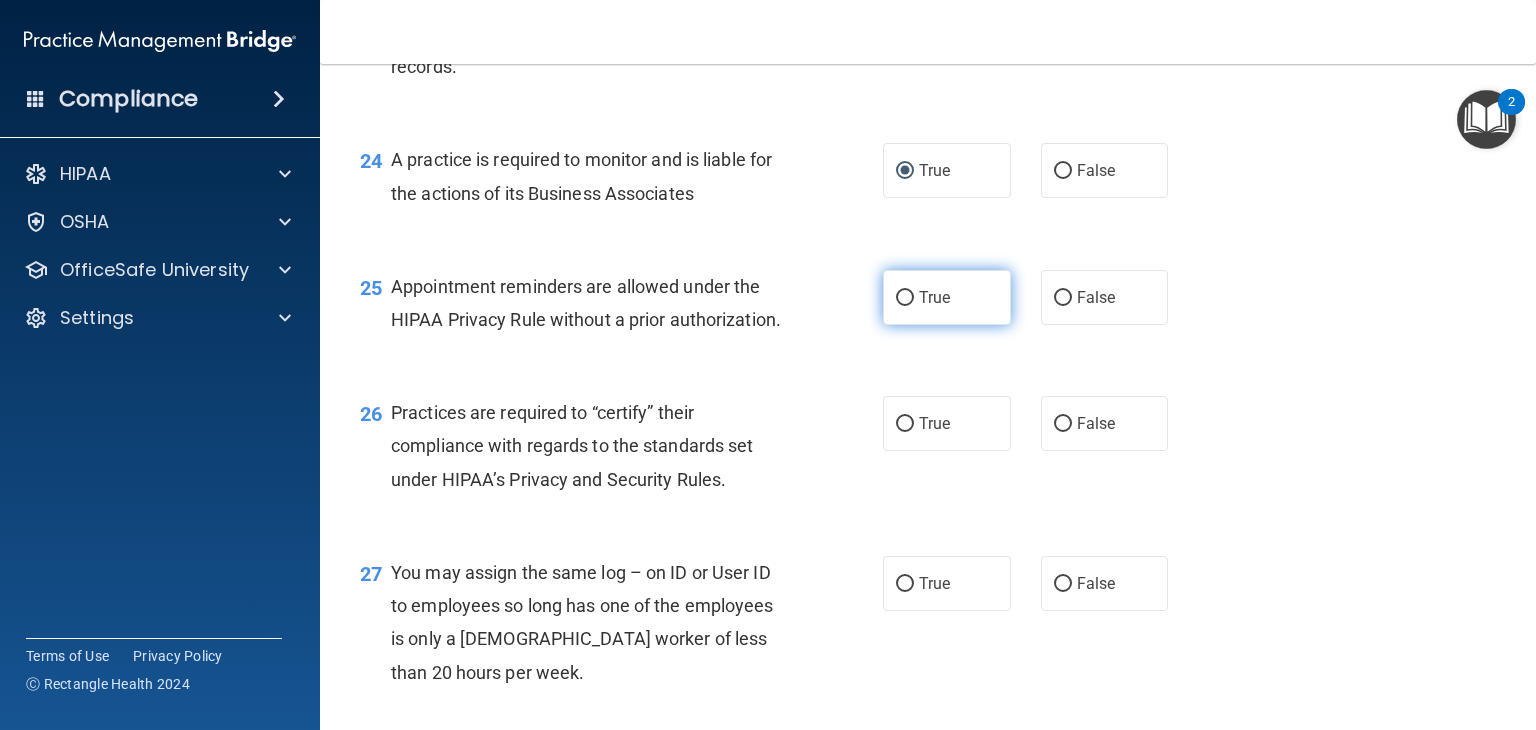 click on "True" at bounding box center [905, 298] 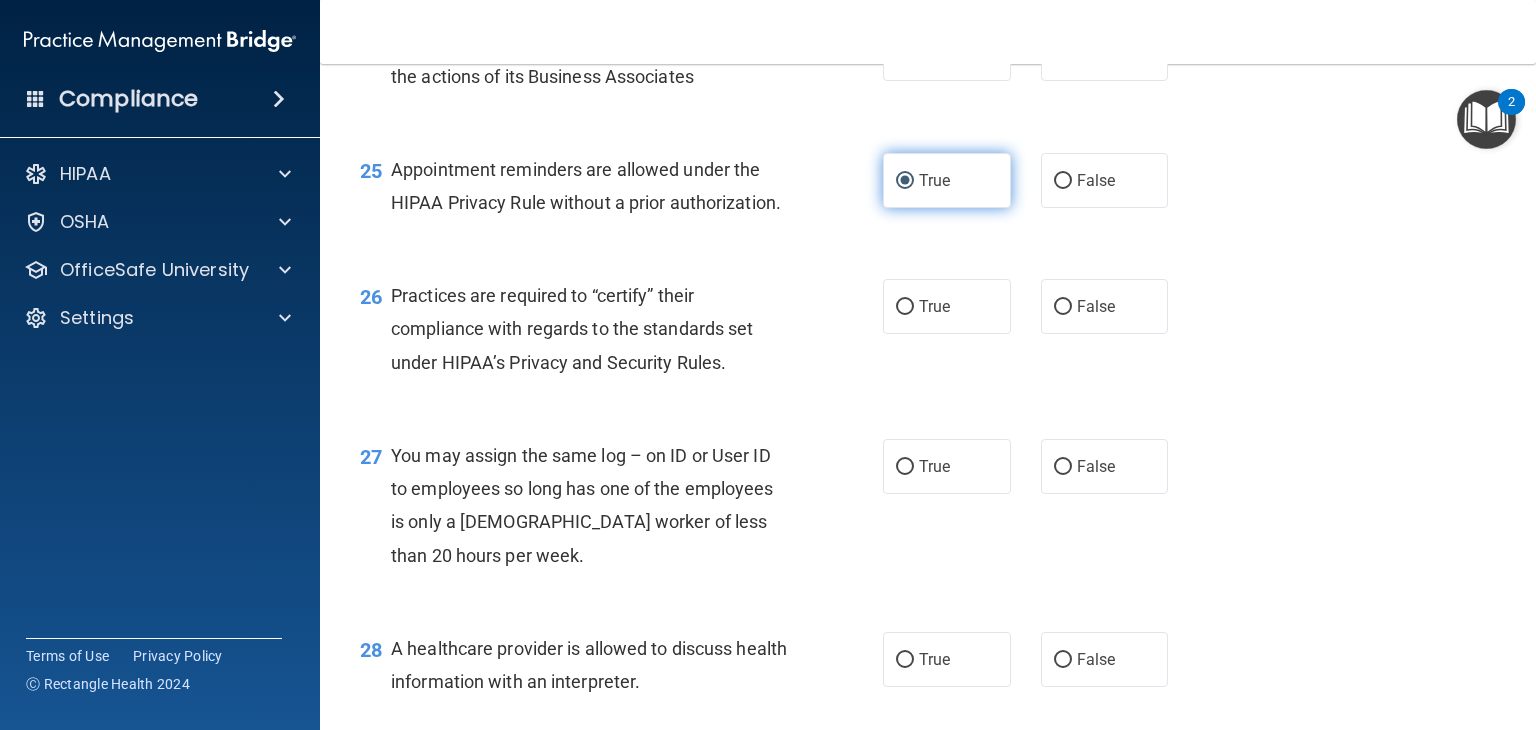 scroll, scrollTop: 4259, scrollLeft: 0, axis: vertical 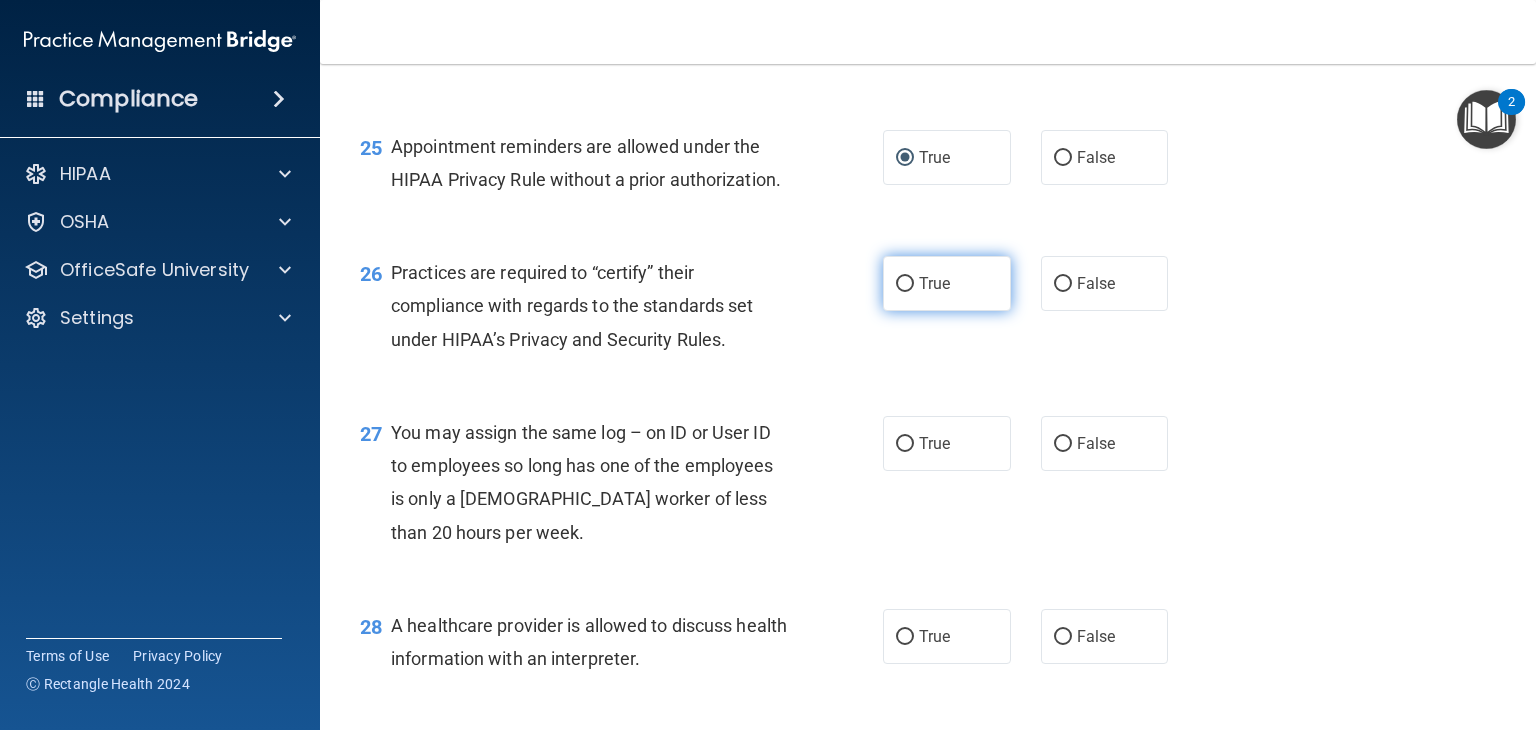 click on "True" at bounding box center (947, 283) 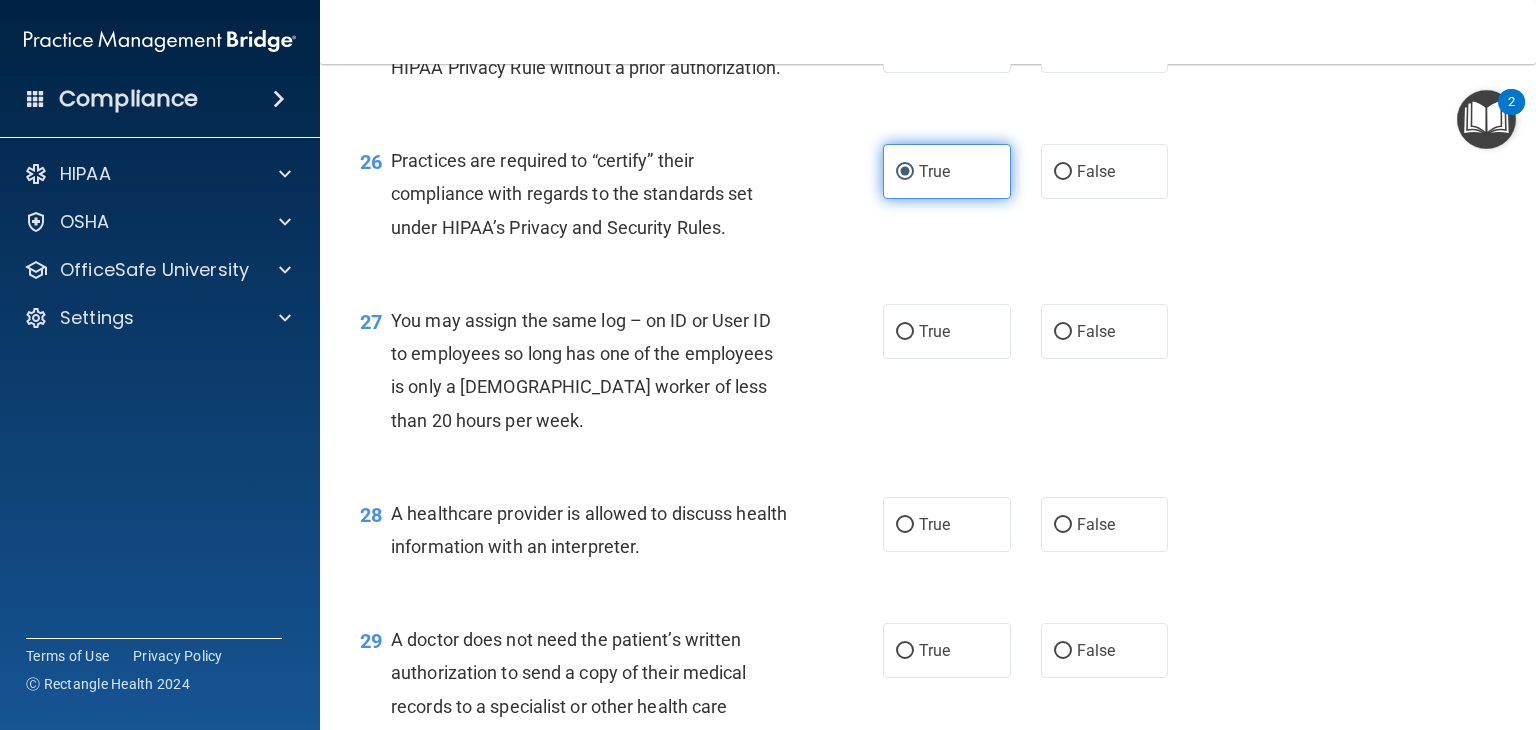 scroll, scrollTop: 4375, scrollLeft: 0, axis: vertical 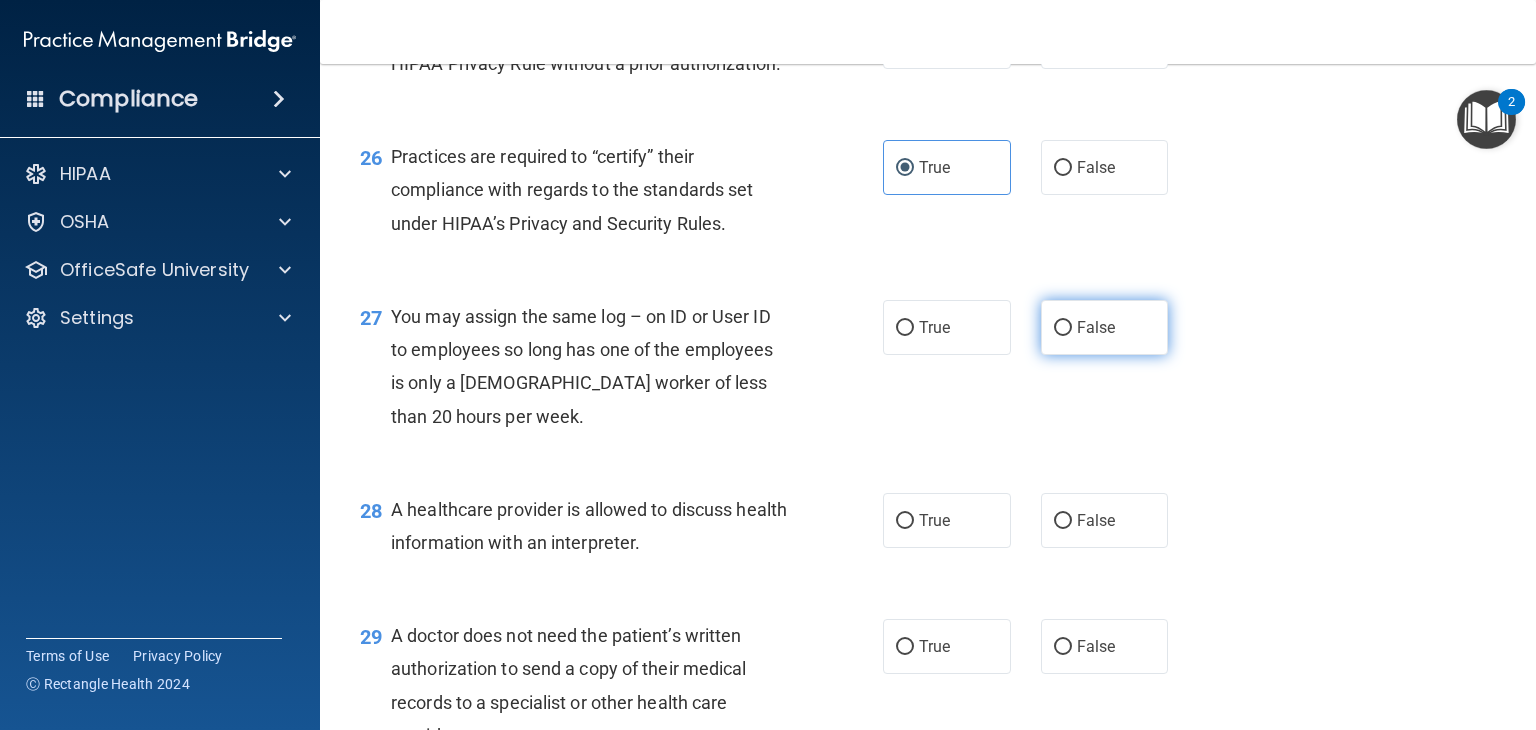 click on "False" at bounding box center (1105, 327) 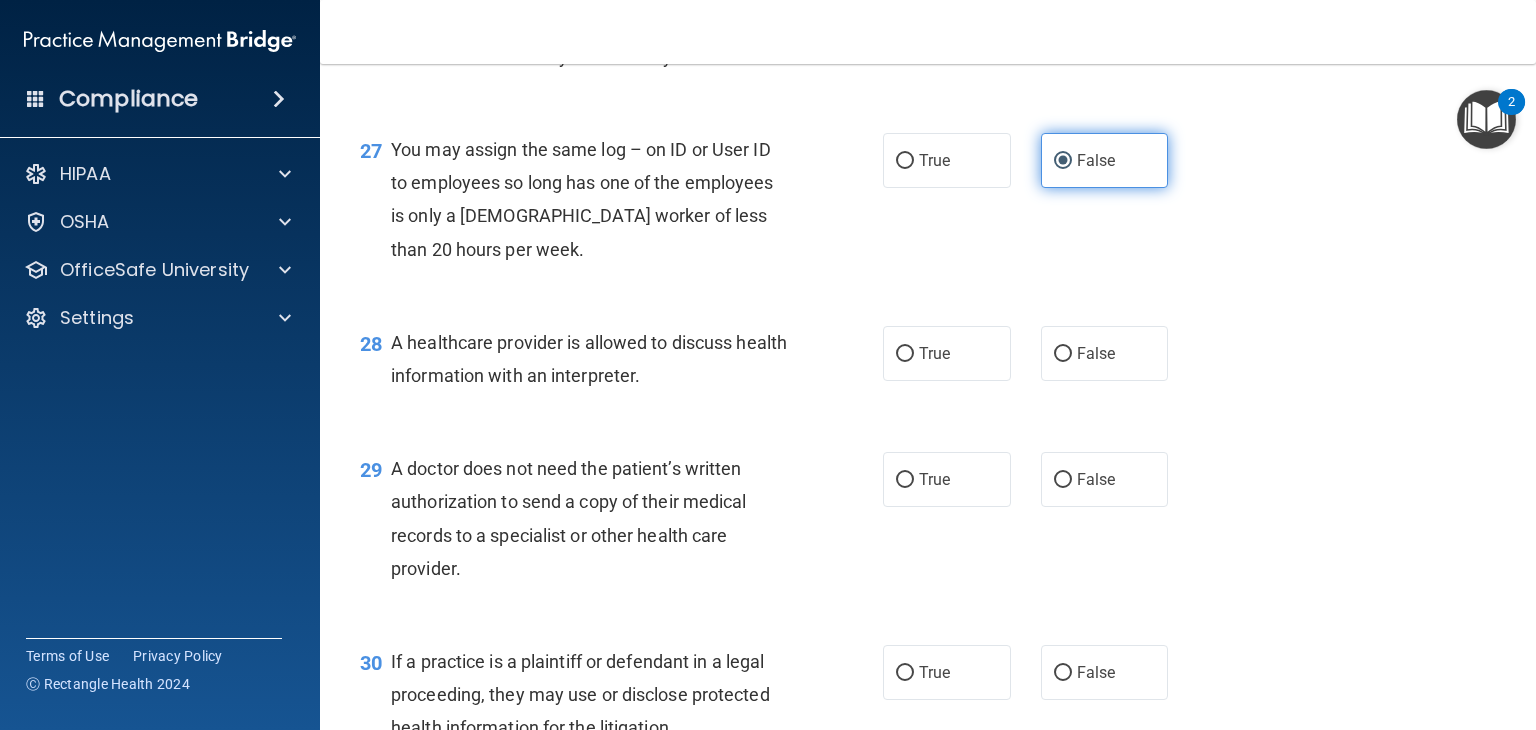 scroll, scrollTop: 4567, scrollLeft: 0, axis: vertical 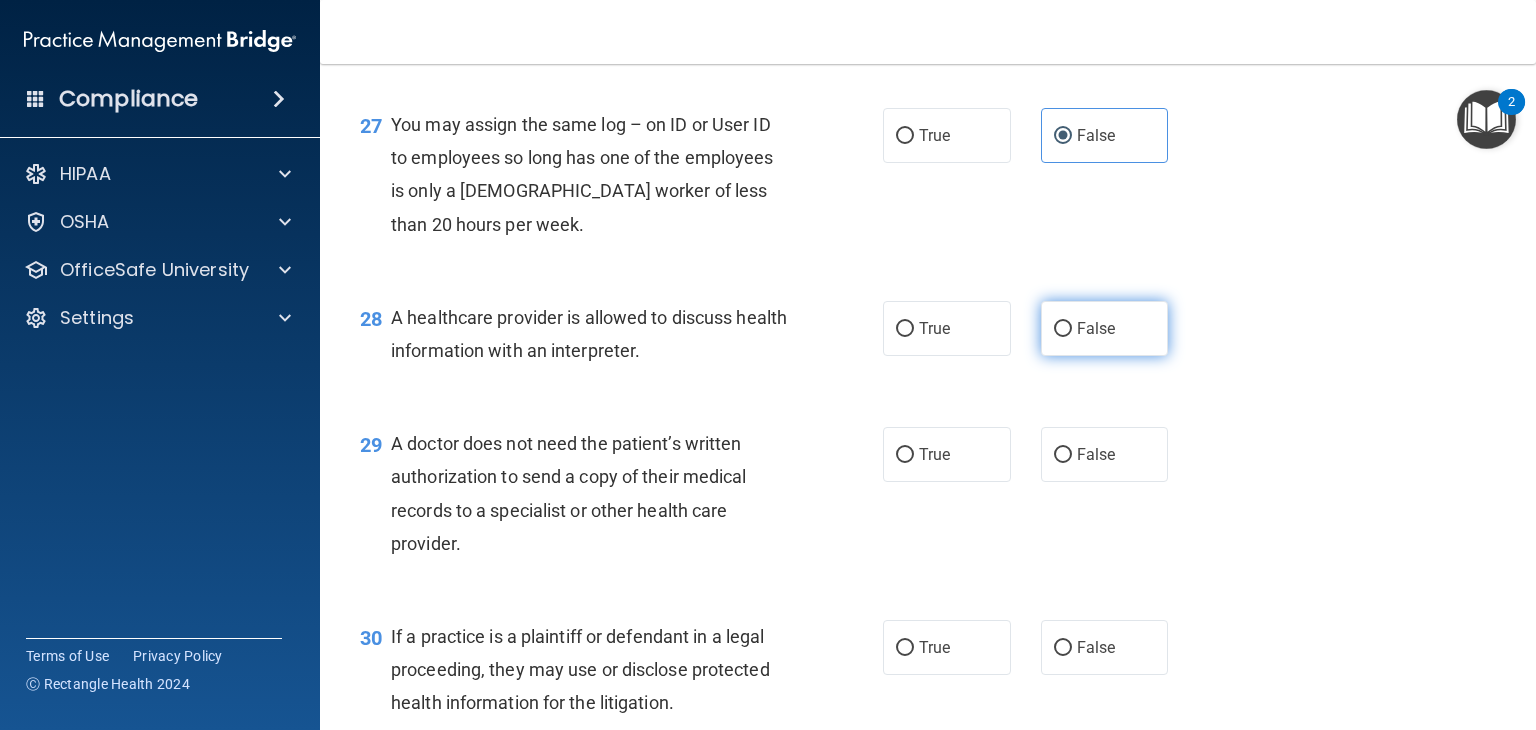 click on "False" at bounding box center [1063, 329] 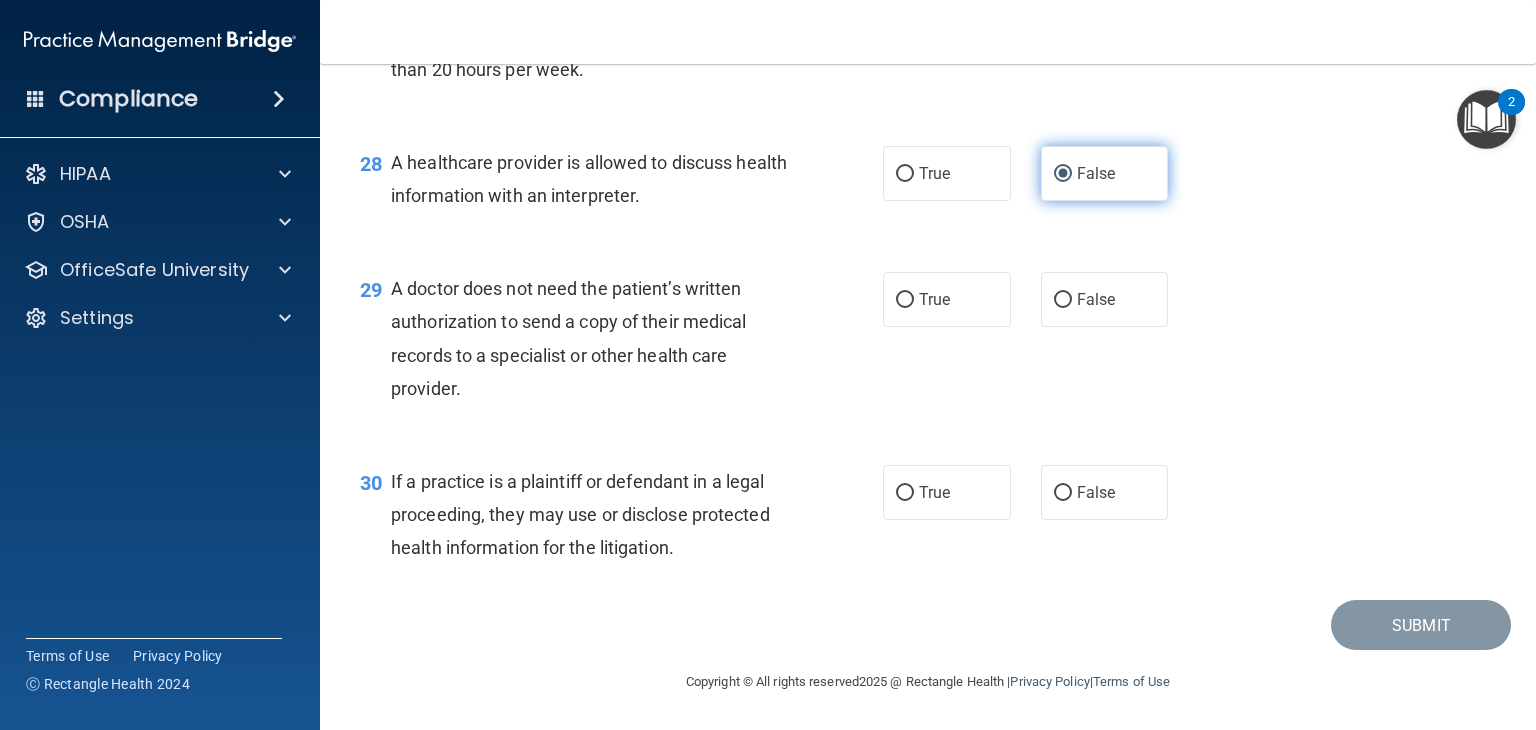 scroll, scrollTop: 4789, scrollLeft: 0, axis: vertical 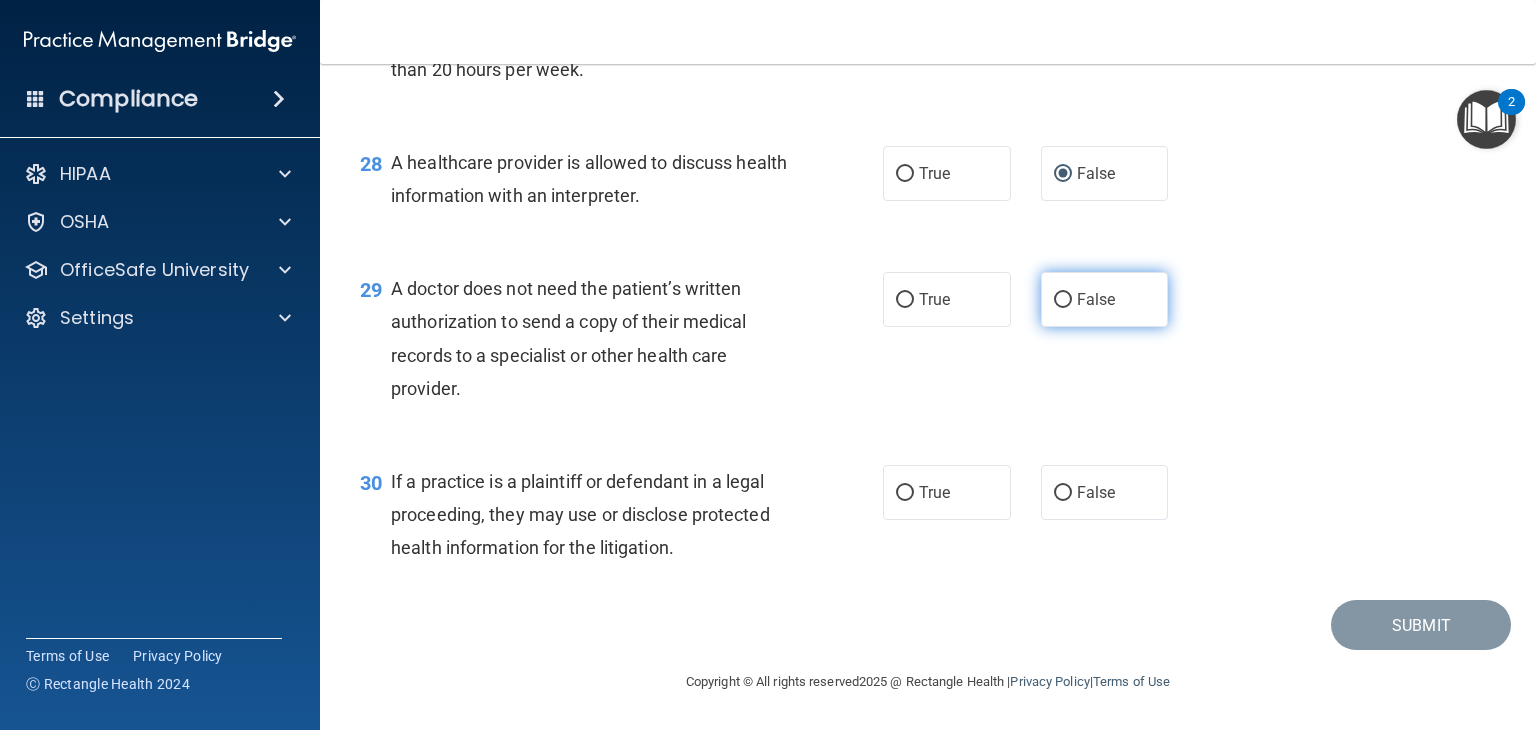 click on "False" at bounding box center [1096, 299] 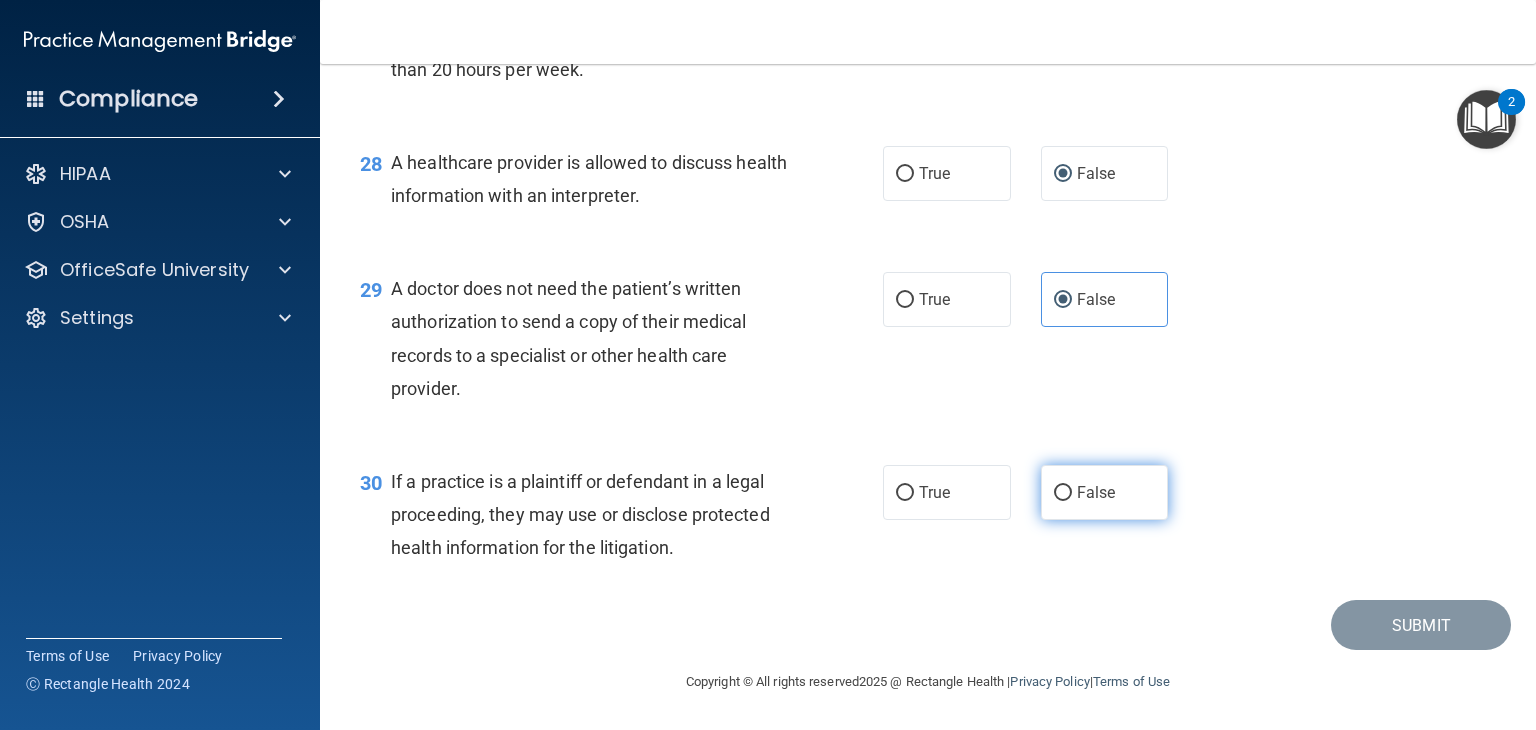 click on "False" at bounding box center (1105, 492) 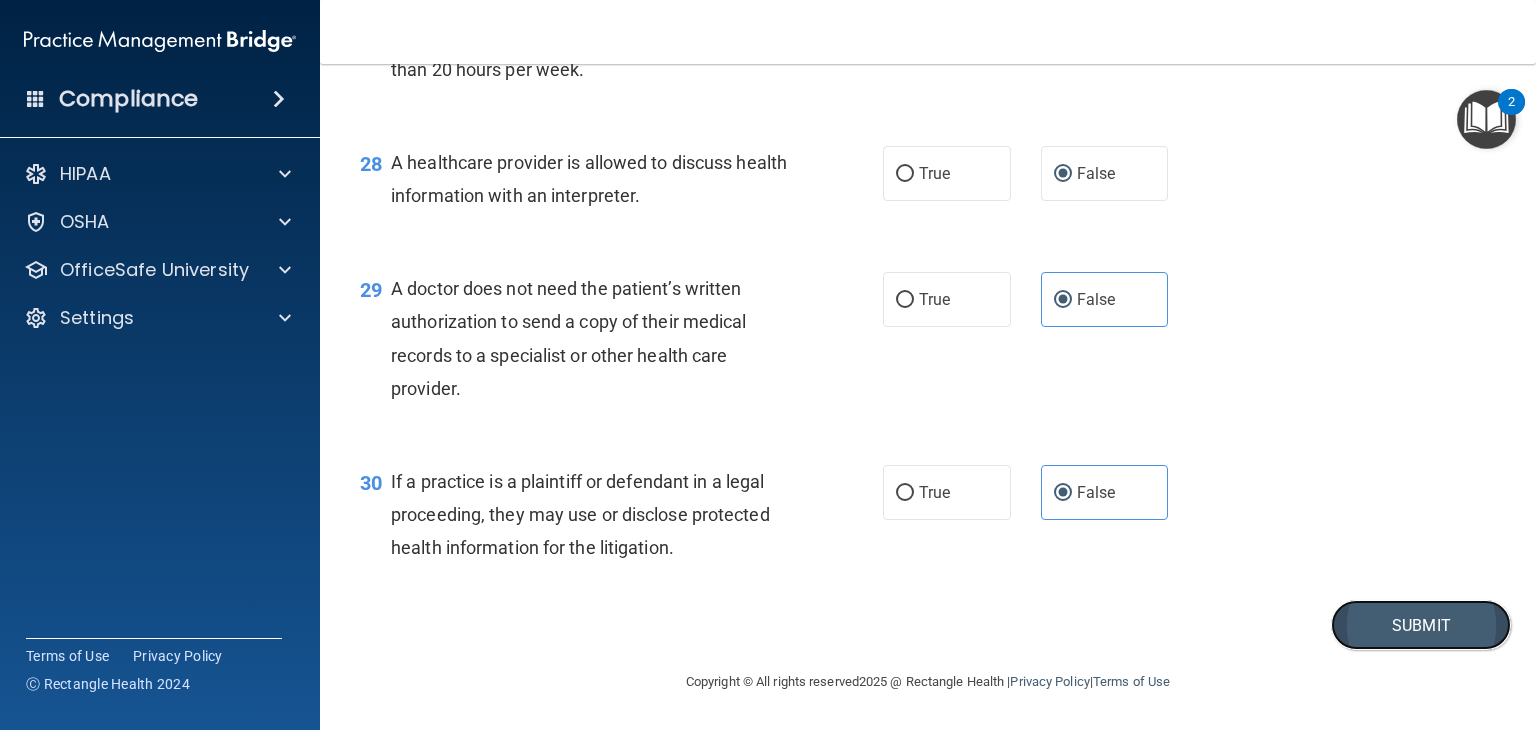 click on "Submit" at bounding box center (1421, 625) 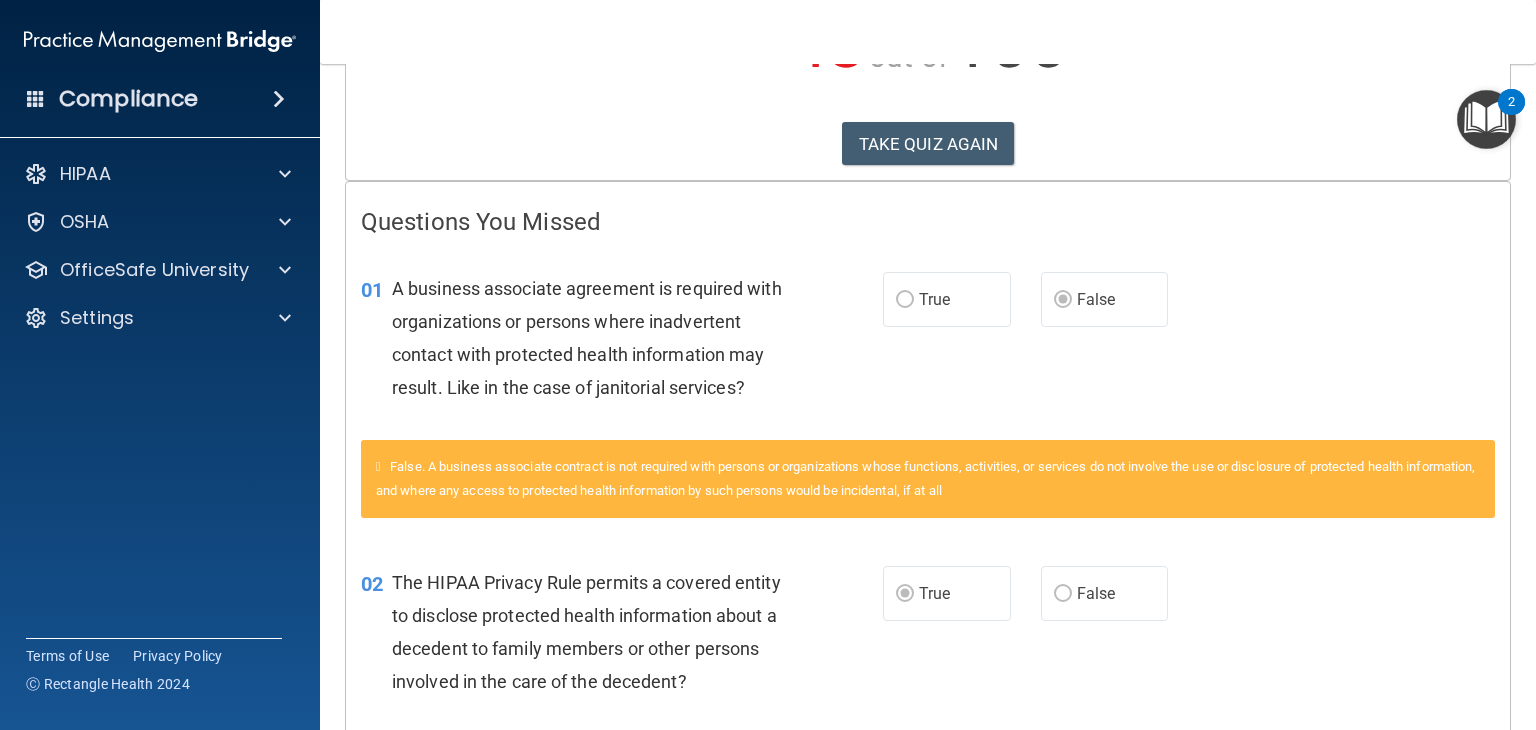 scroll, scrollTop: 0, scrollLeft: 0, axis: both 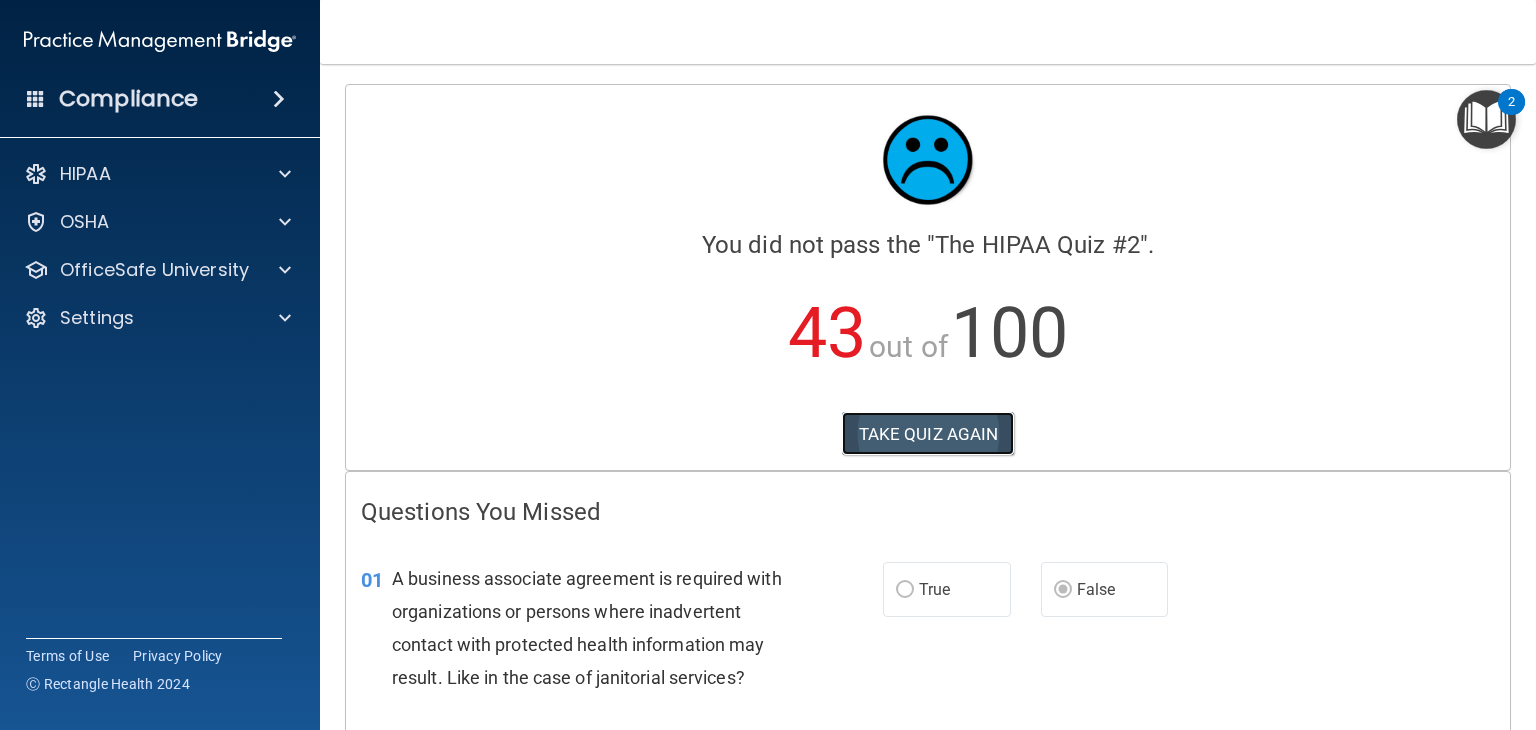 click on "TAKE QUIZ AGAIN" at bounding box center [928, 434] 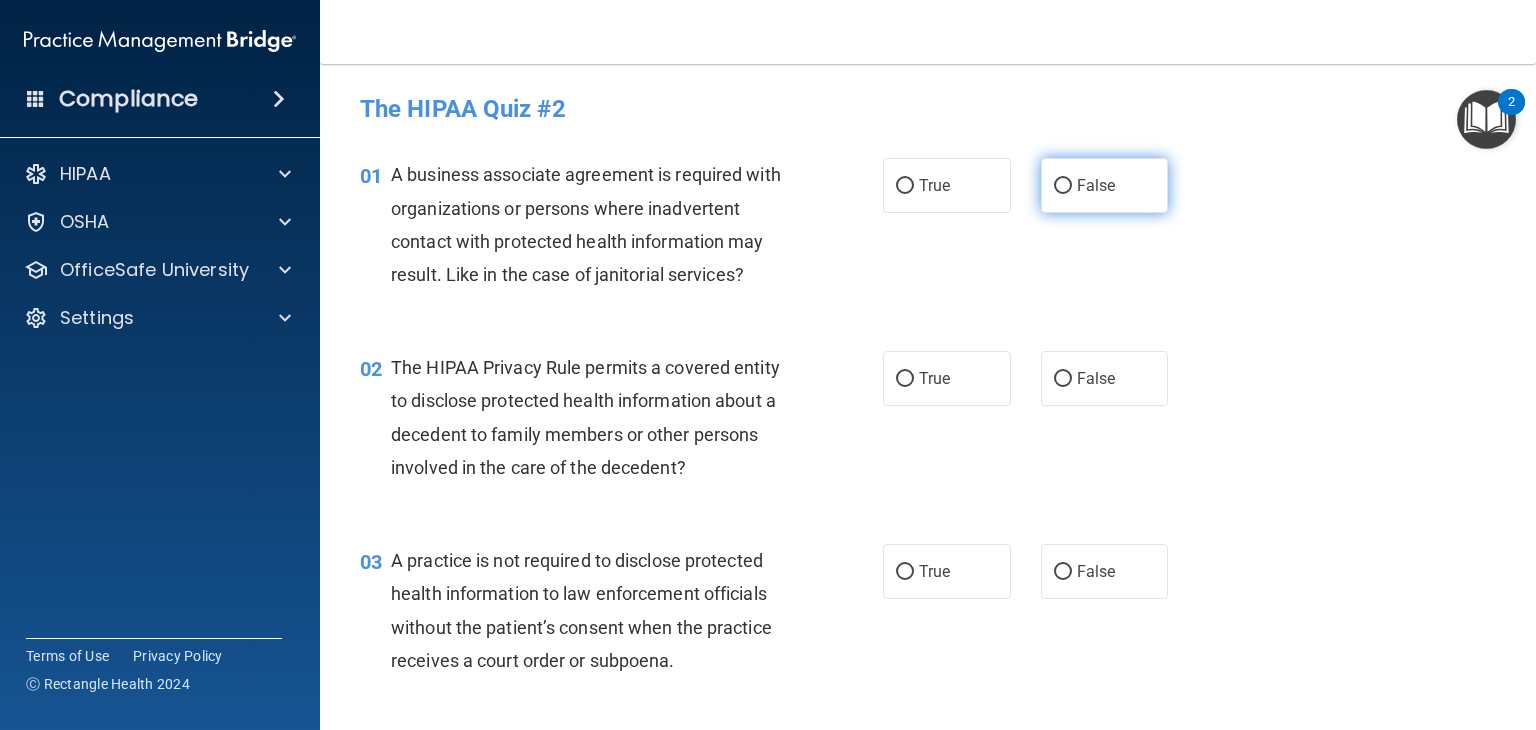 click on "False" at bounding box center [1063, 186] 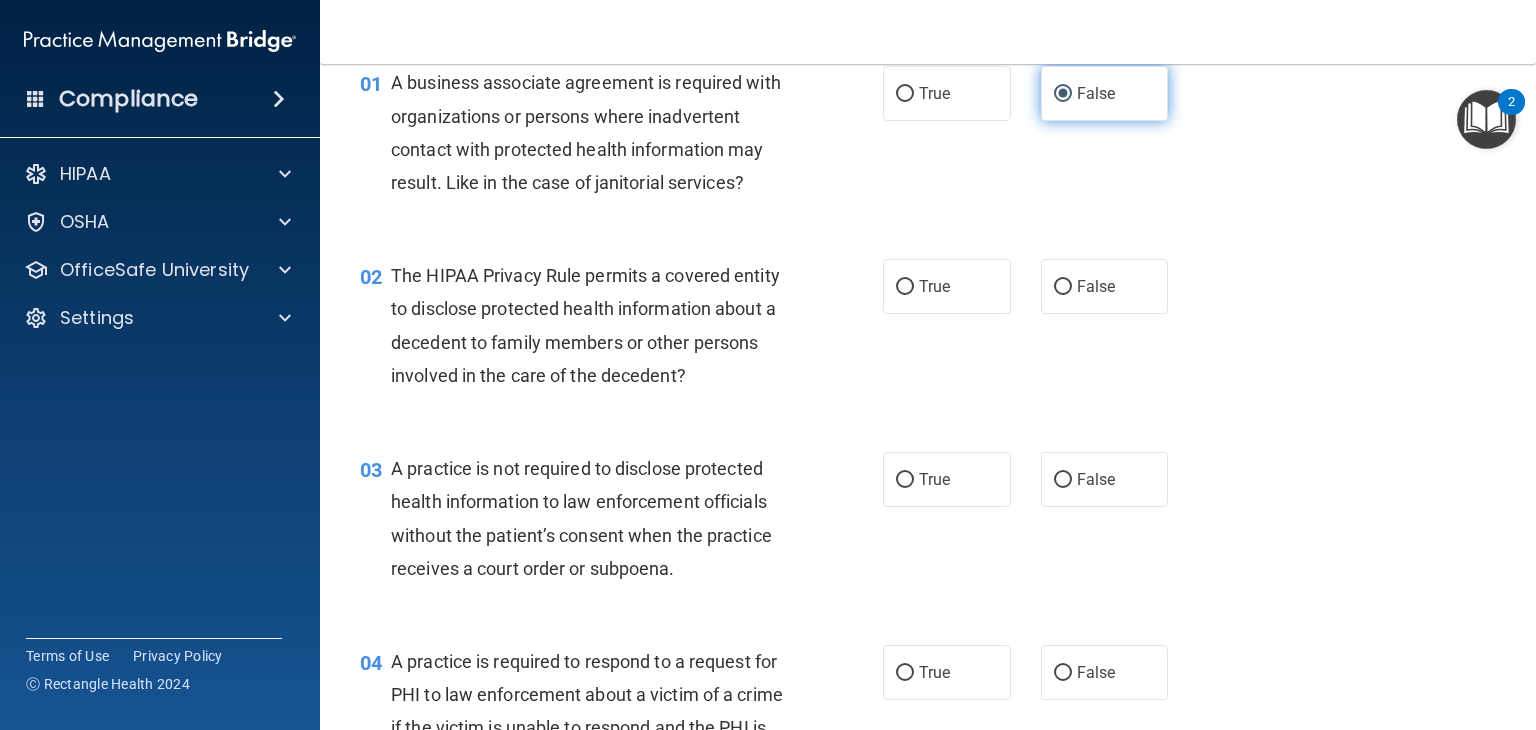 scroll, scrollTop: 96, scrollLeft: 0, axis: vertical 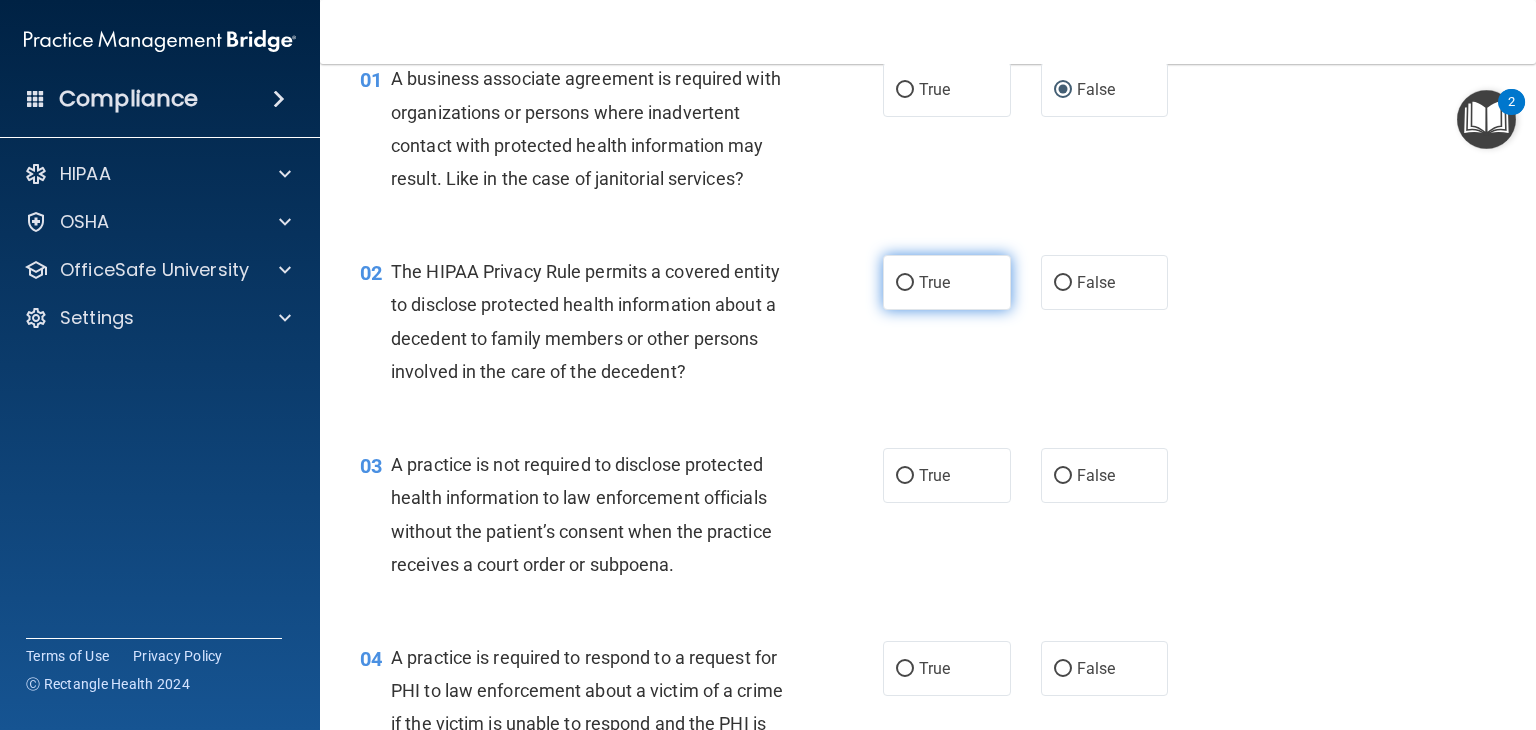 click on "True" at bounding box center (905, 283) 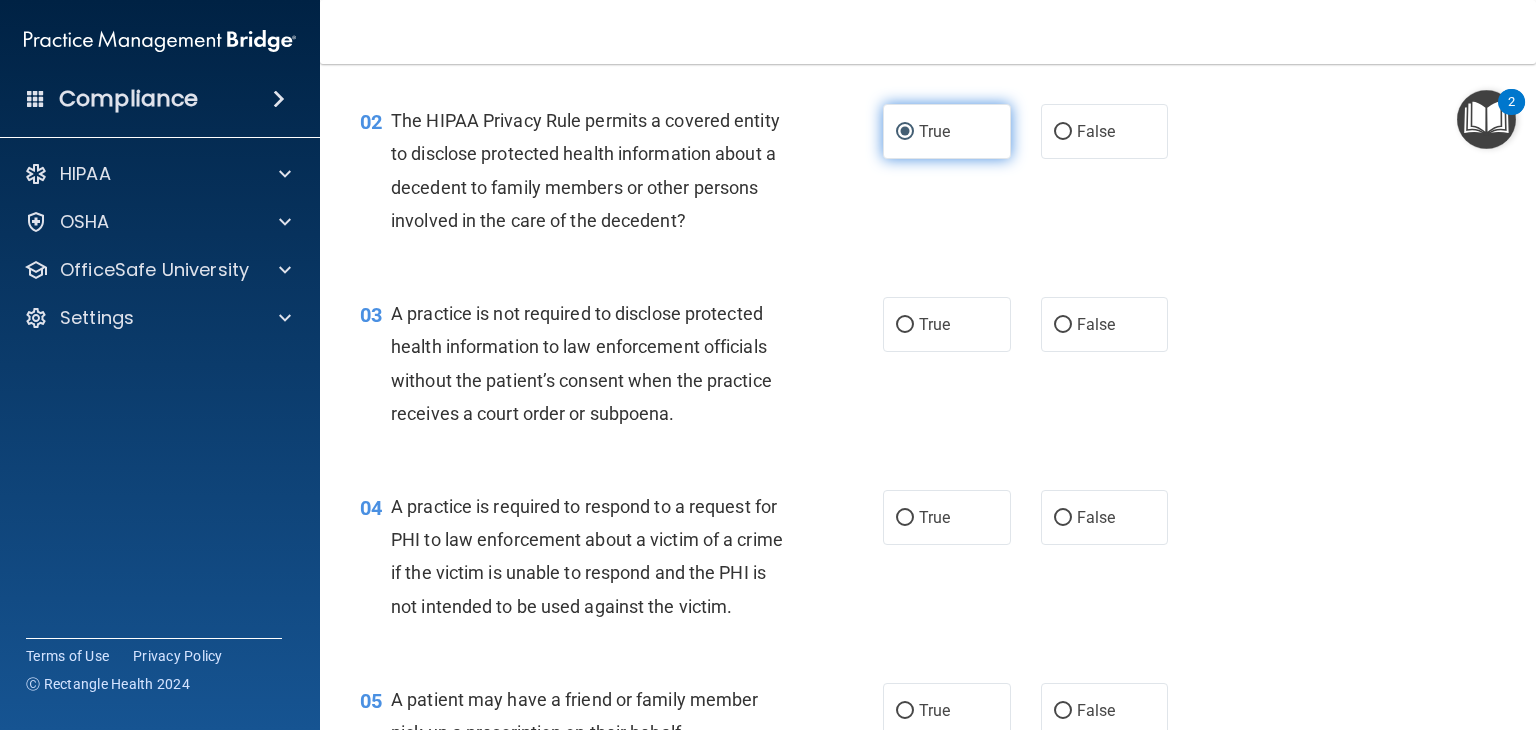 scroll, scrollTop: 255, scrollLeft: 0, axis: vertical 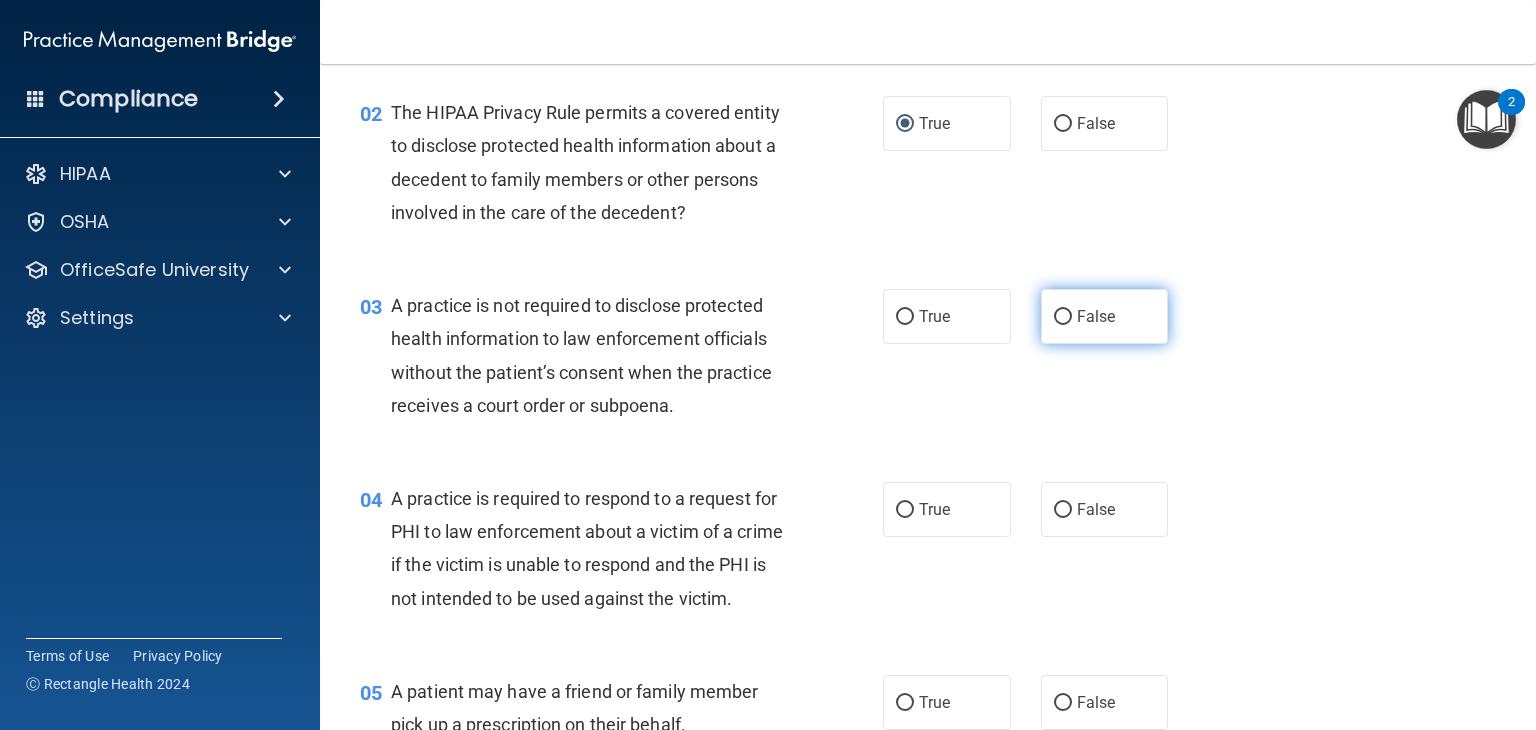 click on "False" at bounding box center [1063, 317] 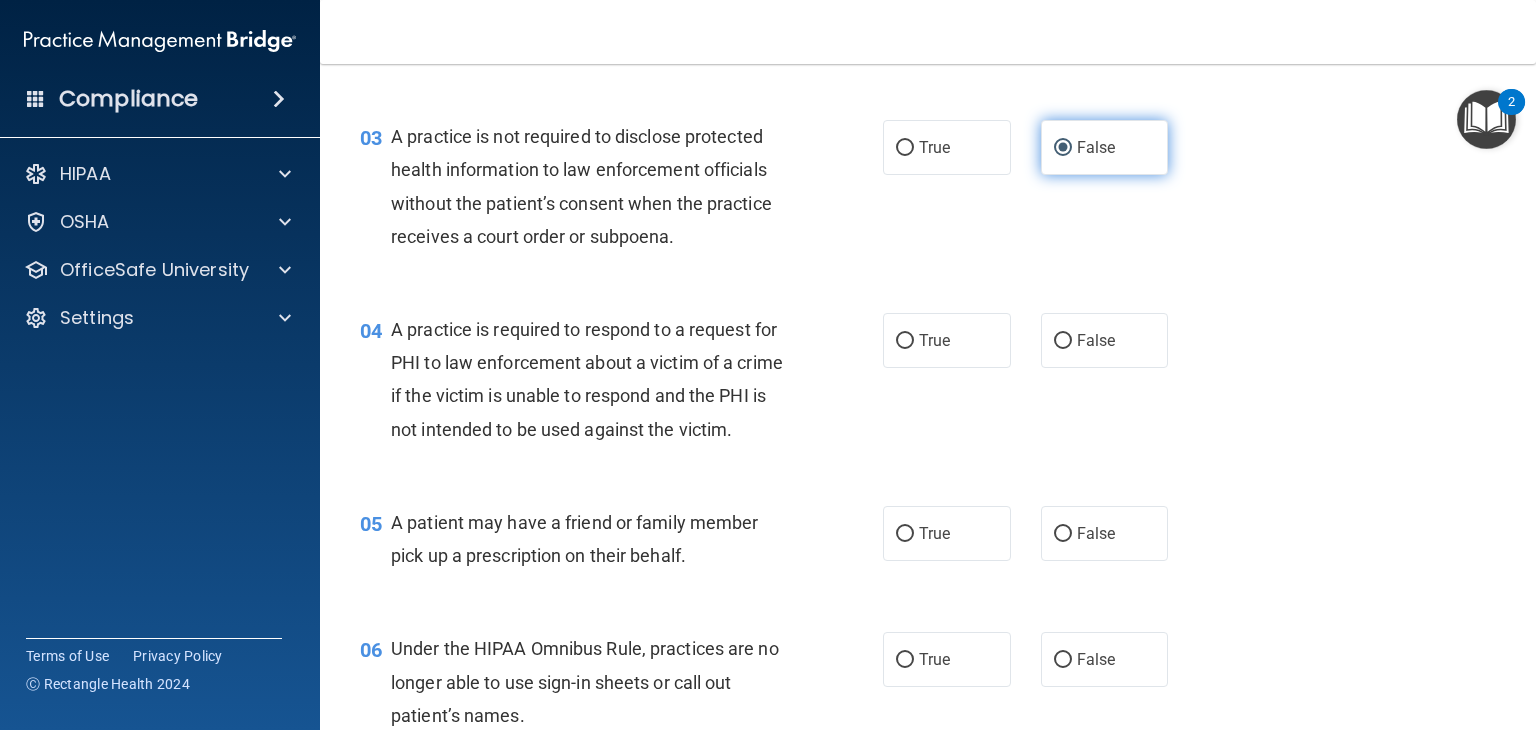 scroll, scrollTop: 427, scrollLeft: 0, axis: vertical 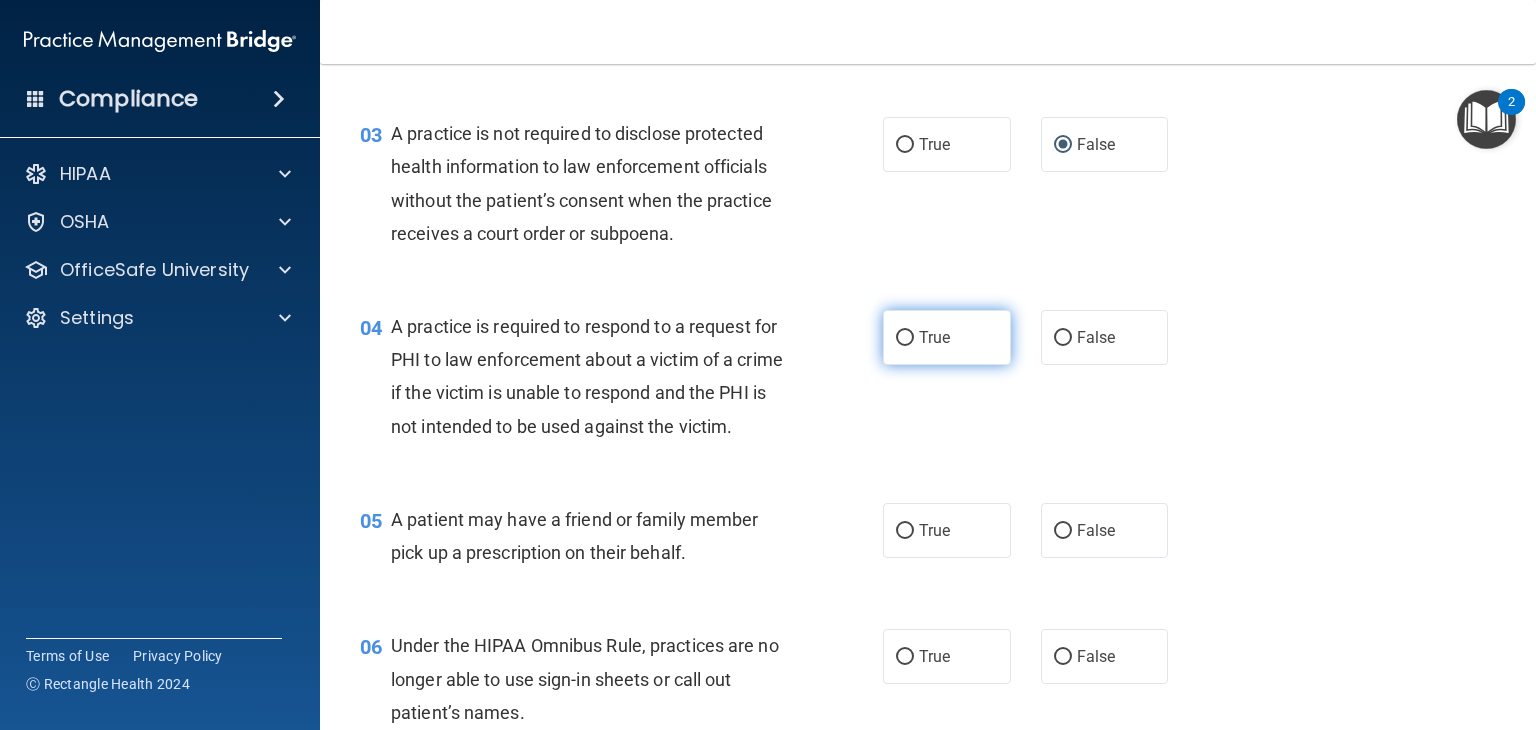 click on "True" at bounding box center (905, 338) 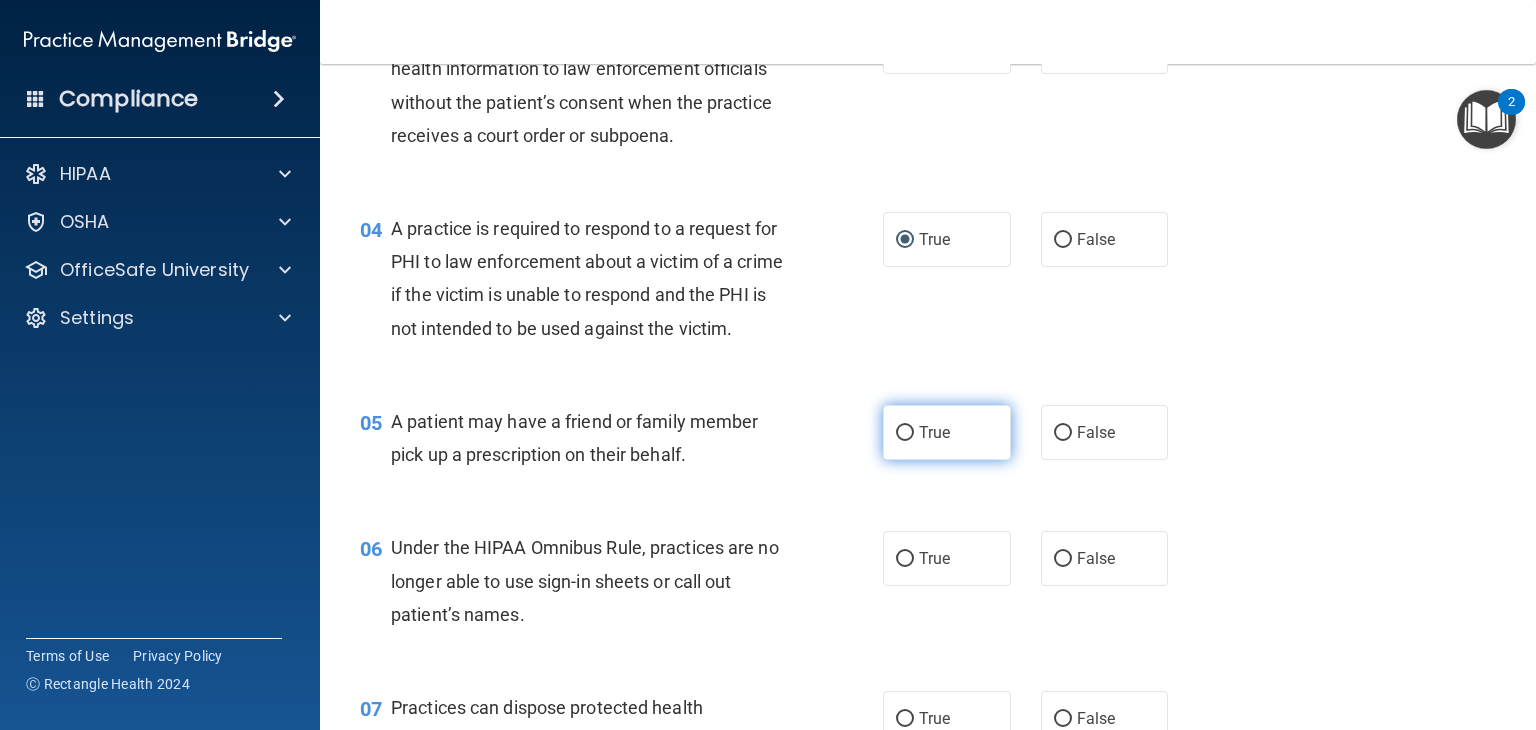 click on "True" at bounding box center (905, 433) 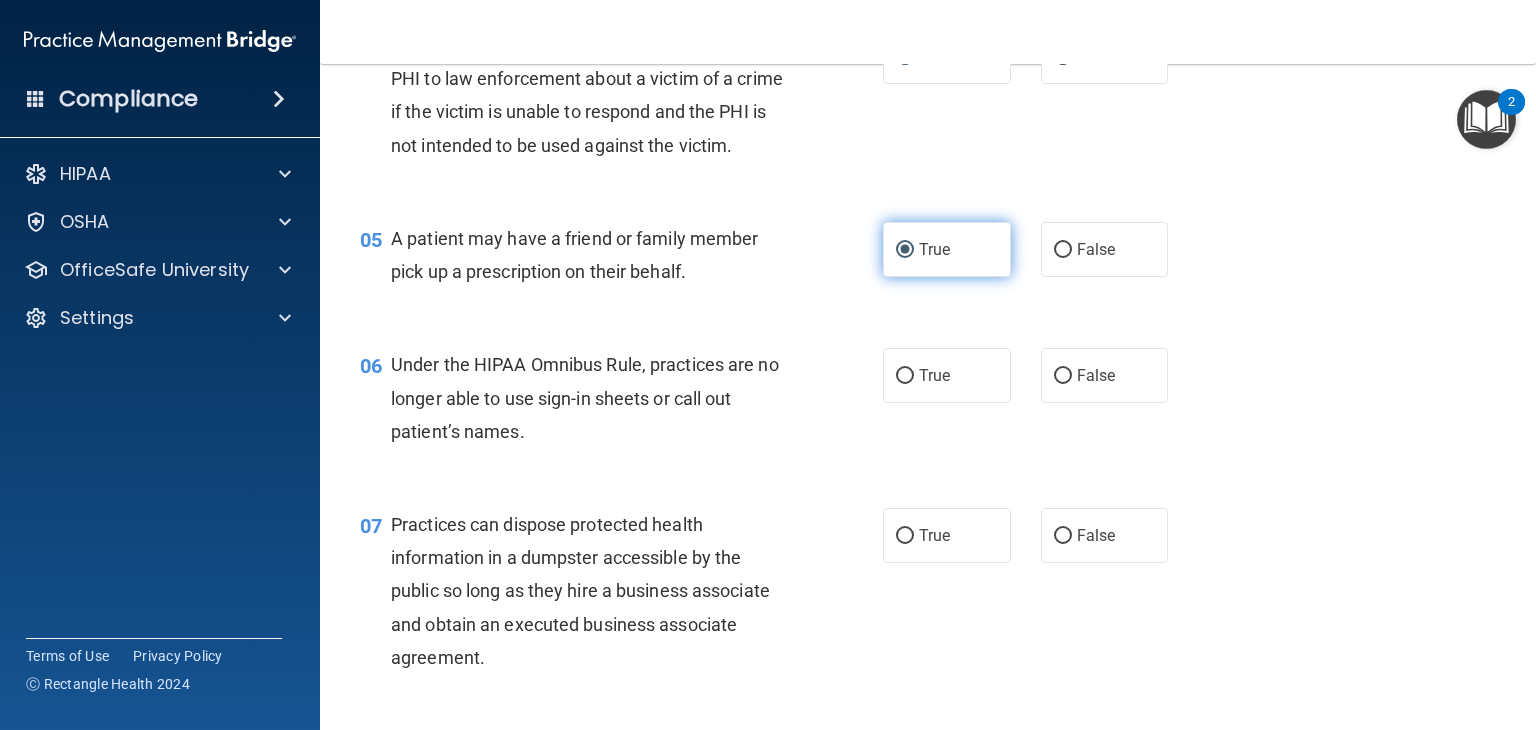 scroll, scrollTop: 709, scrollLeft: 0, axis: vertical 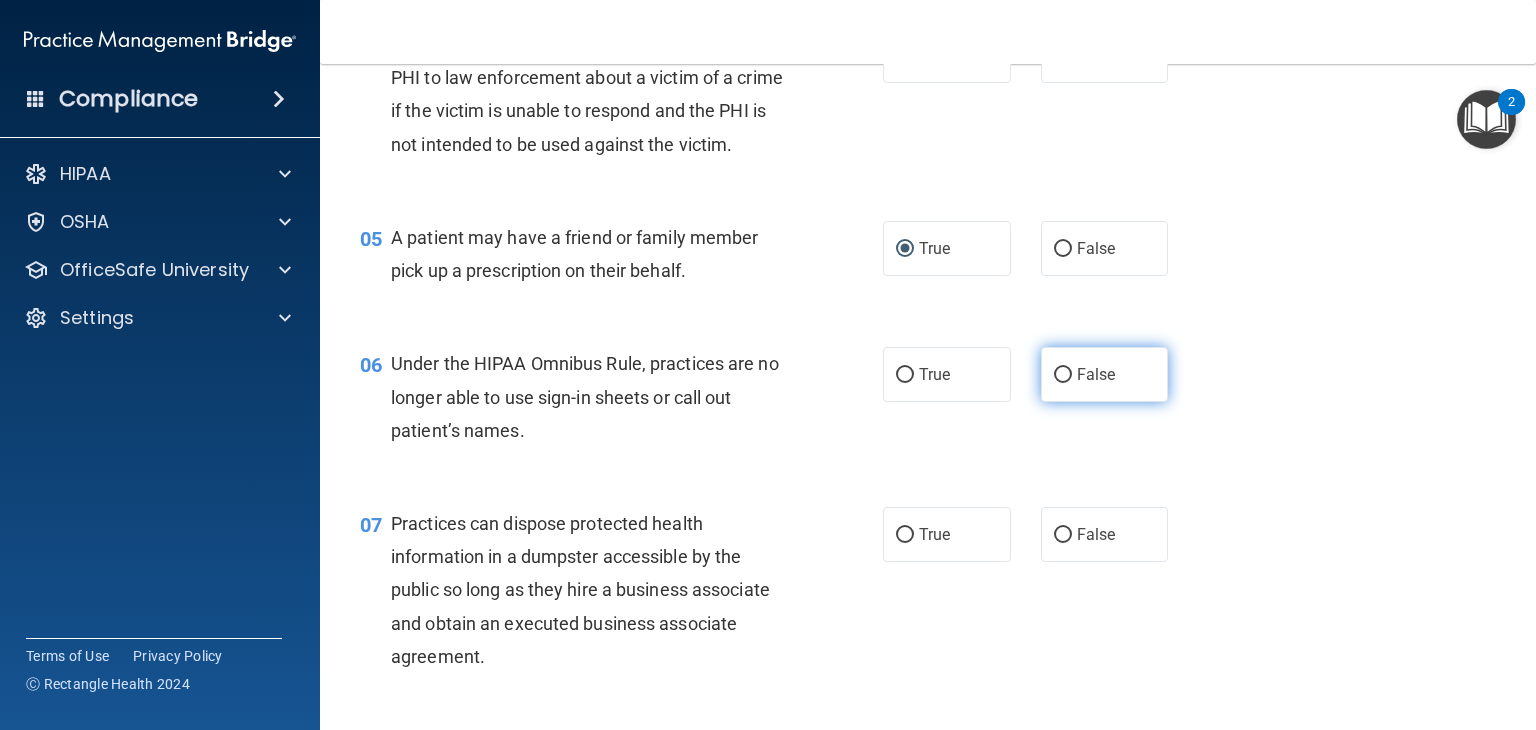 click on "False" at bounding box center (1063, 375) 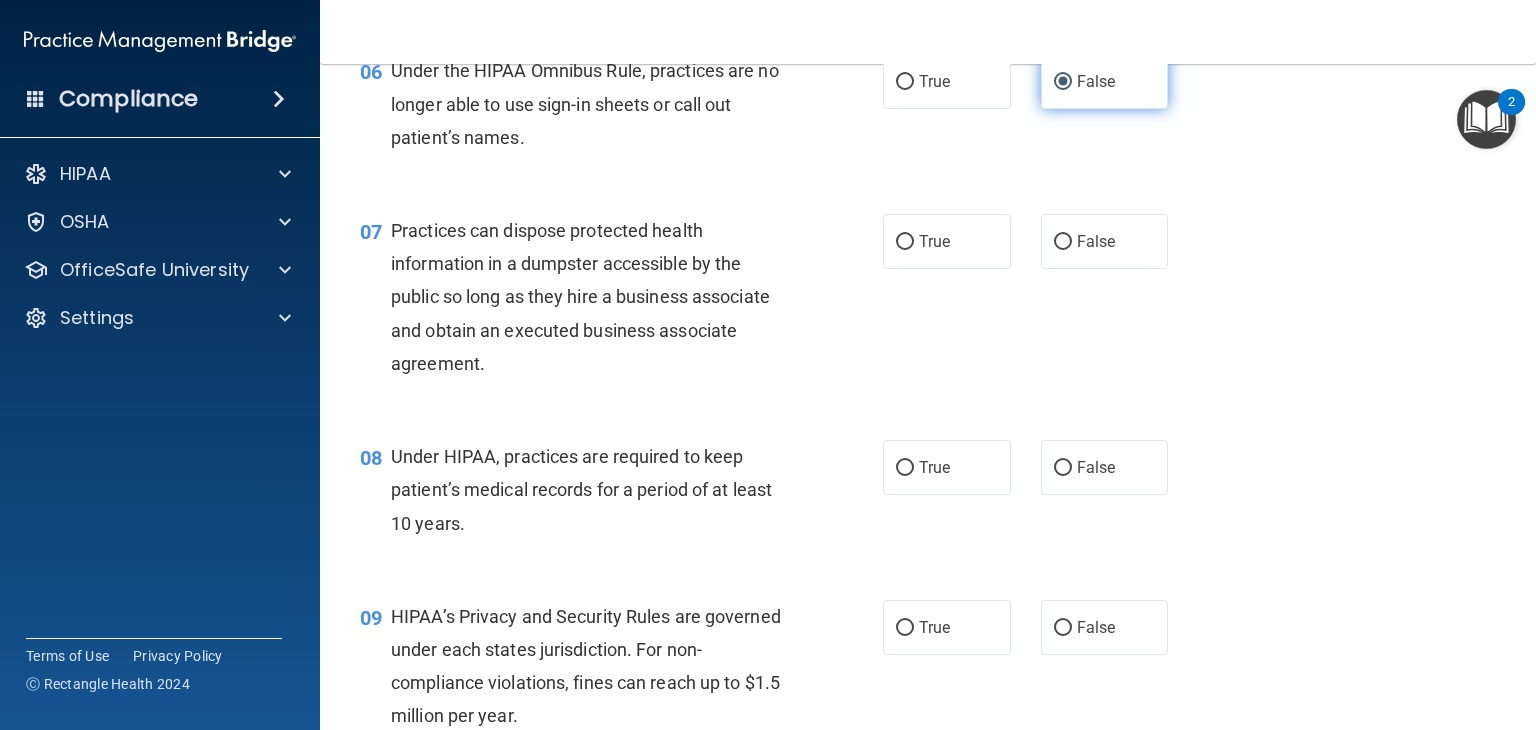 scroll, scrollTop: 1006, scrollLeft: 0, axis: vertical 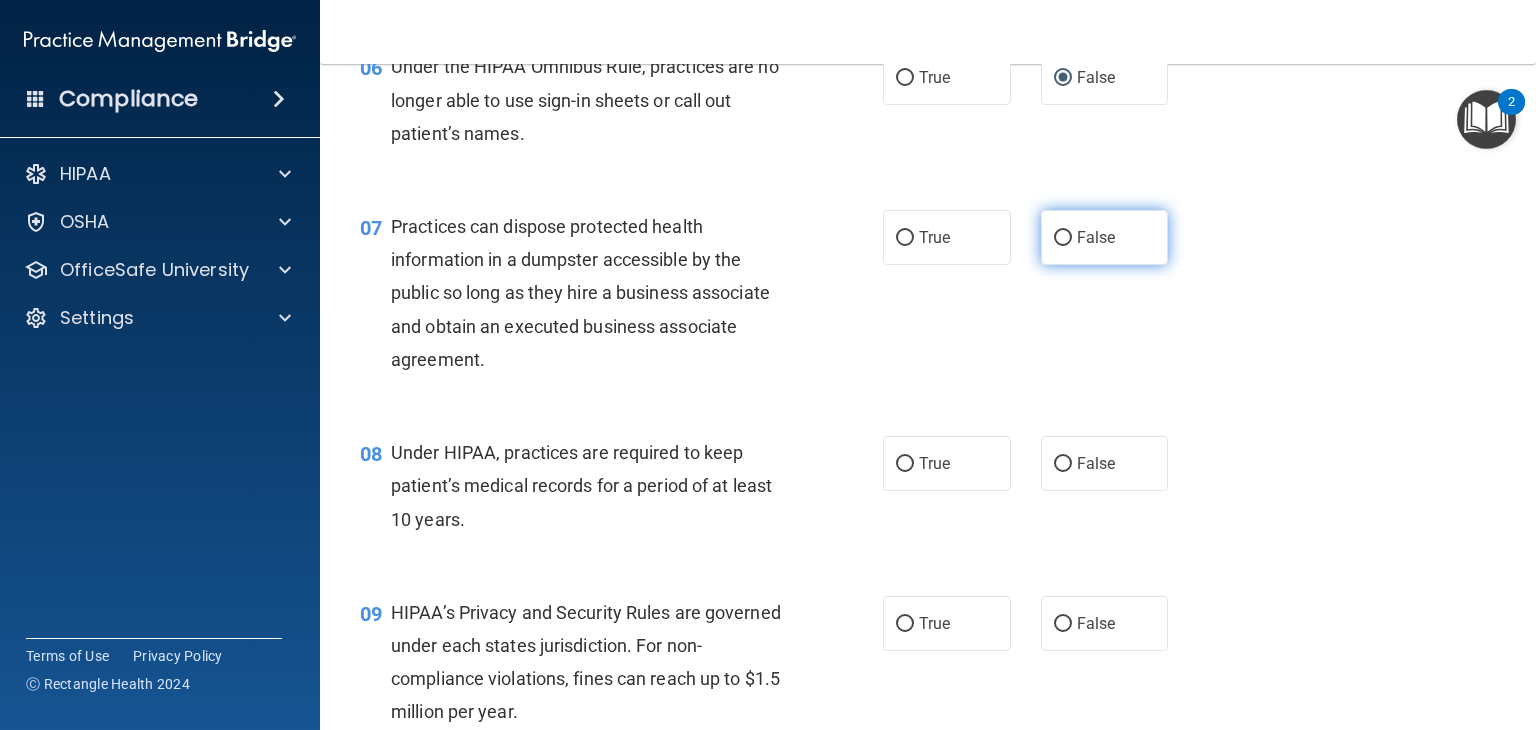 click on "False" at bounding box center (1063, 238) 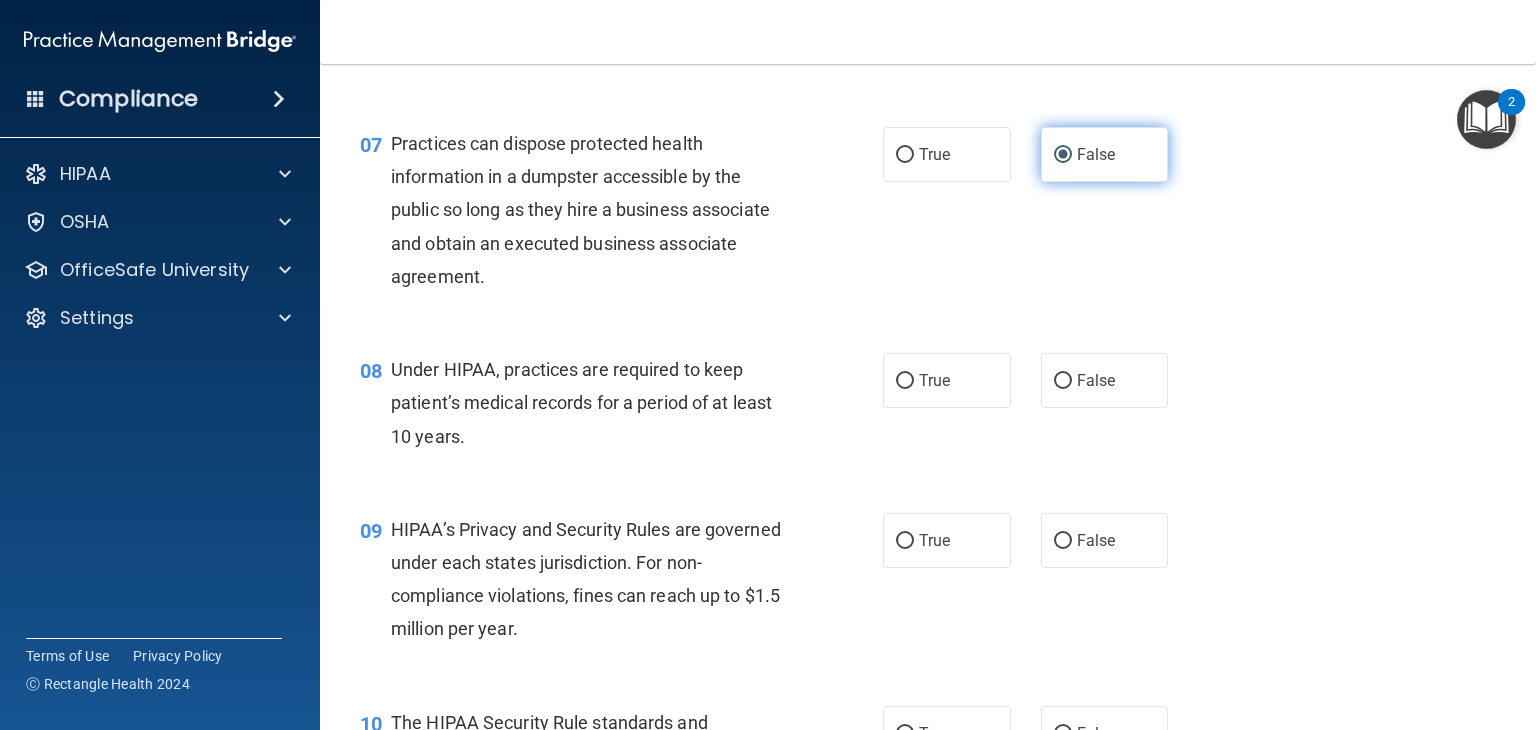 scroll, scrollTop: 1096, scrollLeft: 0, axis: vertical 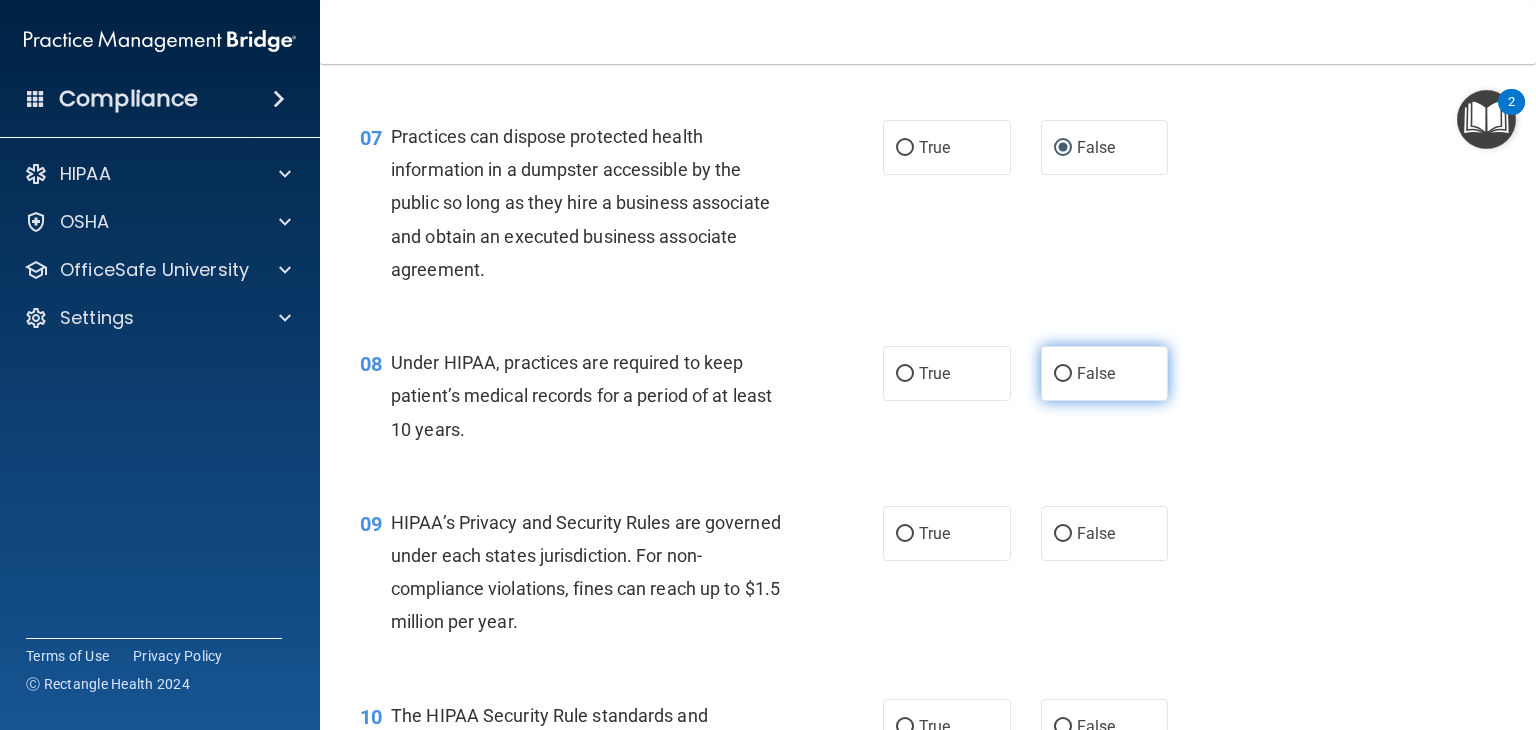 click on "False" at bounding box center (1063, 374) 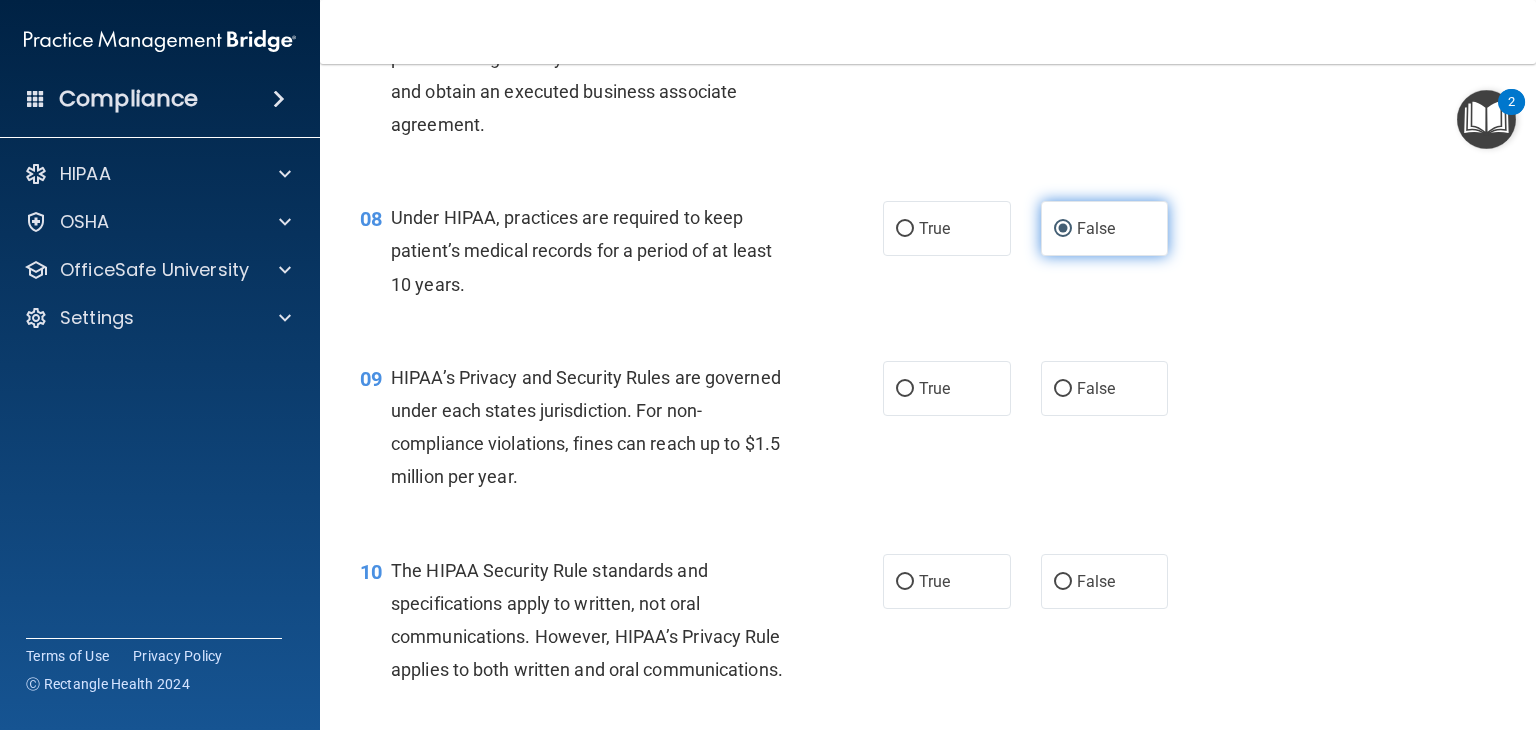 scroll, scrollTop: 1245, scrollLeft: 0, axis: vertical 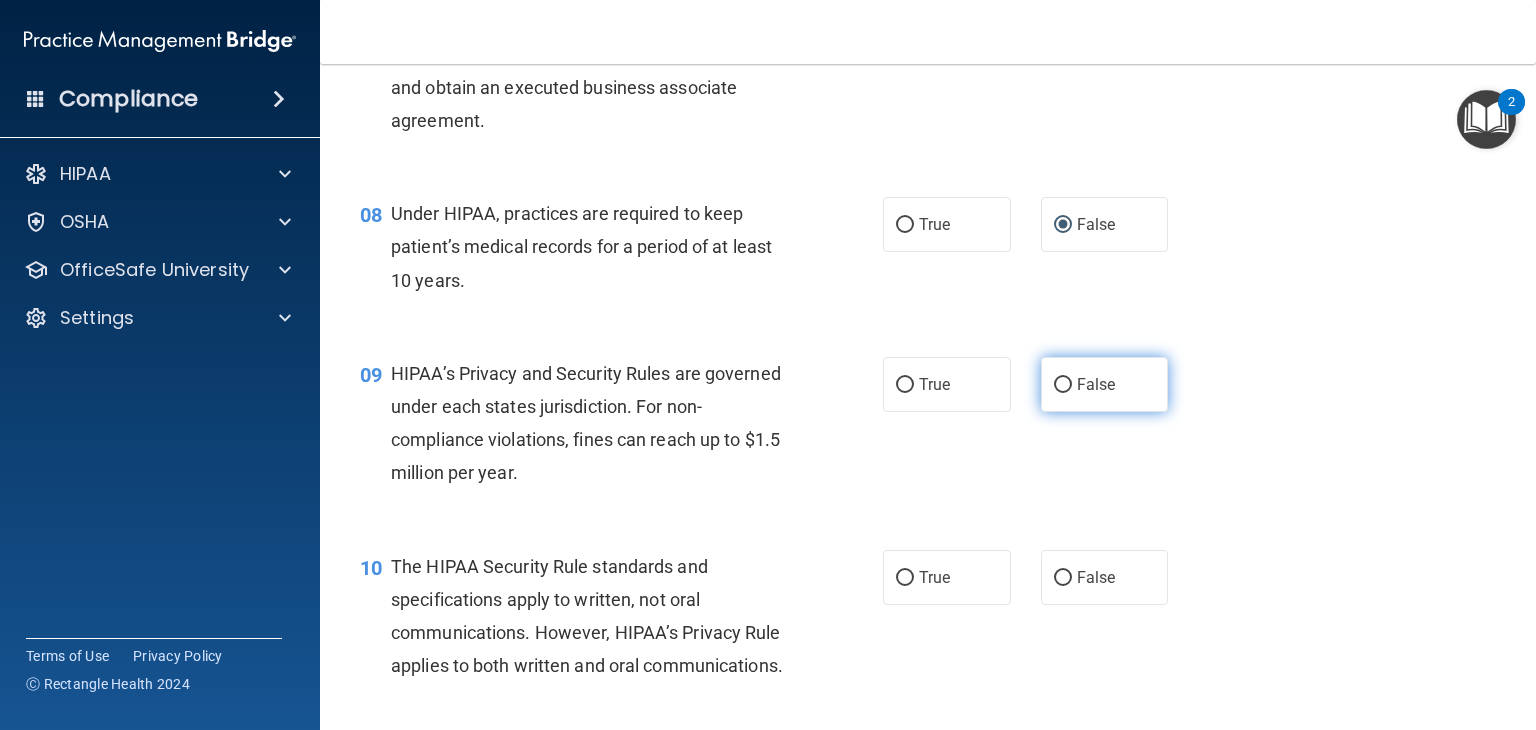 click on "False" at bounding box center (1063, 385) 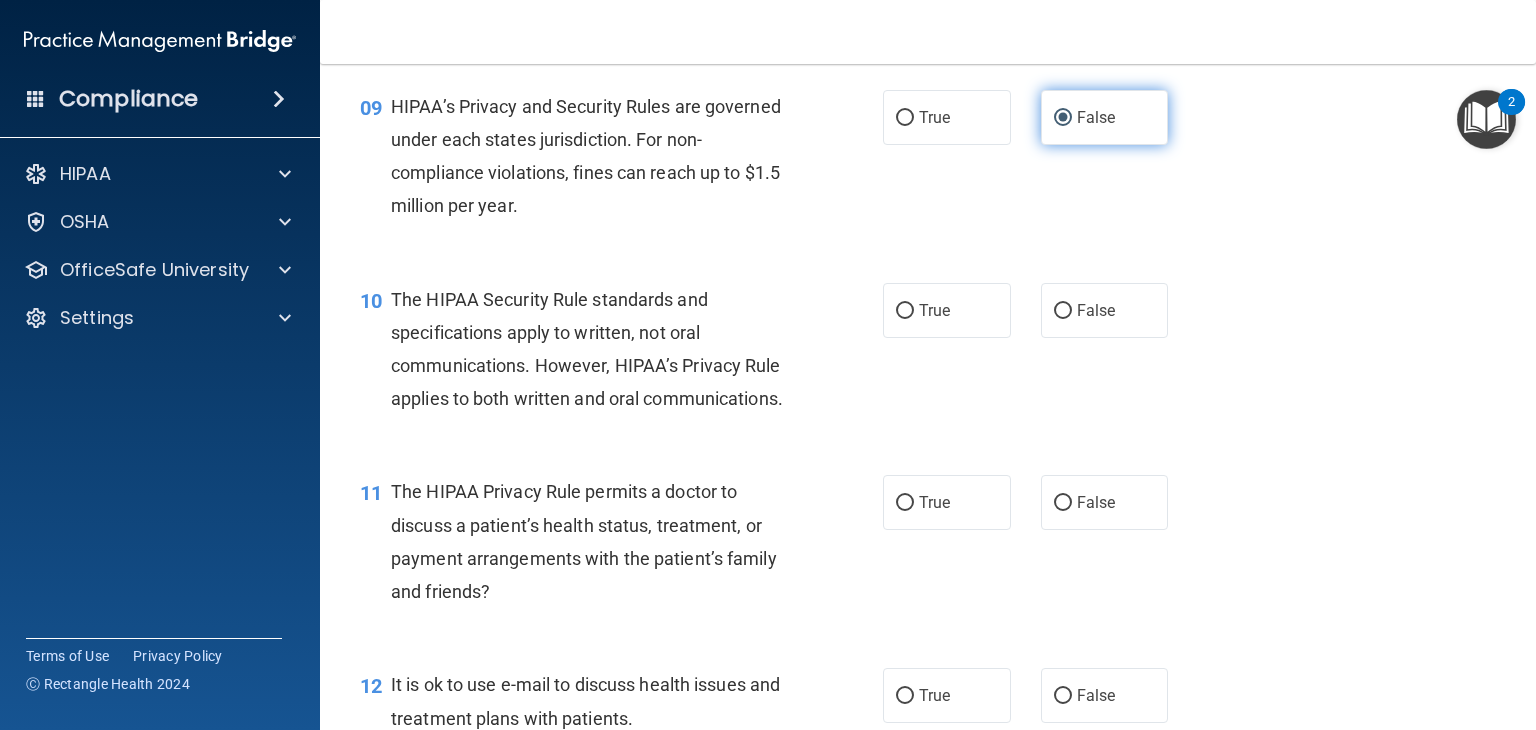 scroll, scrollTop: 1516, scrollLeft: 0, axis: vertical 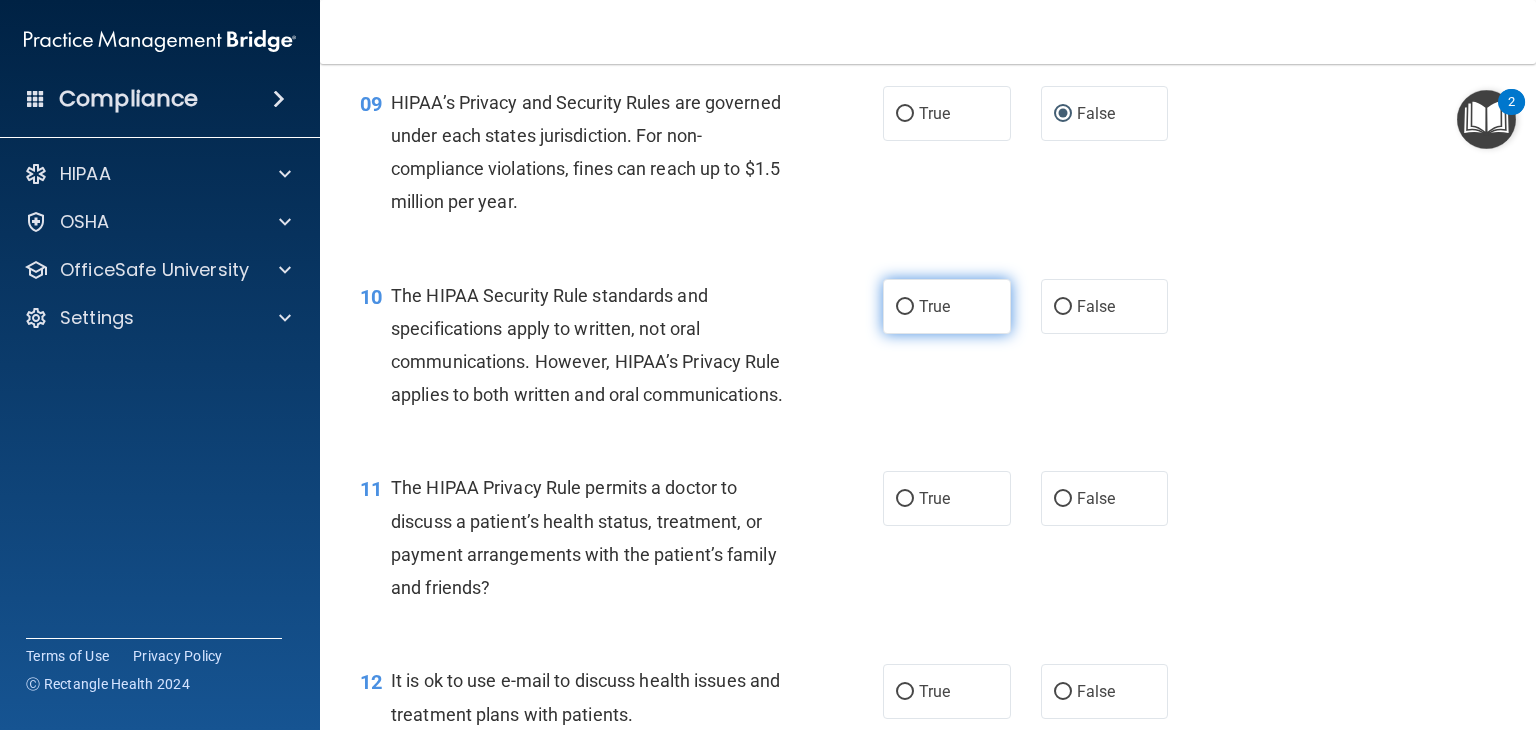 click on "True" at bounding box center (934, 306) 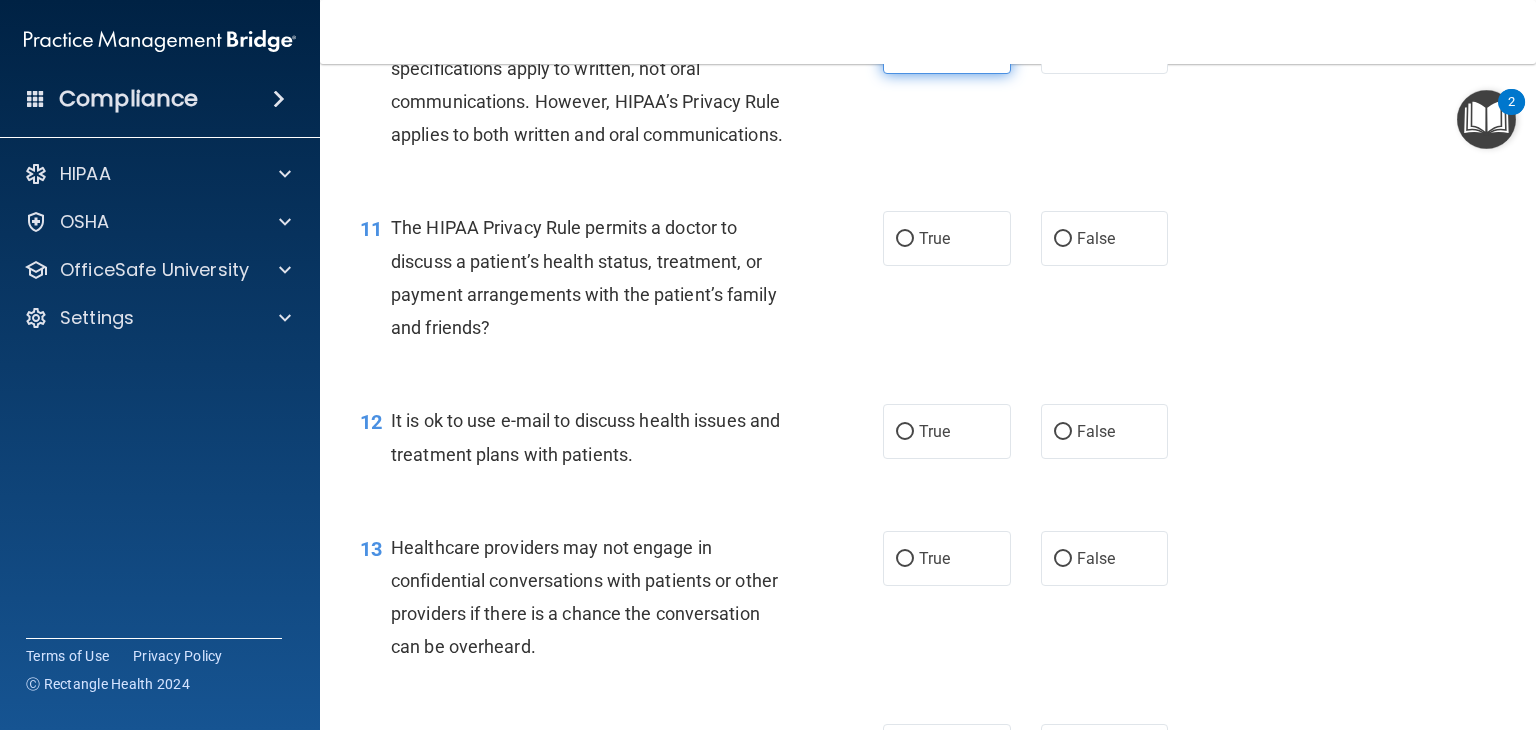 scroll, scrollTop: 1780, scrollLeft: 0, axis: vertical 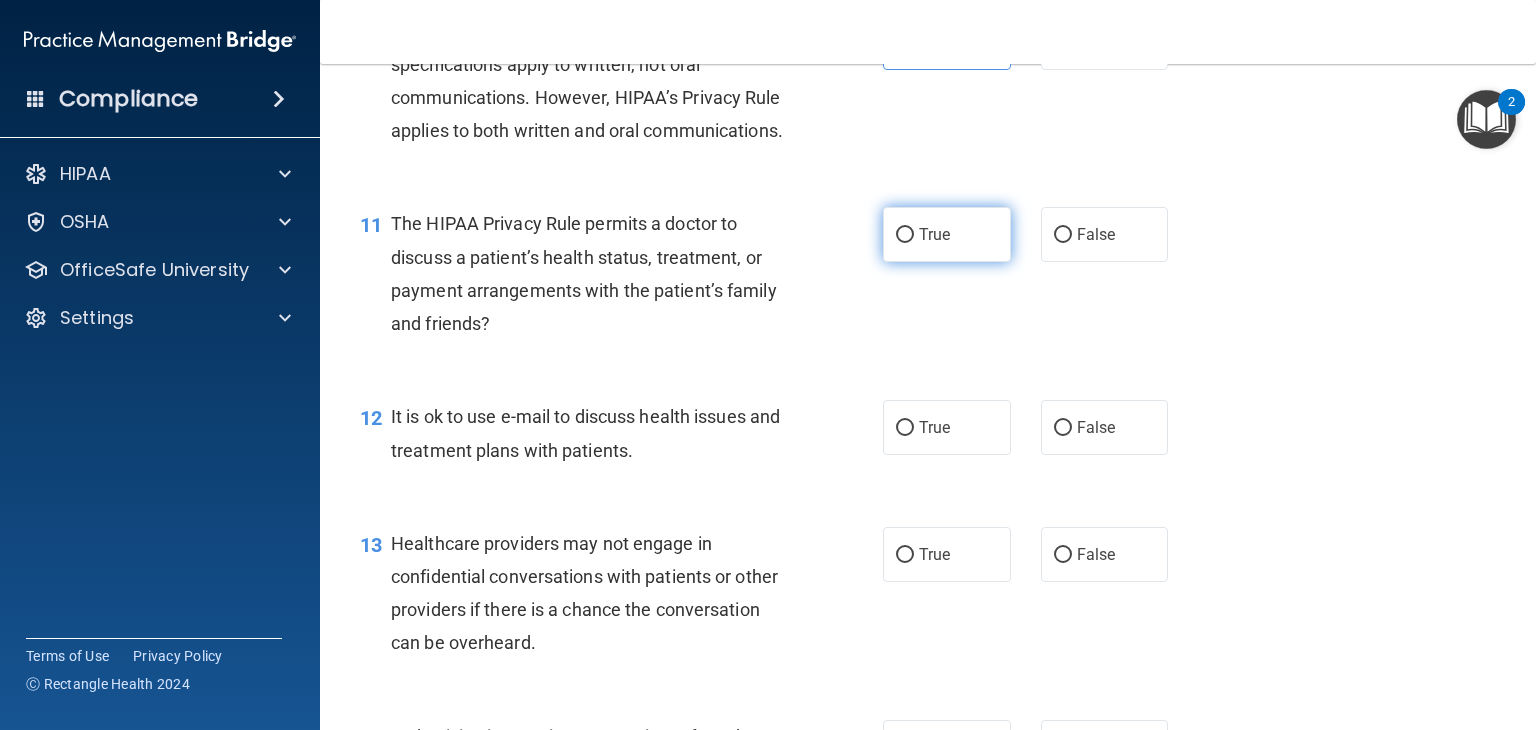 click on "True" at bounding box center [905, 235] 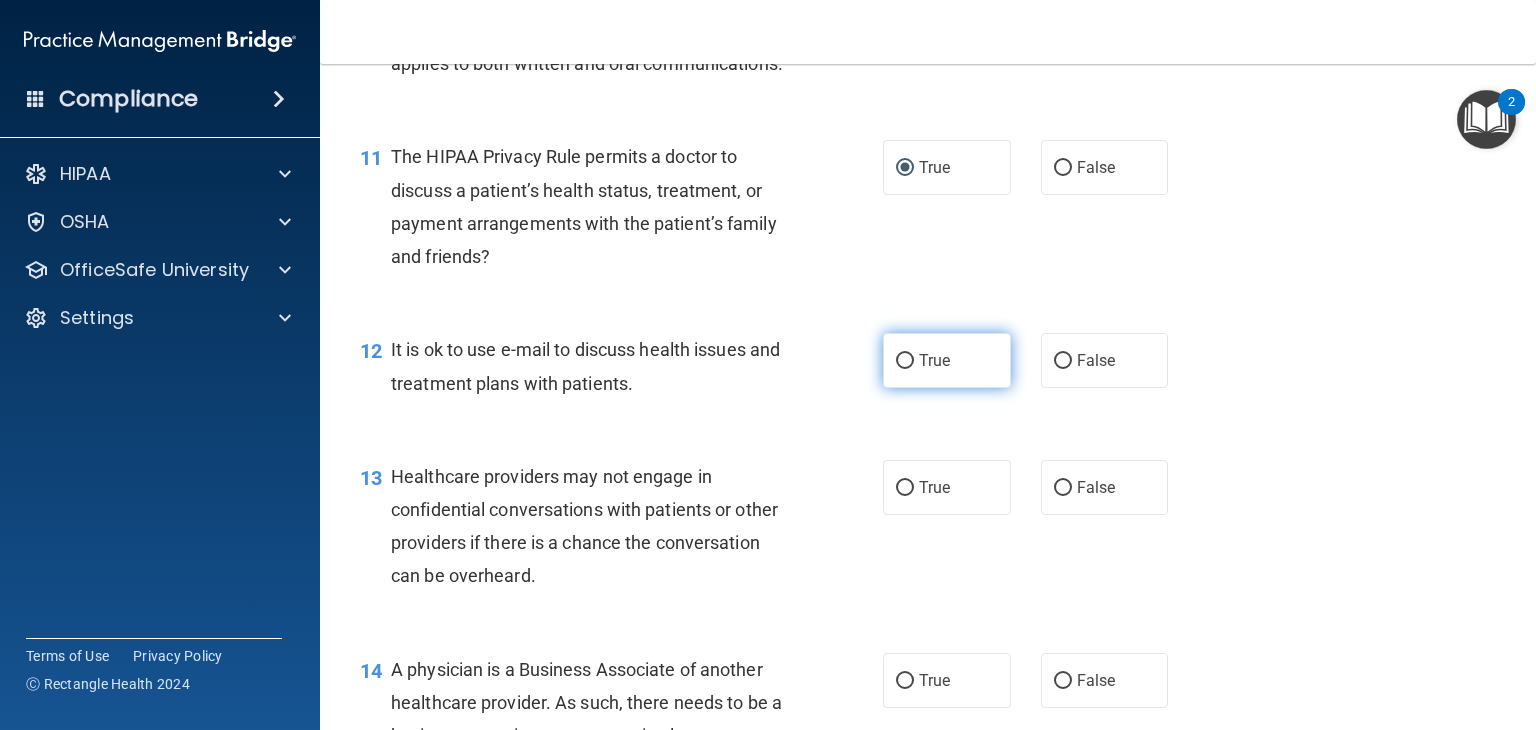 click on "True" at bounding box center [905, 361] 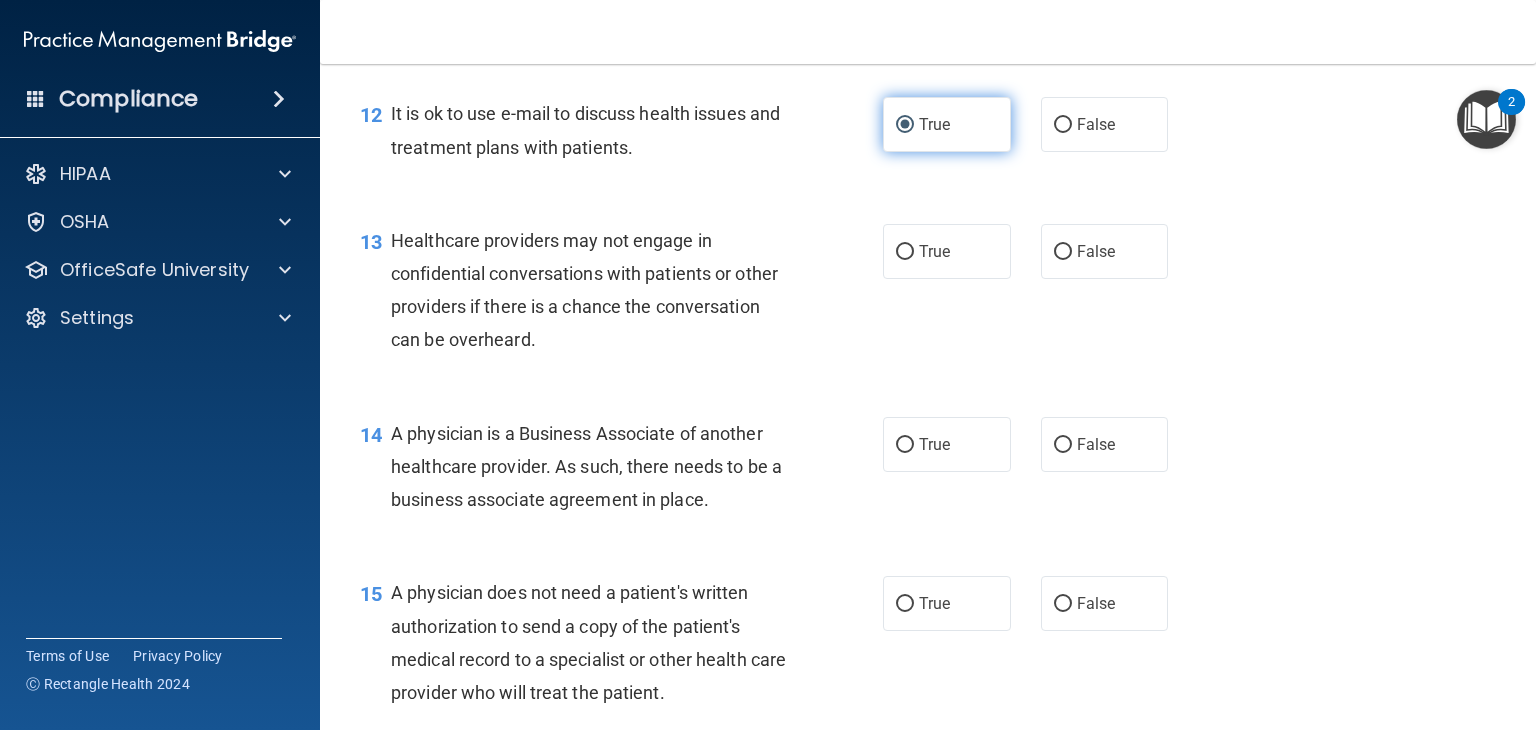 scroll, scrollTop: 2087, scrollLeft: 0, axis: vertical 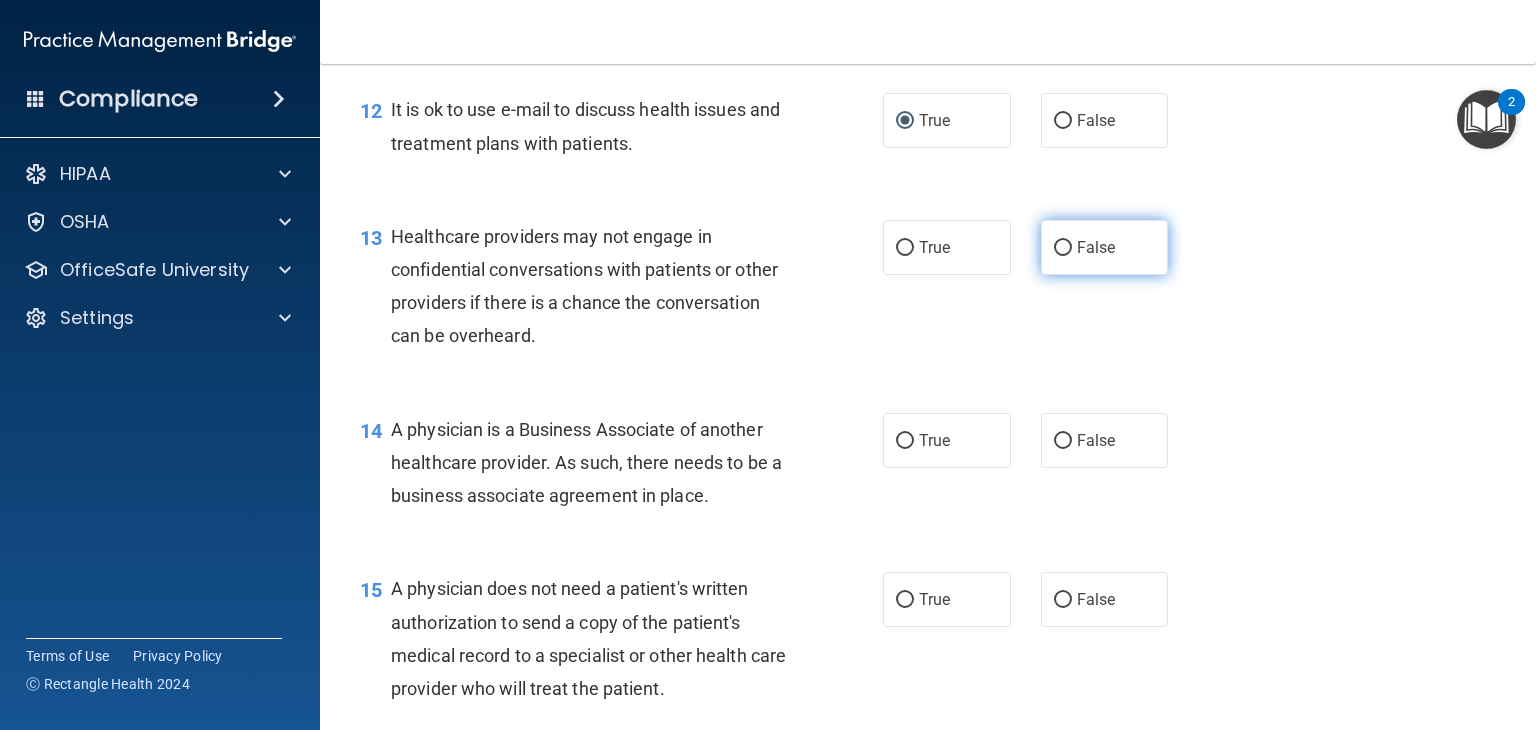 click on "False" at bounding box center (1063, 248) 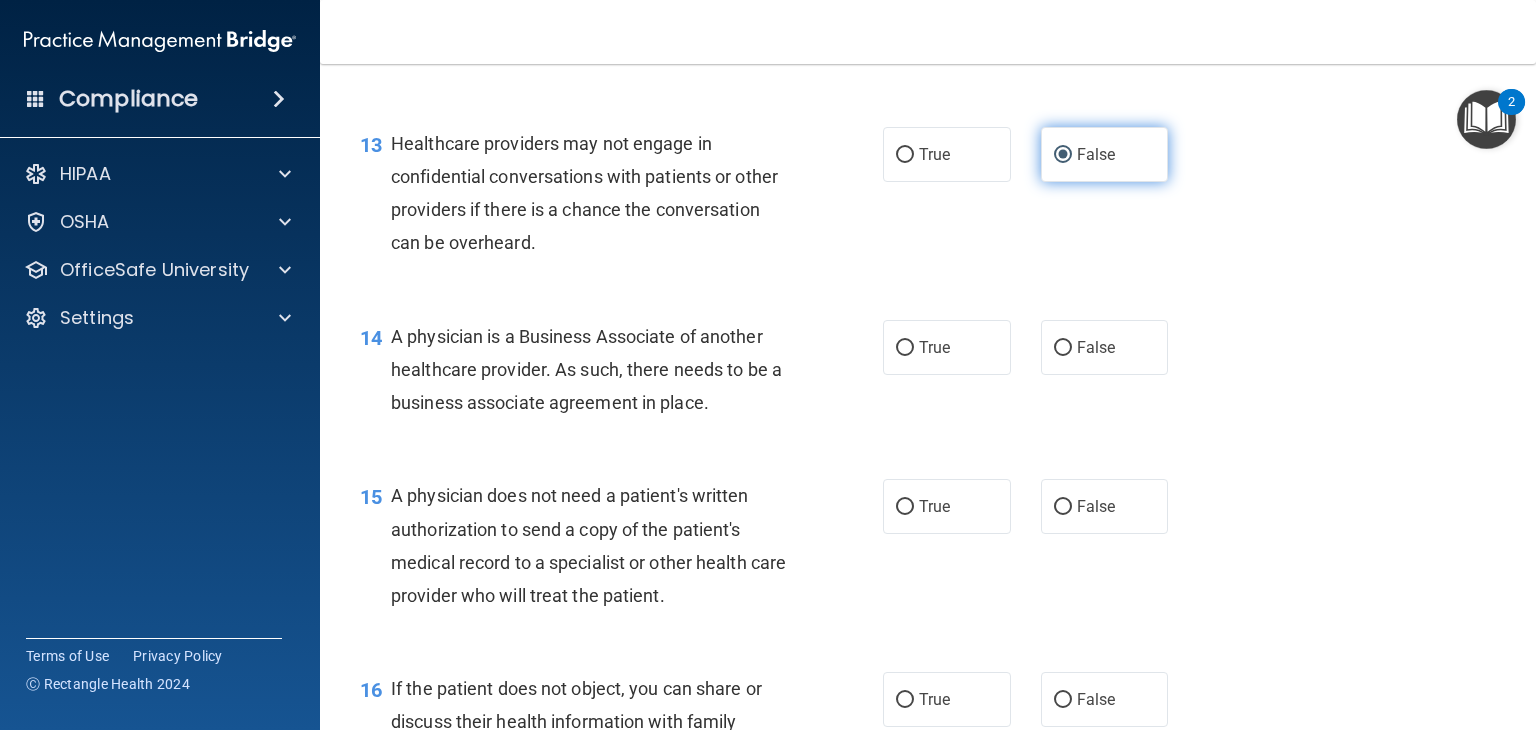scroll, scrollTop: 2189, scrollLeft: 0, axis: vertical 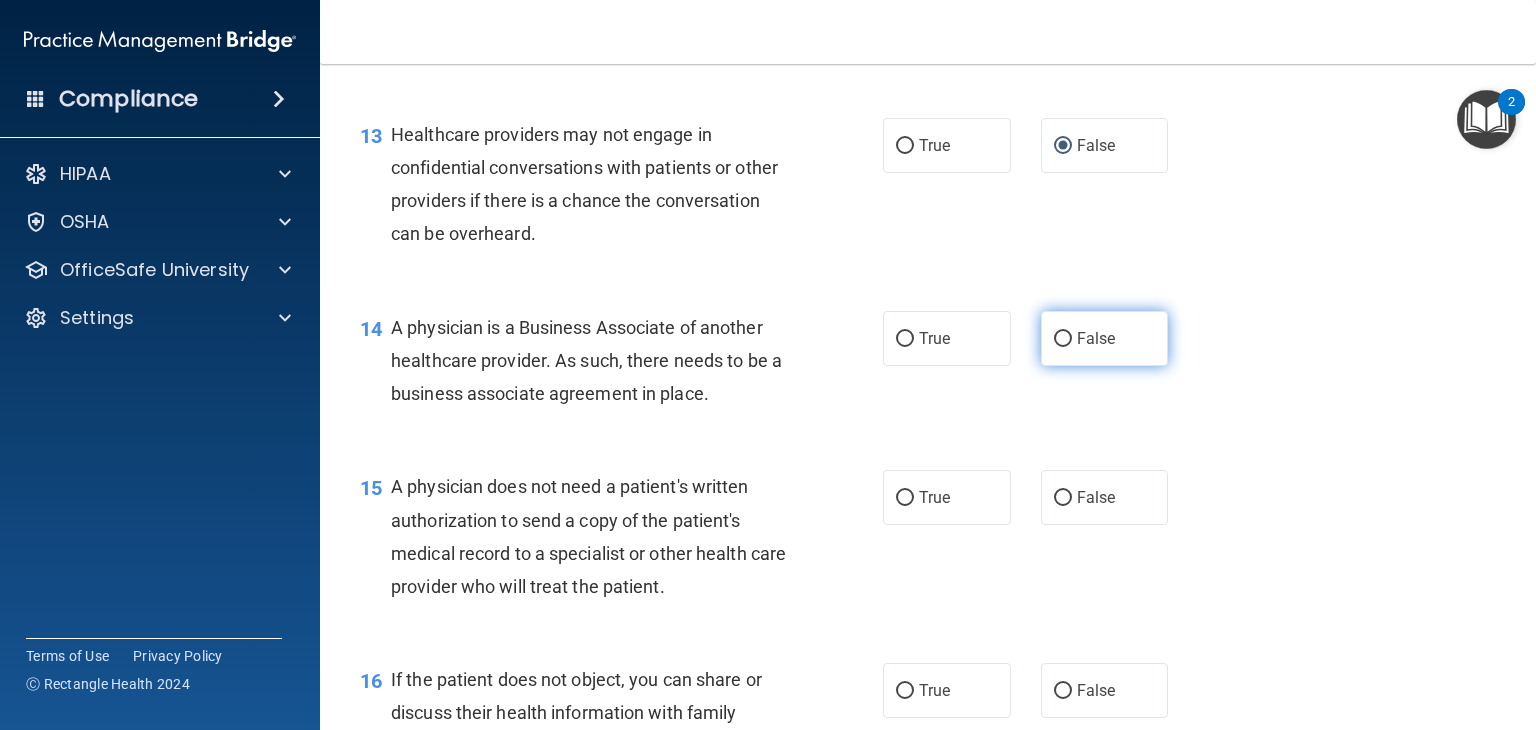 click on "False" at bounding box center (1063, 339) 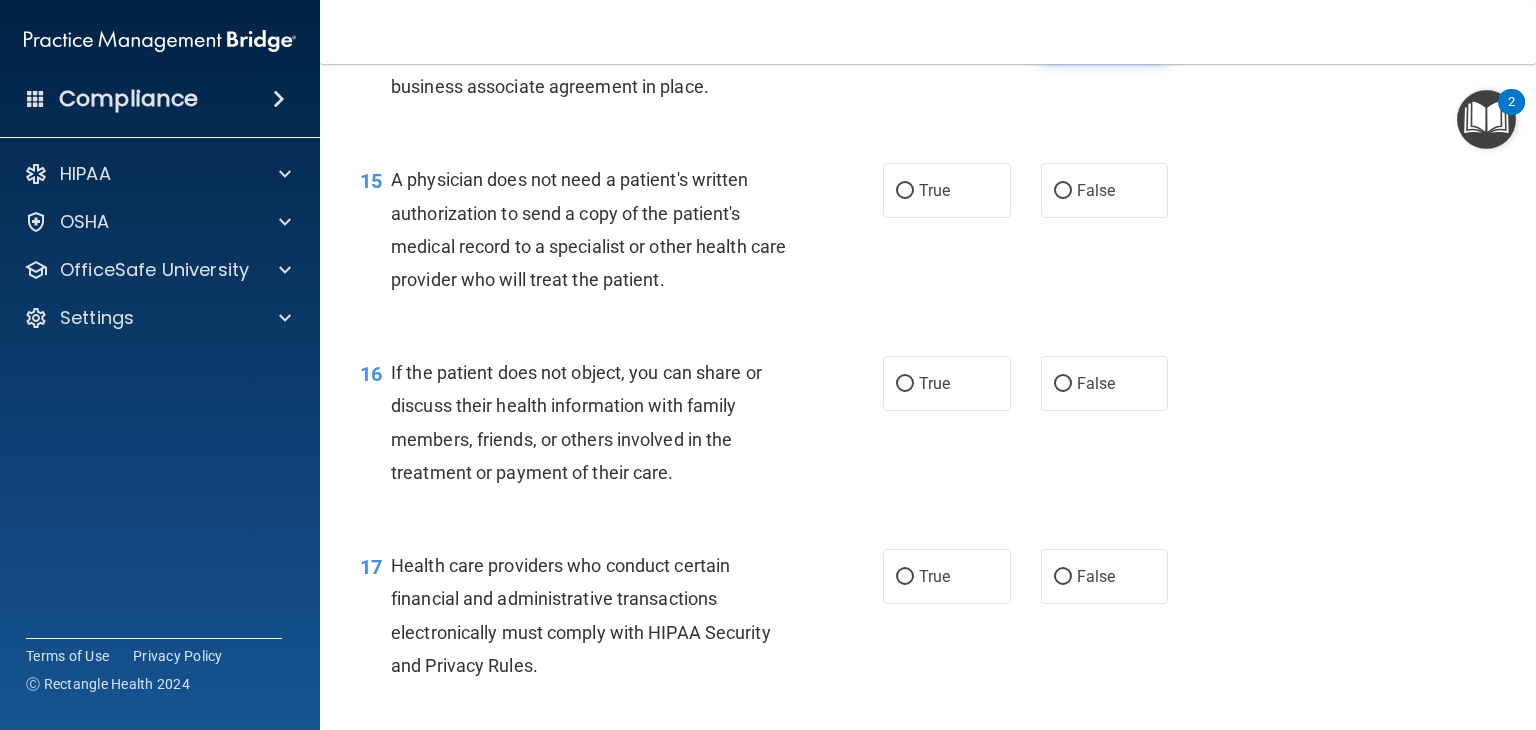 scroll, scrollTop: 2486, scrollLeft: 0, axis: vertical 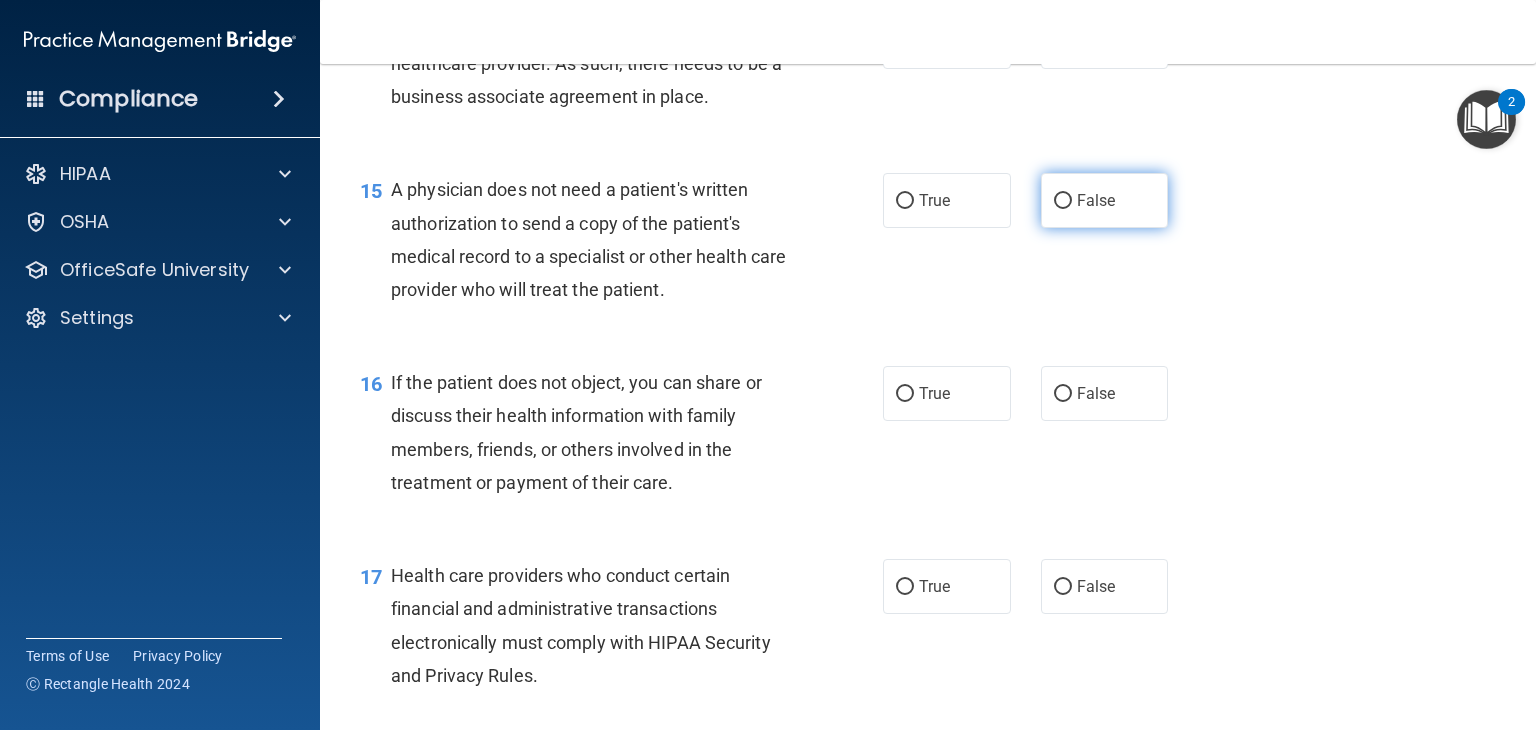click on "False" at bounding box center [1063, 201] 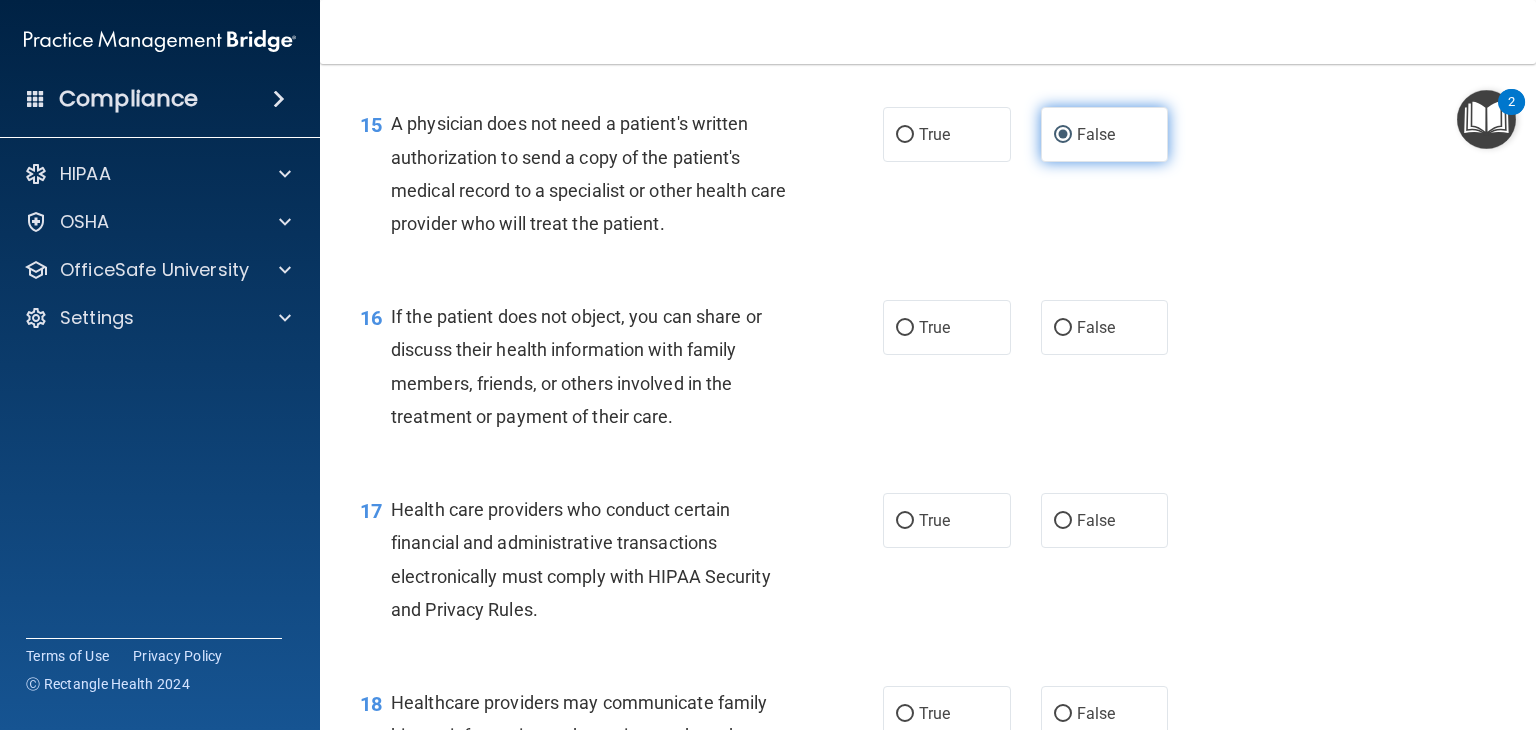 scroll, scrollTop: 2556, scrollLeft: 0, axis: vertical 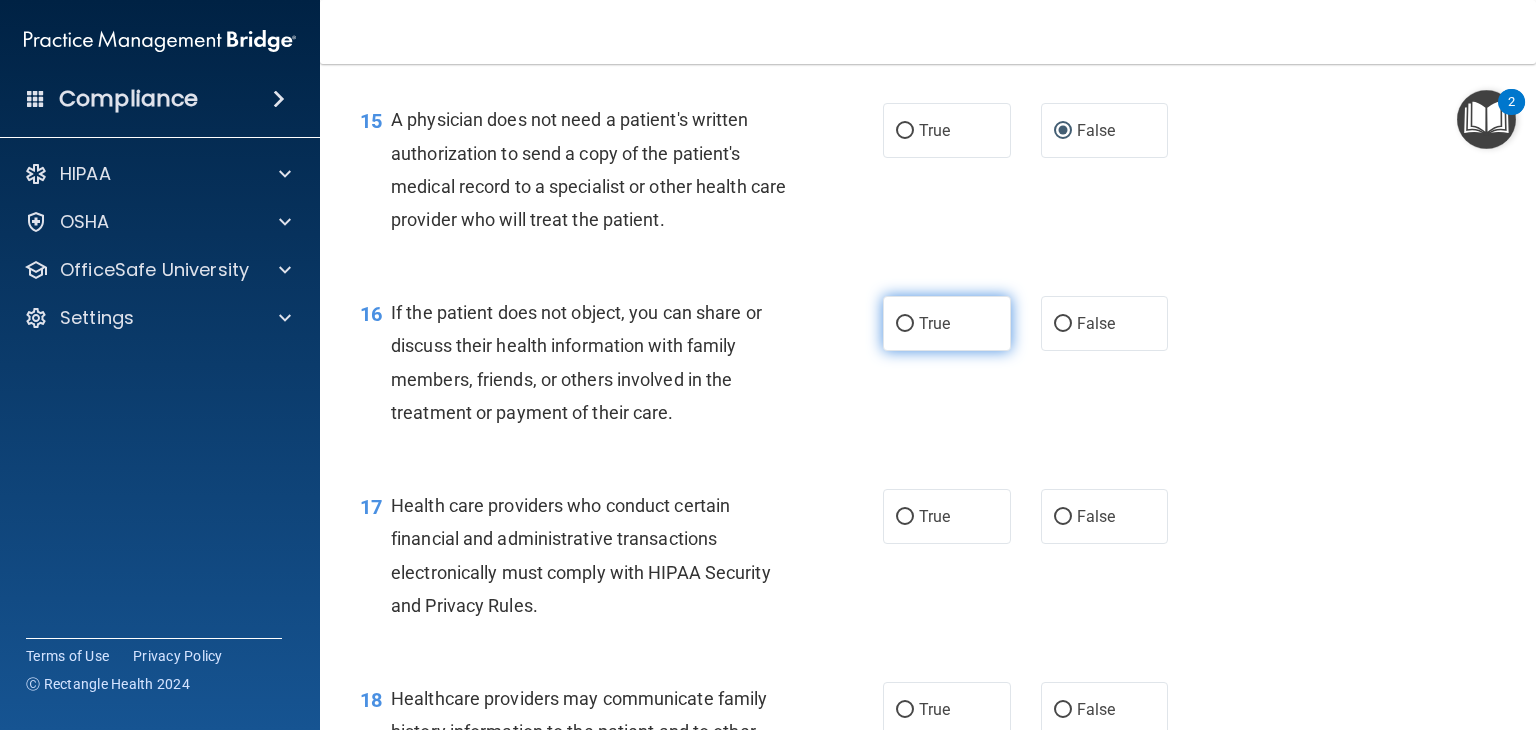 click on "True" at bounding box center [947, 323] 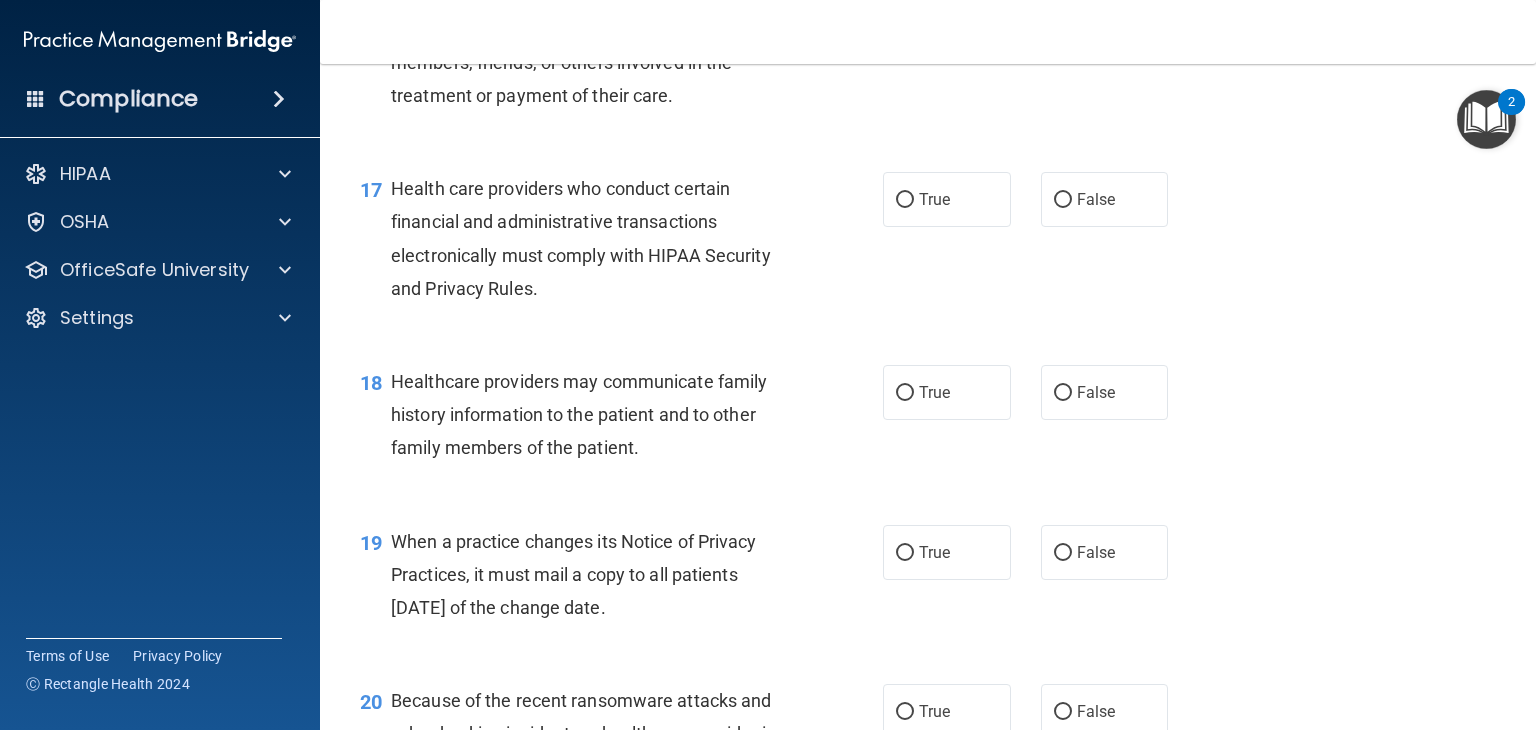 scroll, scrollTop: 2872, scrollLeft: 0, axis: vertical 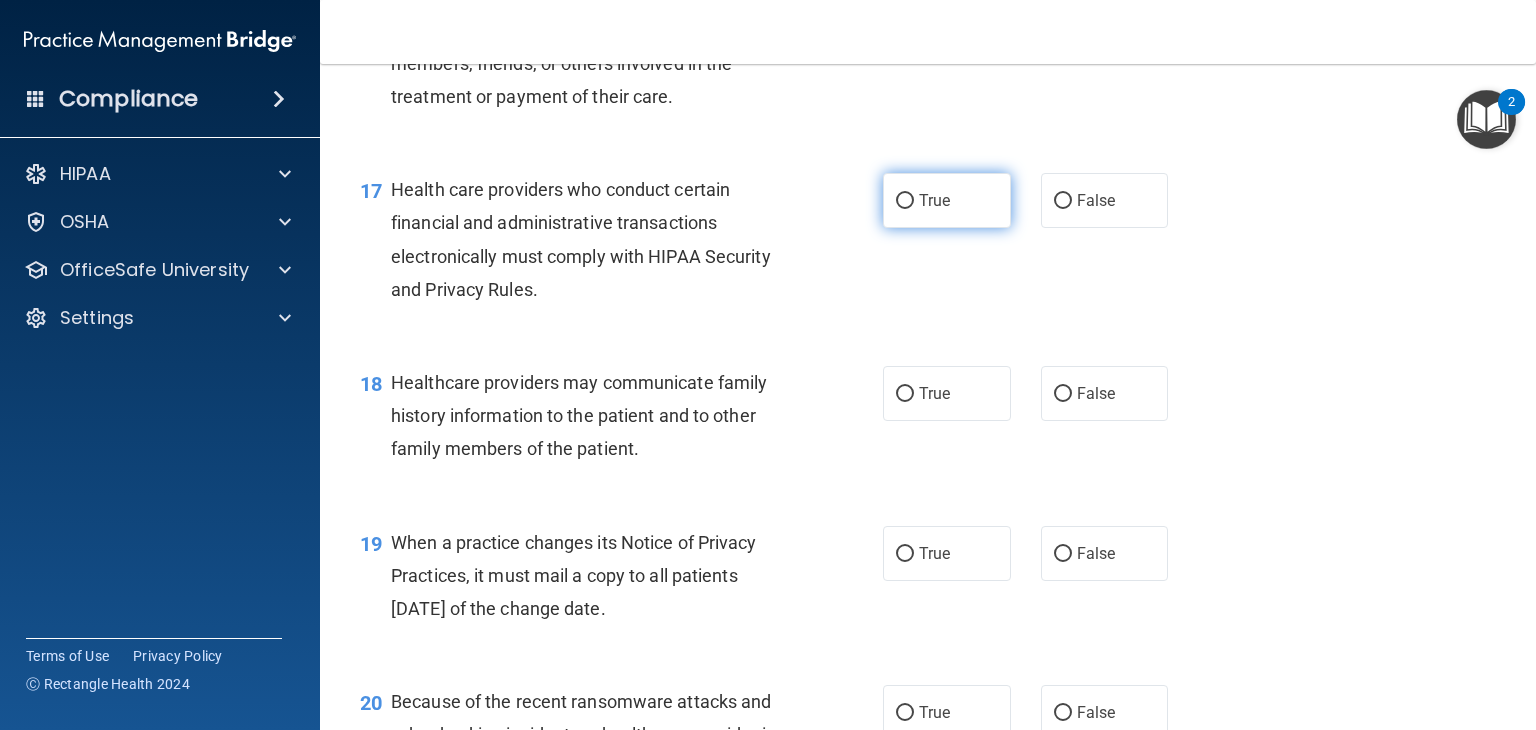 click on "True" at bounding box center [905, 201] 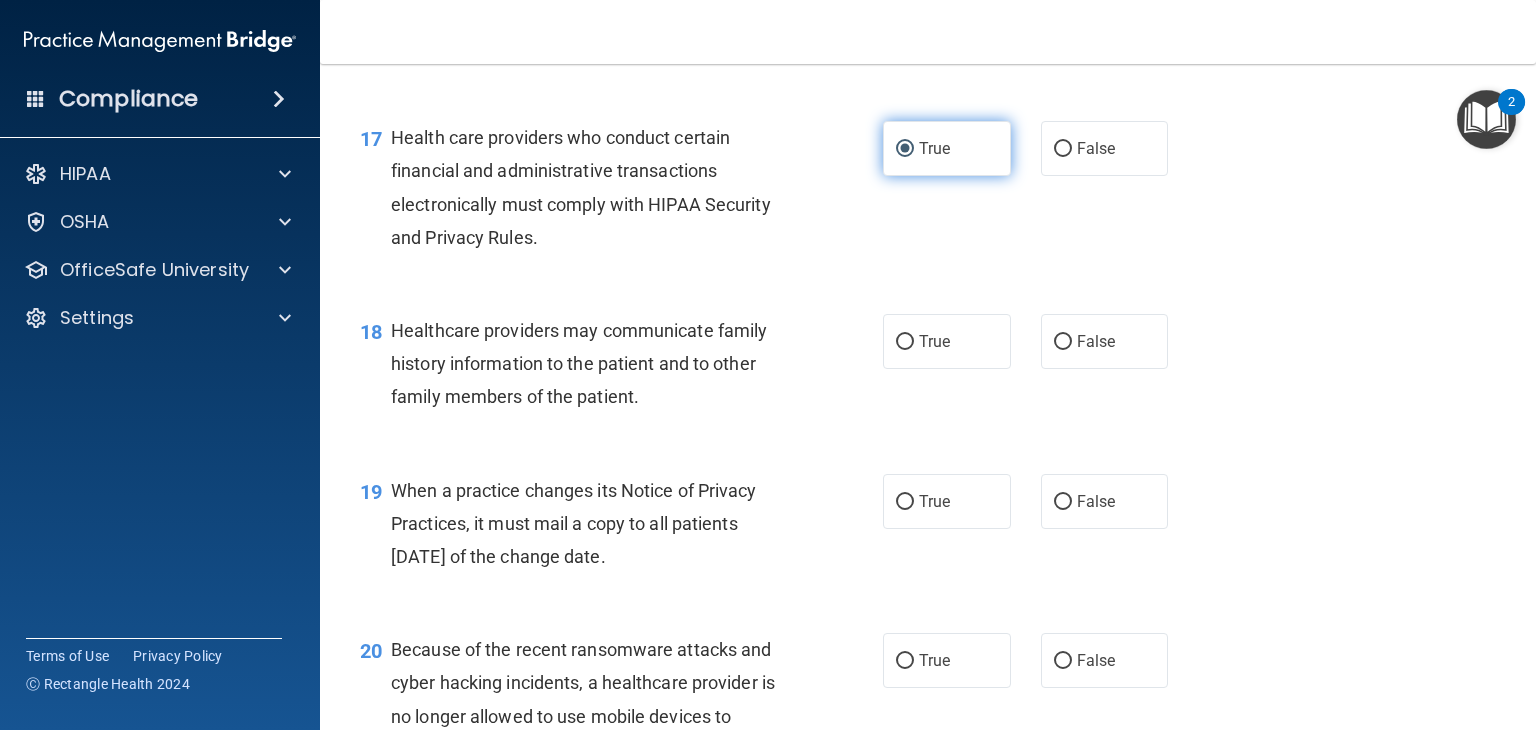 scroll, scrollTop: 2928, scrollLeft: 0, axis: vertical 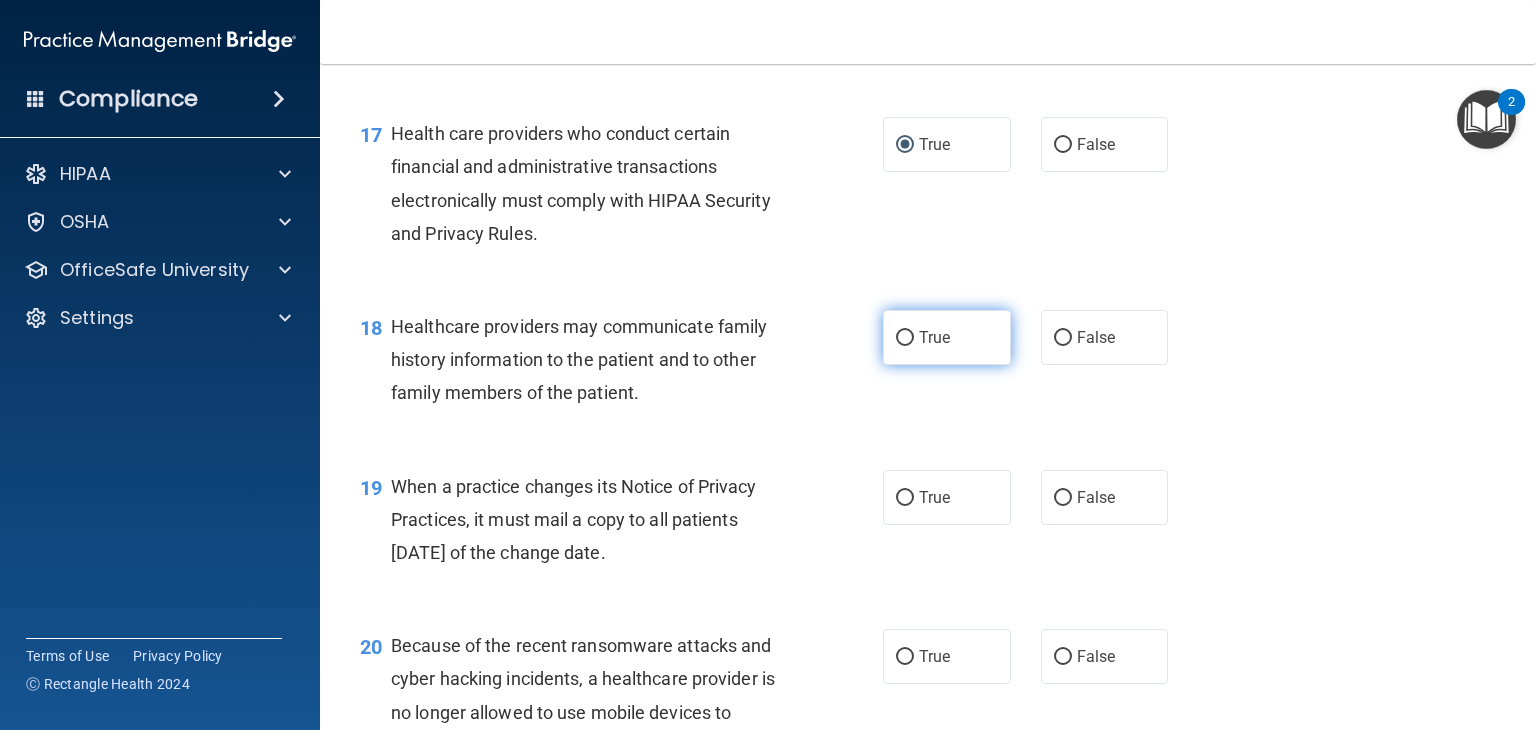 click on "True" at bounding box center (905, 338) 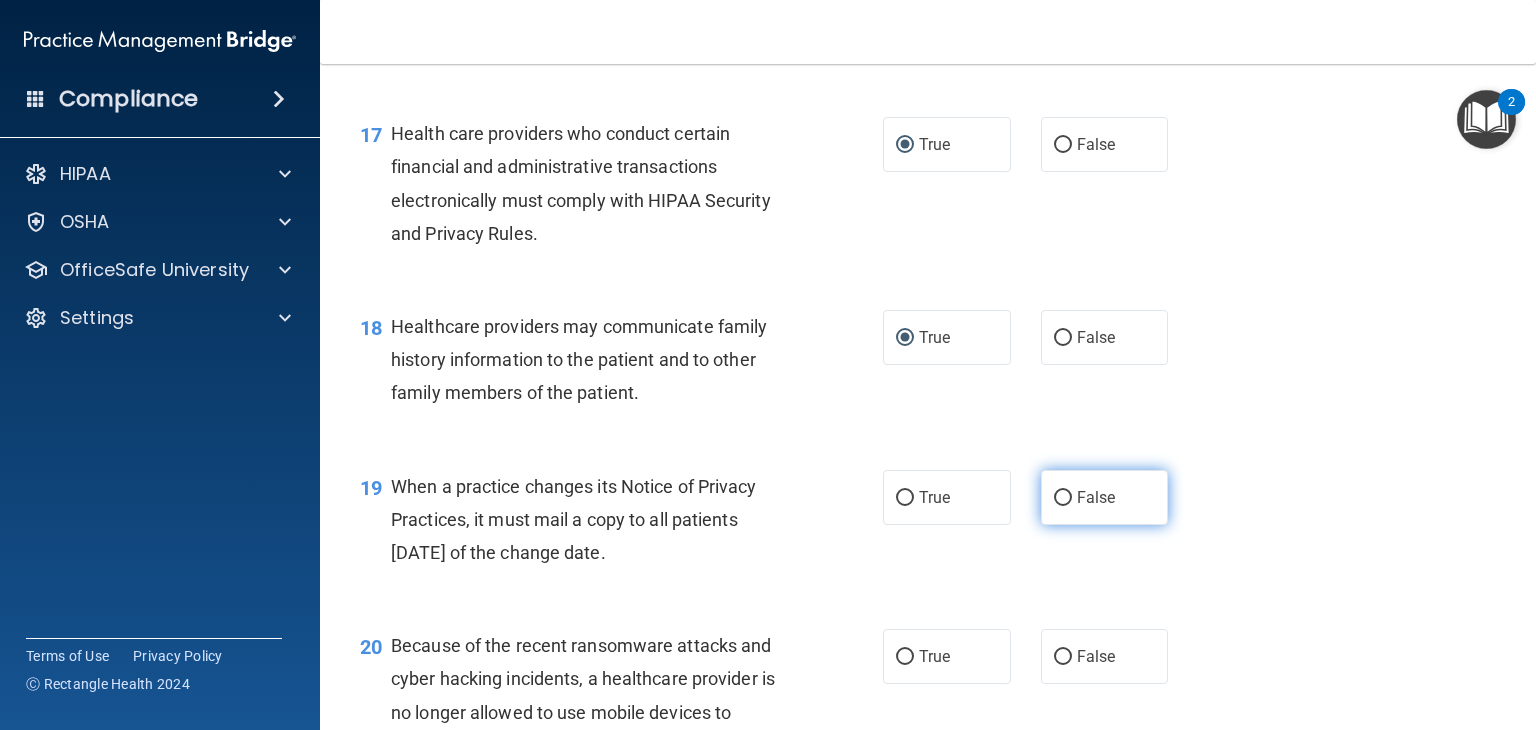 click on "False" at bounding box center [1063, 498] 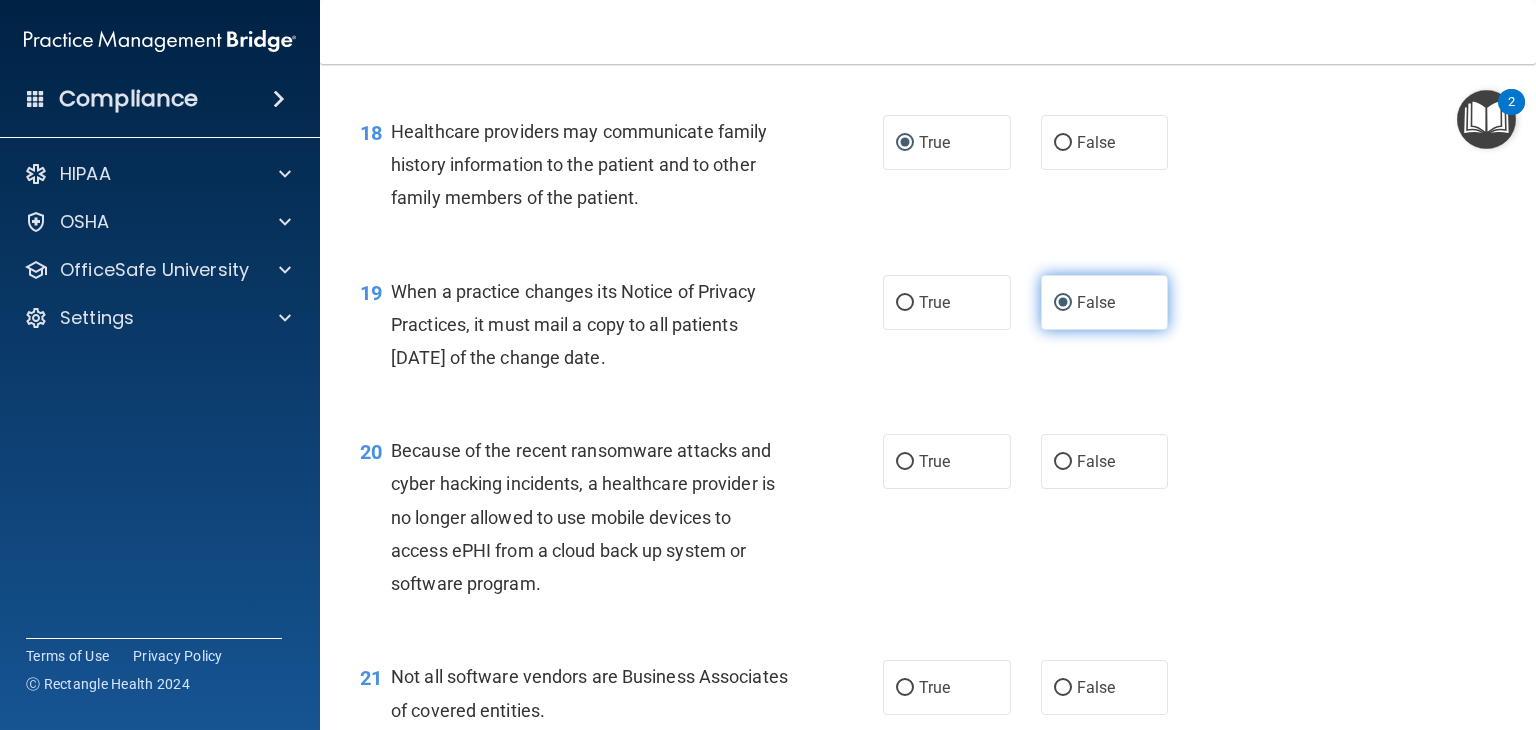 scroll, scrollTop: 3154, scrollLeft: 0, axis: vertical 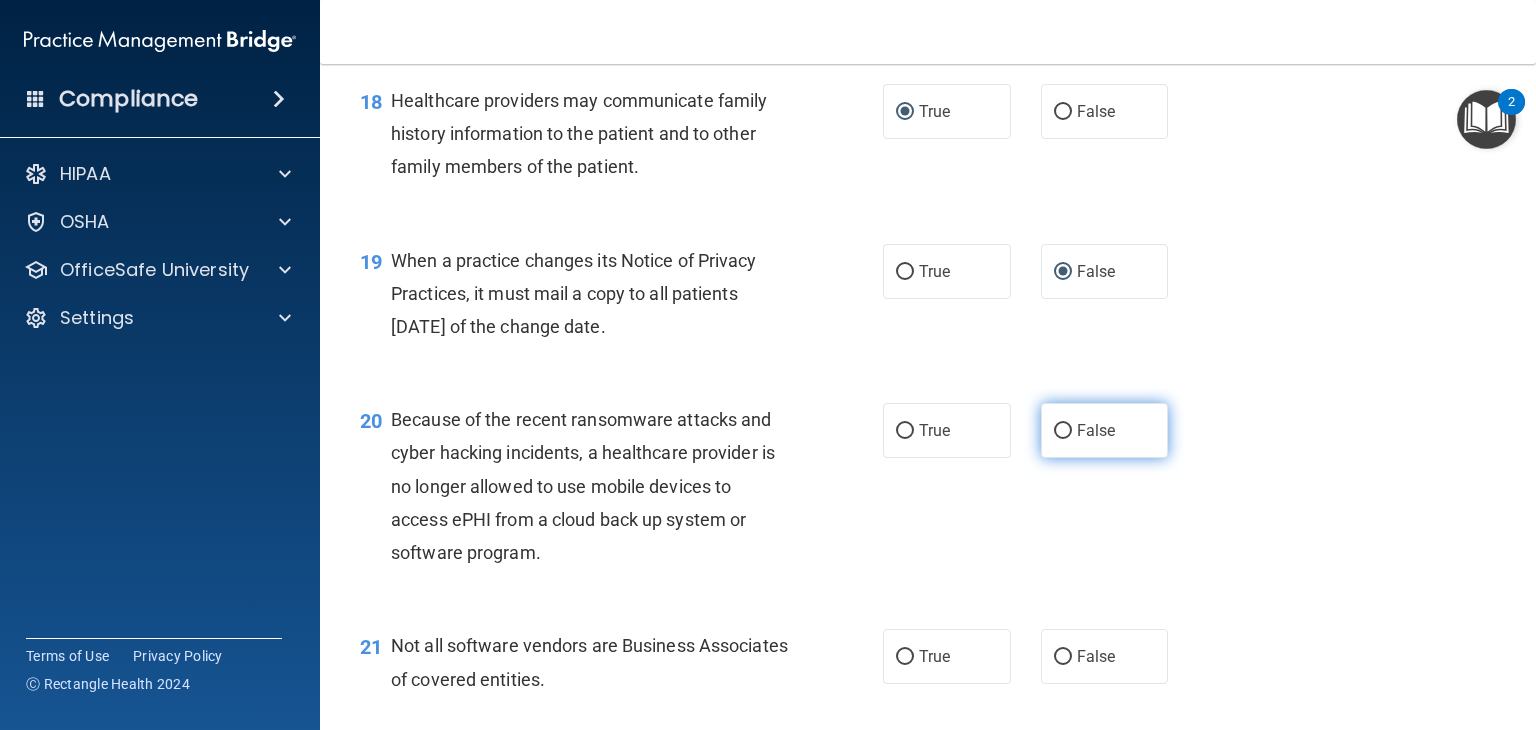 click on "False" at bounding box center (1063, 431) 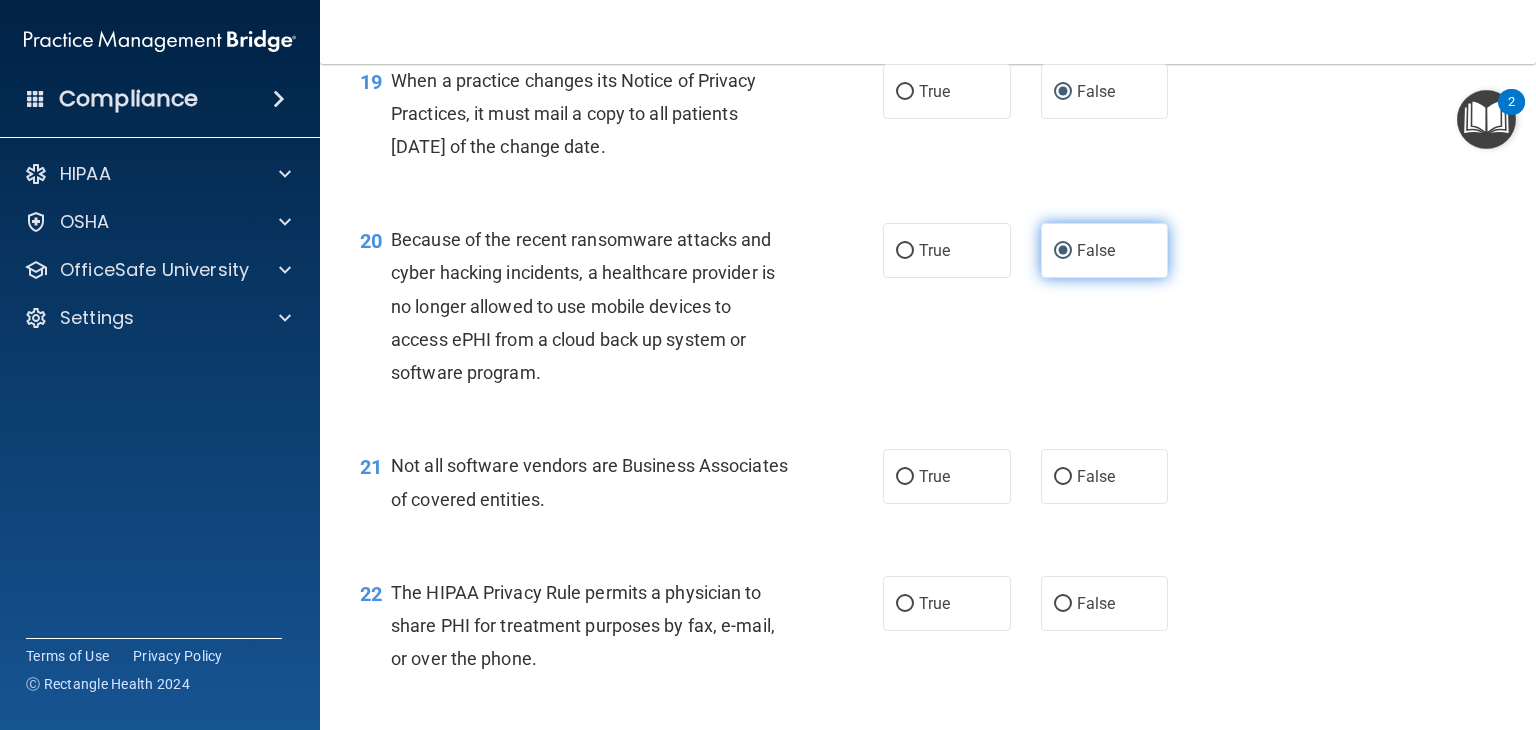 scroll, scrollTop: 3335, scrollLeft: 0, axis: vertical 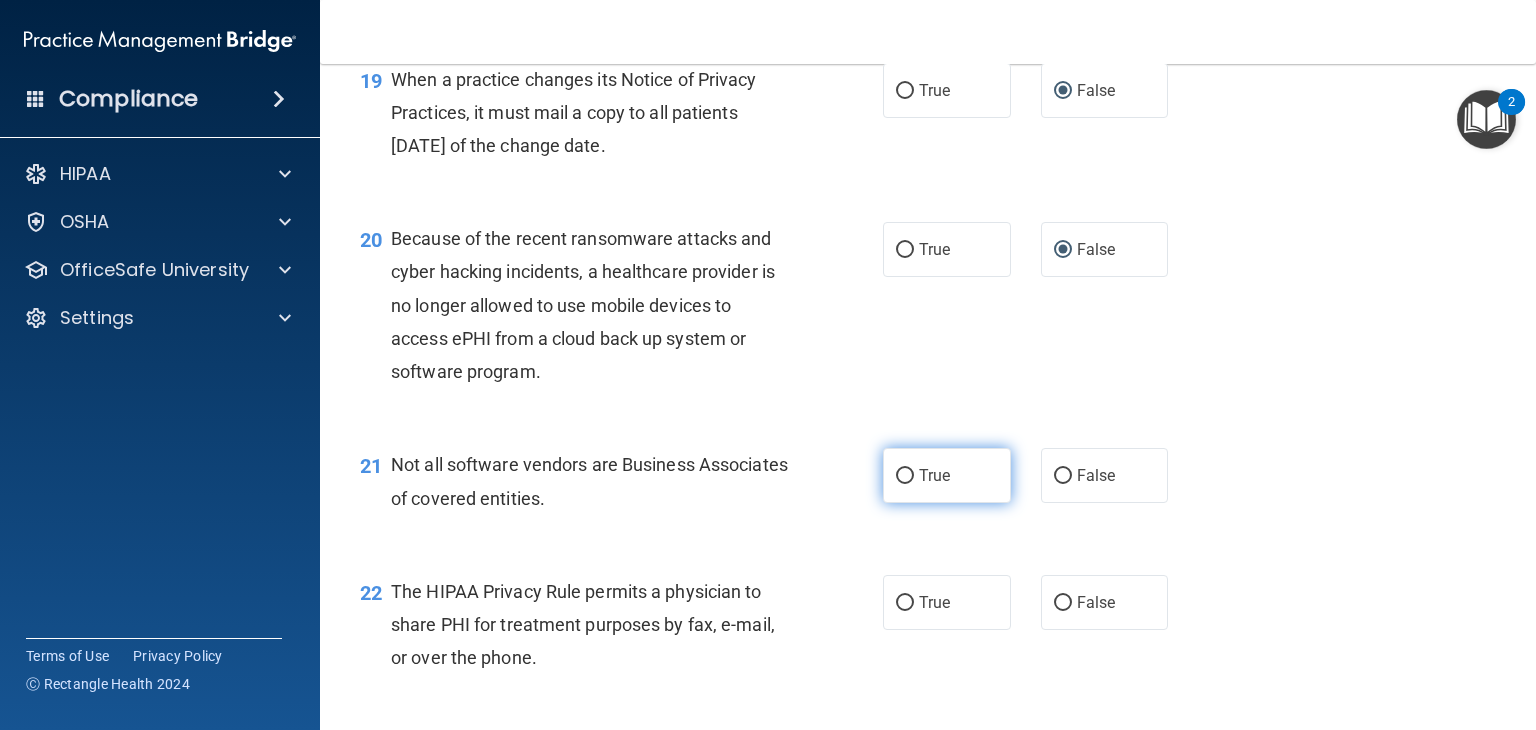 click on "True" at bounding box center [947, 475] 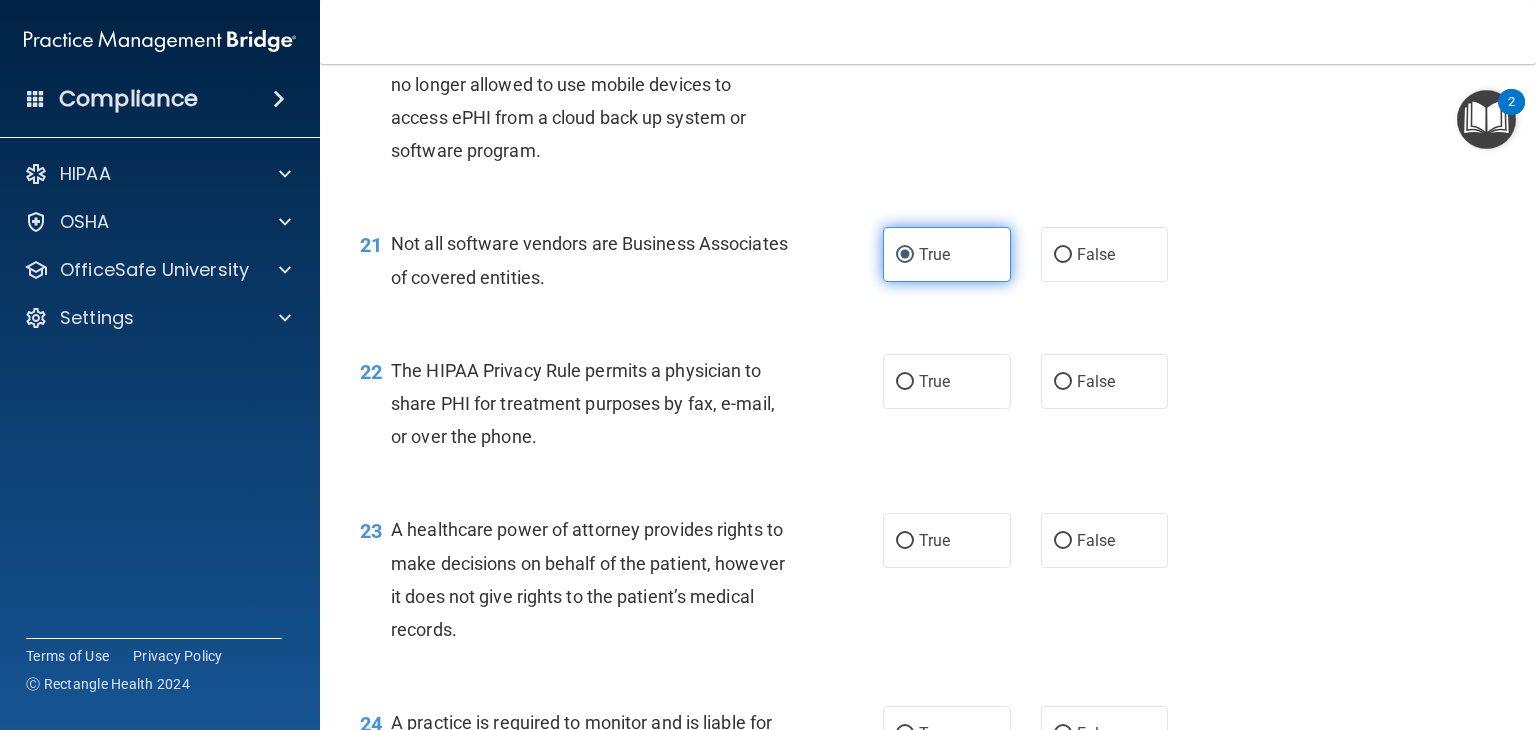 scroll, scrollTop: 3556, scrollLeft: 0, axis: vertical 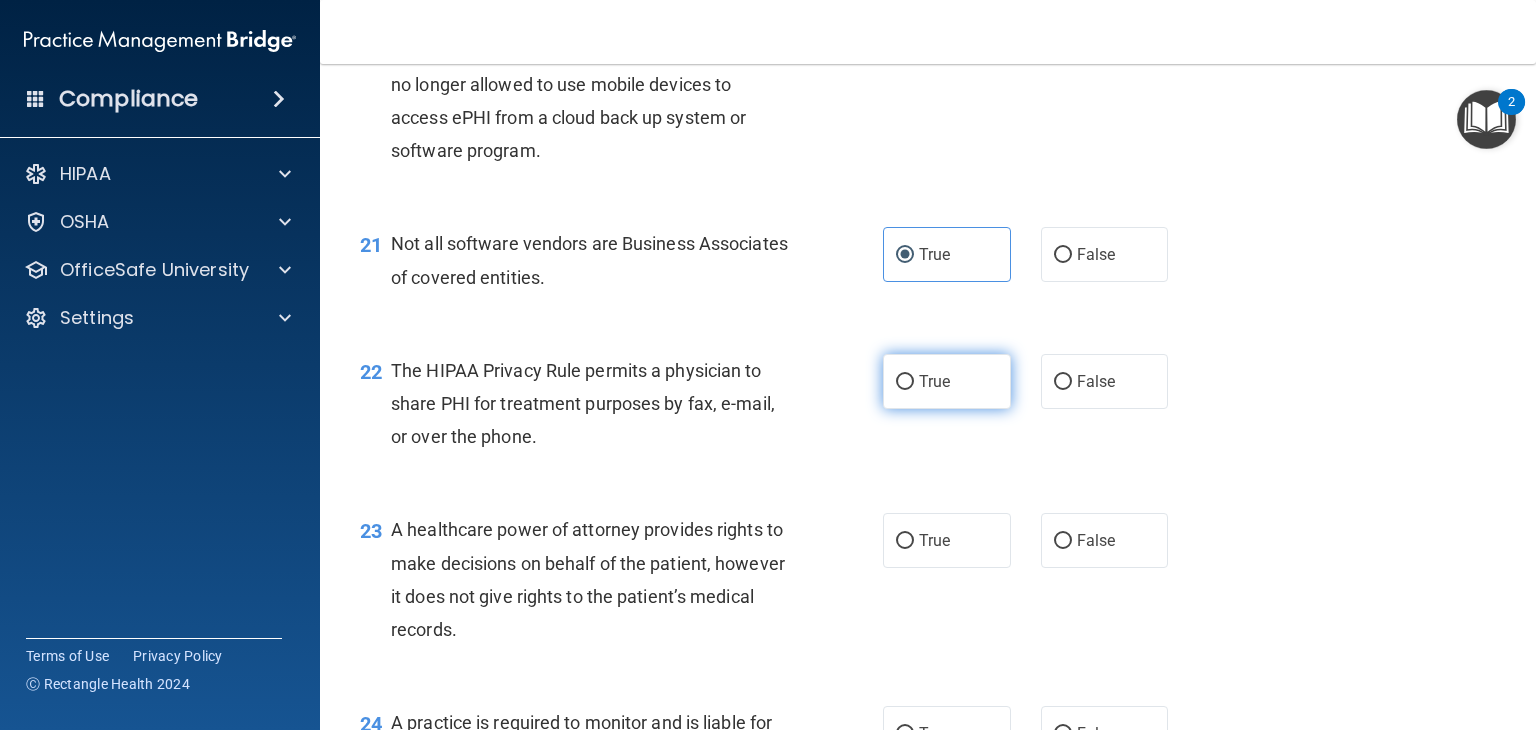 click on "True" at bounding box center (905, 382) 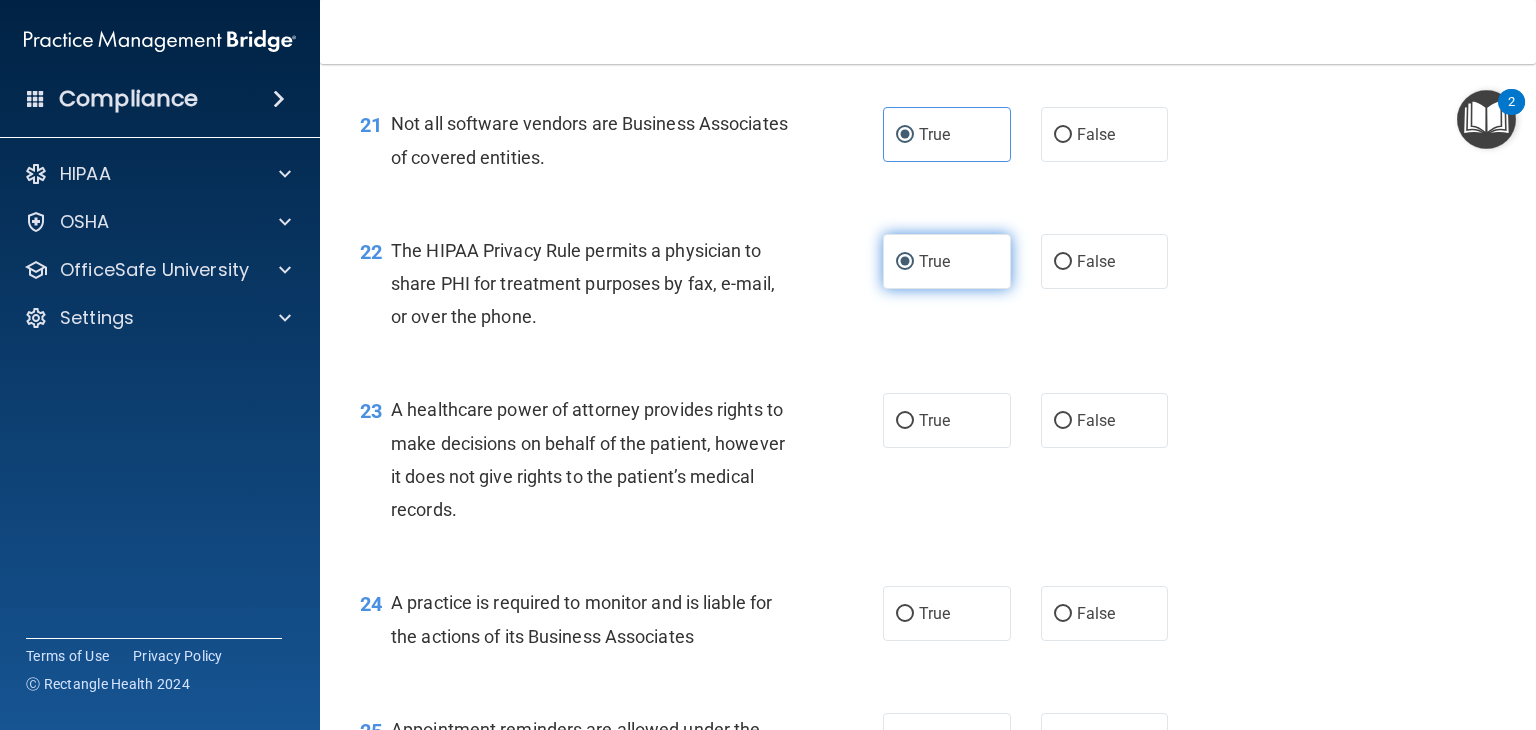 scroll, scrollTop: 3678, scrollLeft: 0, axis: vertical 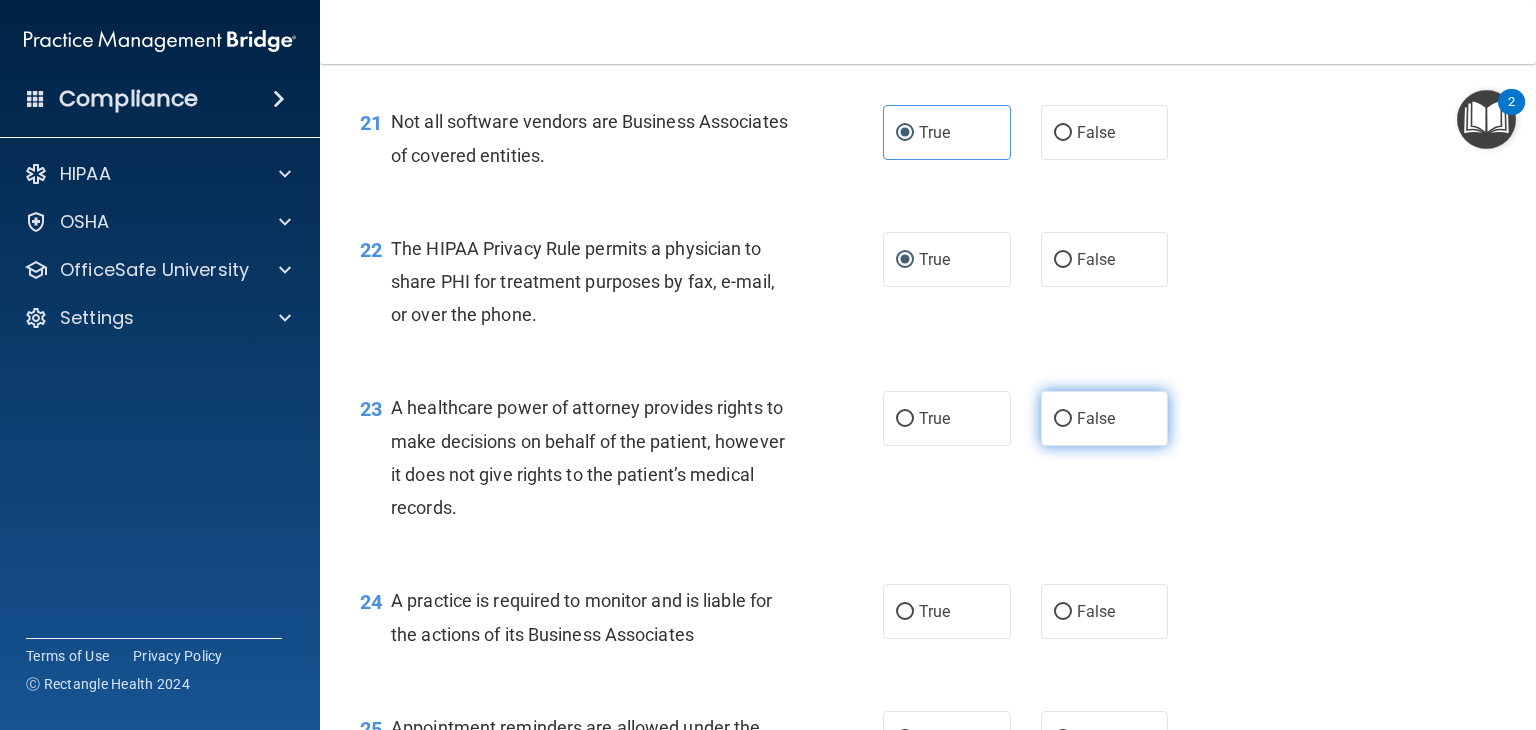 click on "False" at bounding box center (1063, 419) 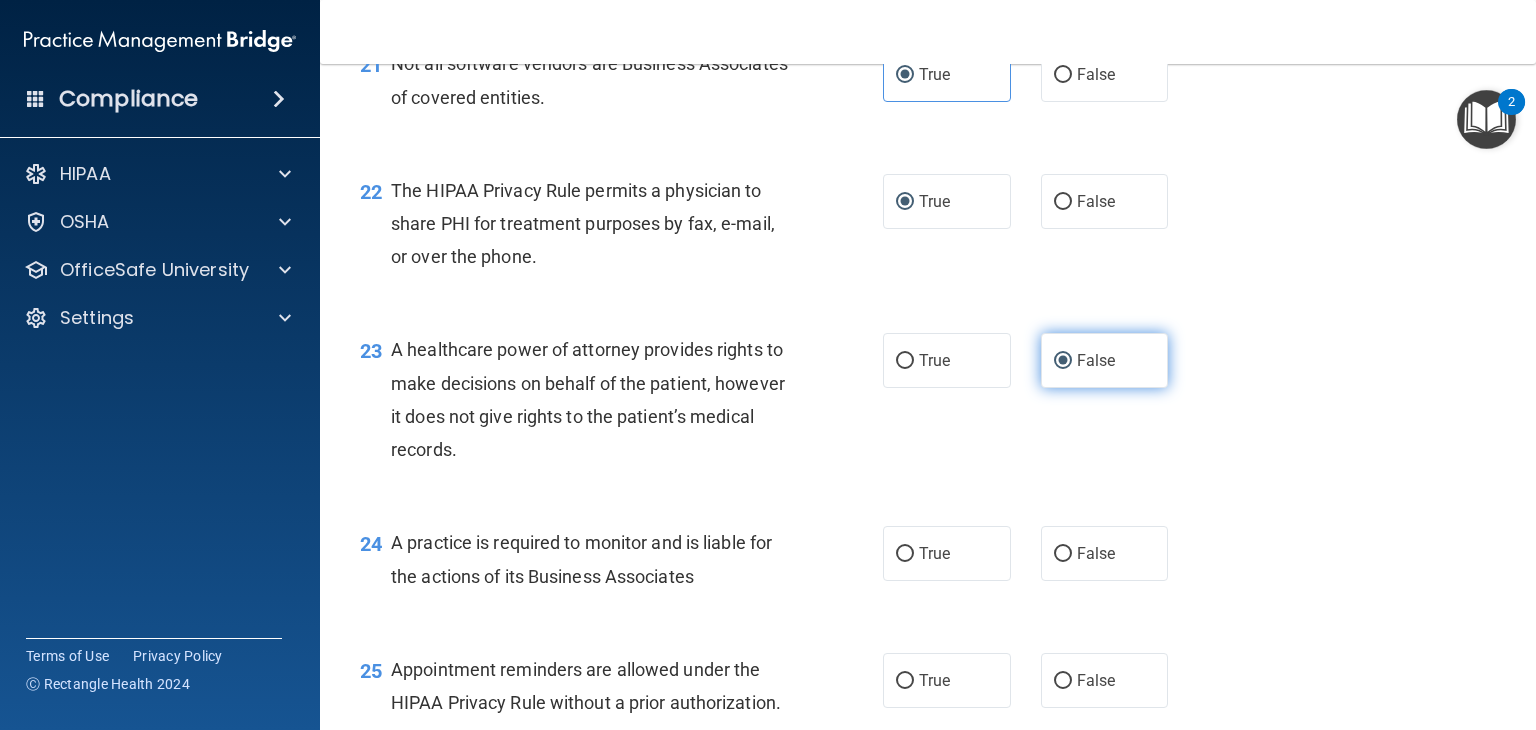 scroll, scrollTop: 3741, scrollLeft: 0, axis: vertical 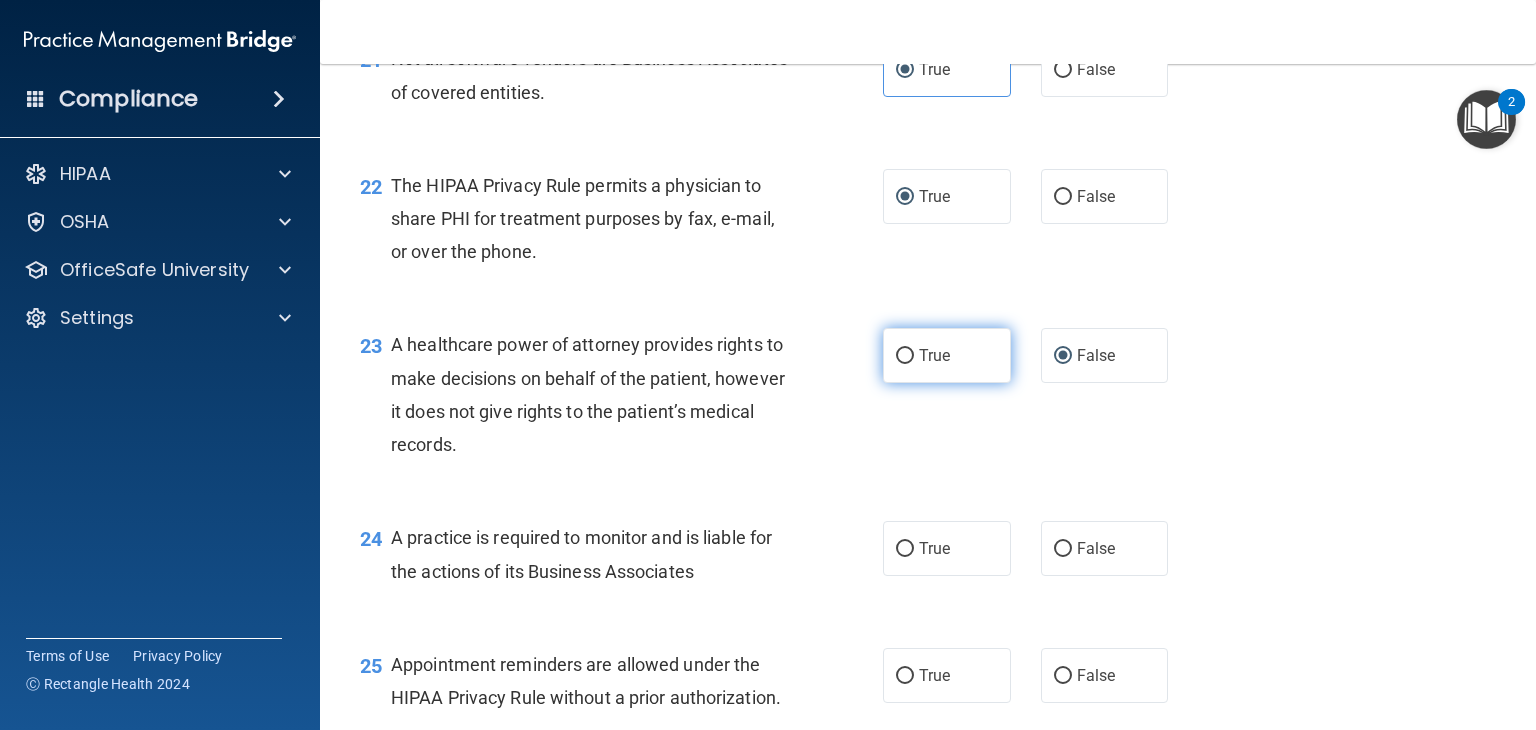 click on "True" at bounding box center [934, 355] 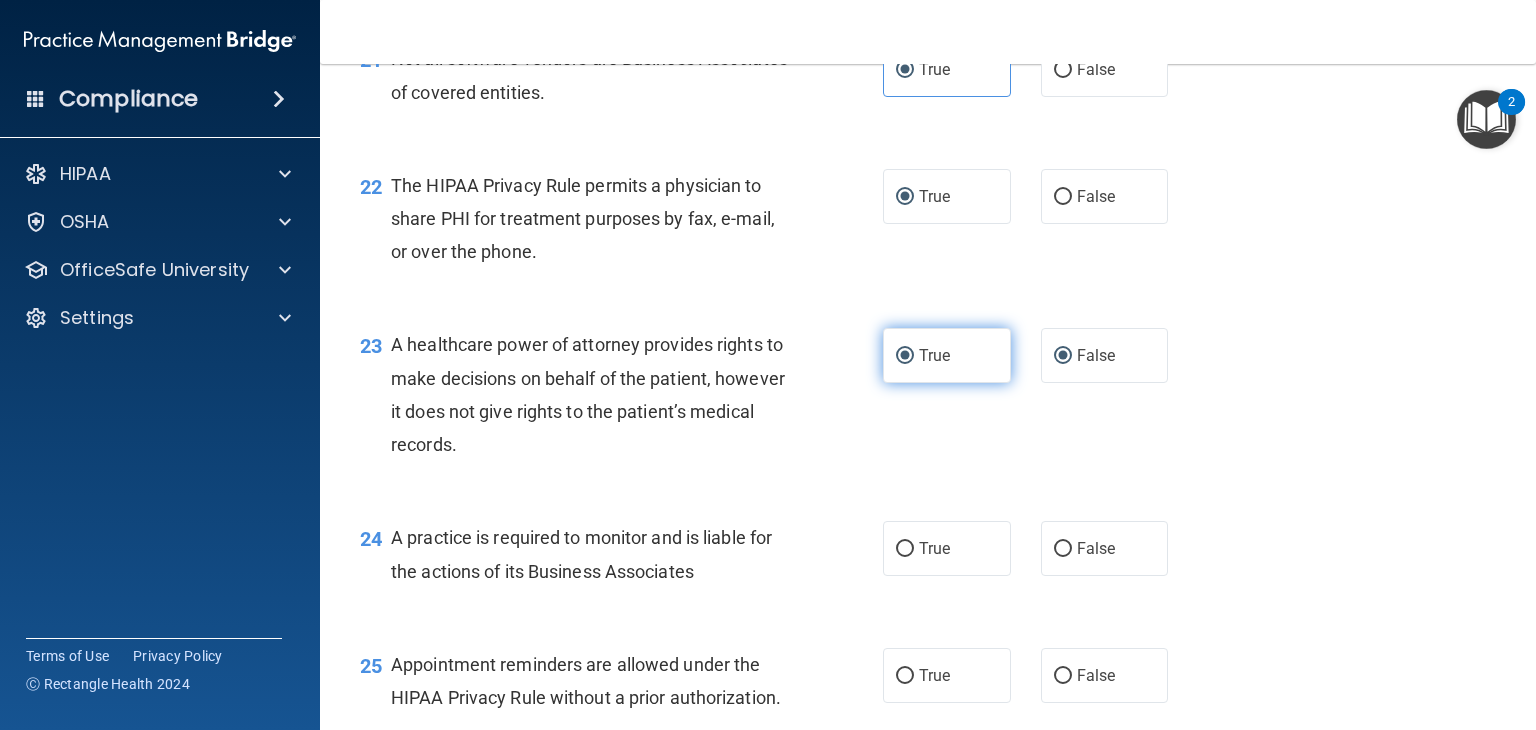 radio on "false" 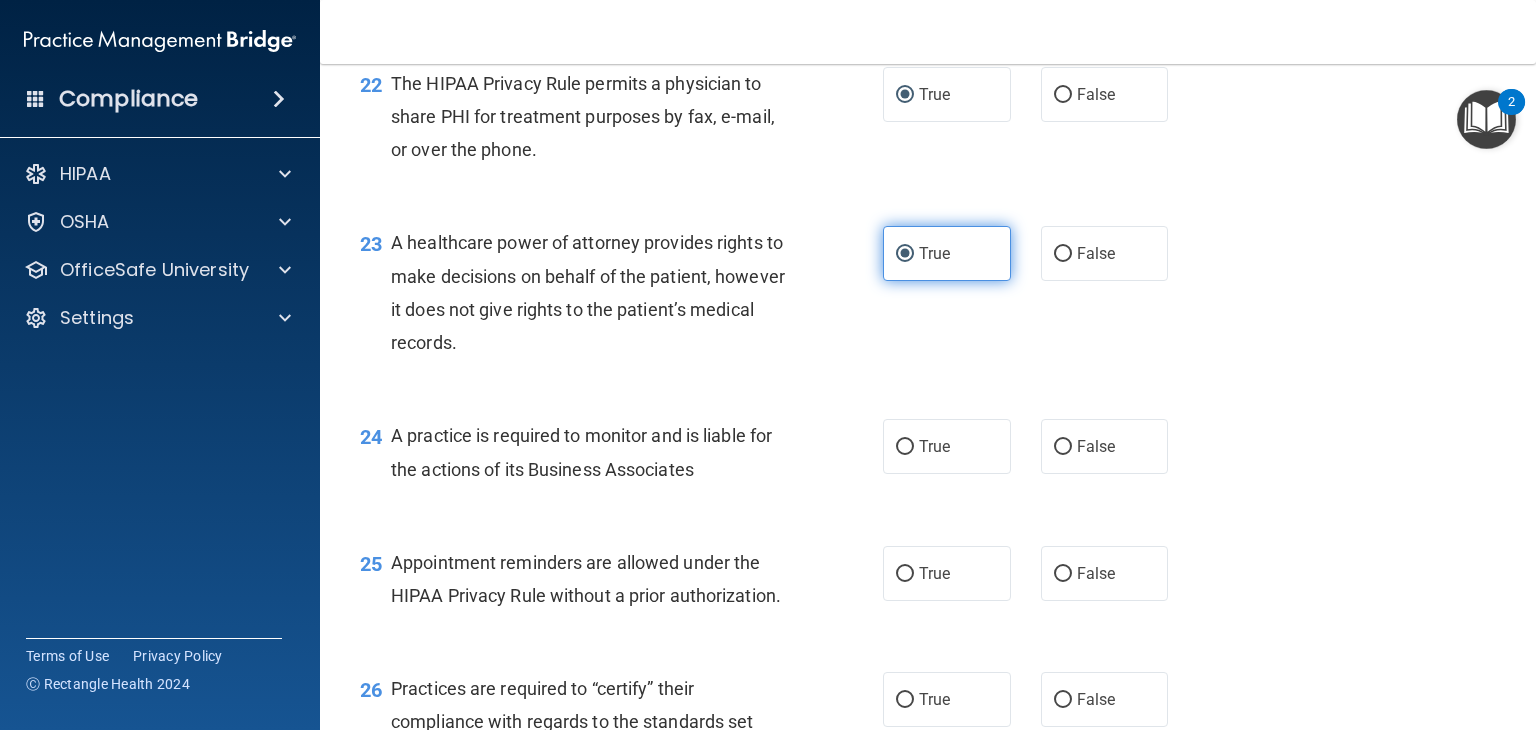 scroll, scrollTop: 3868, scrollLeft: 0, axis: vertical 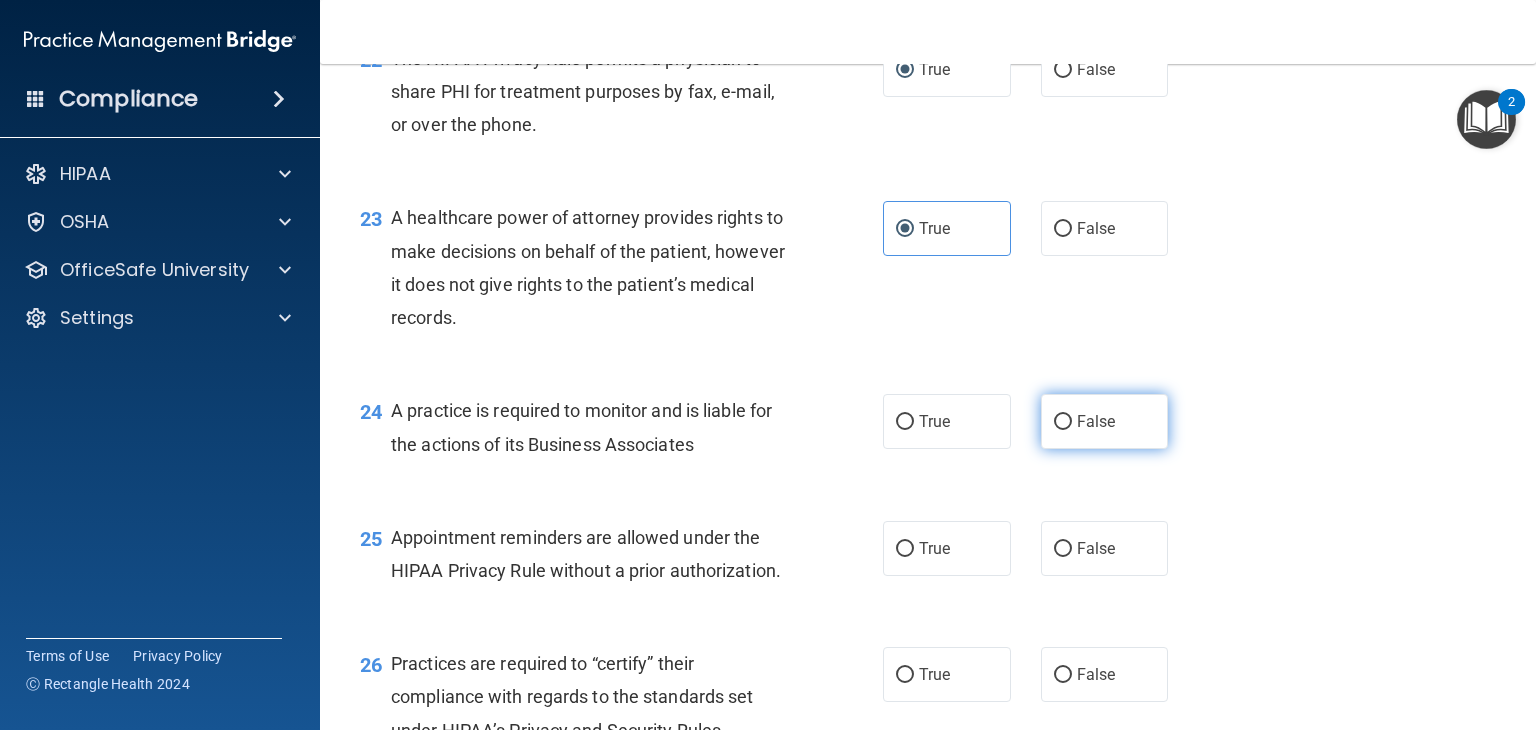 click on "False" at bounding box center (1096, 421) 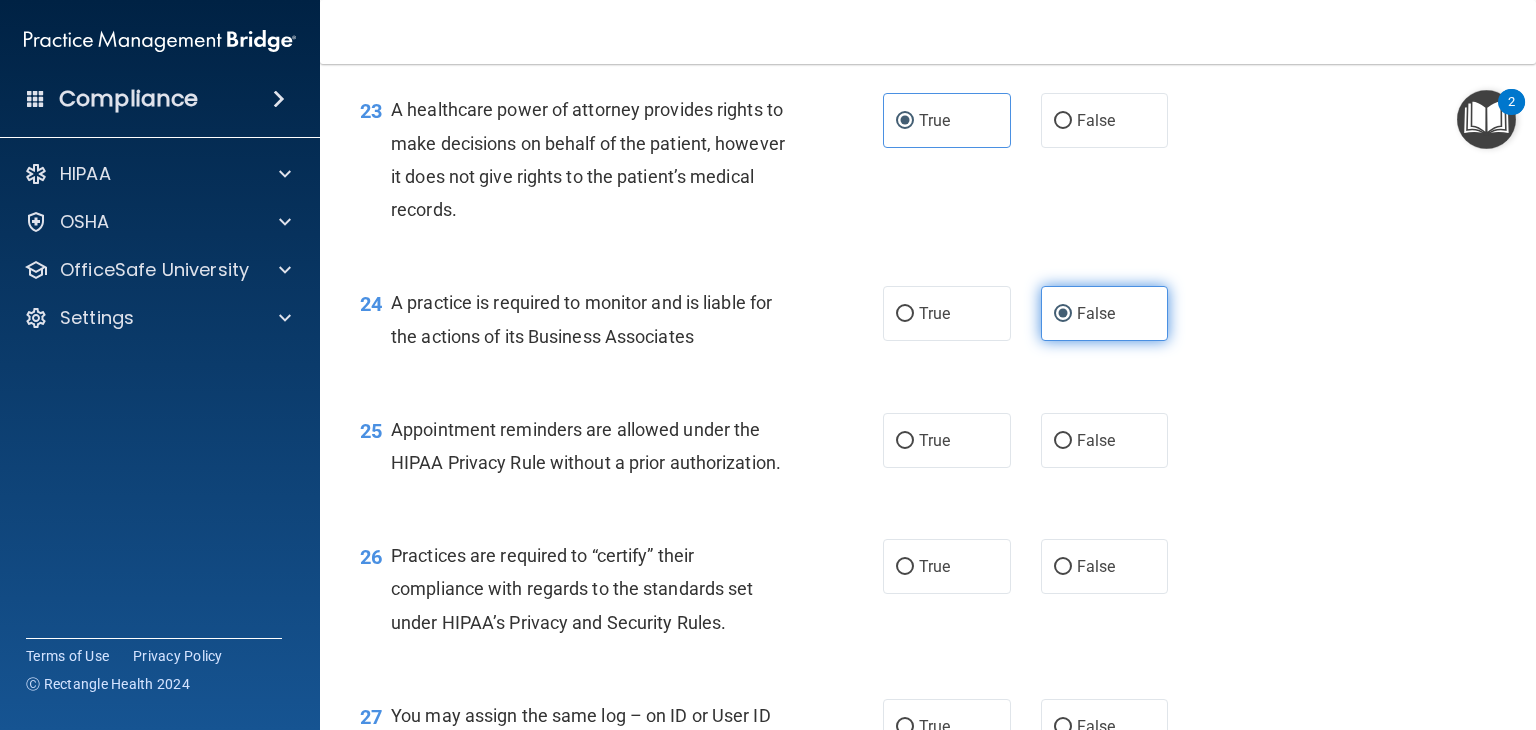 scroll, scrollTop: 3981, scrollLeft: 0, axis: vertical 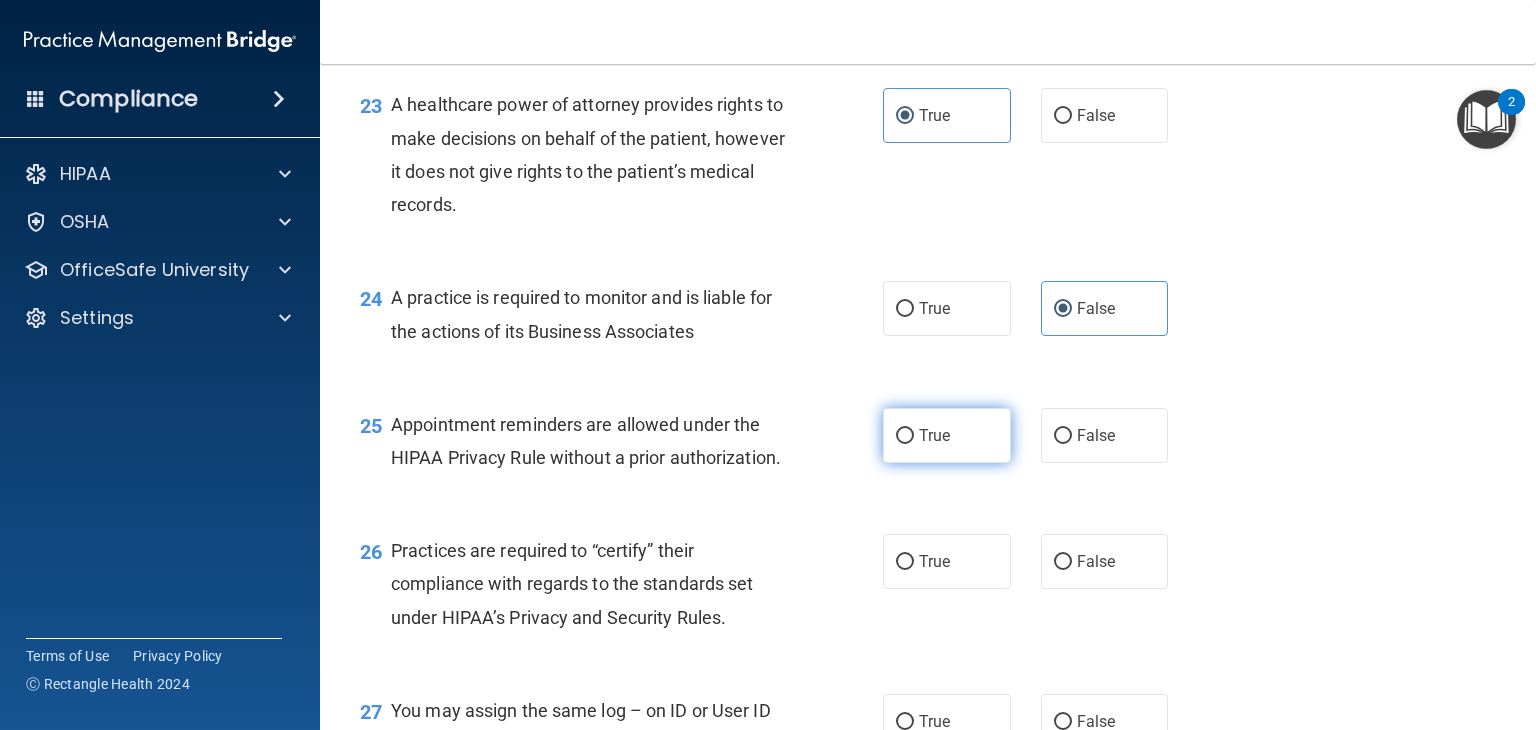 click on "True" at bounding box center [934, 435] 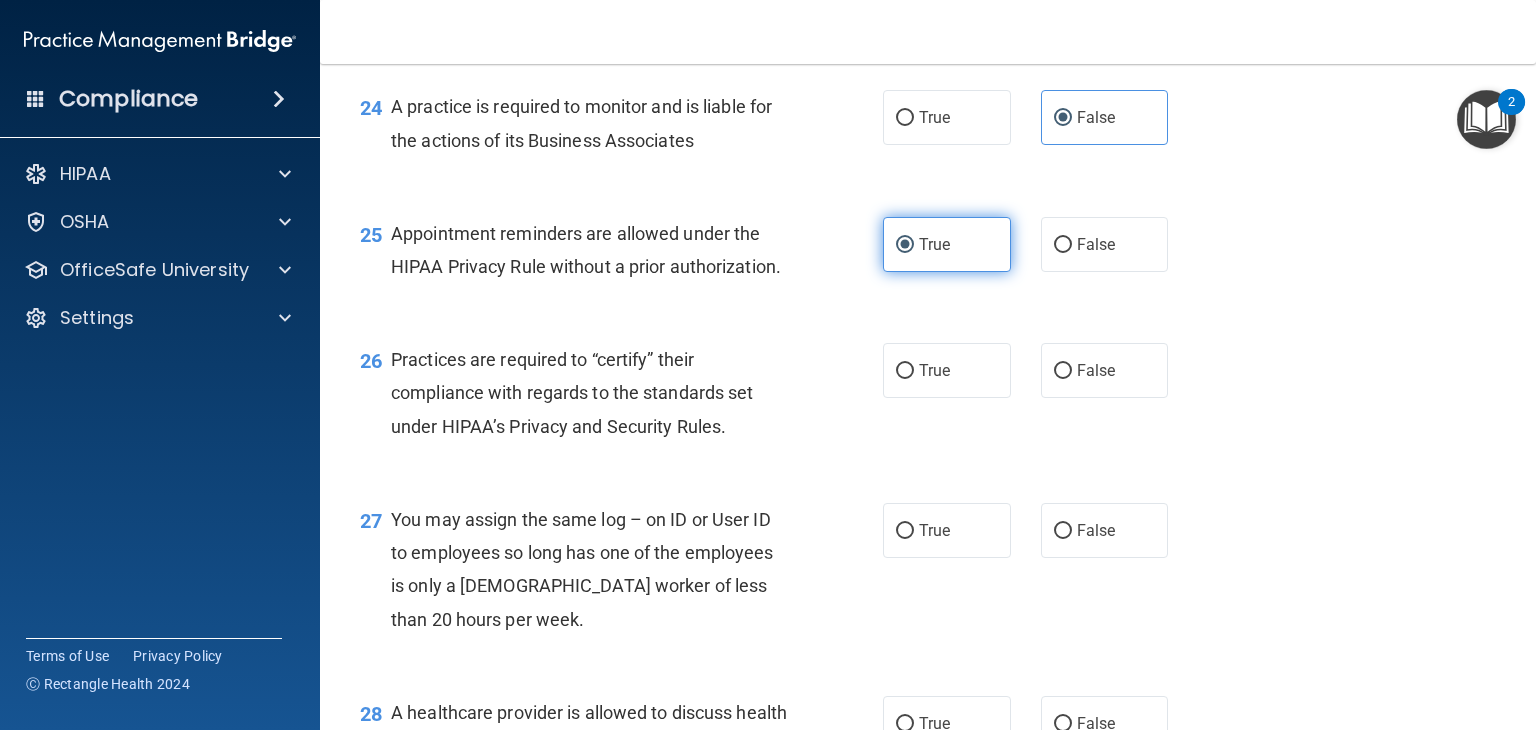 scroll, scrollTop: 4174, scrollLeft: 0, axis: vertical 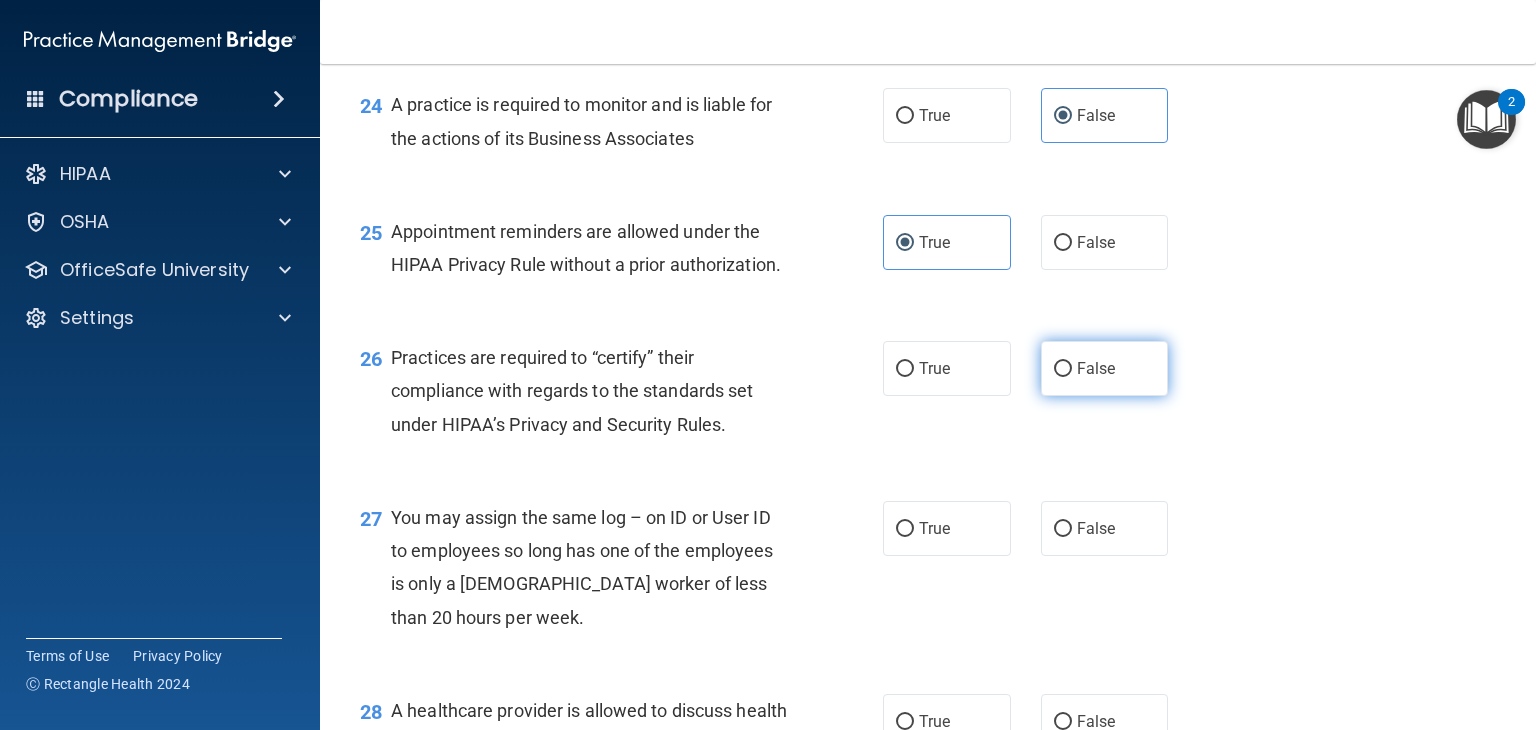 click on "False" at bounding box center [1105, 368] 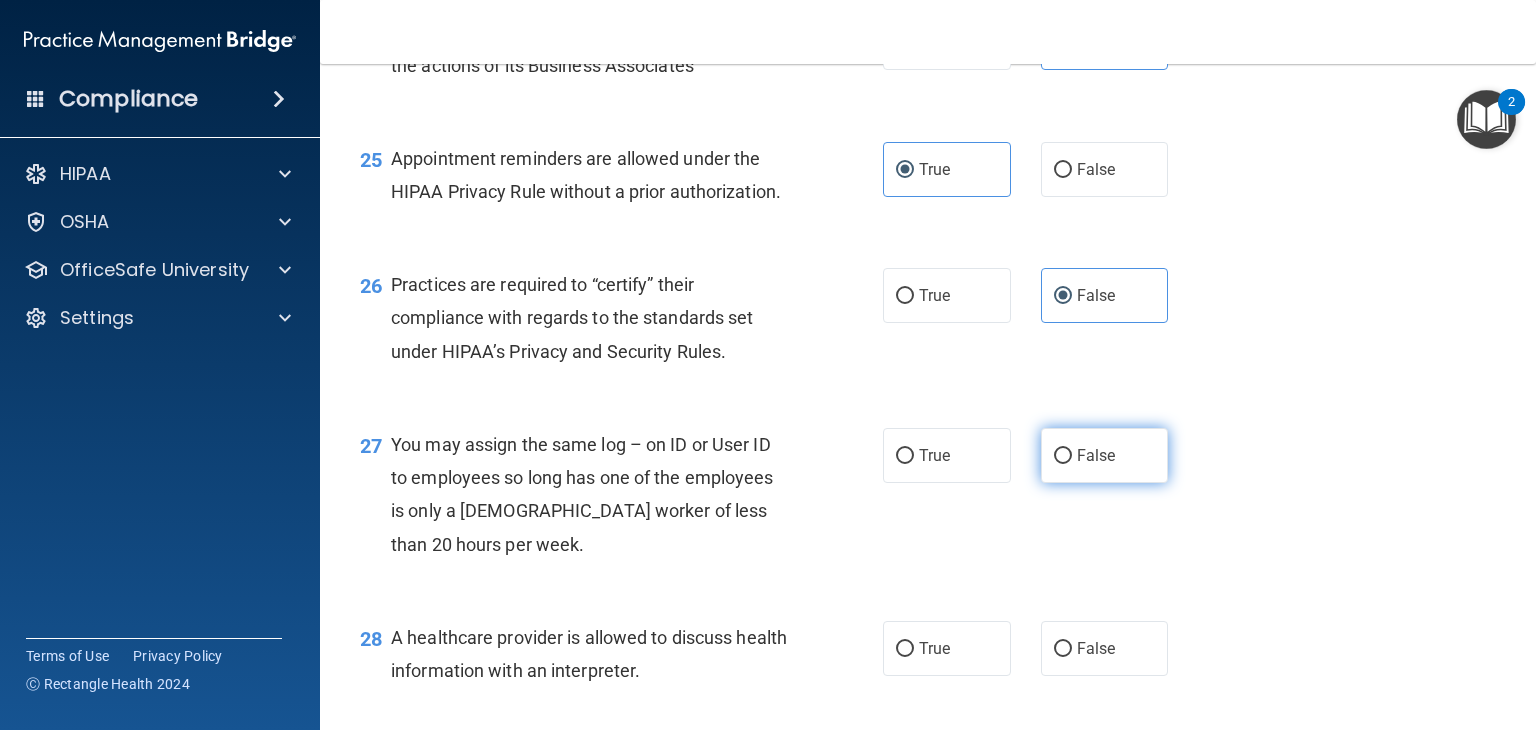 click on "False" at bounding box center [1063, 456] 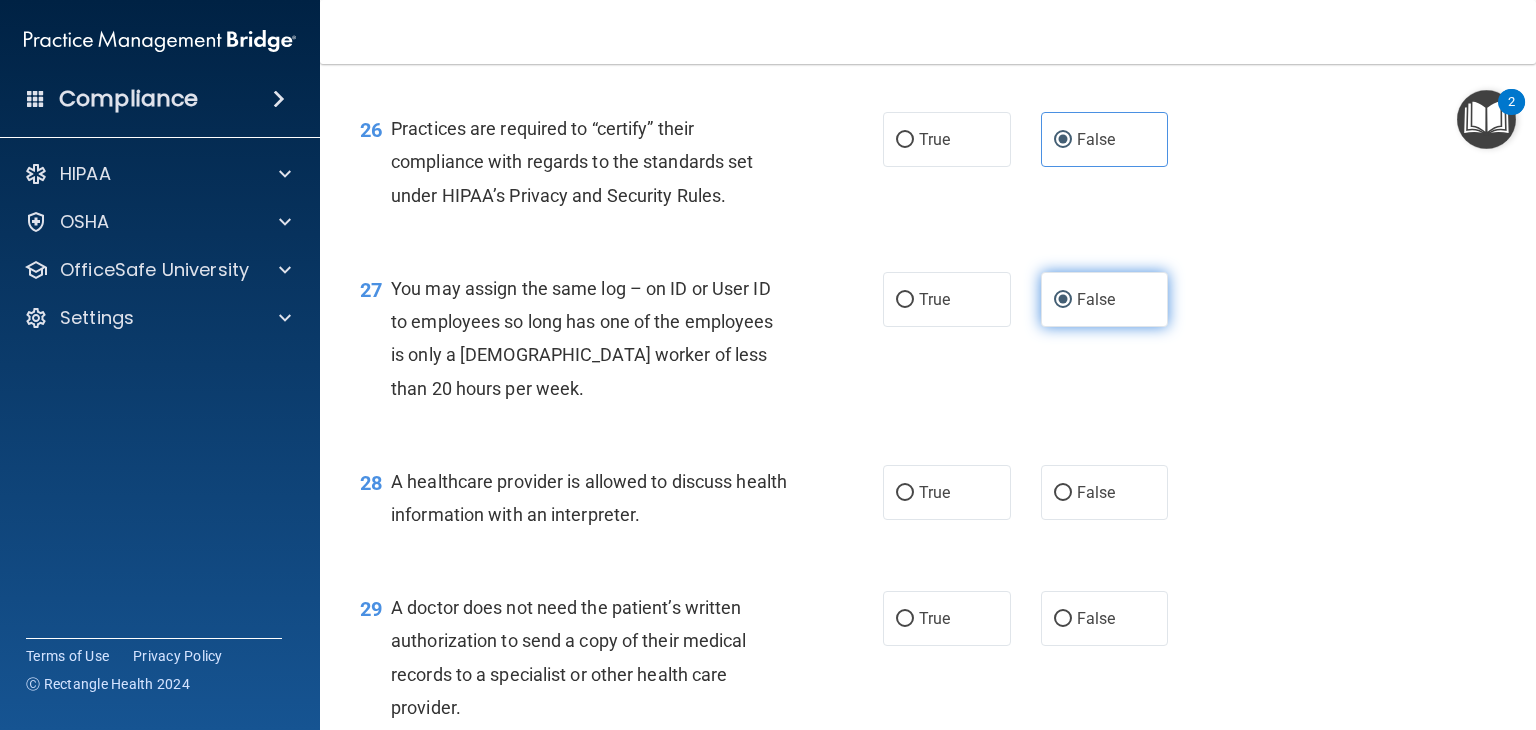 scroll, scrollTop: 4411, scrollLeft: 0, axis: vertical 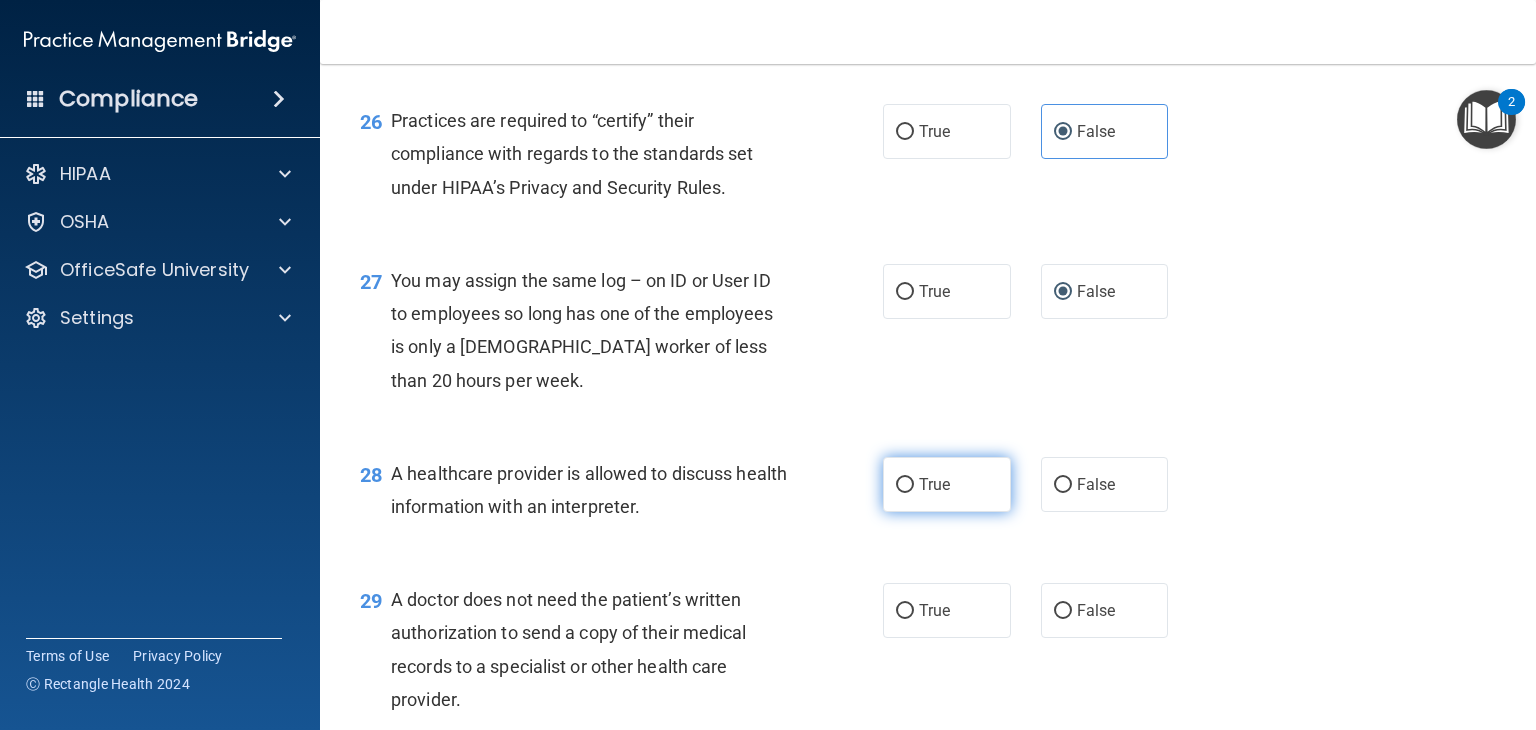click on "True" at bounding box center [934, 484] 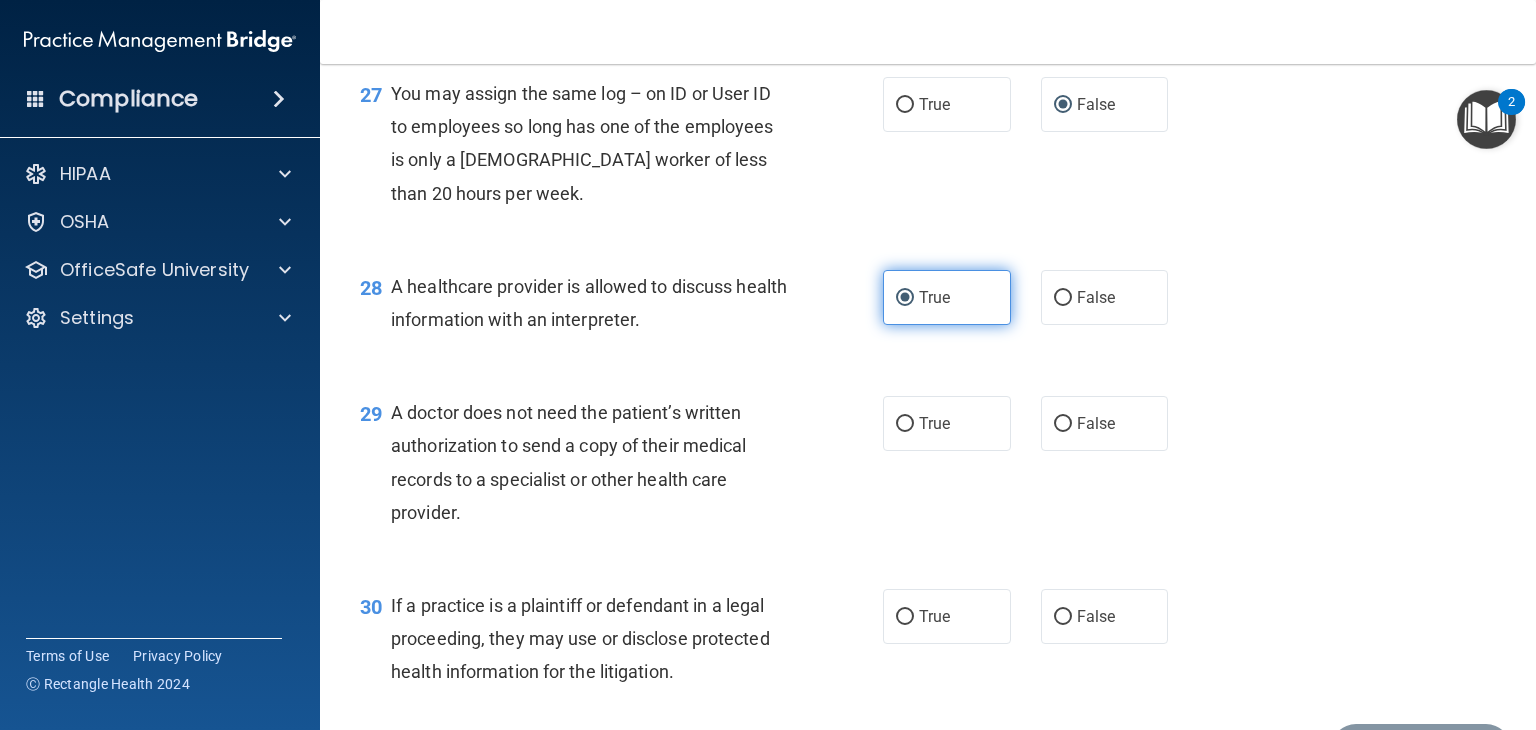 scroll, scrollTop: 4601, scrollLeft: 0, axis: vertical 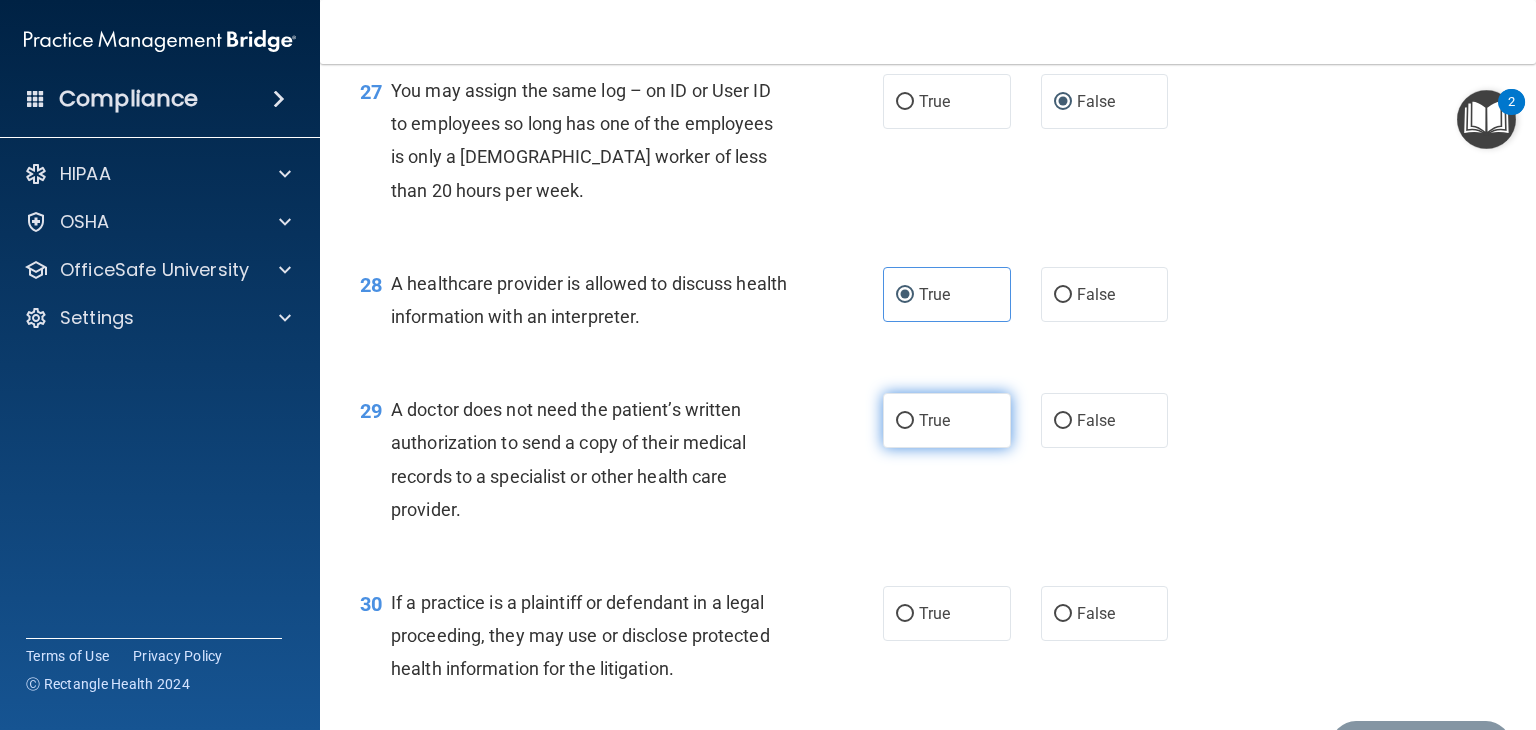 click on "True" at bounding box center (905, 421) 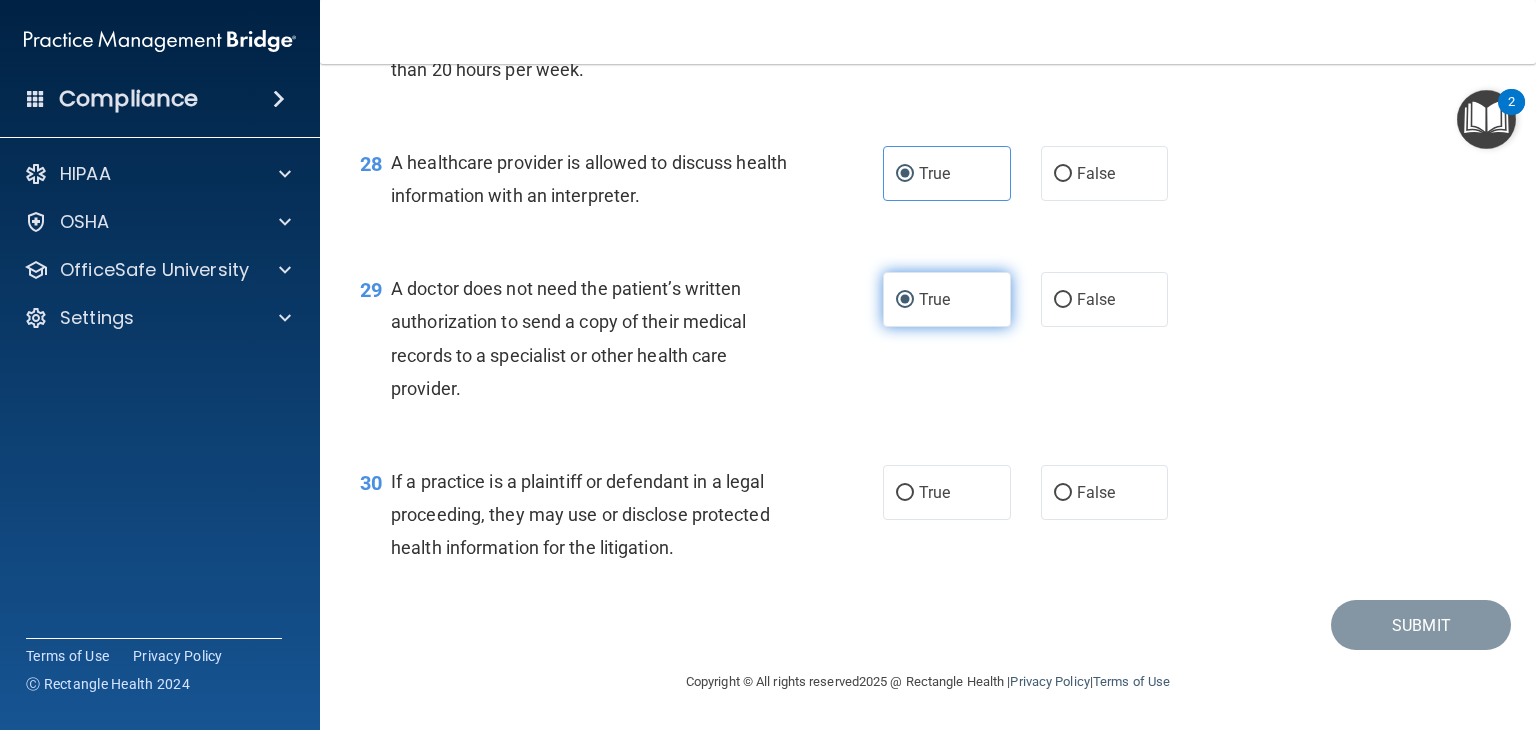 scroll, scrollTop: 4774, scrollLeft: 0, axis: vertical 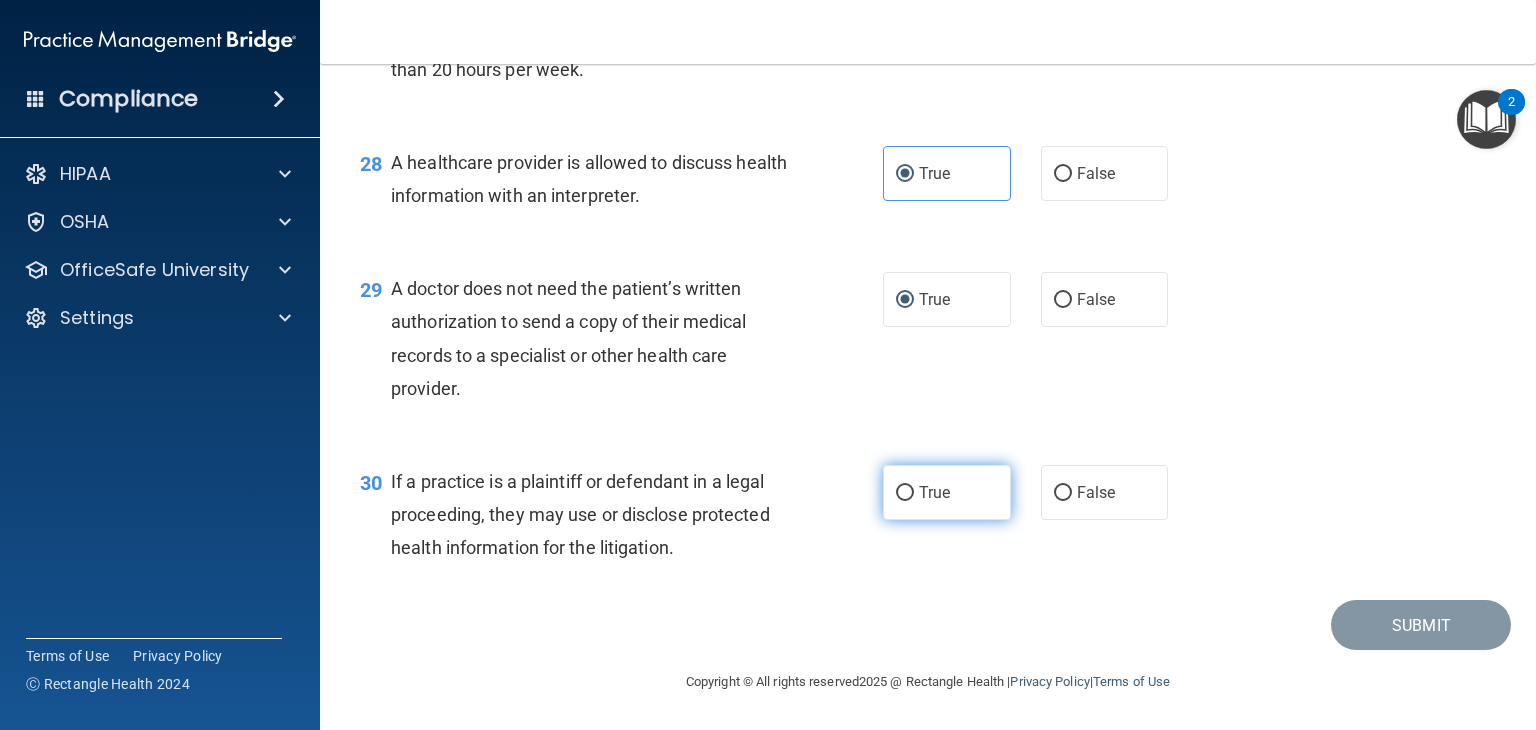click on "True" at bounding box center (905, 493) 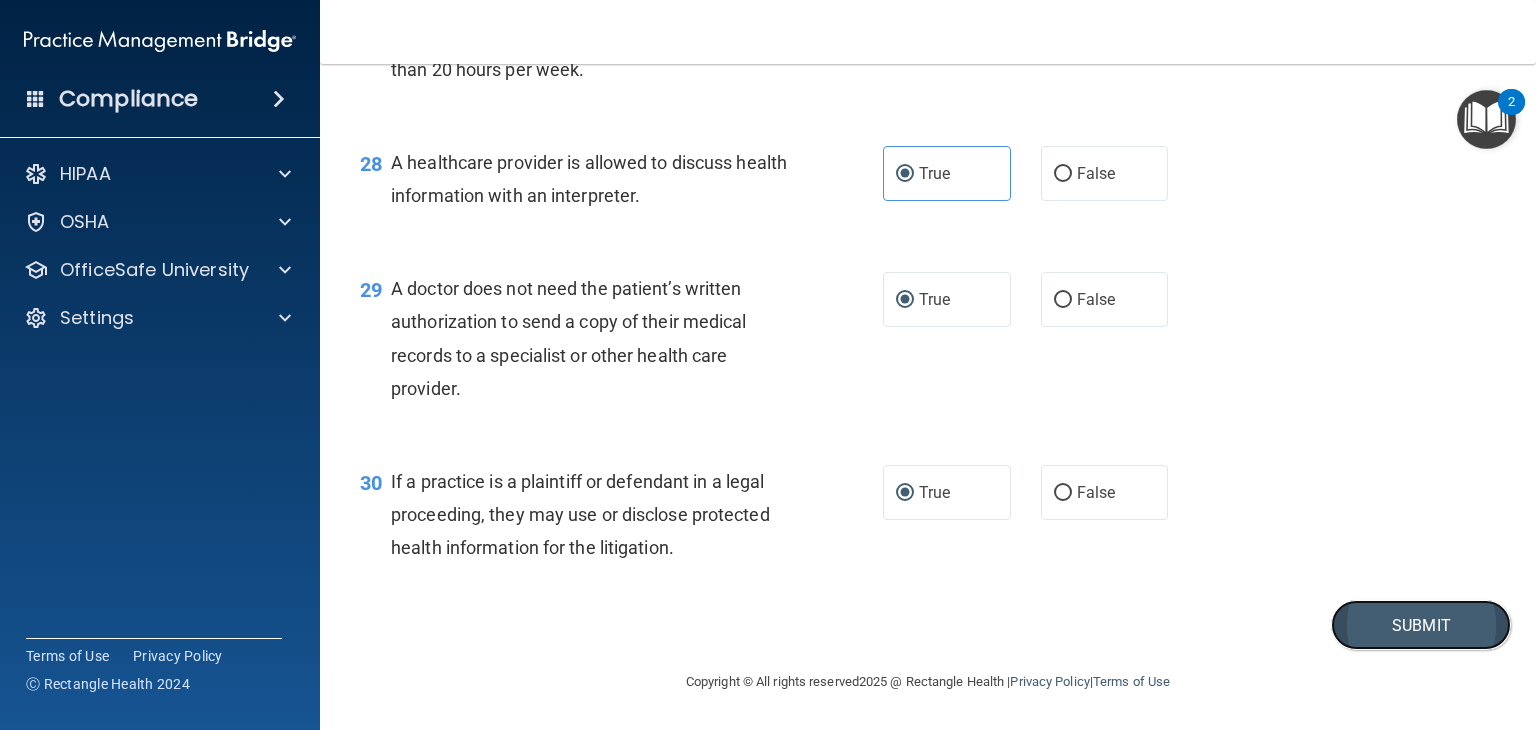 click on "Submit" at bounding box center (1421, 625) 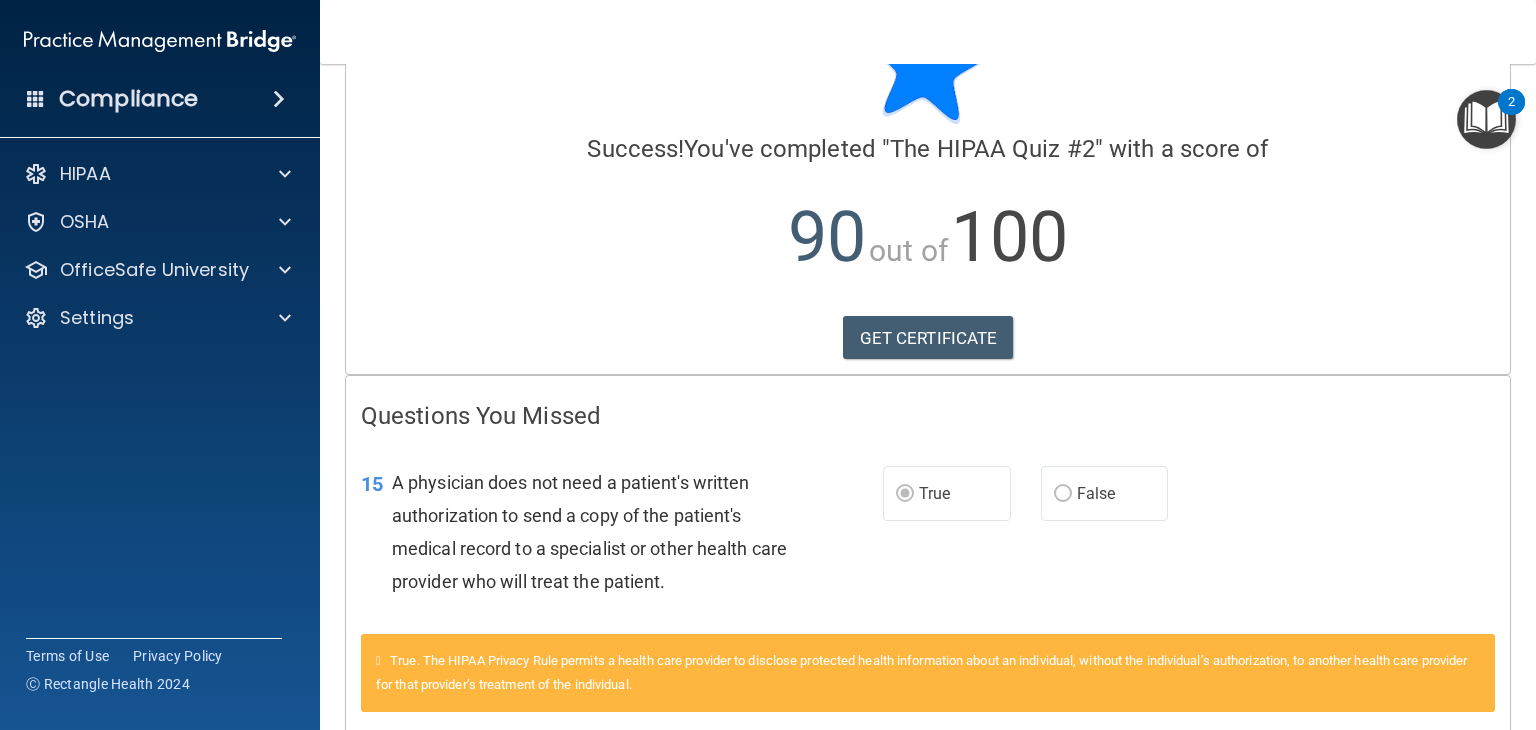 scroll, scrollTop: 0, scrollLeft: 0, axis: both 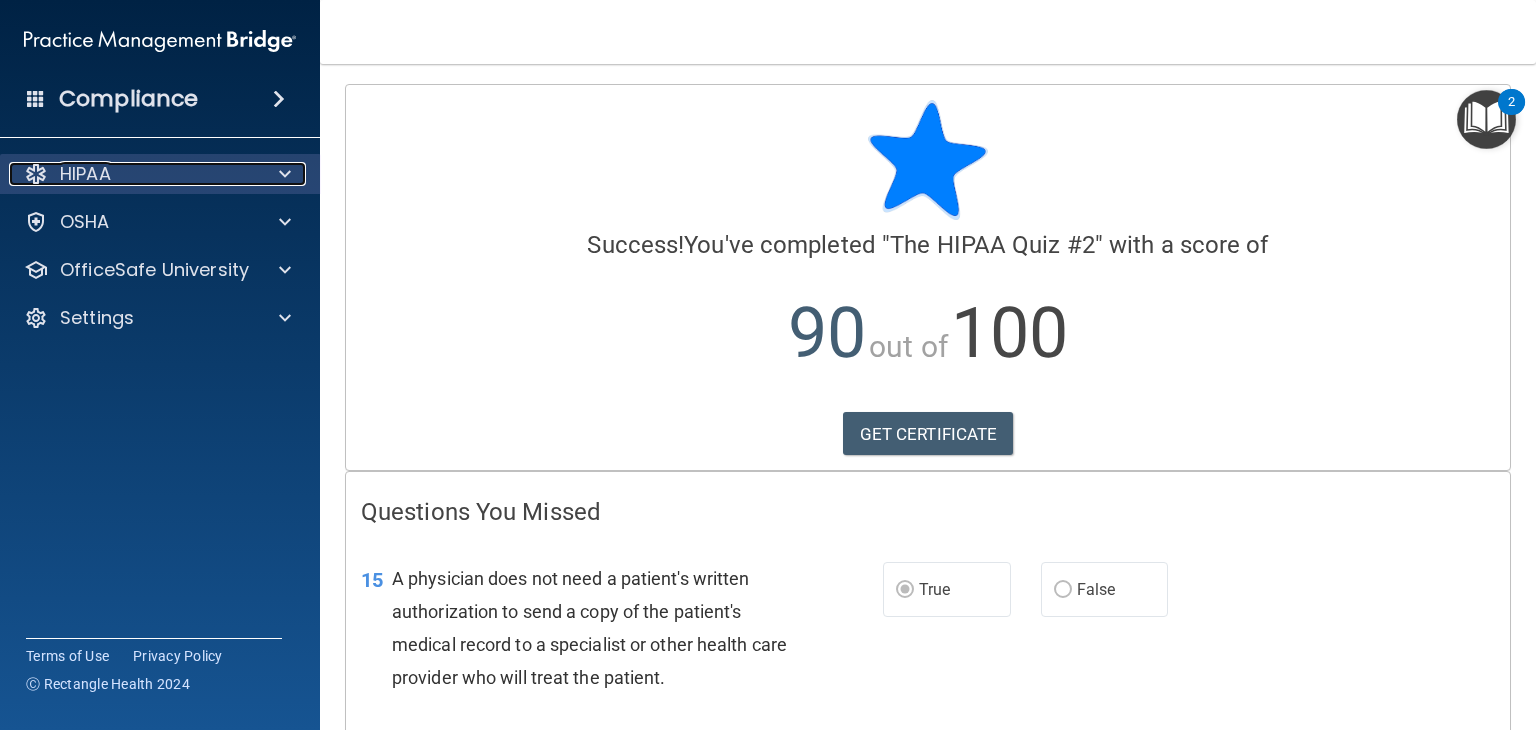 click on "HIPAA" at bounding box center [133, 174] 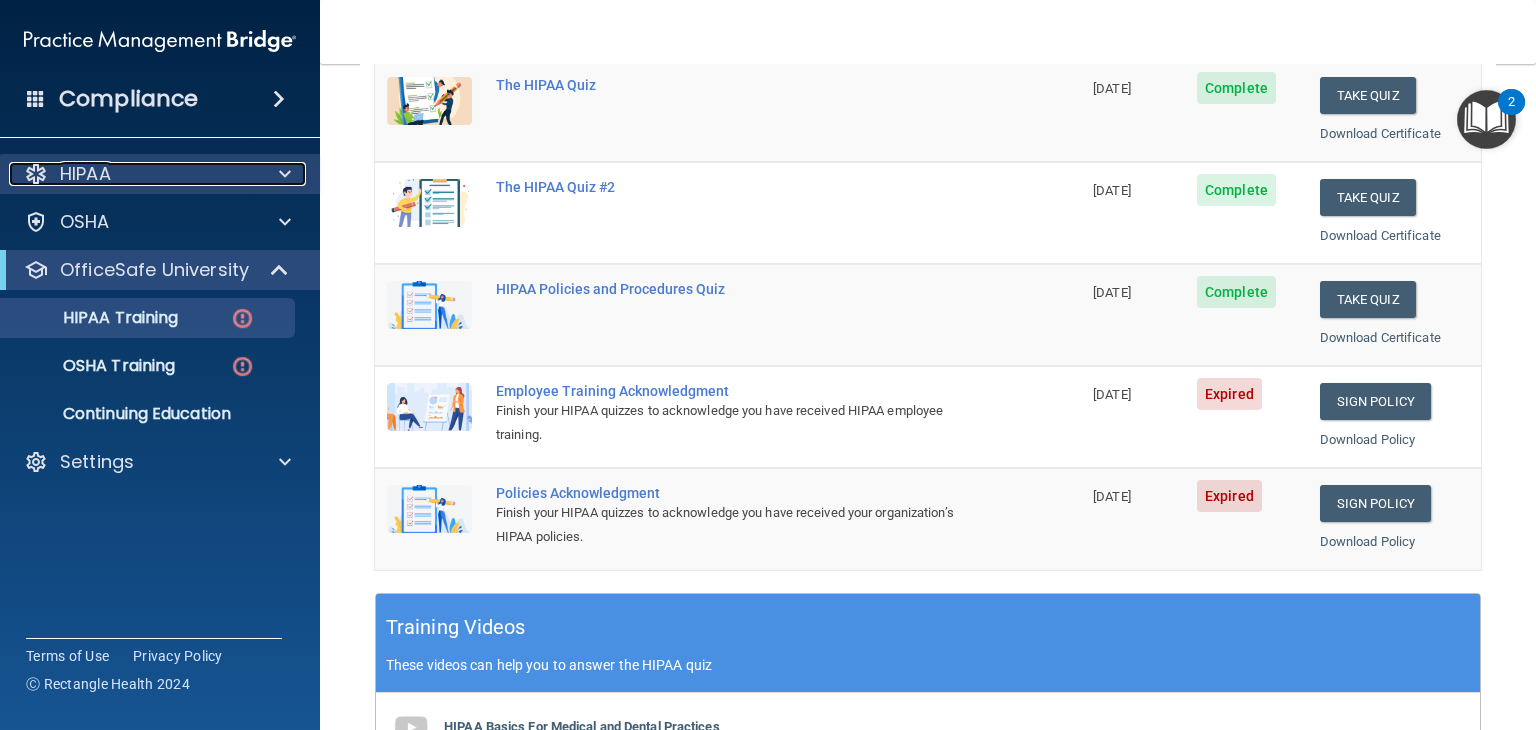 scroll, scrollTop: 295, scrollLeft: 0, axis: vertical 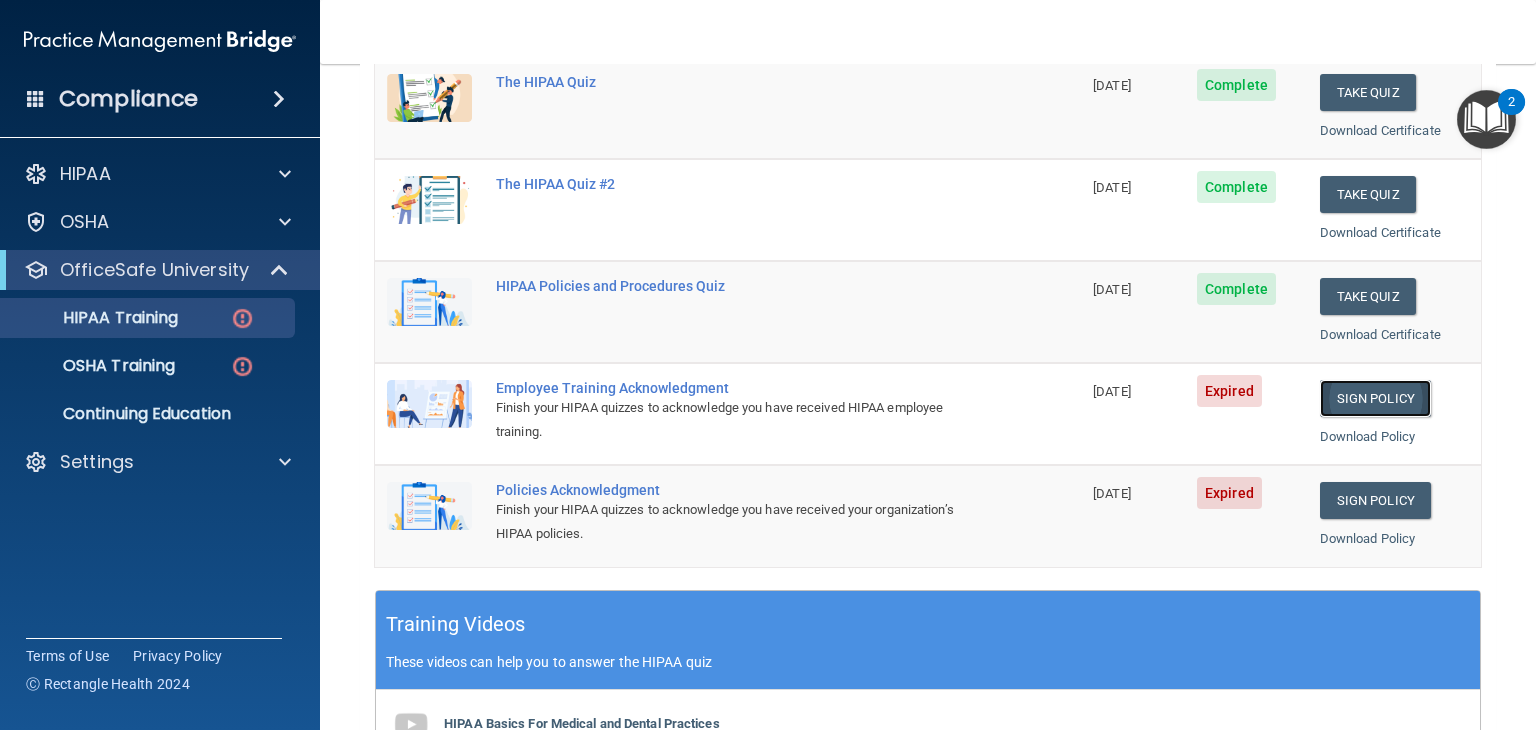 click on "Sign Policy" at bounding box center [1375, 398] 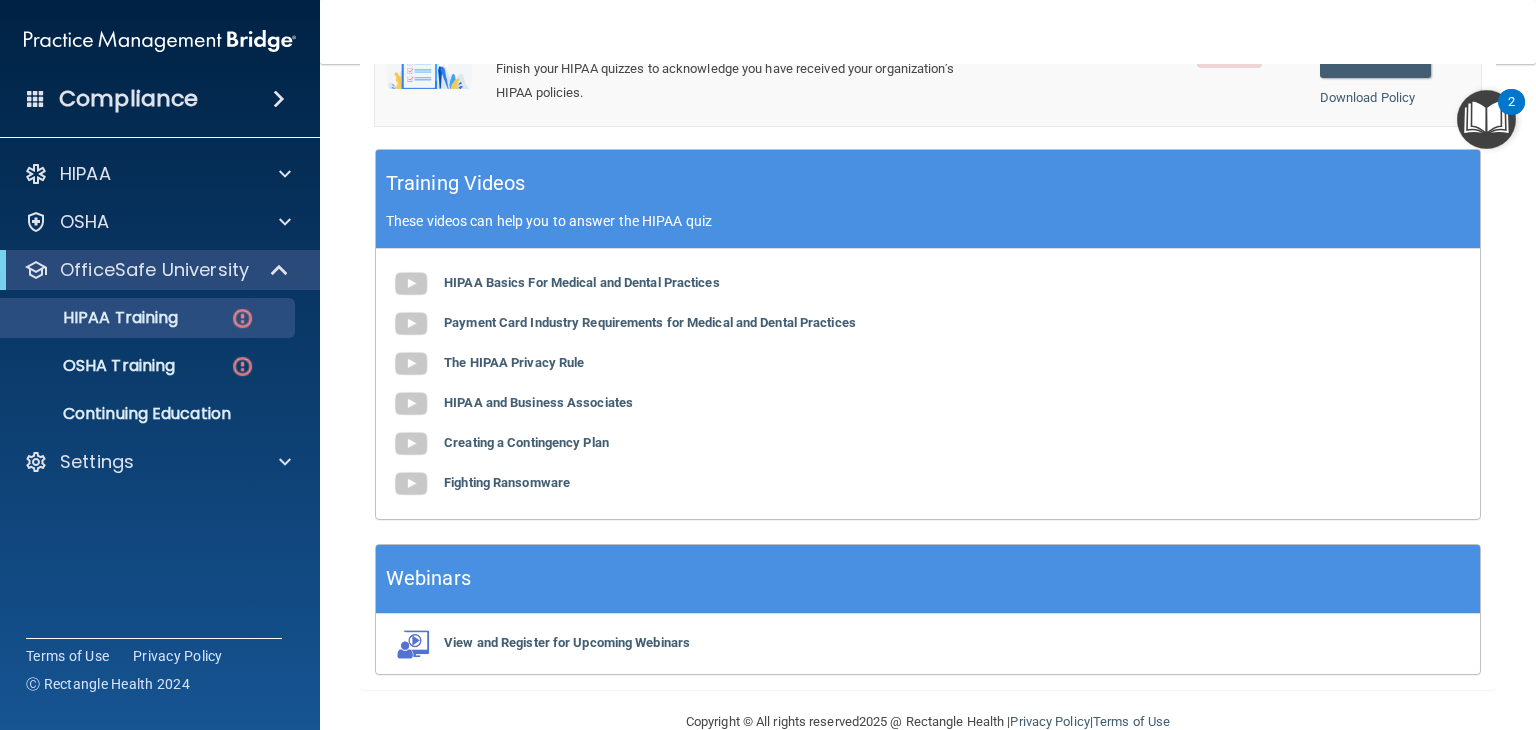 scroll, scrollTop: 733, scrollLeft: 0, axis: vertical 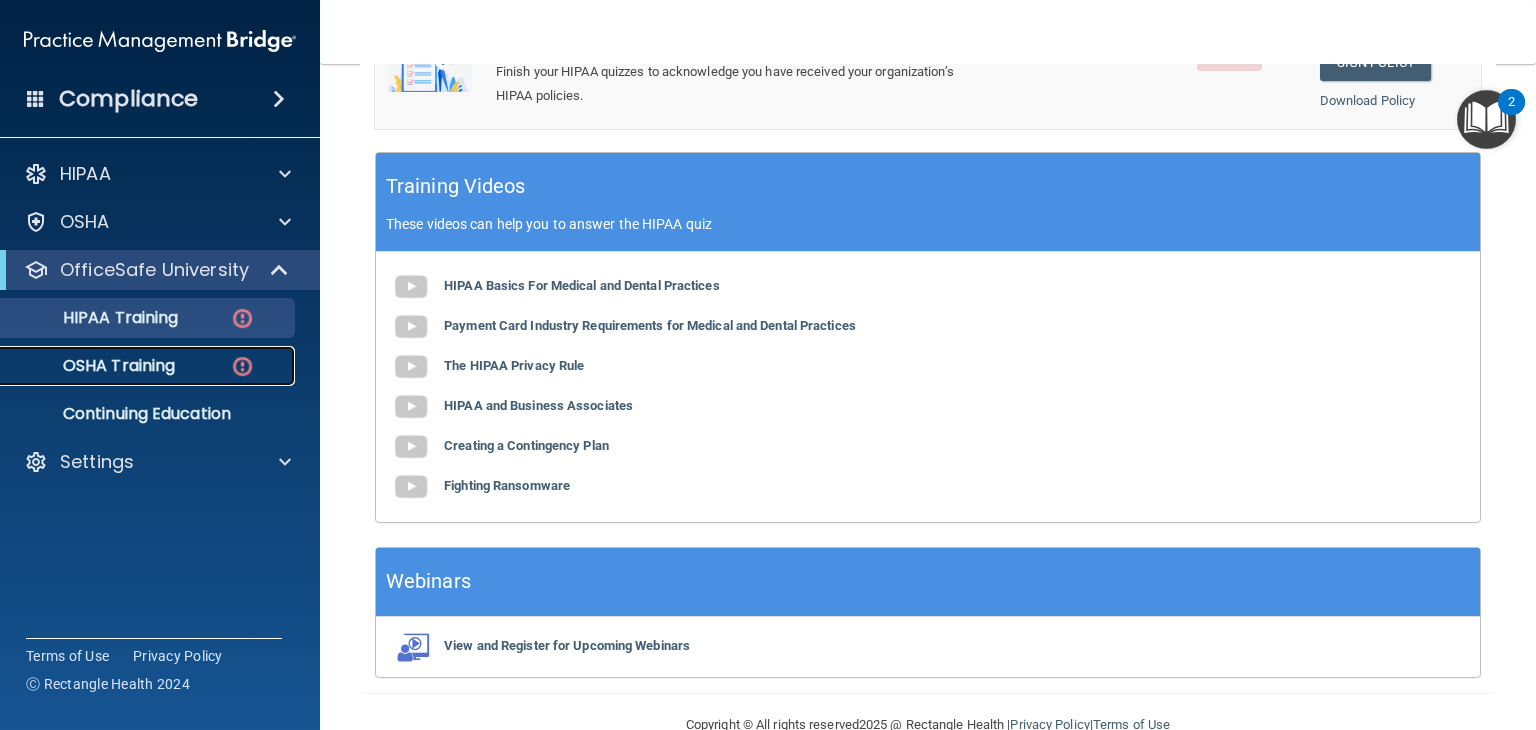 click on "OSHA Training" at bounding box center (149, 366) 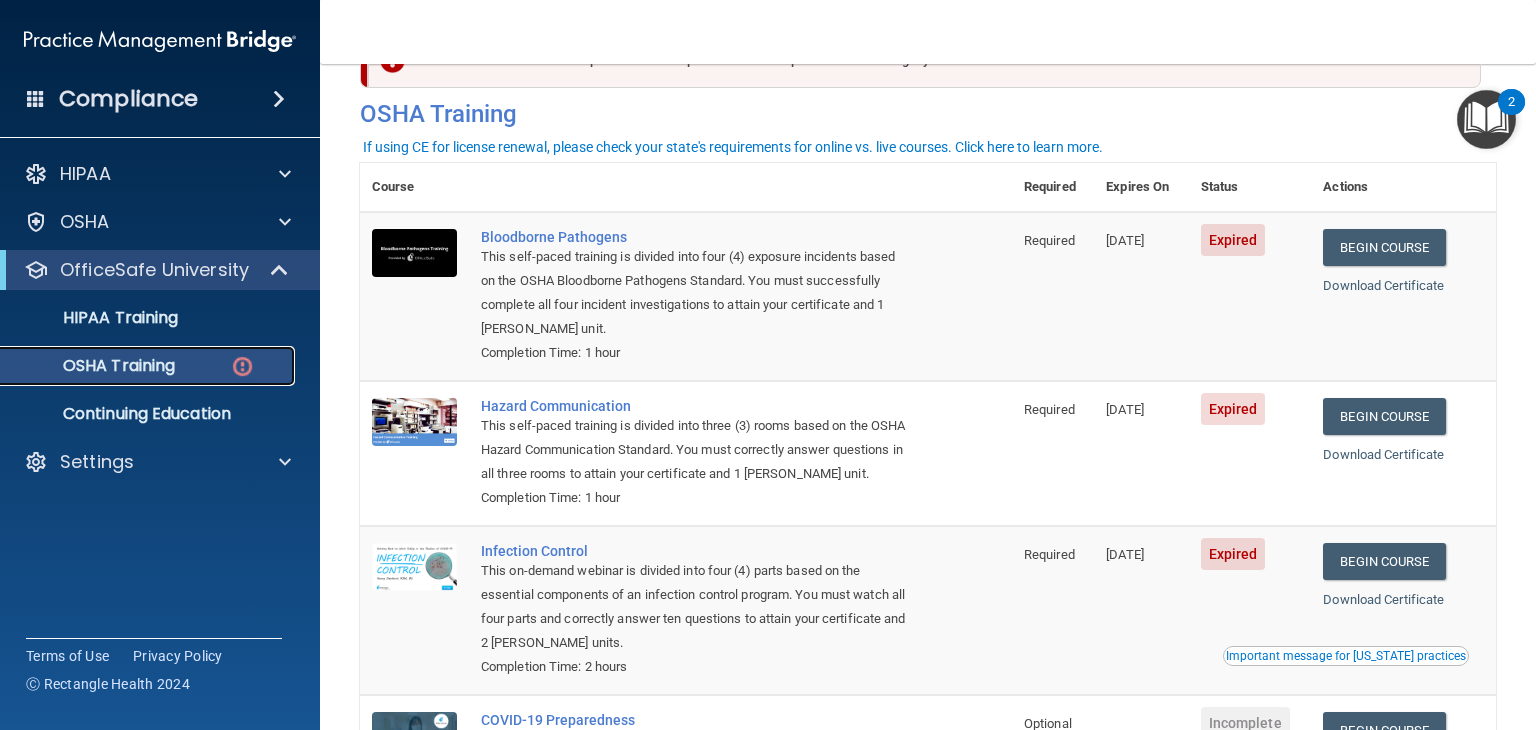 scroll, scrollTop: 102, scrollLeft: 0, axis: vertical 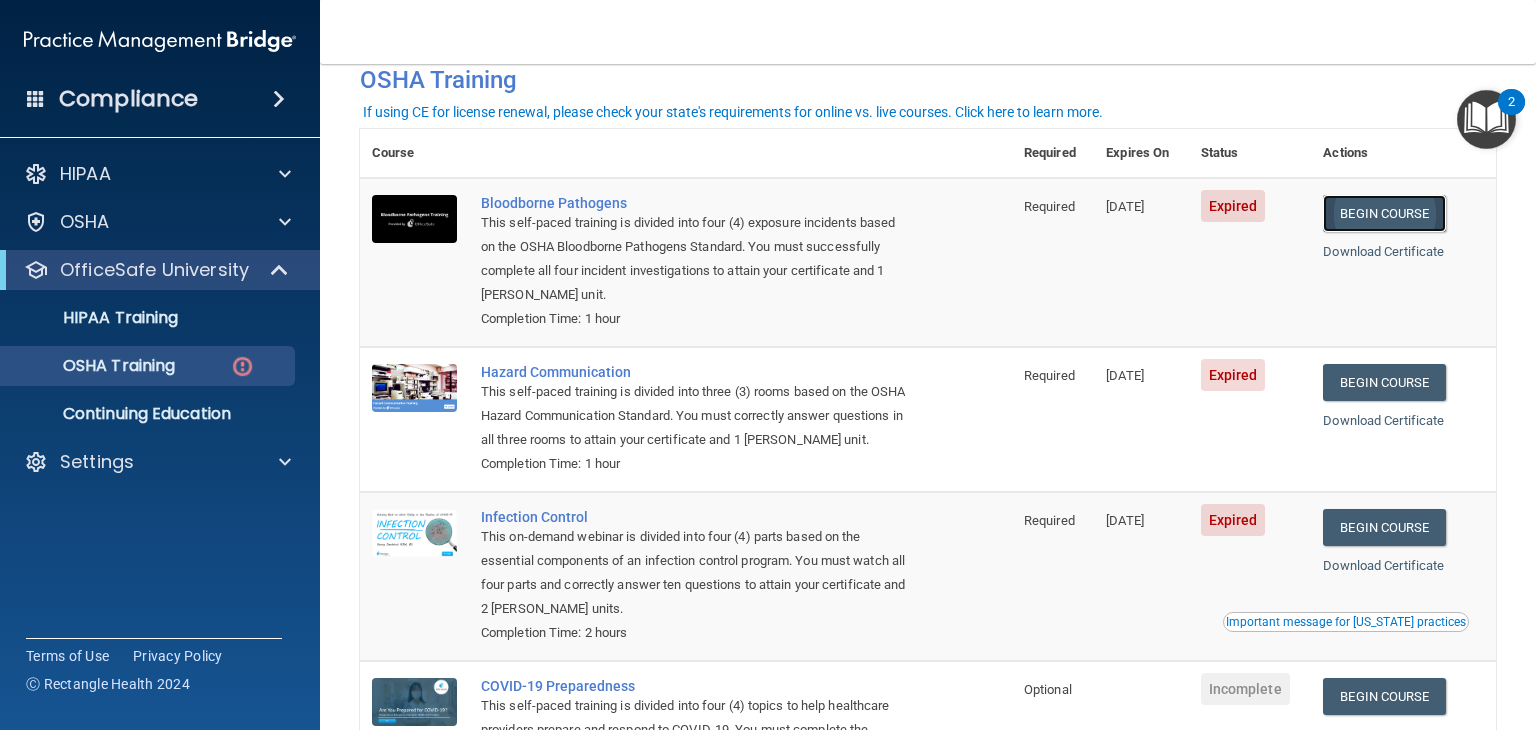 click on "Begin Course" at bounding box center (1384, 213) 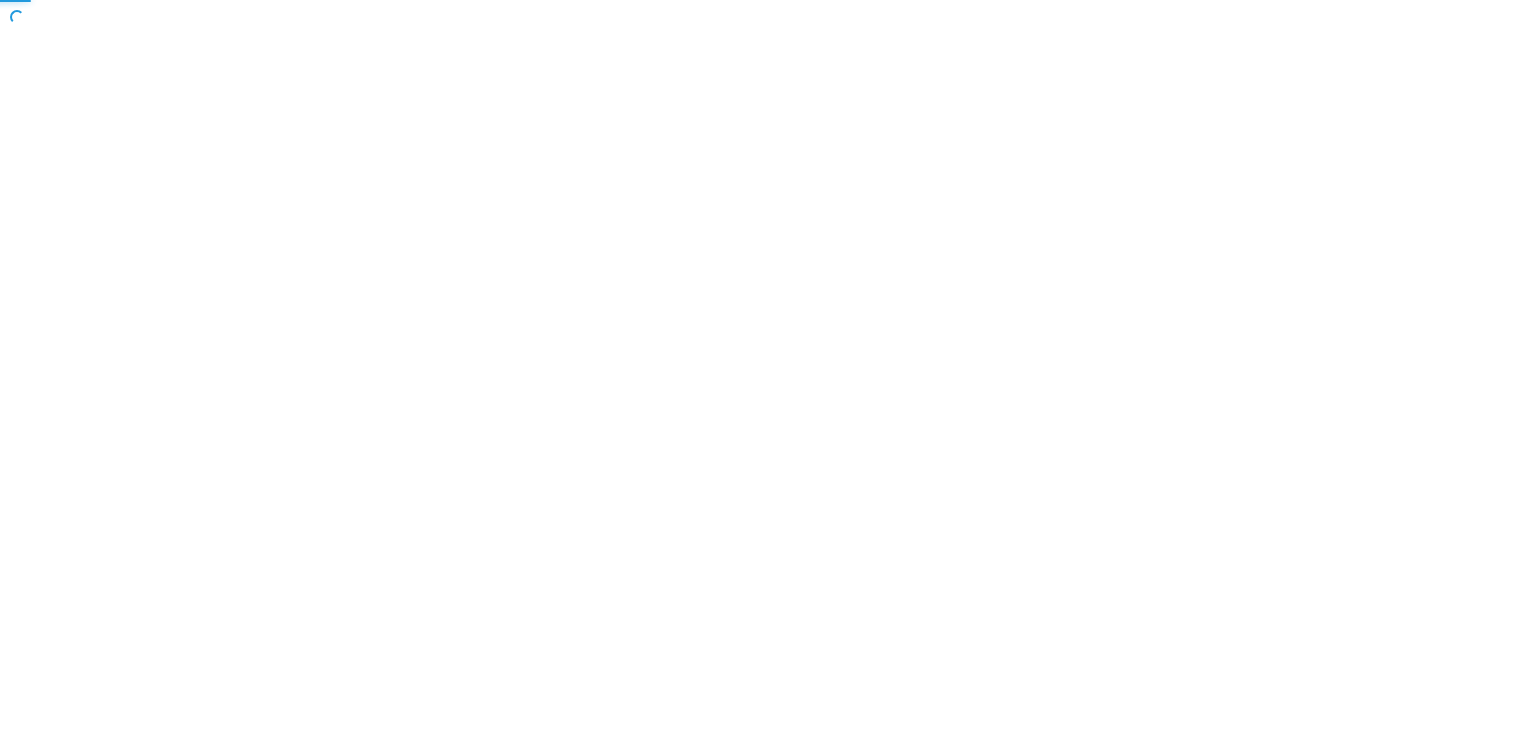scroll, scrollTop: 0, scrollLeft: 0, axis: both 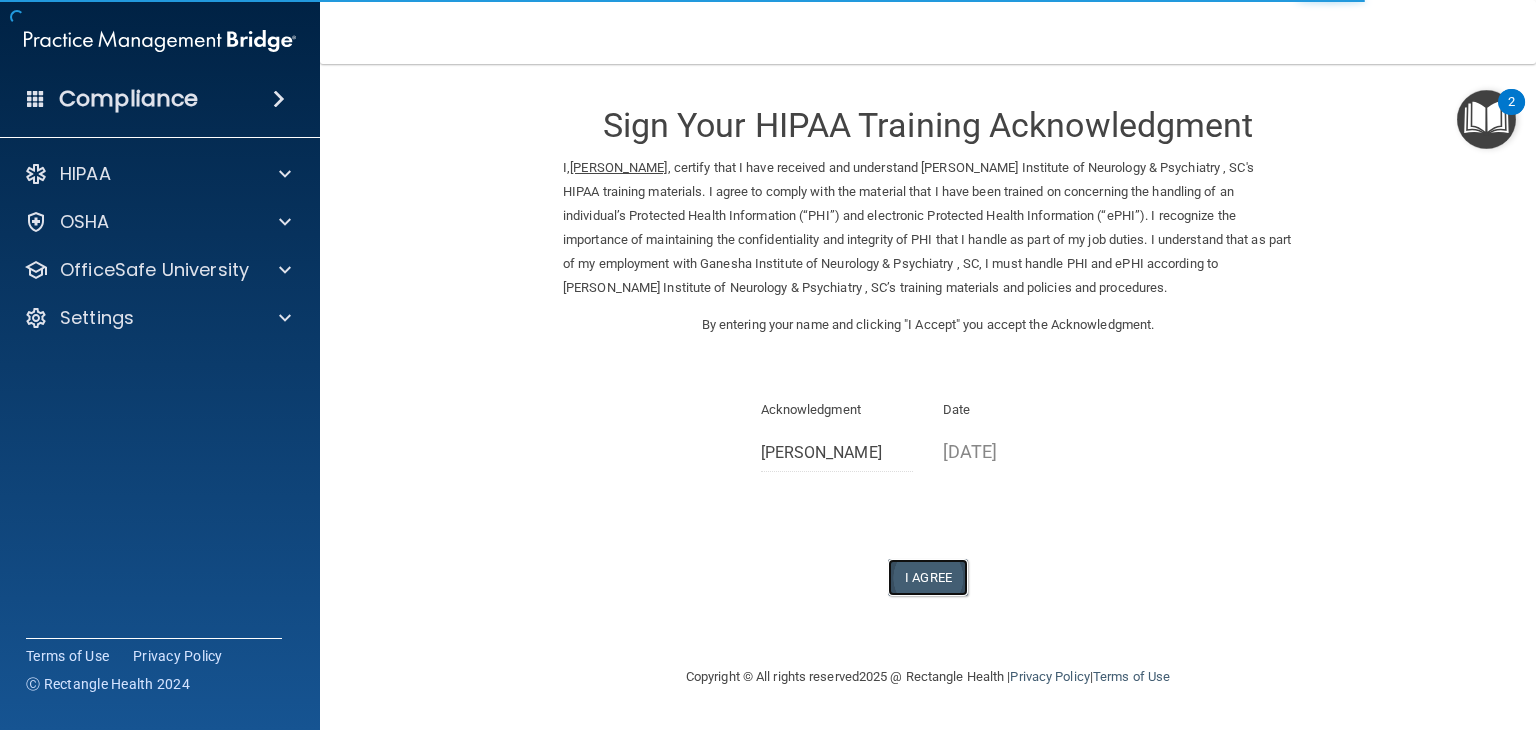 click on "I Agree" at bounding box center (928, 577) 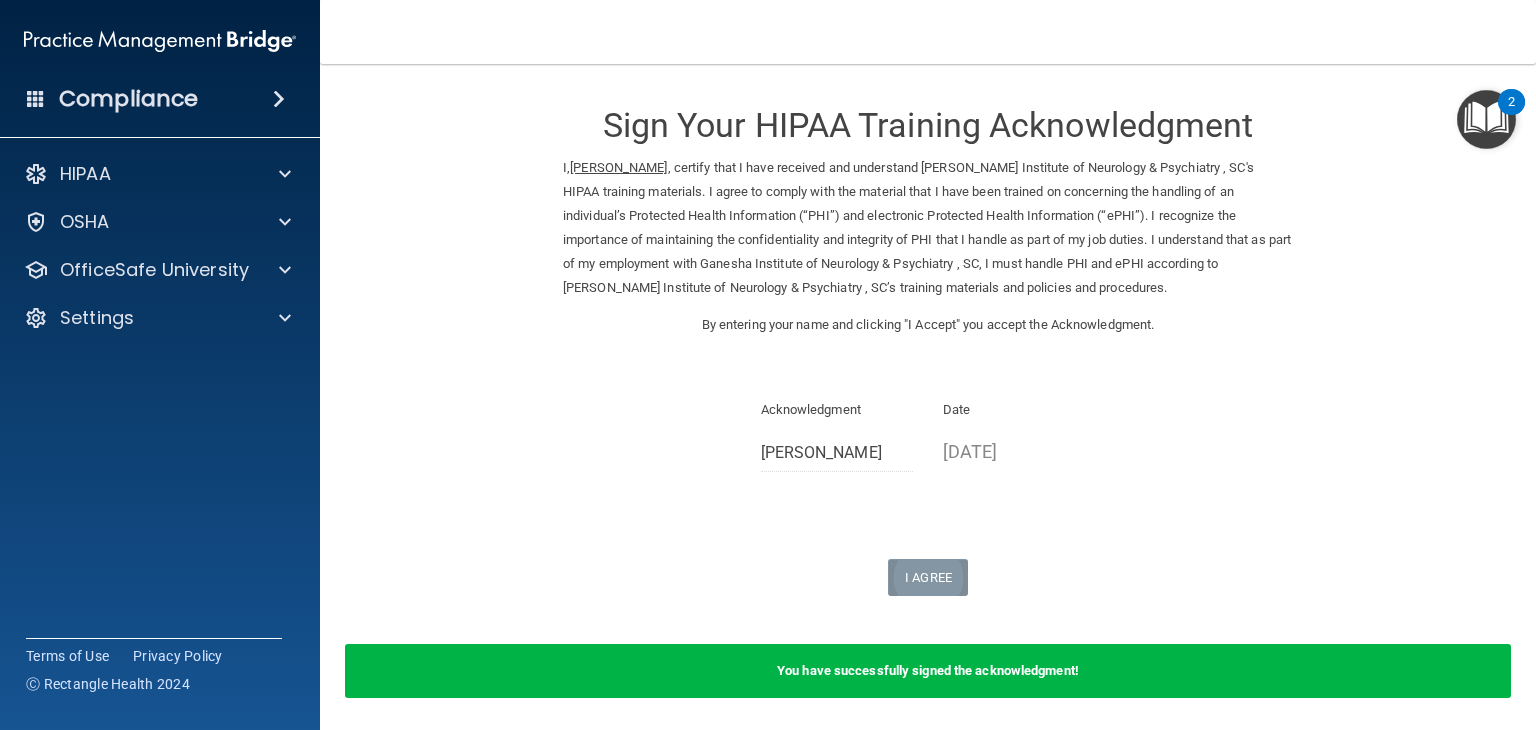 scroll, scrollTop: 72, scrollLeft: 0, axis: vertical 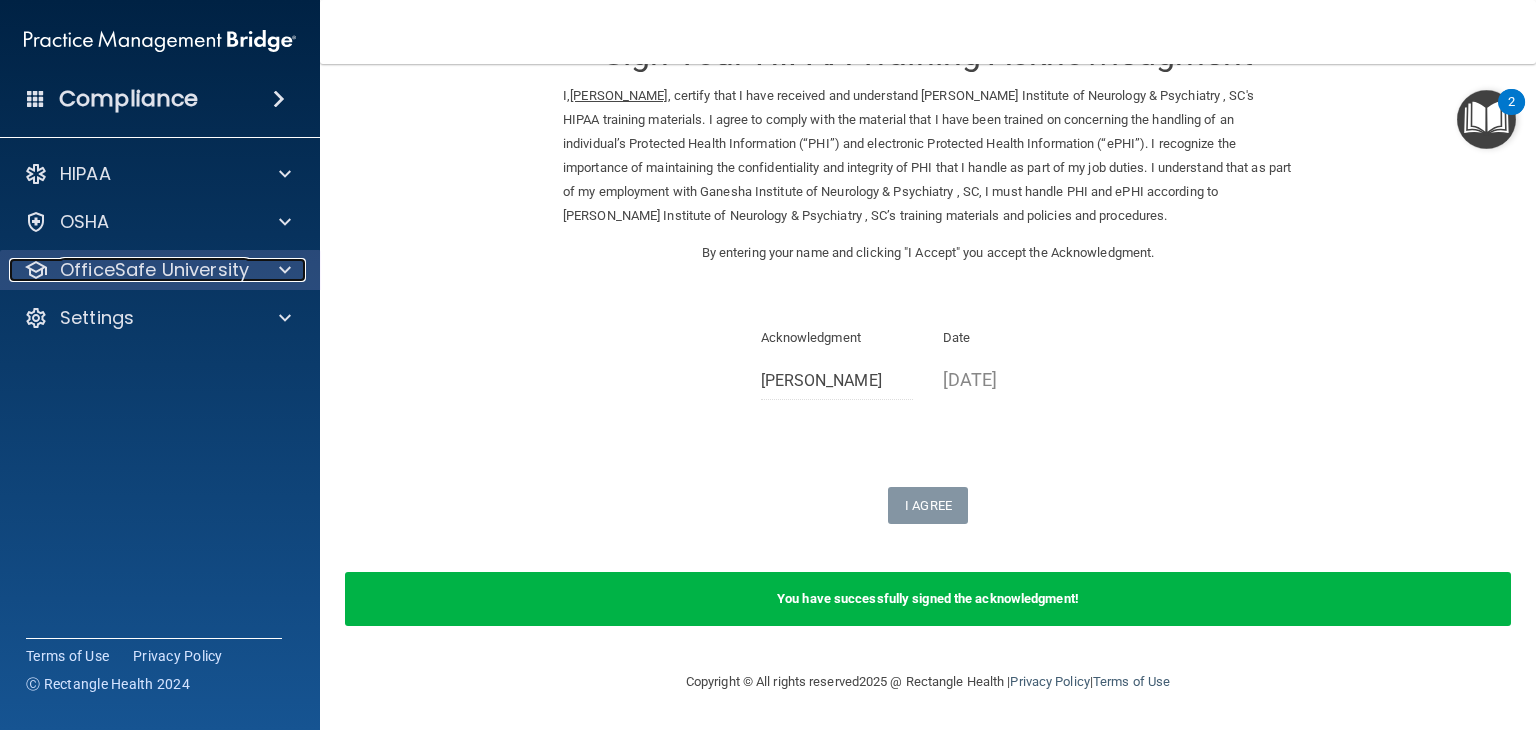 click on "OfficeSafe University" at bounding box center [133, 270] 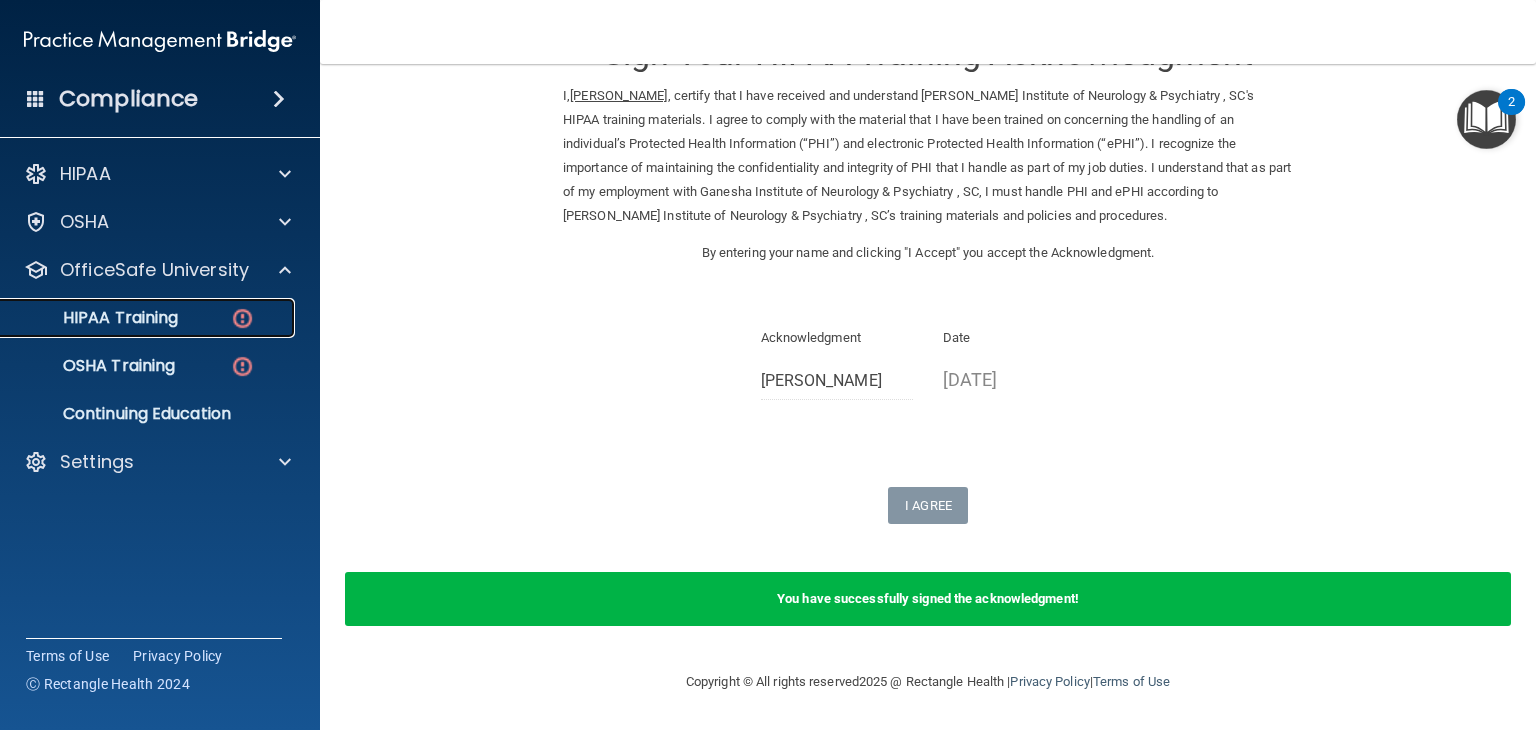 click on "HIPAA Training" at bounding box center (95, 318) 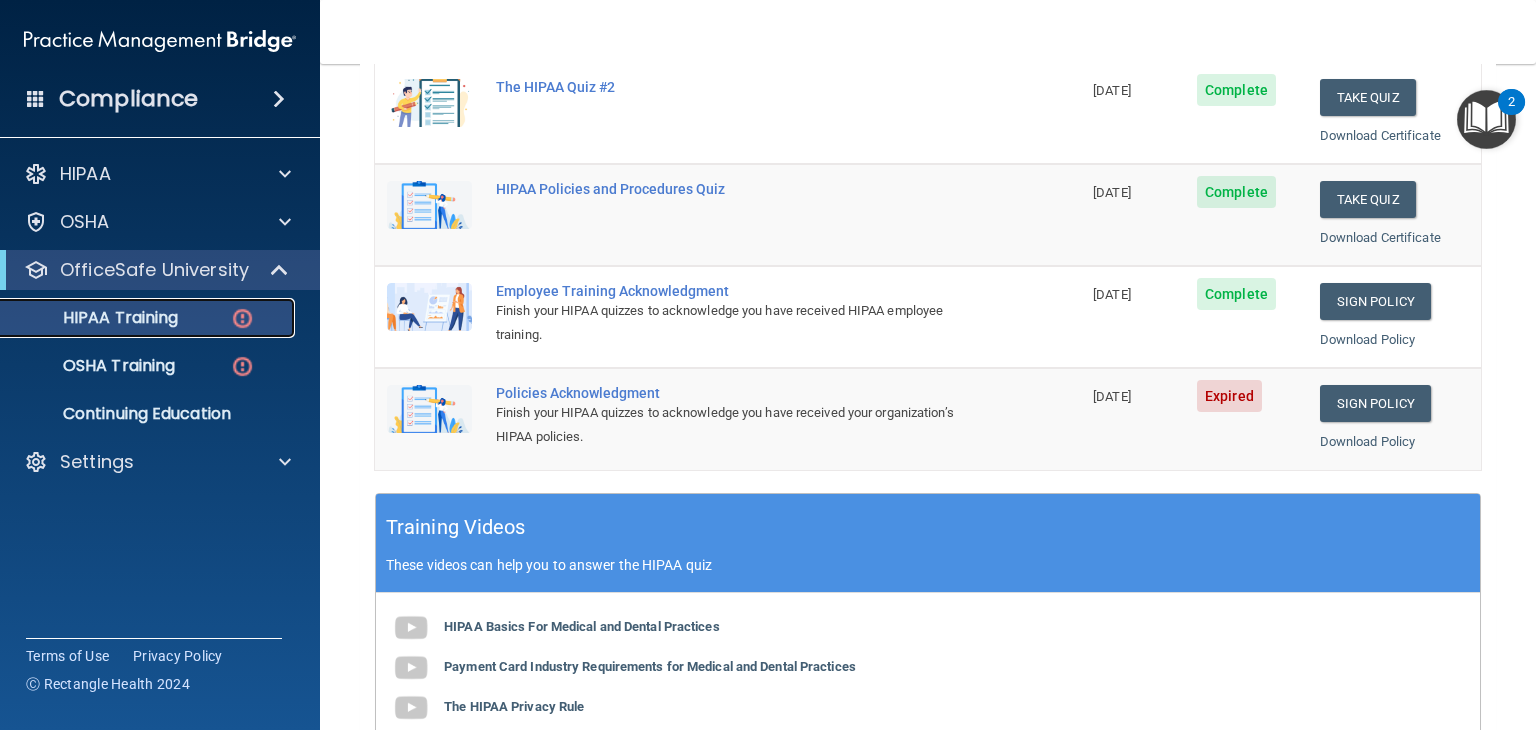 scroll, scrollTop: 390, scrollLeft: 0, axis: vertical 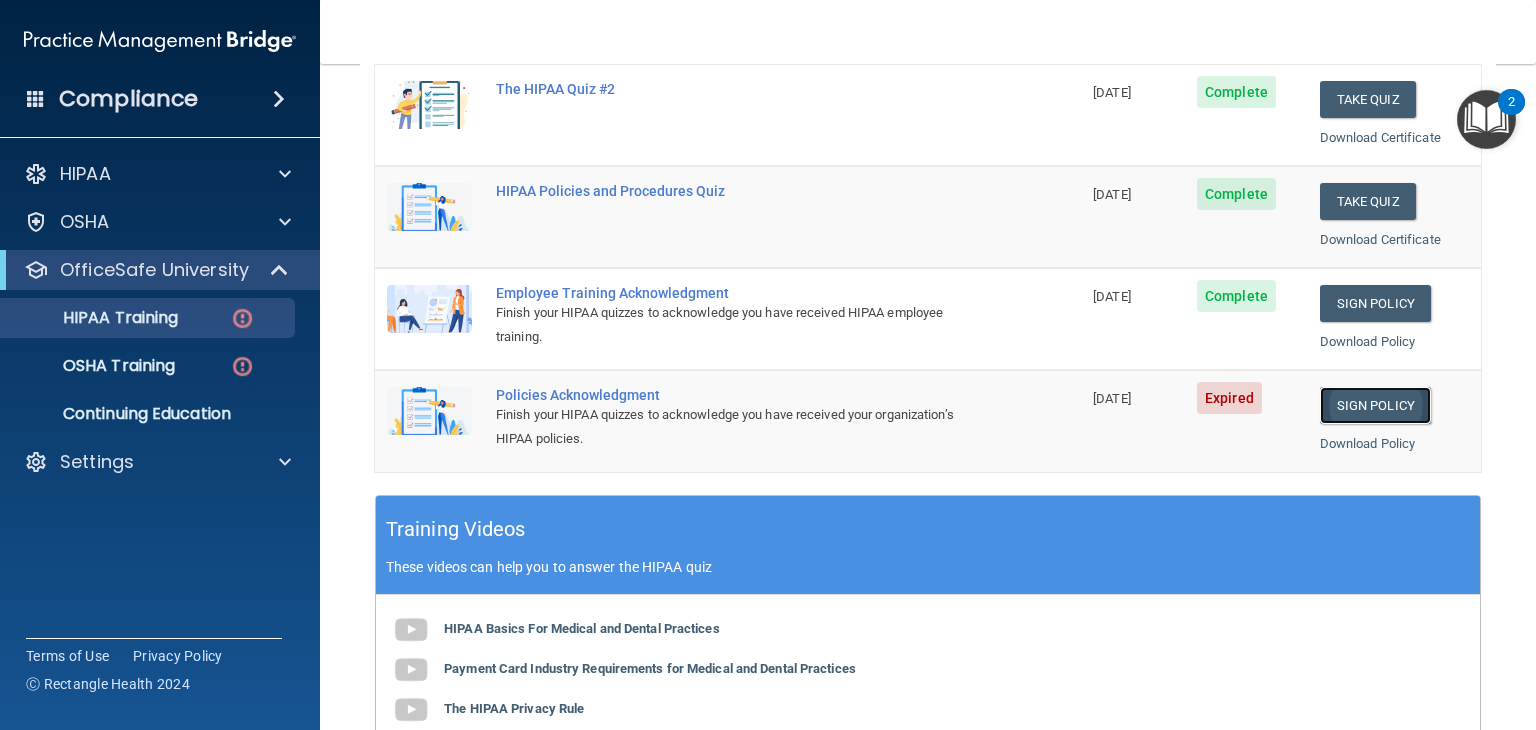 click on "Sign Policy" at bounding box center [1375, 405] 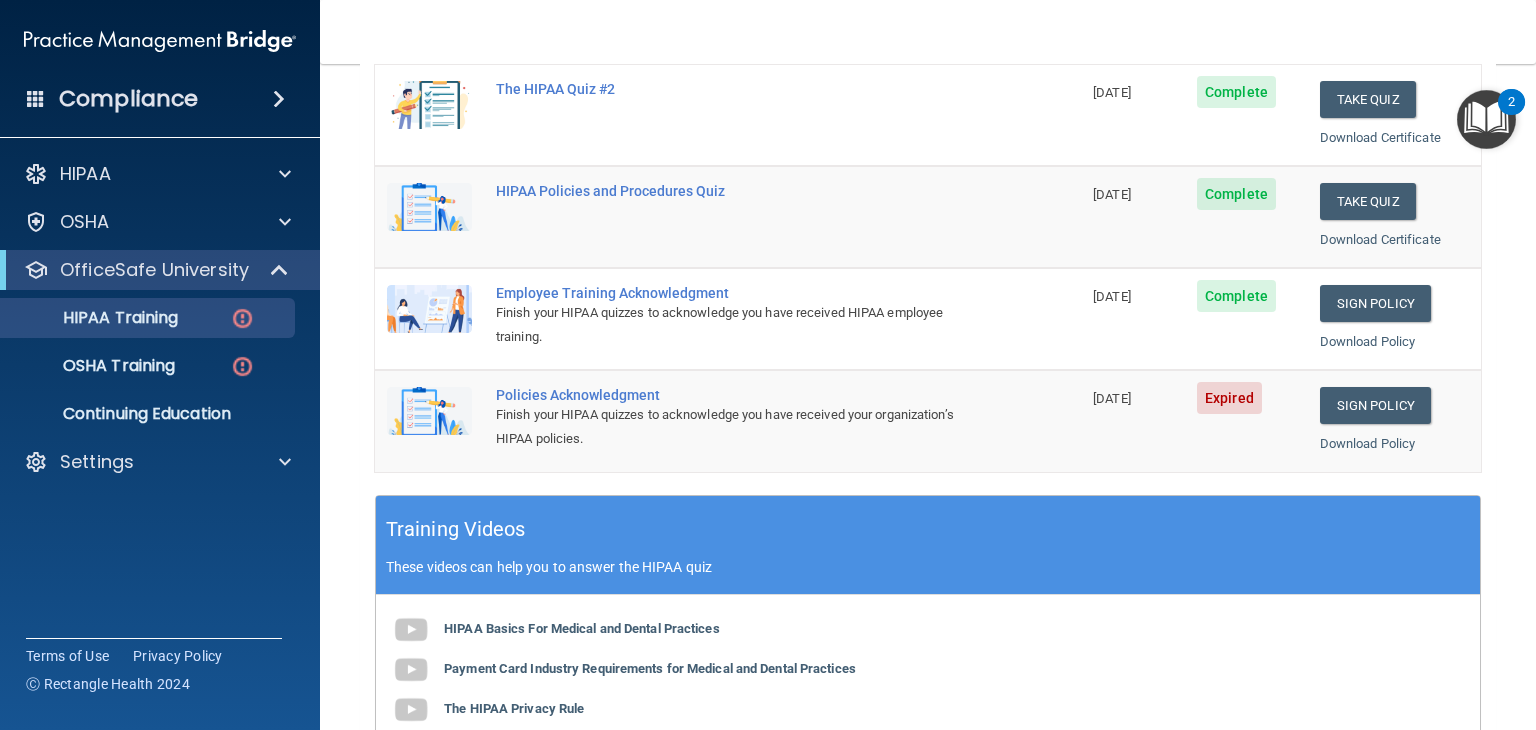 click on "HIPAA Basics For Medical and Dental Practices                     Payment Card Industry Requirements for Medical and Dental Practices                     The HIPAA Privacy Rule                     HIPAA and Business Associates                     Creating a Contingency Plan                     Fighting Ransomware" at bounding box center (928, 730) 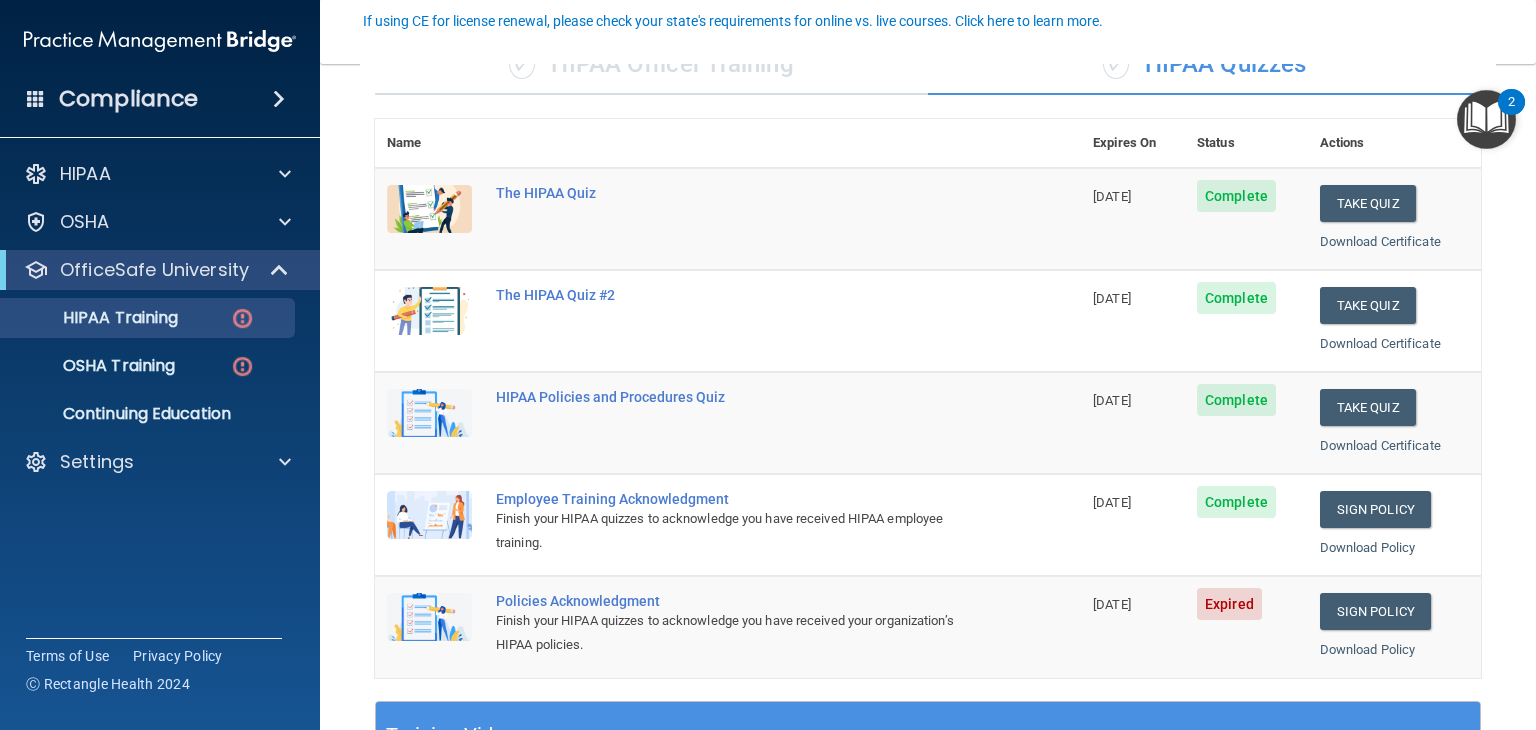 scroll, scrollTop: 186, scrollLeft: 0, axis: vertical 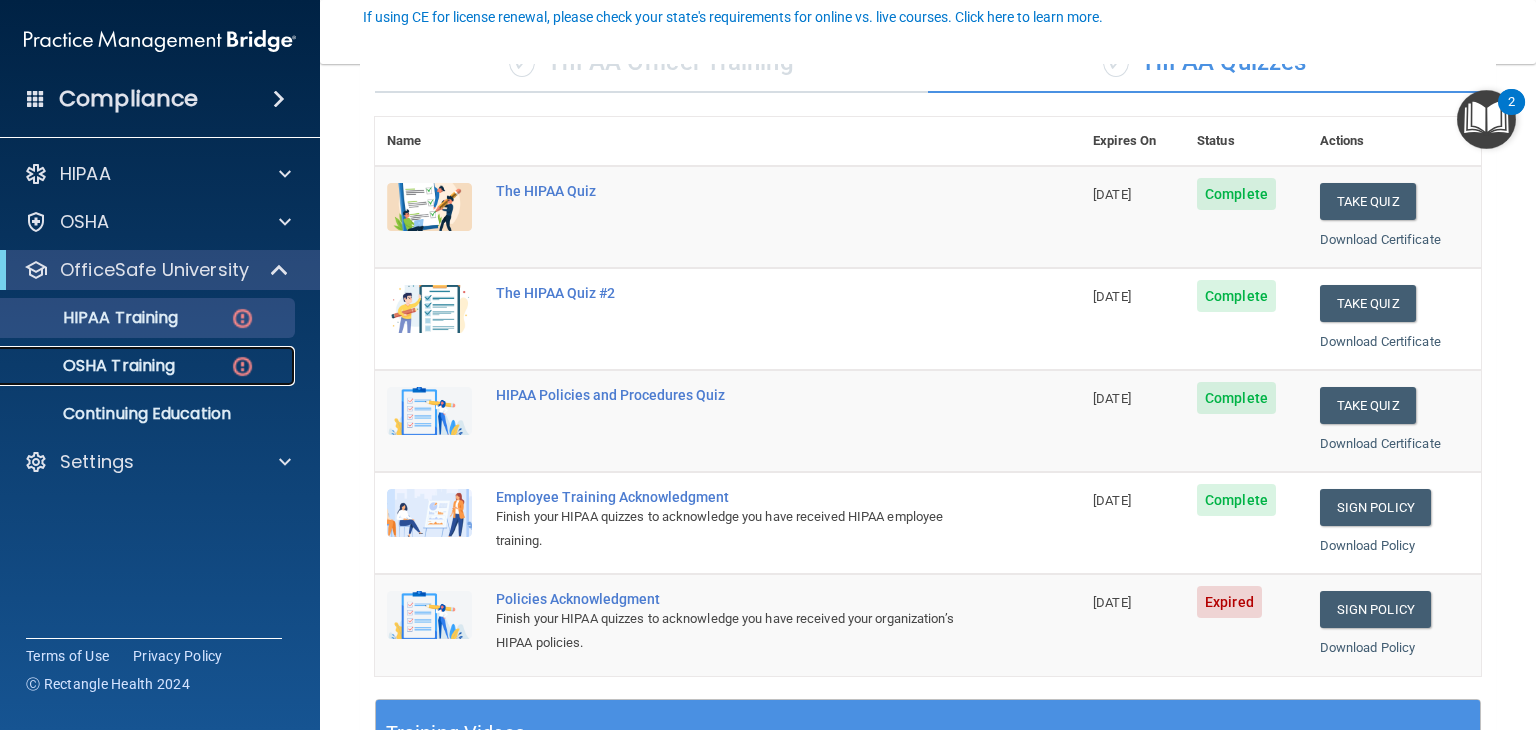 click on "OSHA Training" at bounding box center [94, 366] 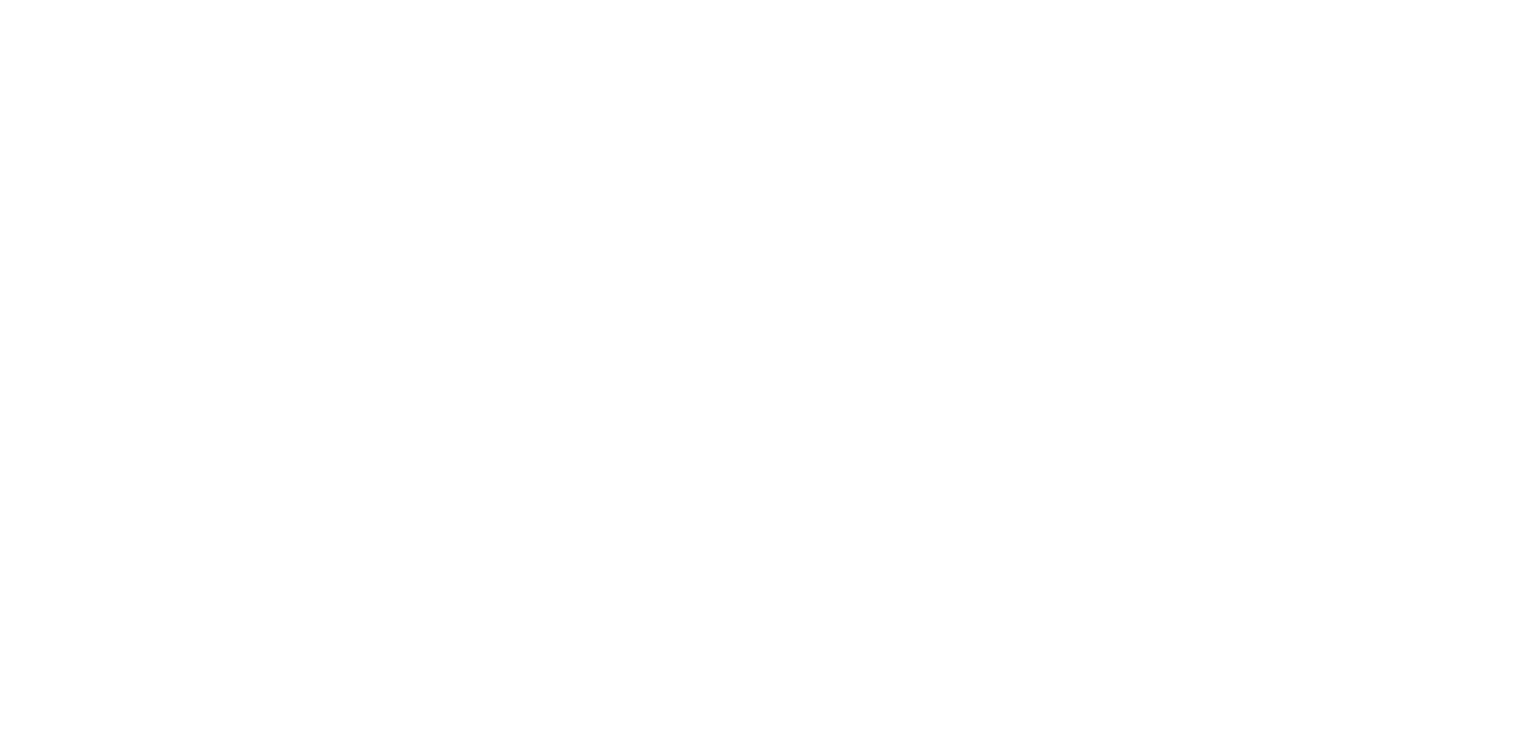 scroll, scrollTop: 0, scrollLeft: 0, axis: both 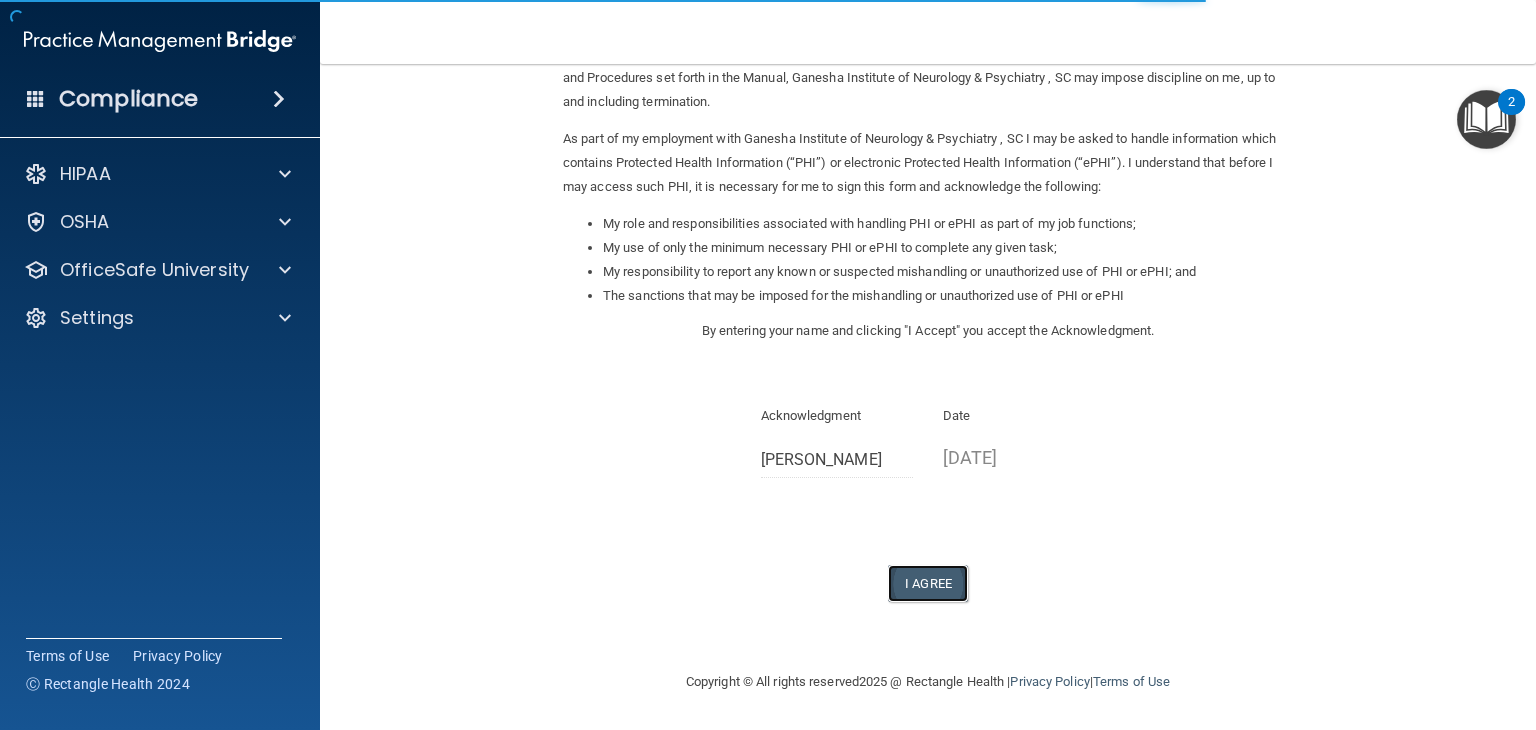 click on "I Agree" at bounding box center (928, 583) 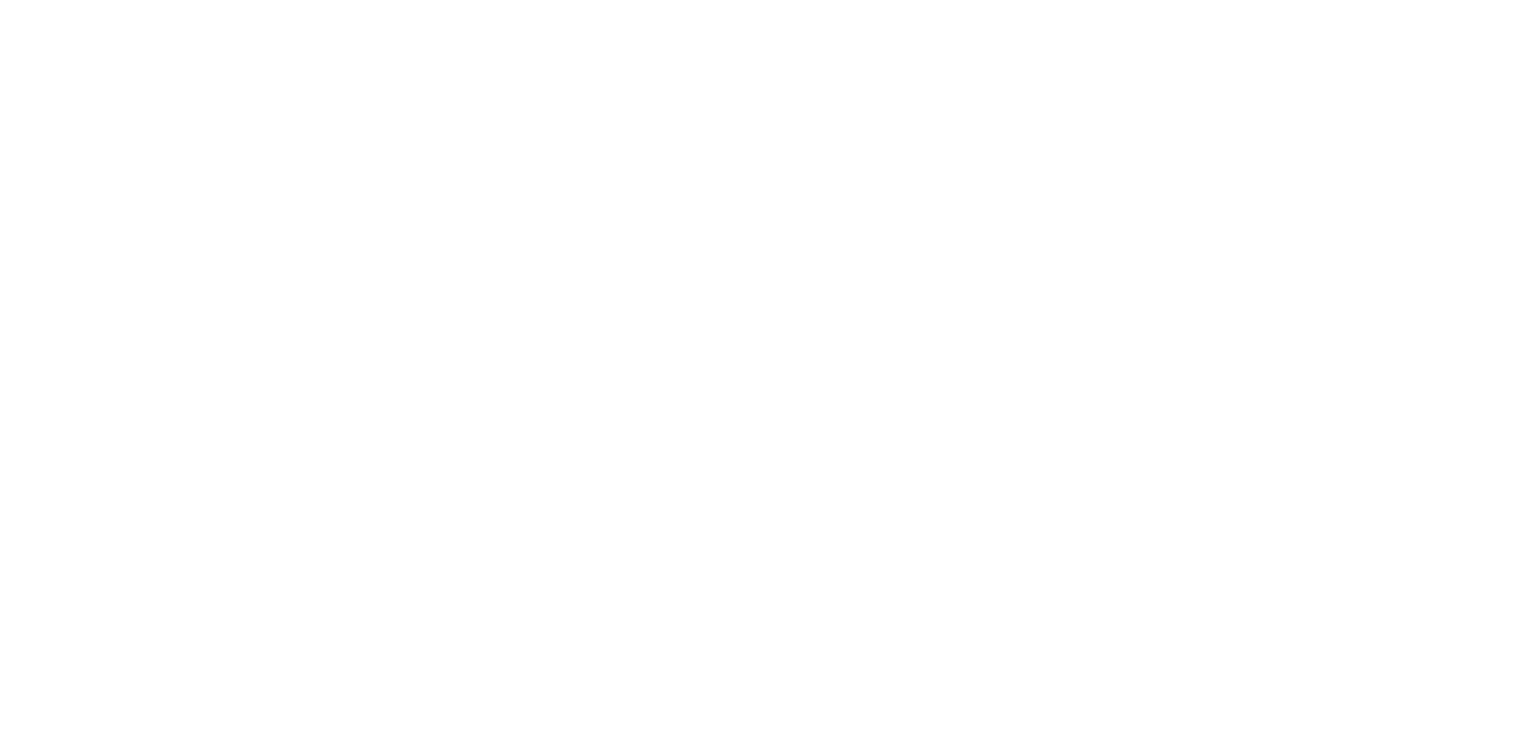scroll, scrollTop: 0, scrollLeft: 0, axis: both 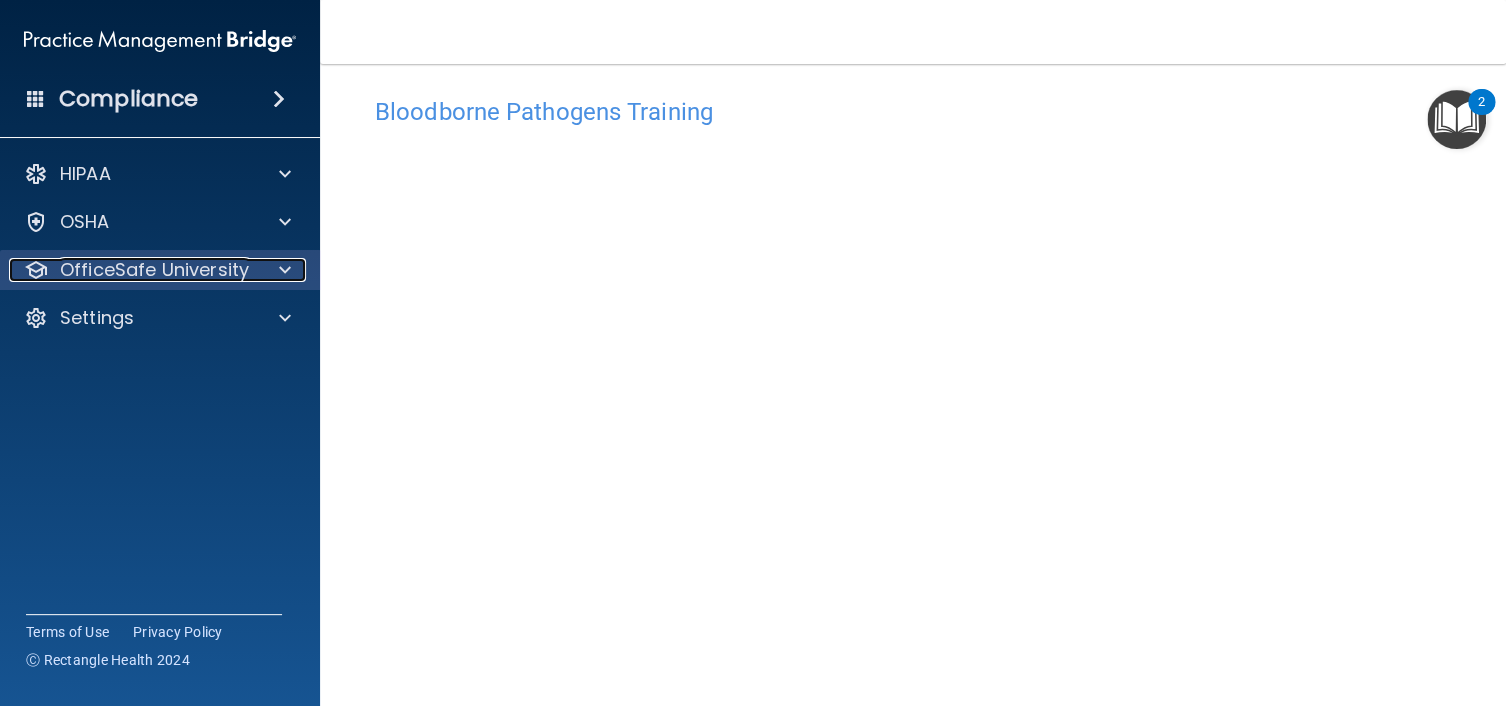 click on "OfficeSafe University" at bounding box center [154, 270] 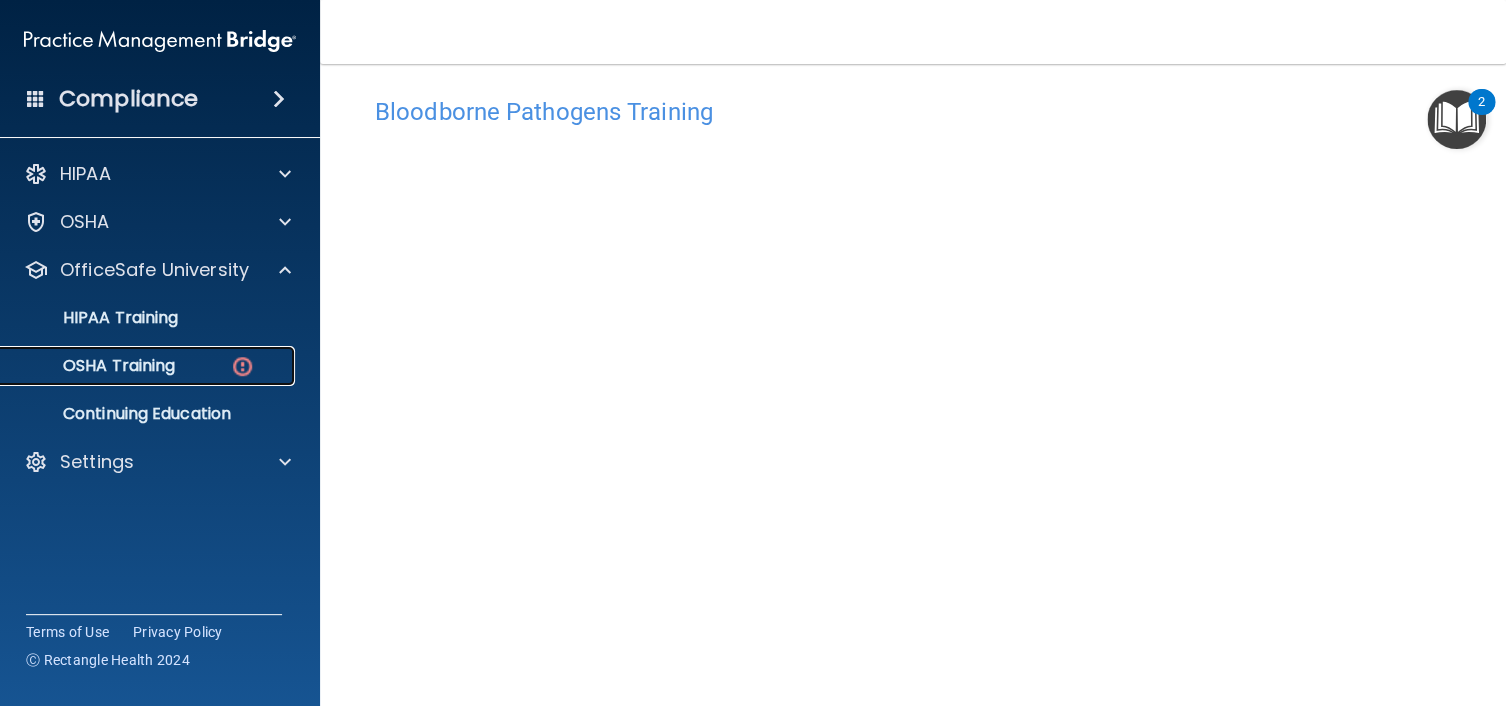 click on "OSHA Training" at bounding box center (94, 366) 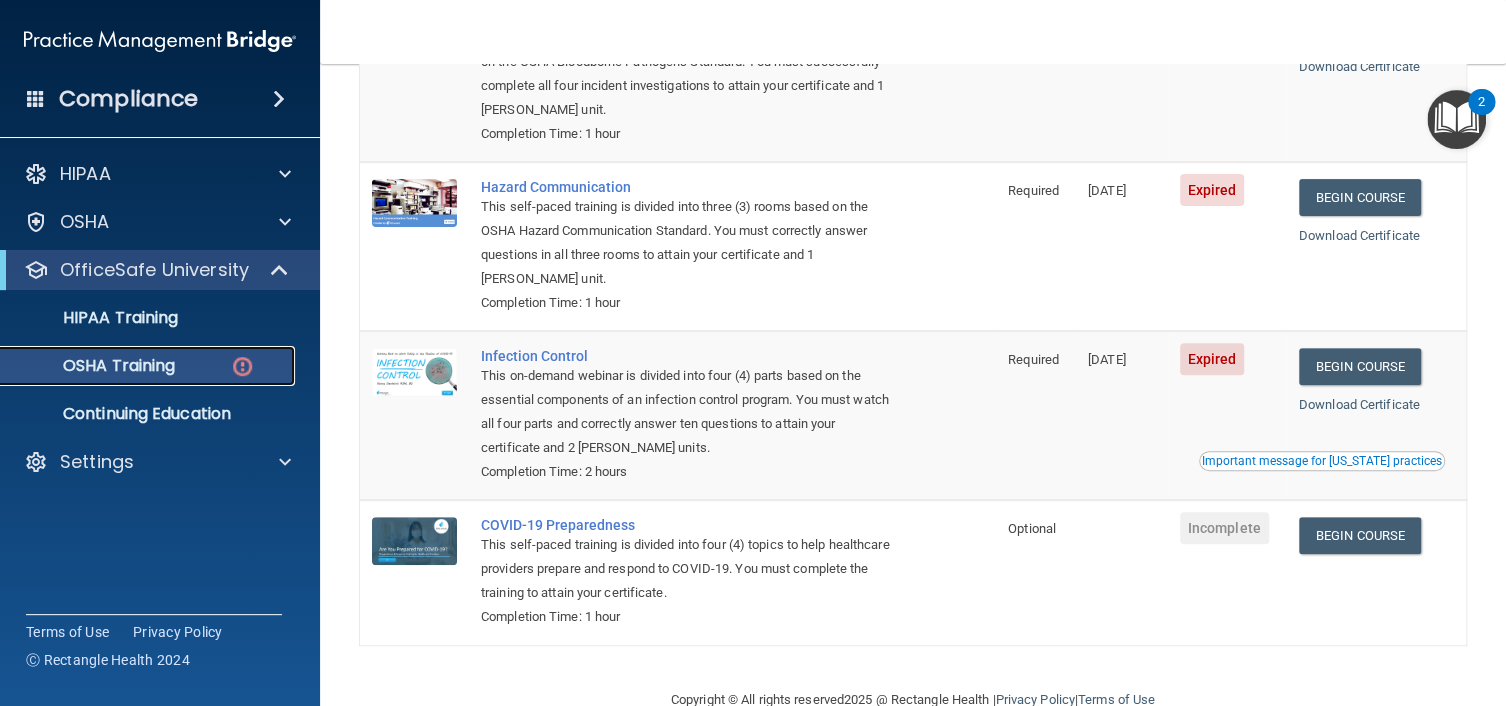 scroll, scrollTop: 332, scrollLeft: 0, axis: vertical 